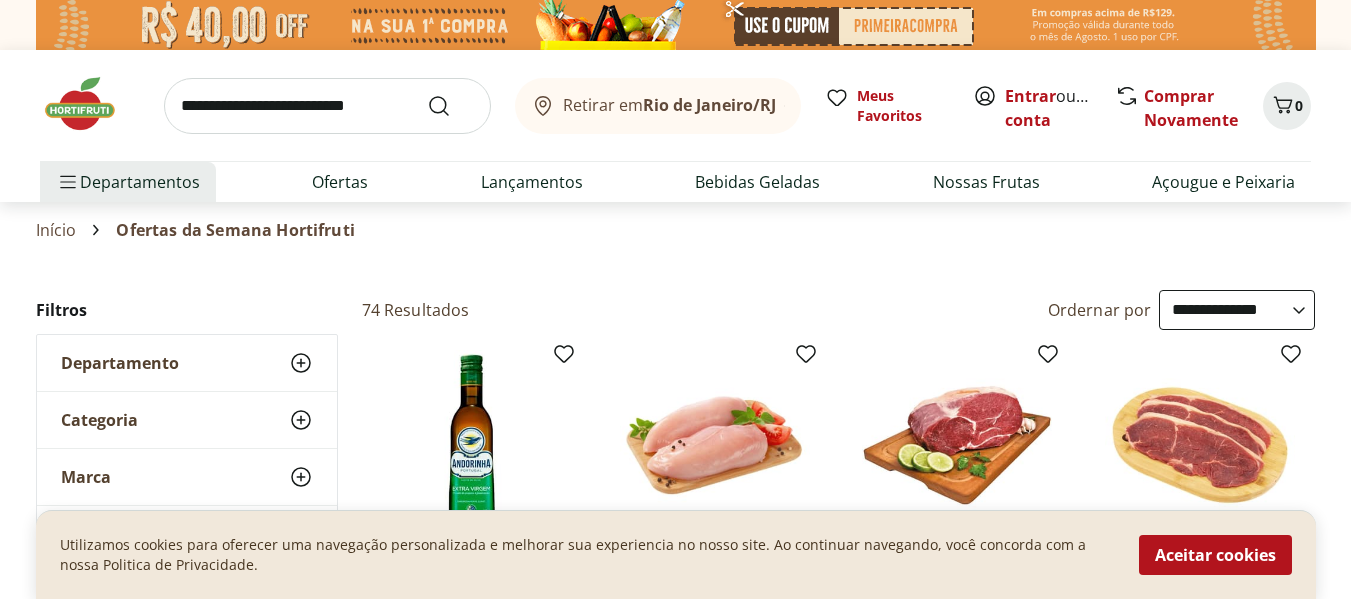 select on "**********" 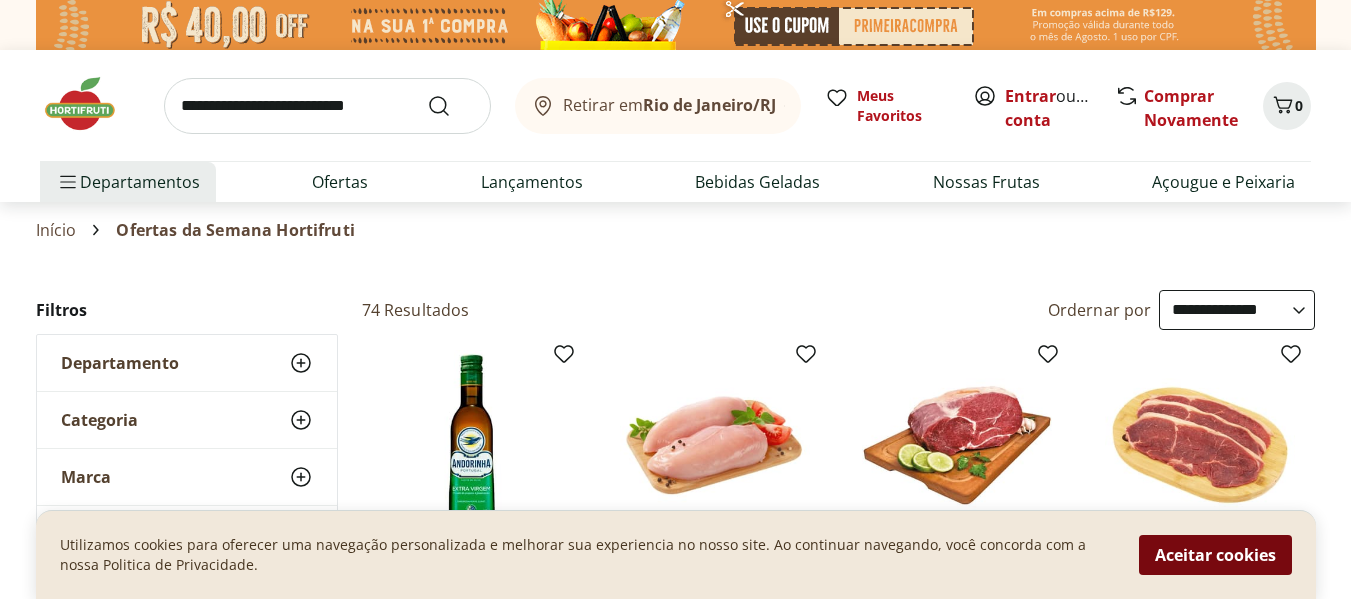 click on "Aceitar cookies" at bounding box center (1215, 555) 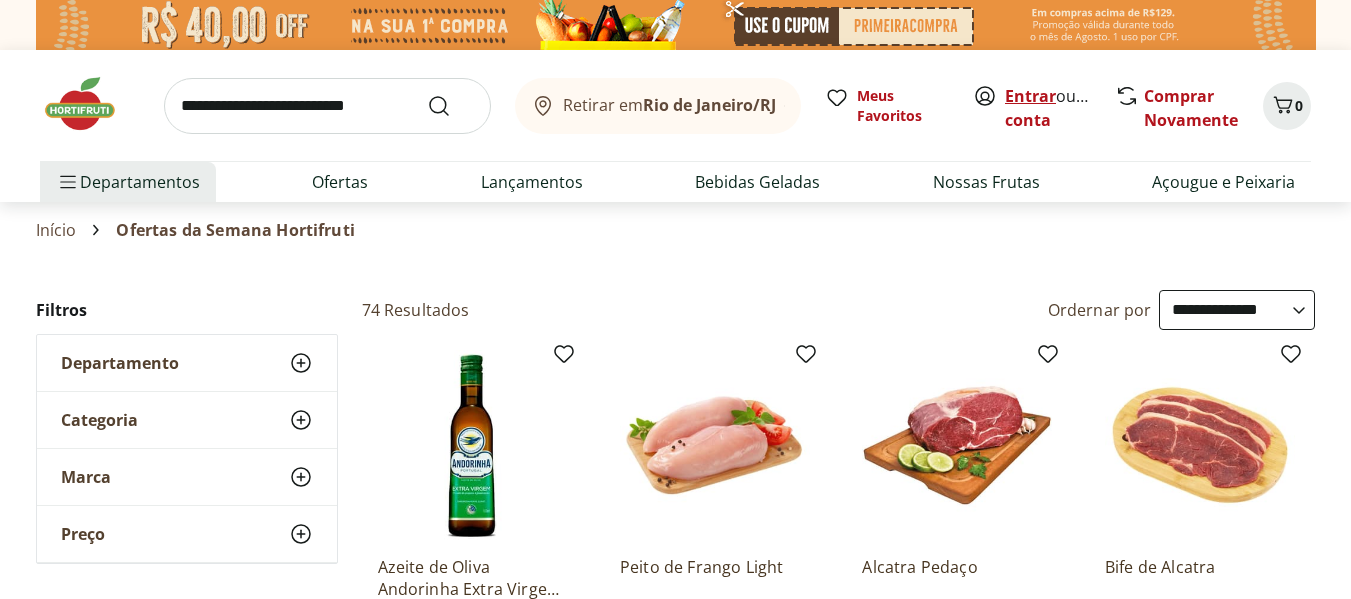 click on "Entrar" at bounding box center [1030, 96] 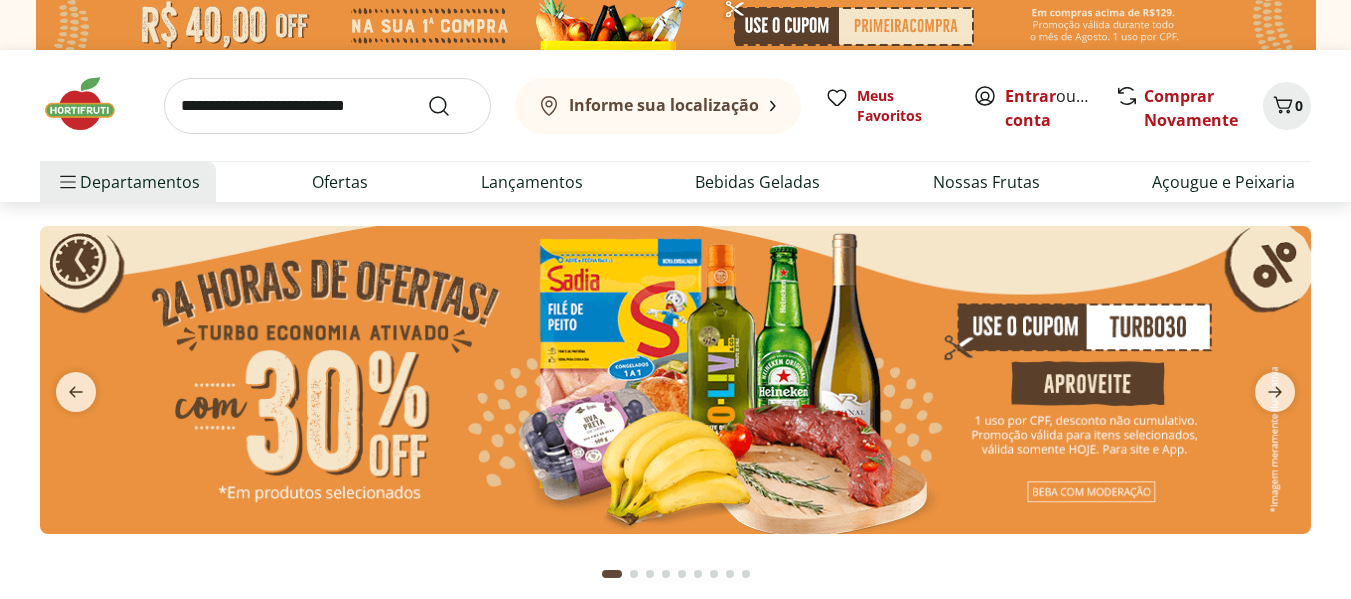 scroll, scrollTop: 0, scrollLeft: 0, axis: both 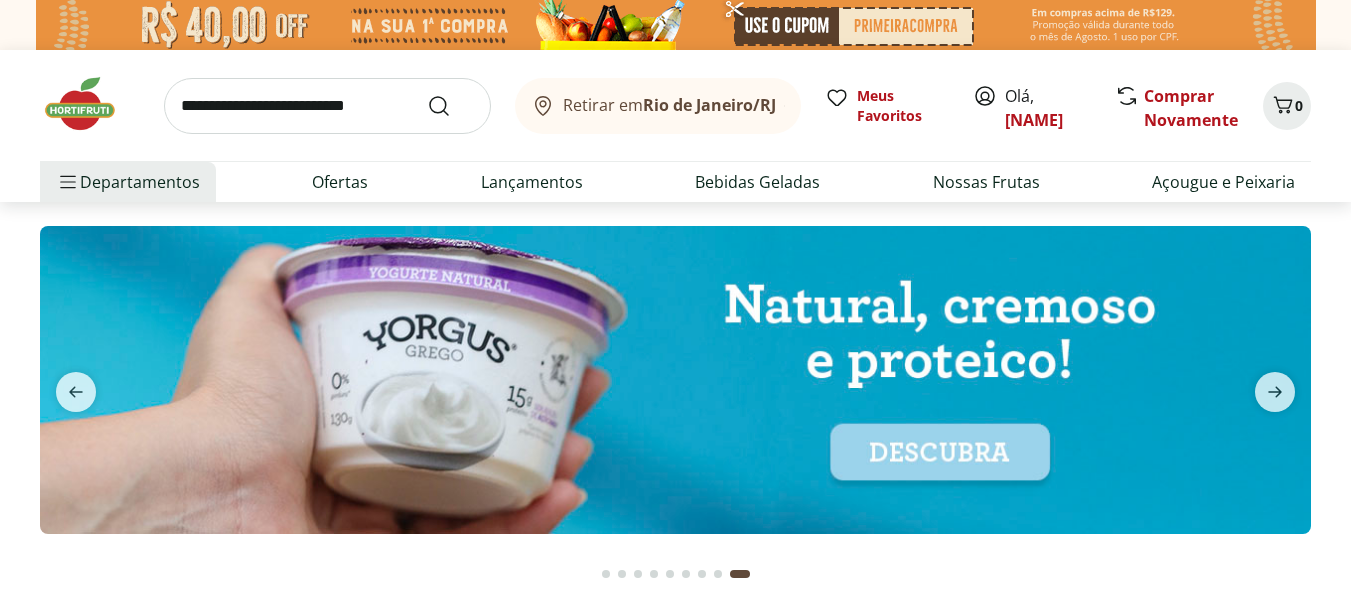 click at bounding box center (606, 574) 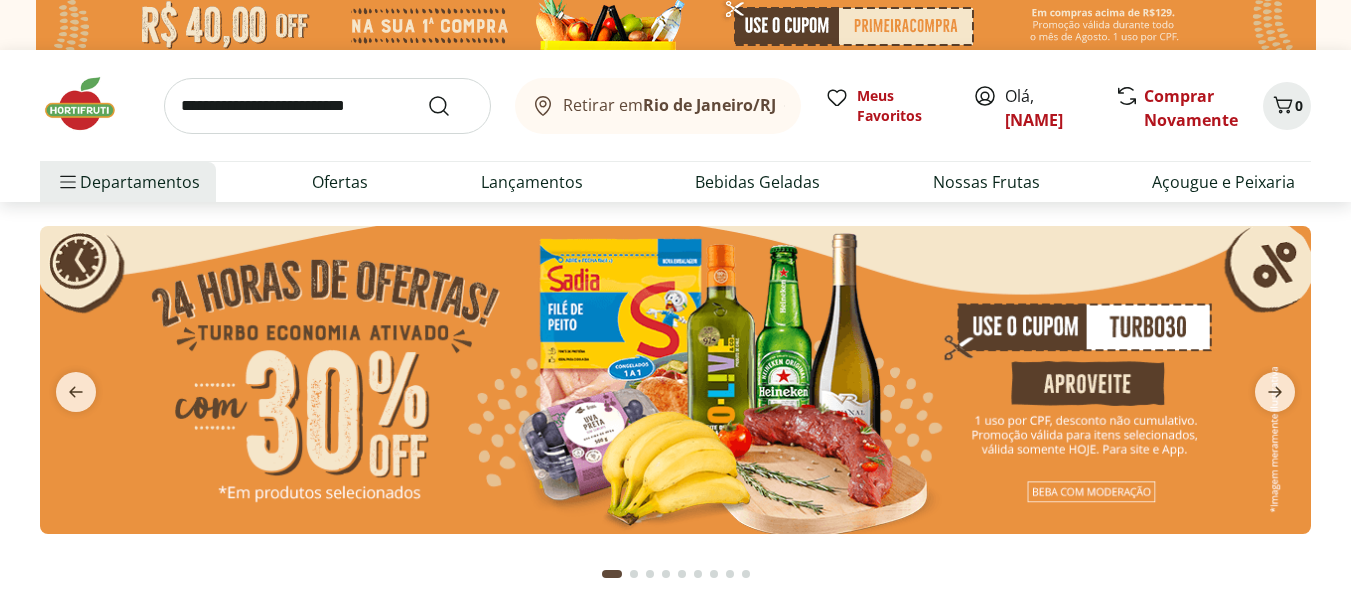 click at bounding box center [634, 574] 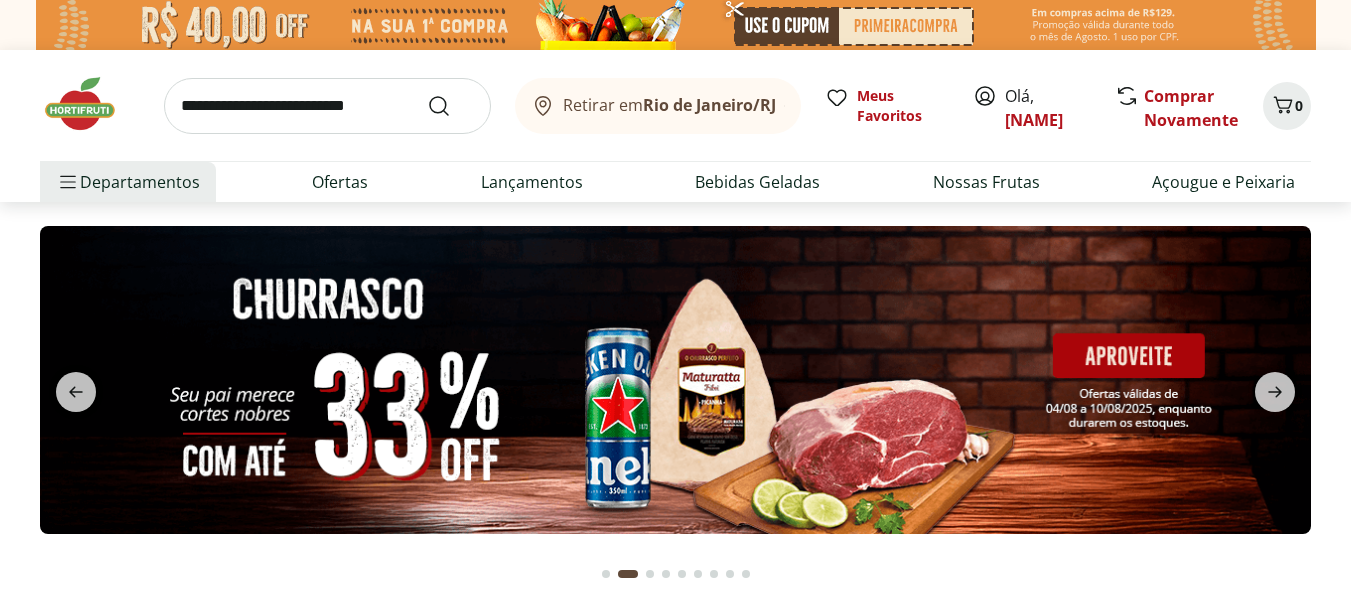 click at bounding box center (650, 574) 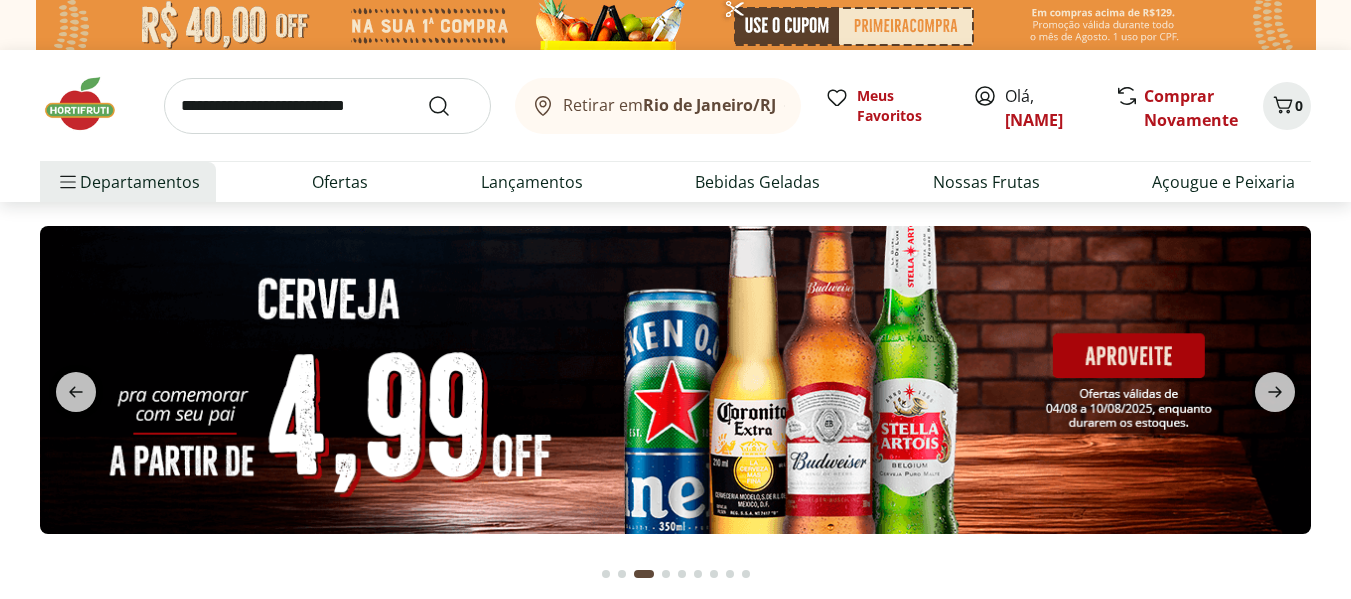 click at bounding box center [666, 574] 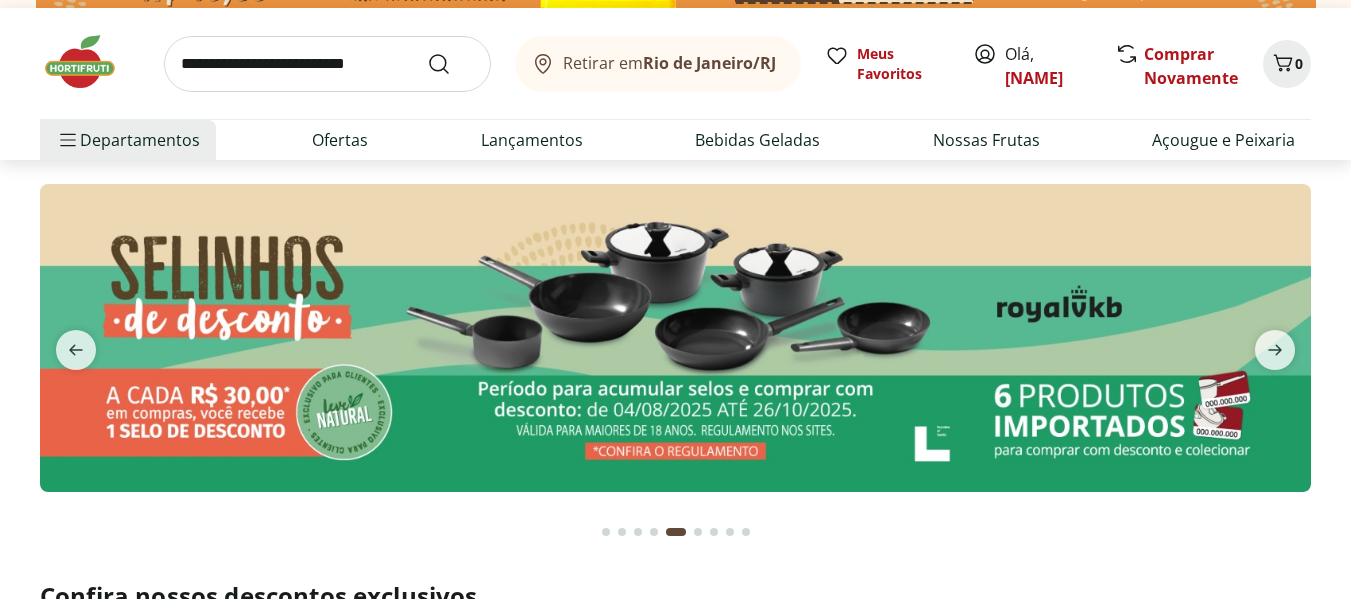 scroll, scrollTop: 0, scrollLeft: 0, axis: both 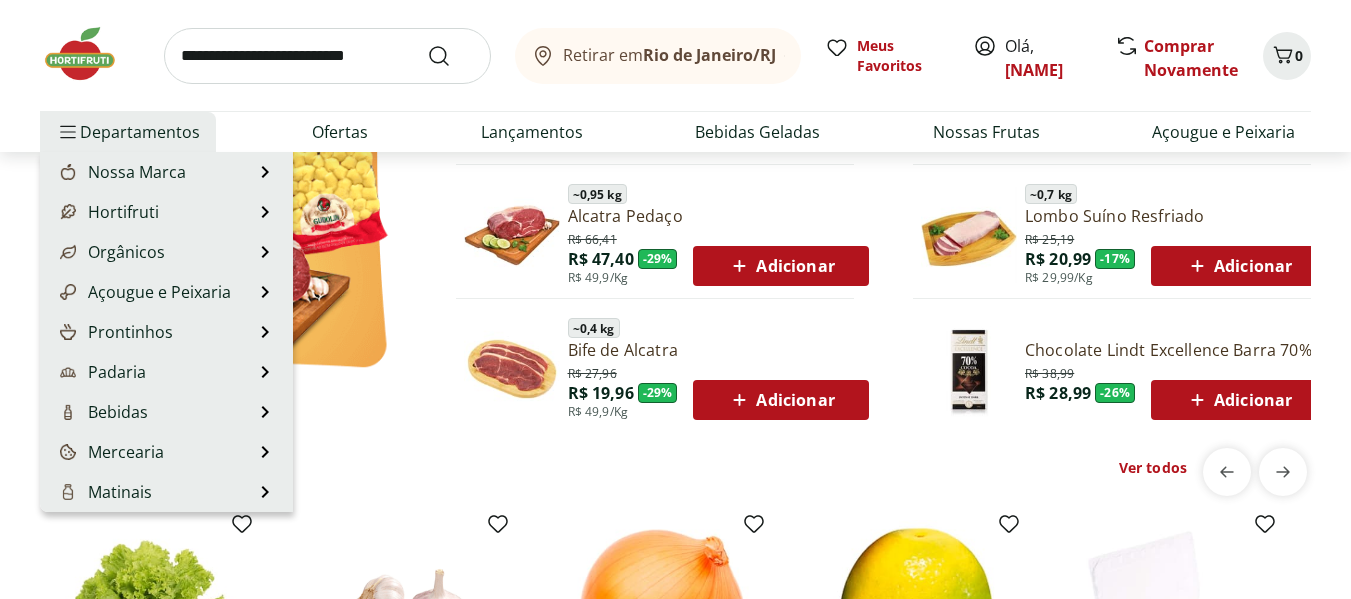 click on "Departamentos" at bounding box center (128, 132) 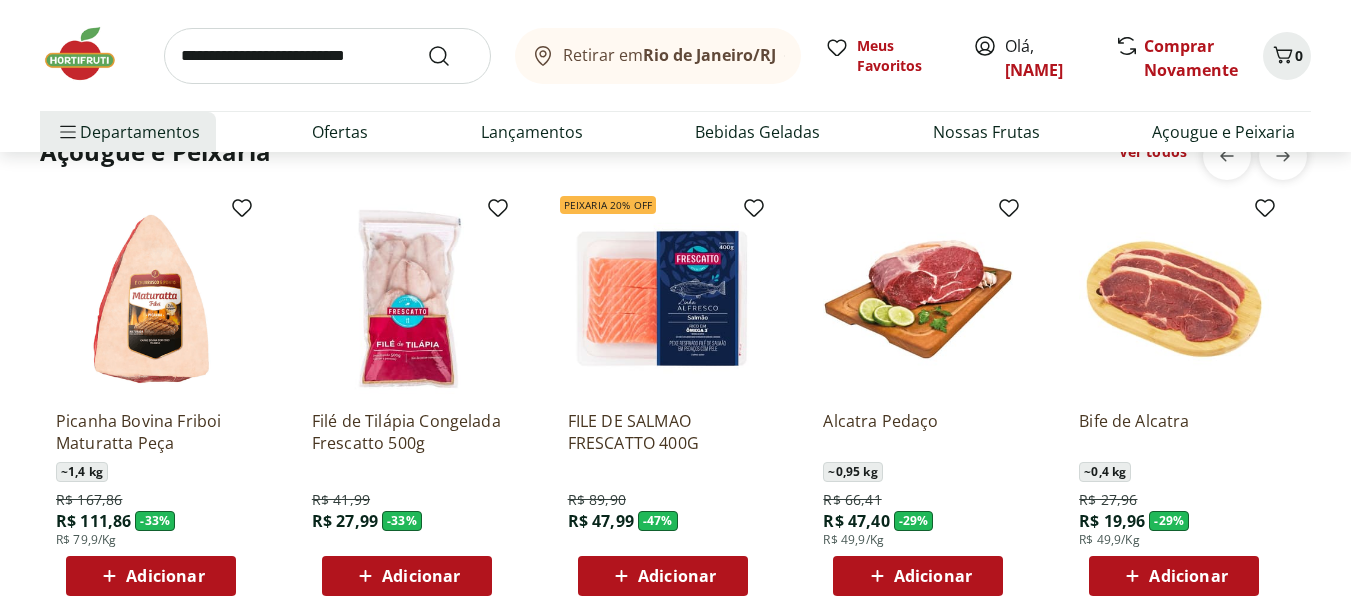 scroll, scrollTop: 2300, scrollLeft: 0, axis: vertical 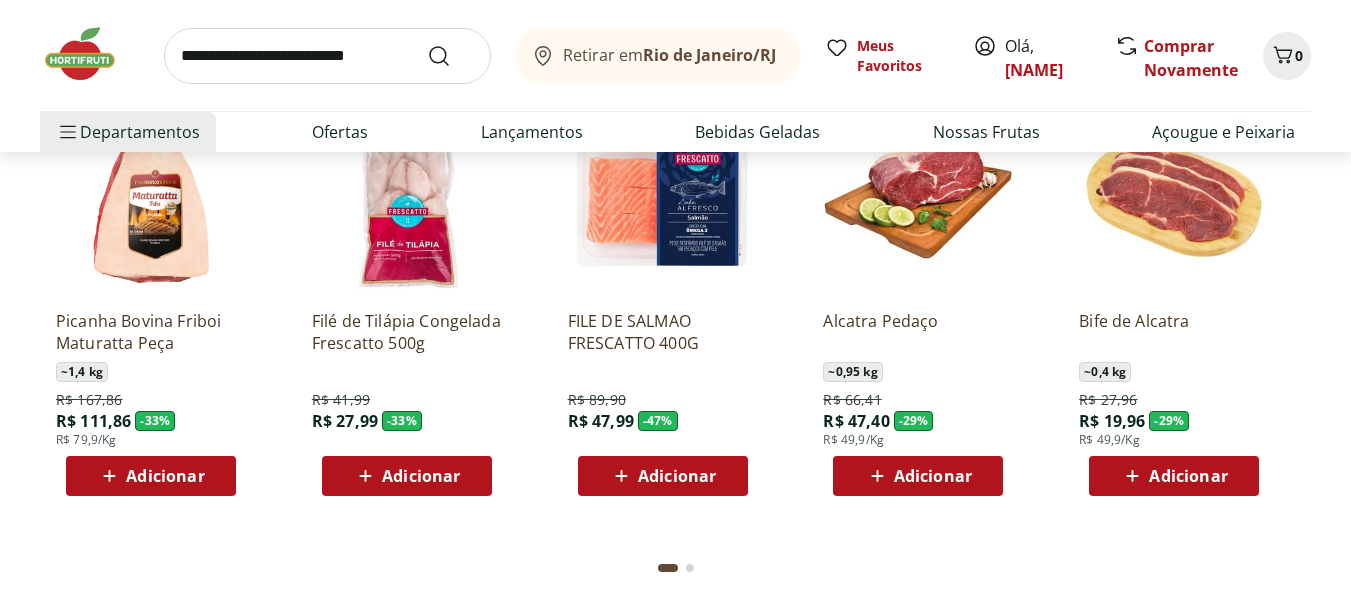 click at bounding box center (690, -16) 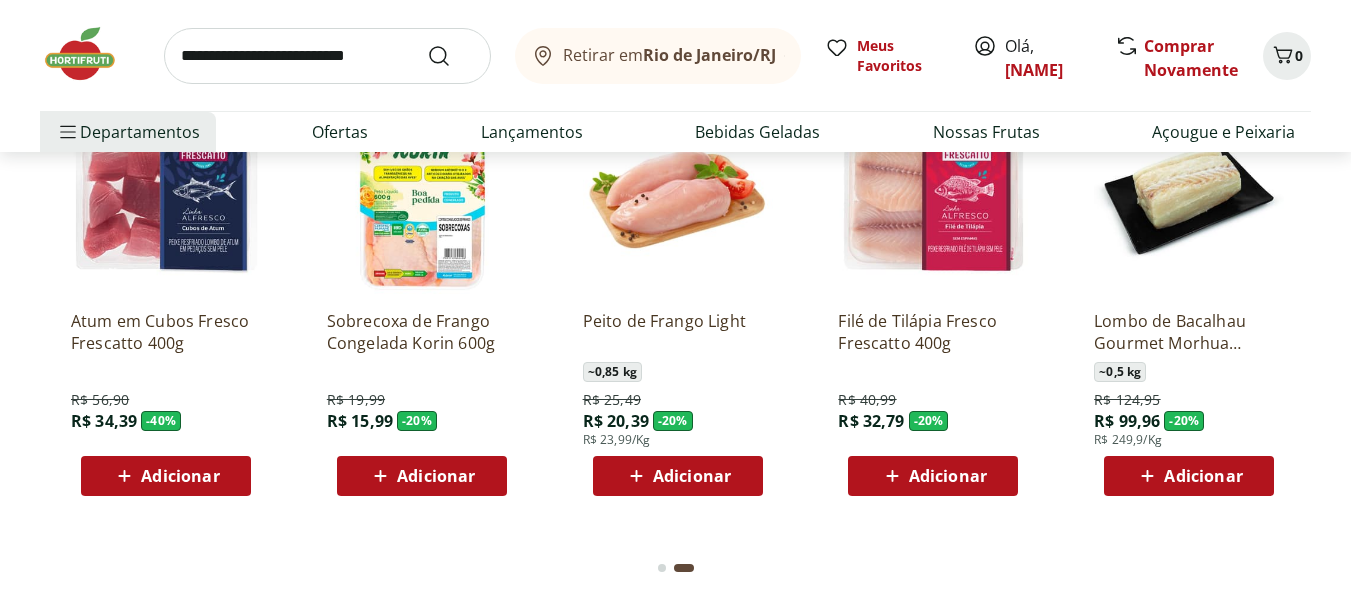 scroll, scrollTop: 0, scrollLeft: 1279, axis: horizontal 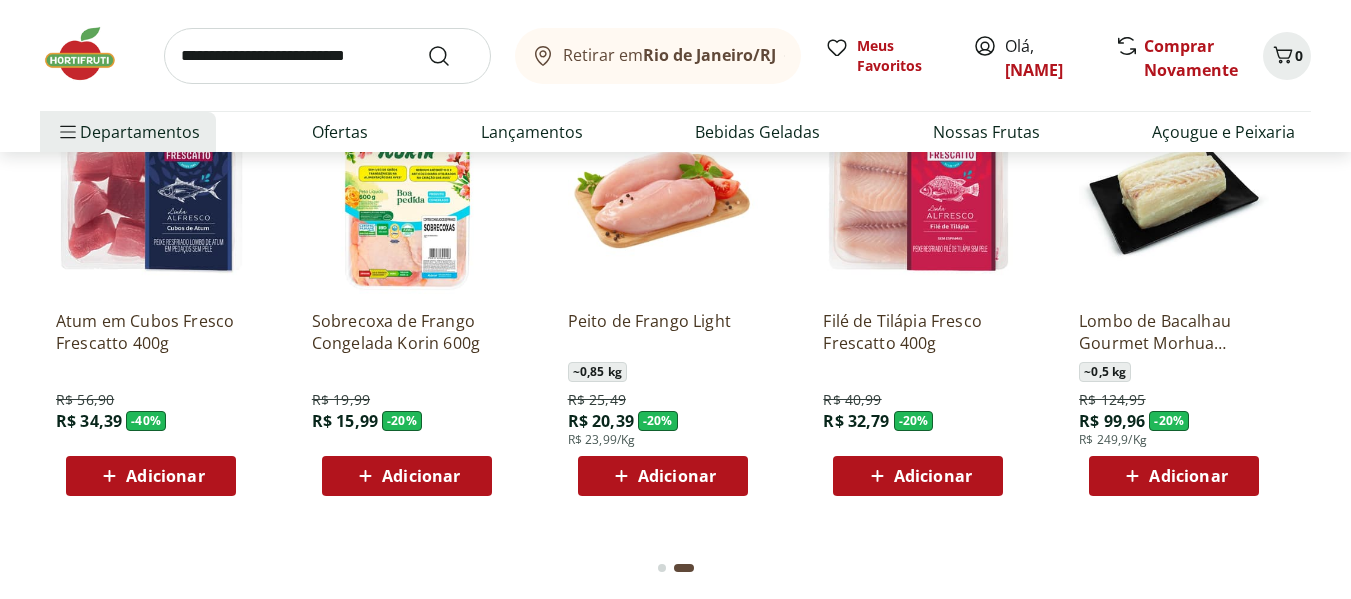 click at bounding box center (662, 568) 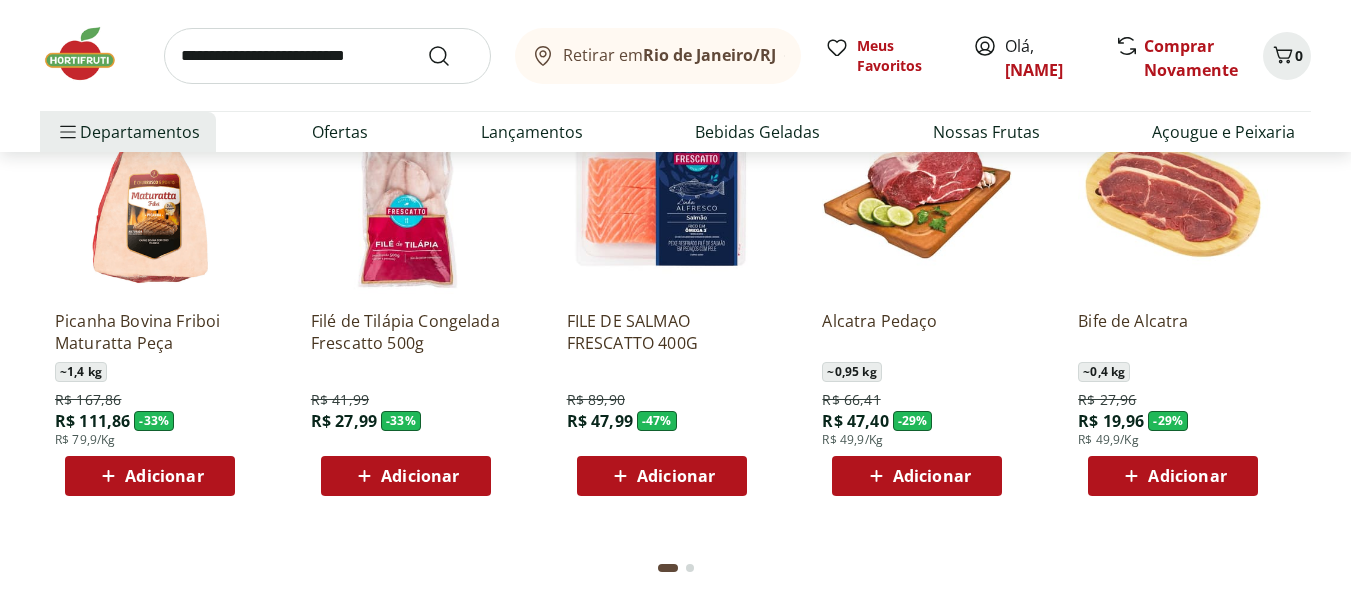 scroll, scrollTop: 0, scrollLeft: 0, axis: both 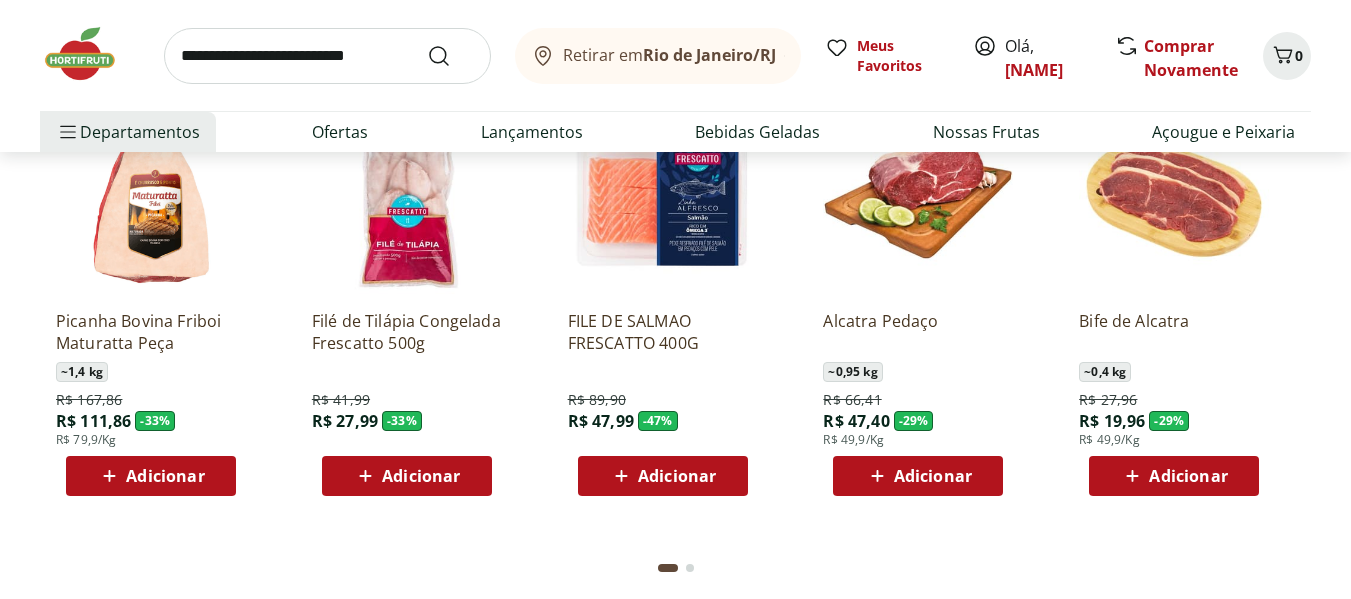 click at bounding box center (690, -16) 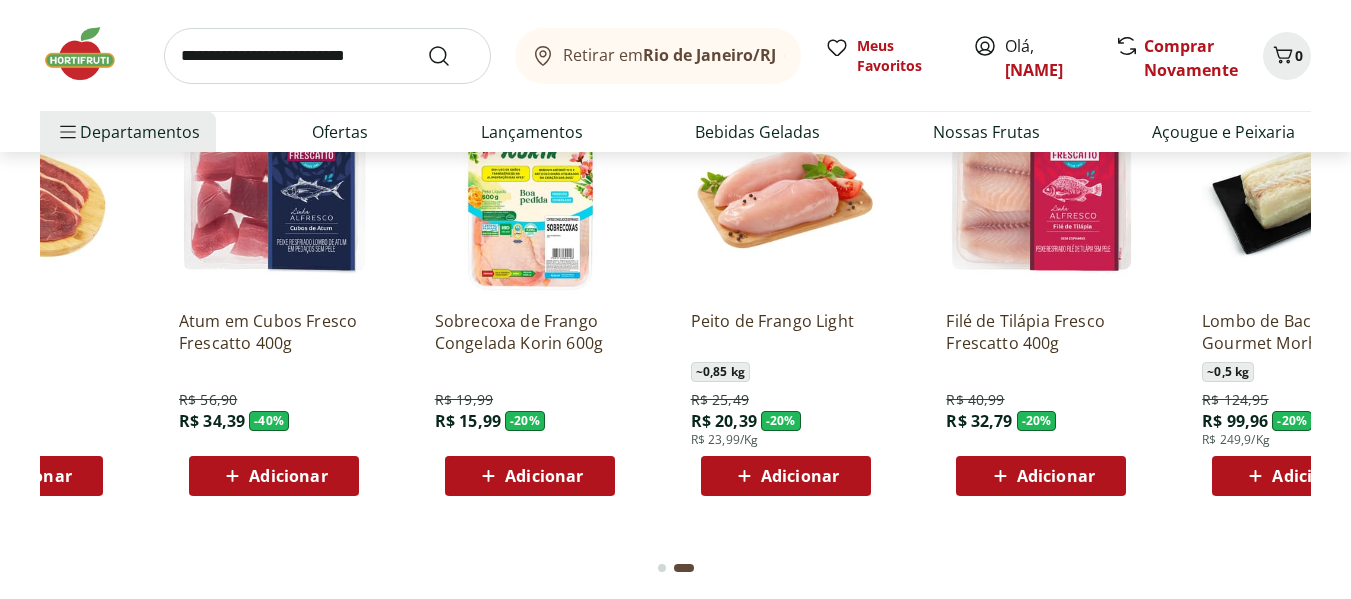 scroll, scrollTop: 0, scrollLeft: 1279, axis: horizontal 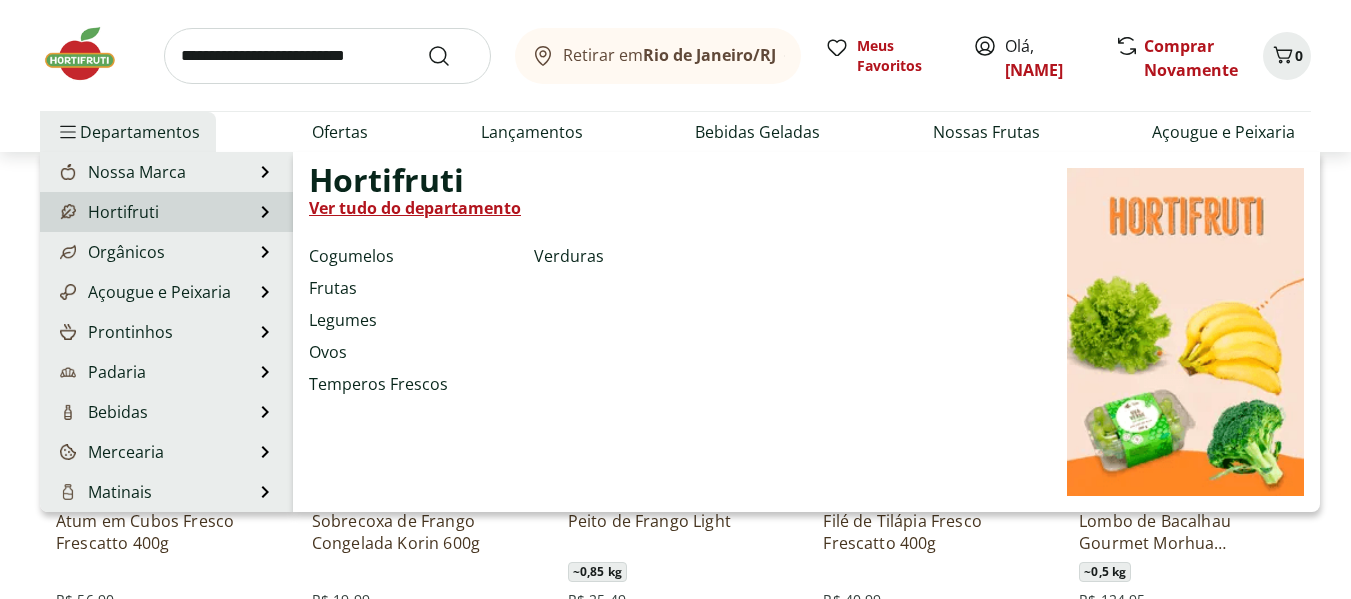 click on "Ver tudo do departamento" at bounding box center [415, 208] 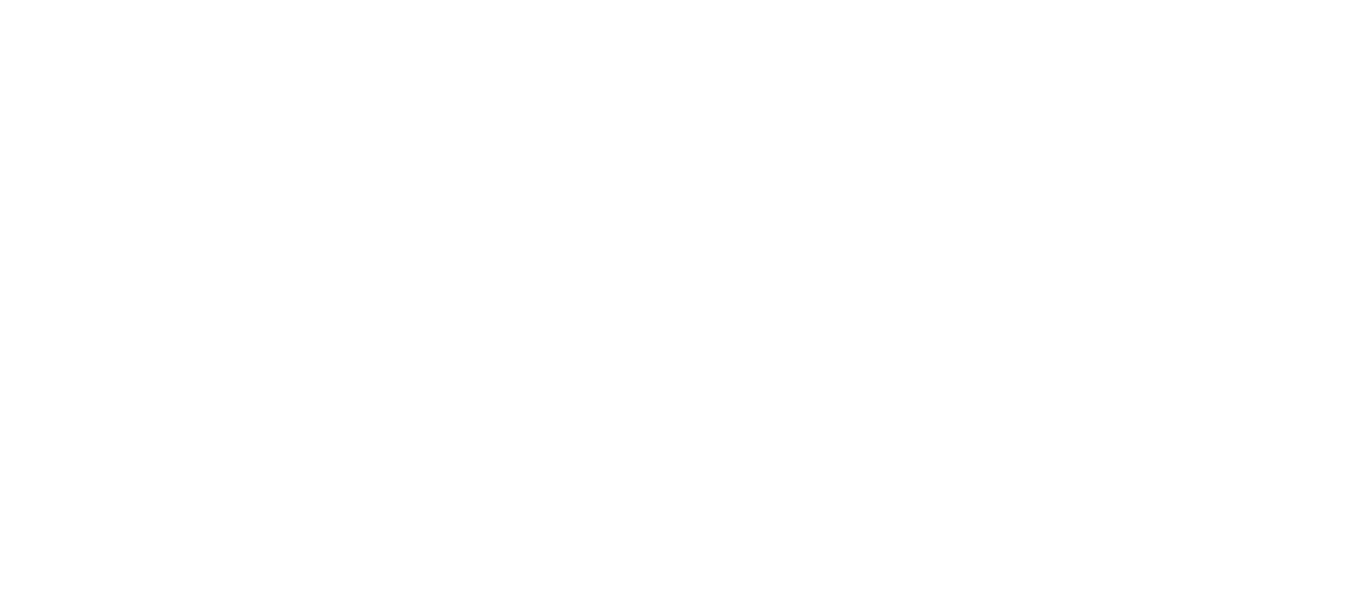 scroll, scrollTop: 0, scrollLeft: 0, axis: both 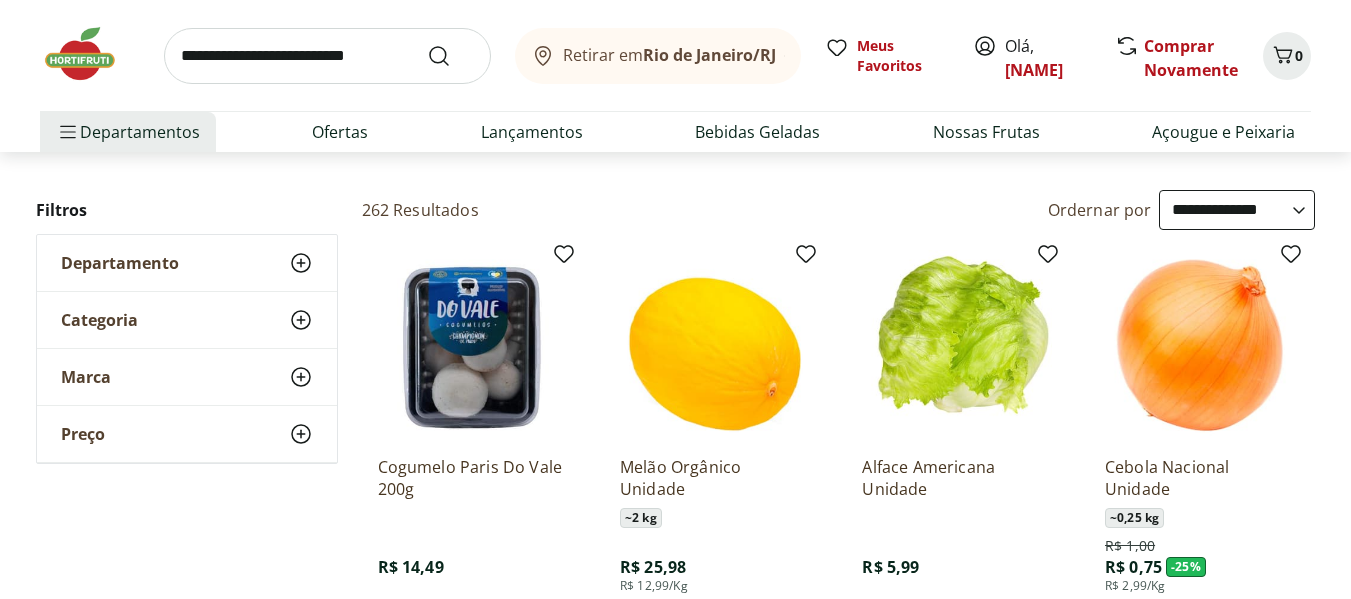 click on "**********" at bounding box center (1237, 210) 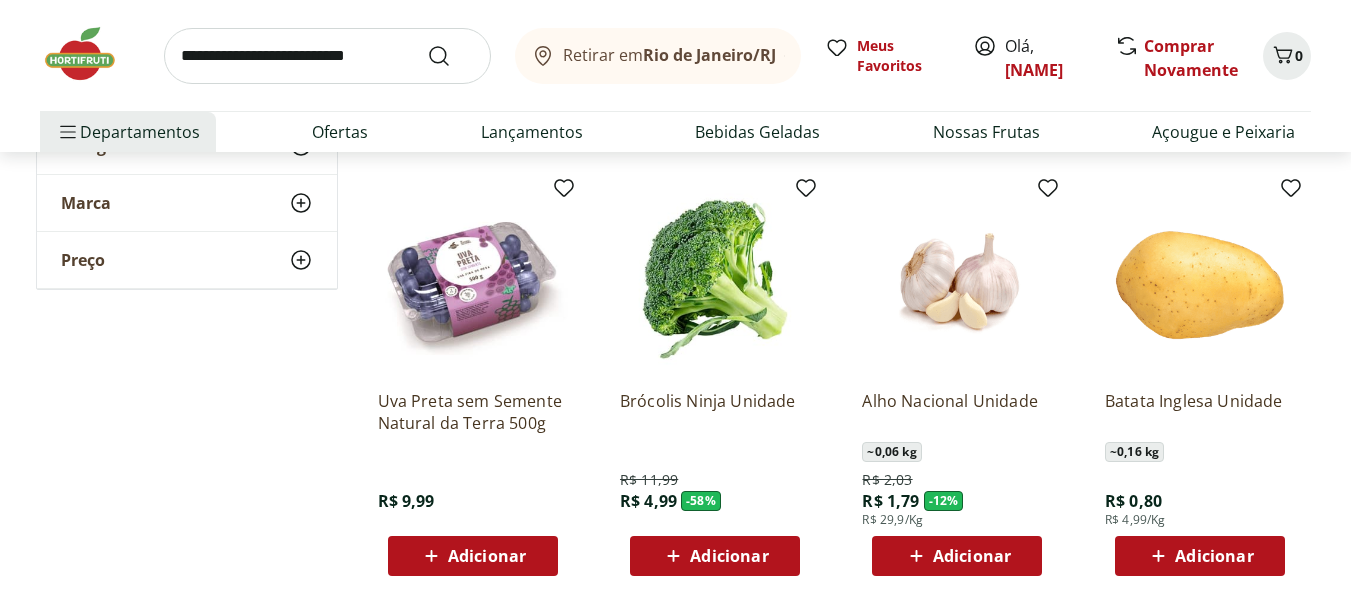 scroll, scrollTop: 1100, scrollLeft: 0, axis: vertical 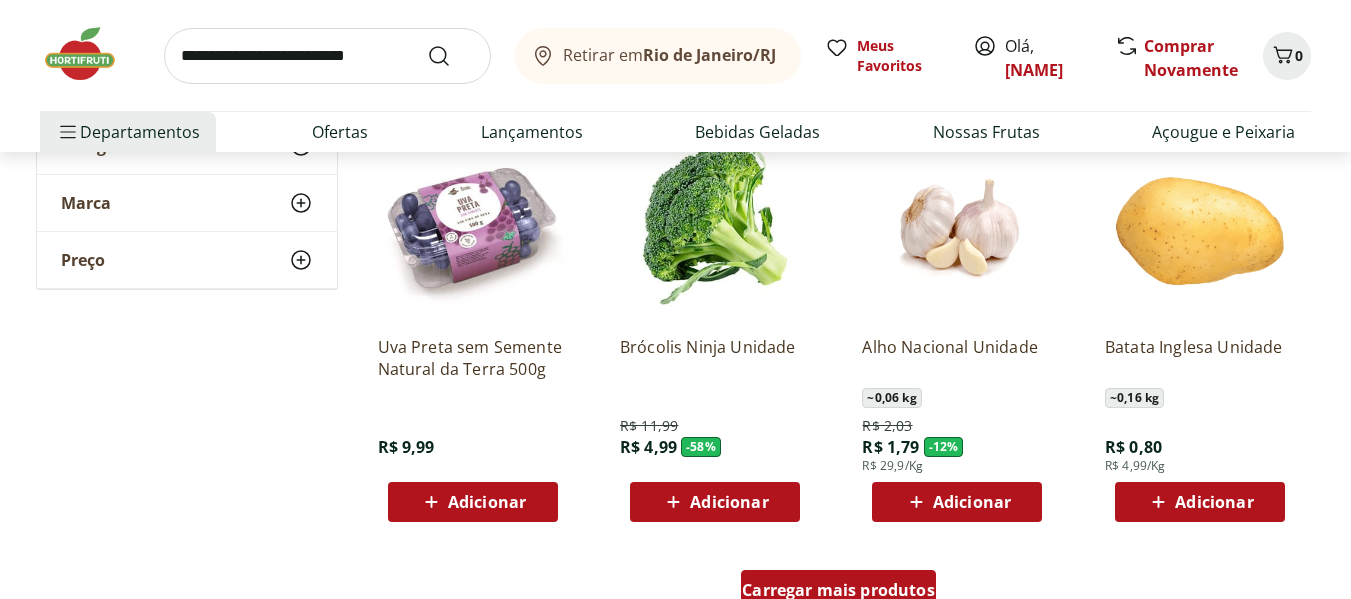 click on "Carregar mais produtos" at bounding box center (838, 590) 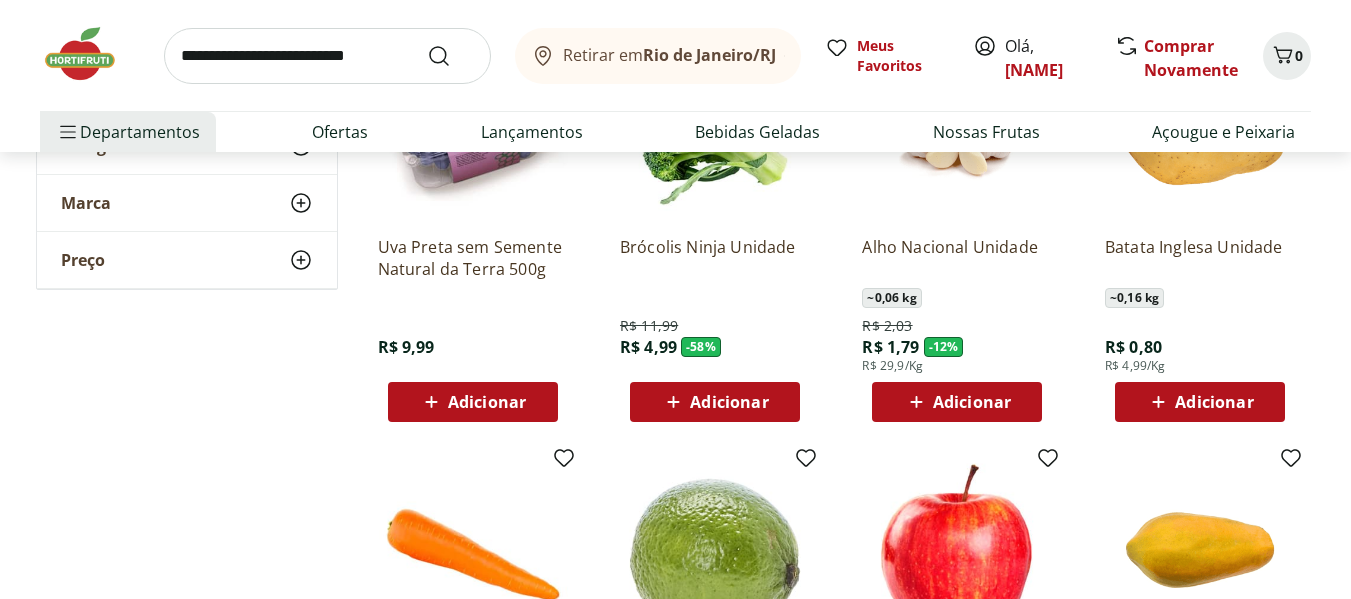 scroll, scrollTop: 1100, scrollLeft: 0, axis: vertical 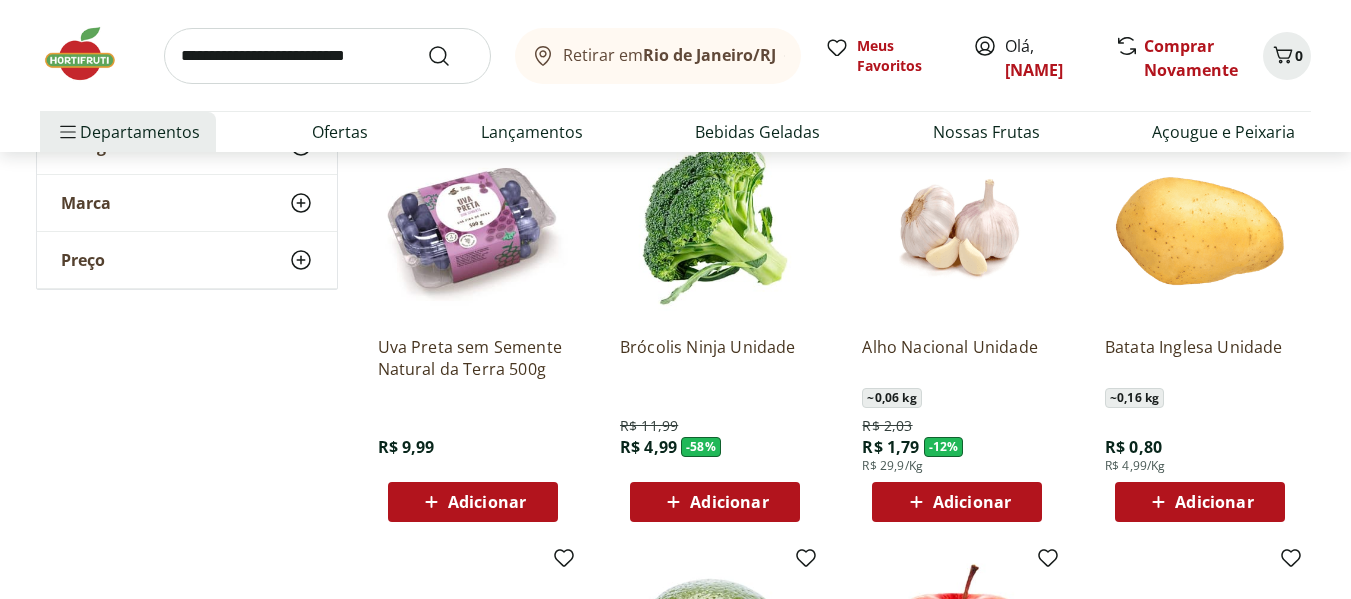 click on "Adicionar" at bounding box center [729, 502] 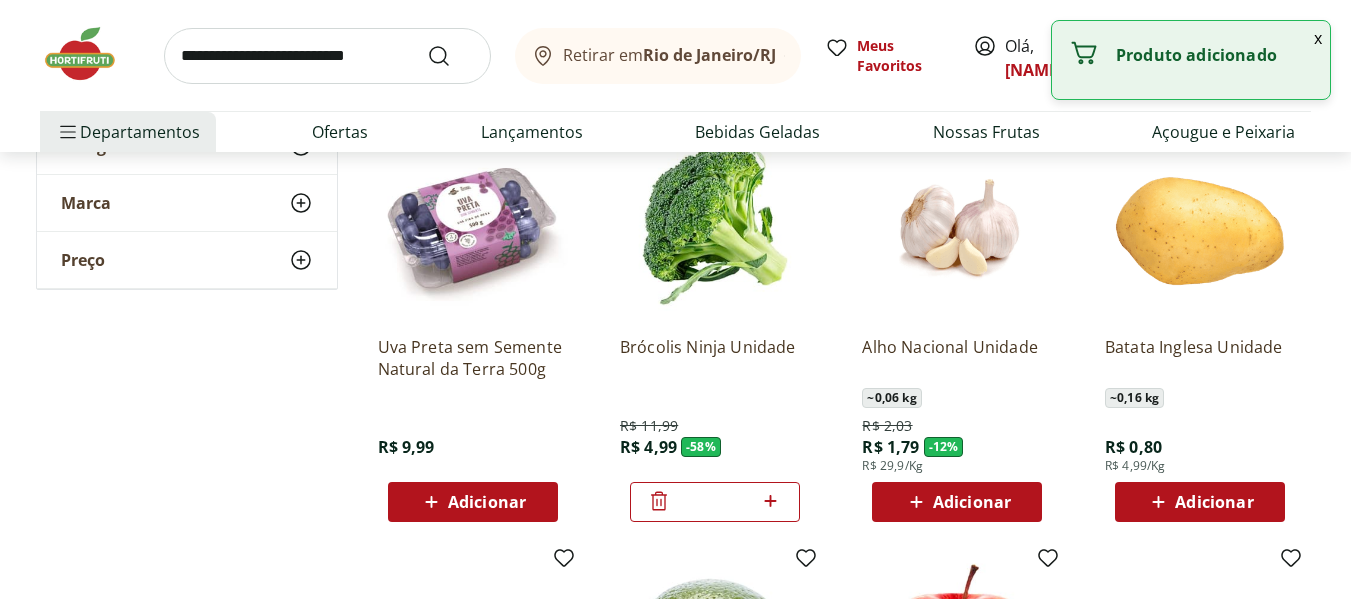 click 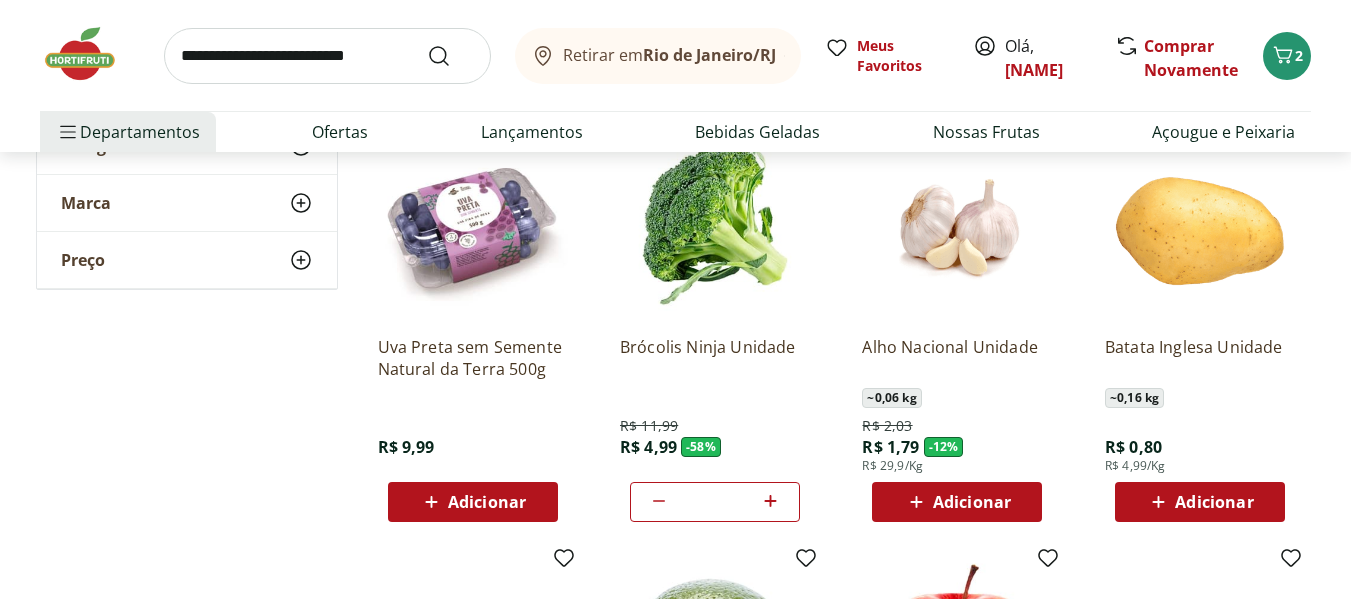 click on "Adicionar" at bounding box center (1214, 502) 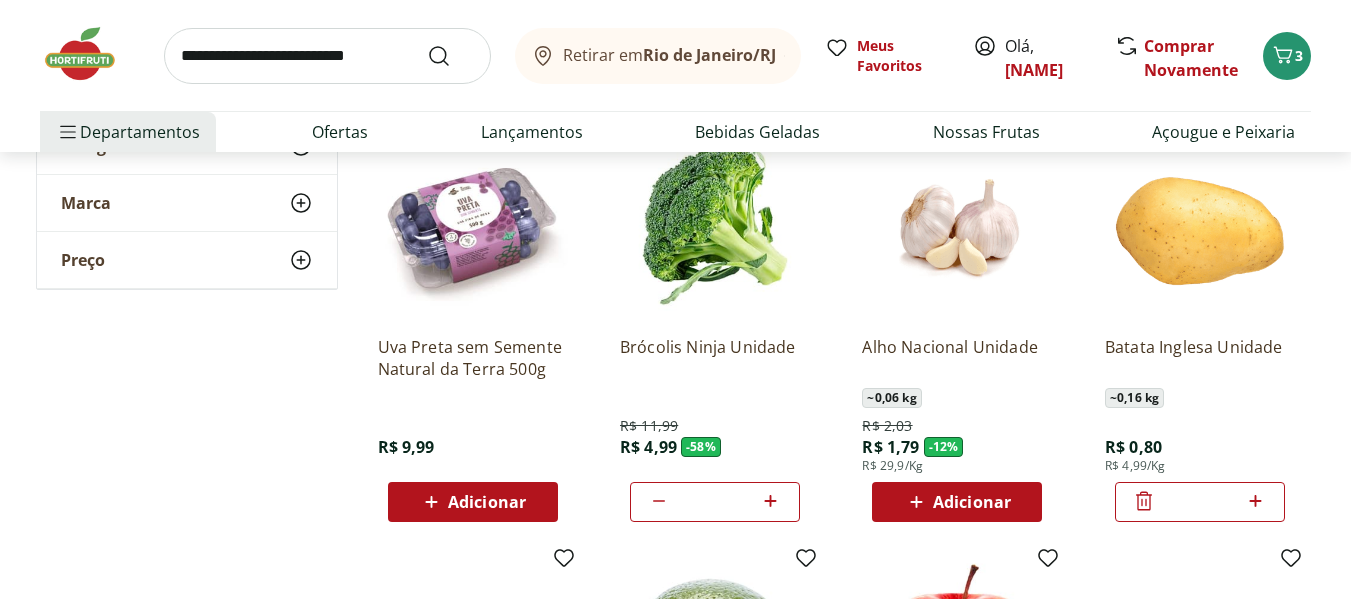 click 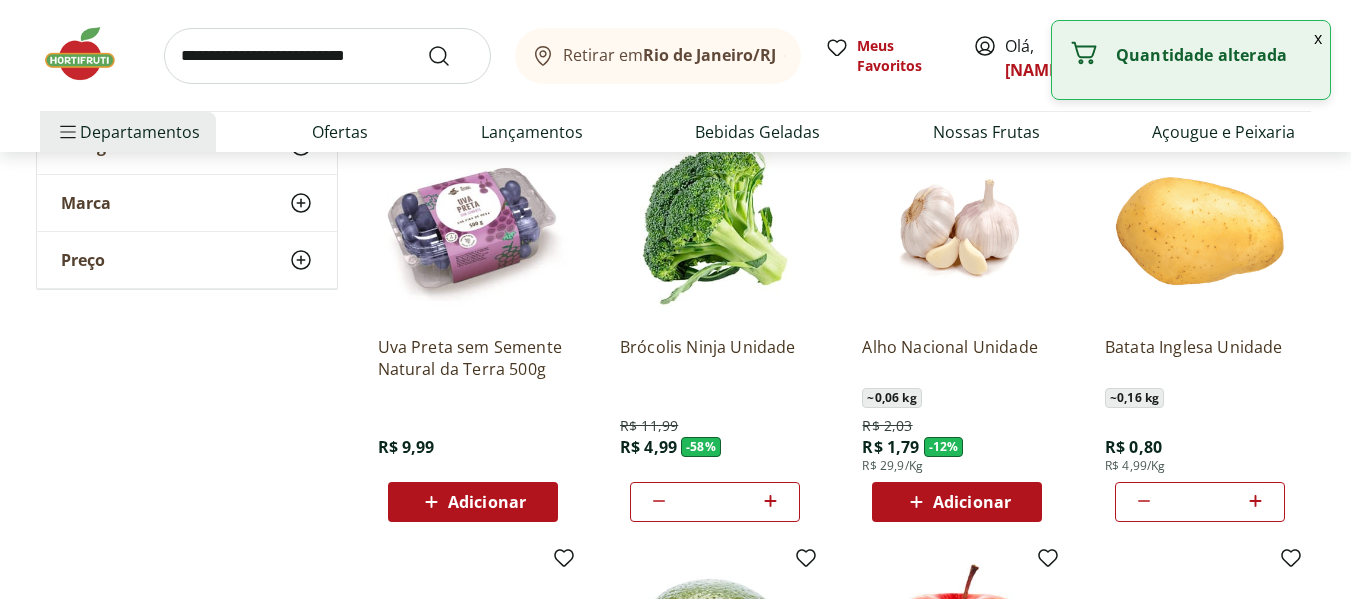 click 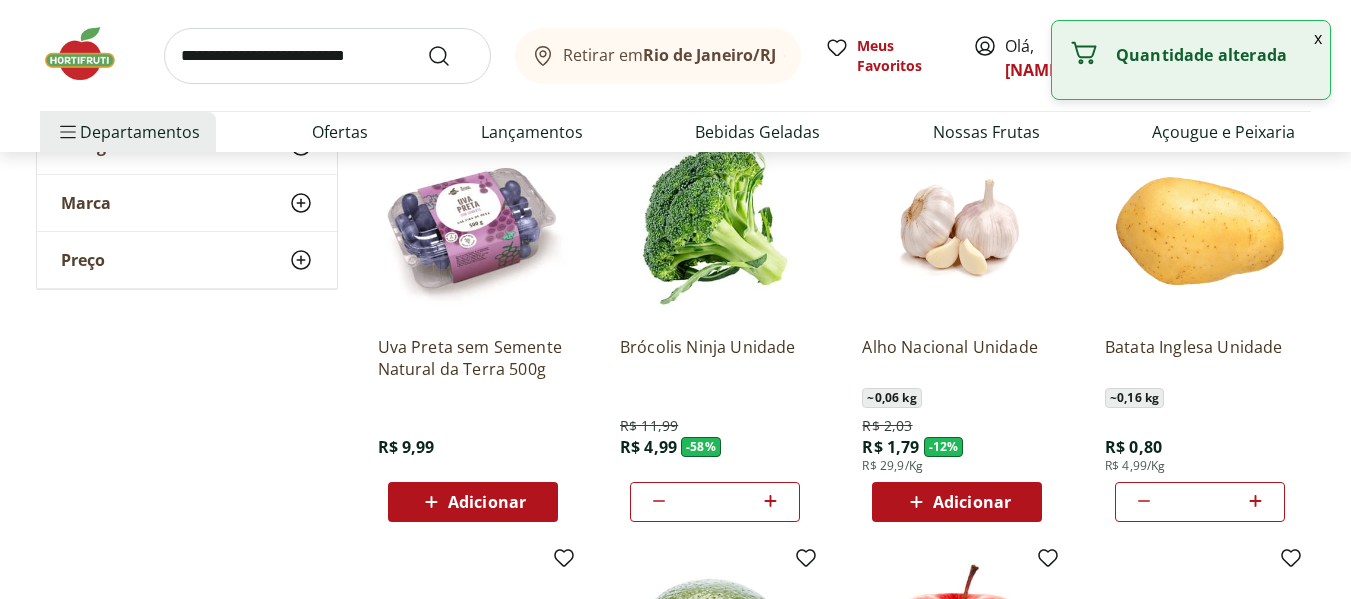 click 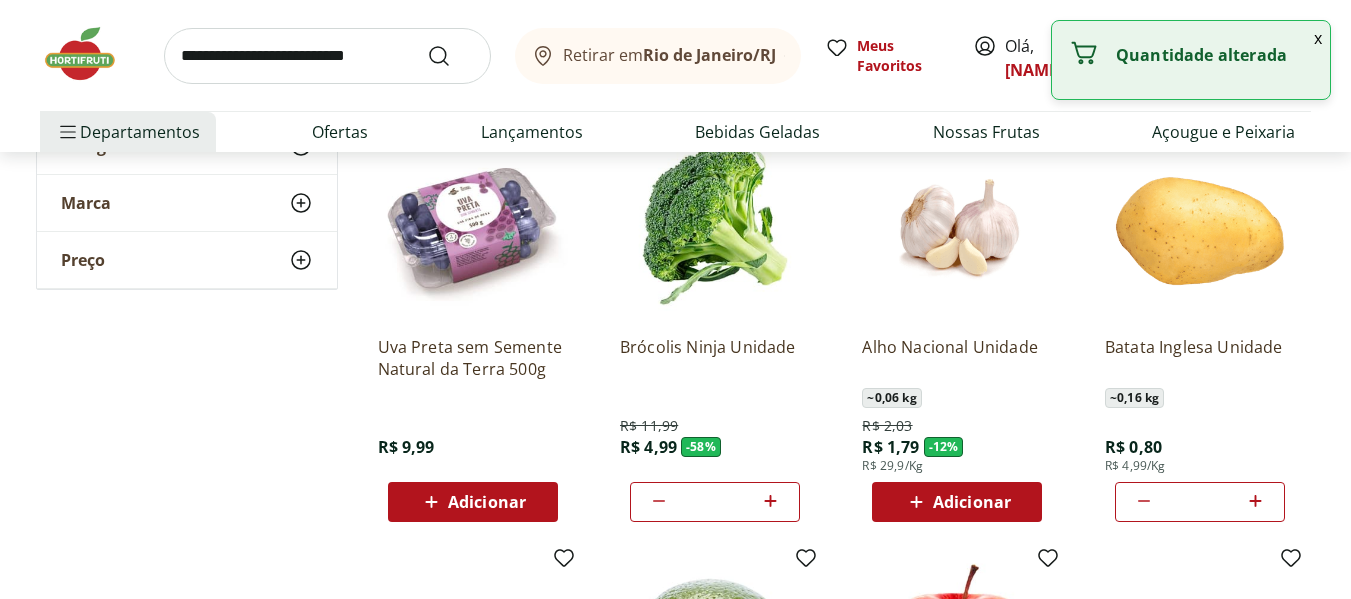 click 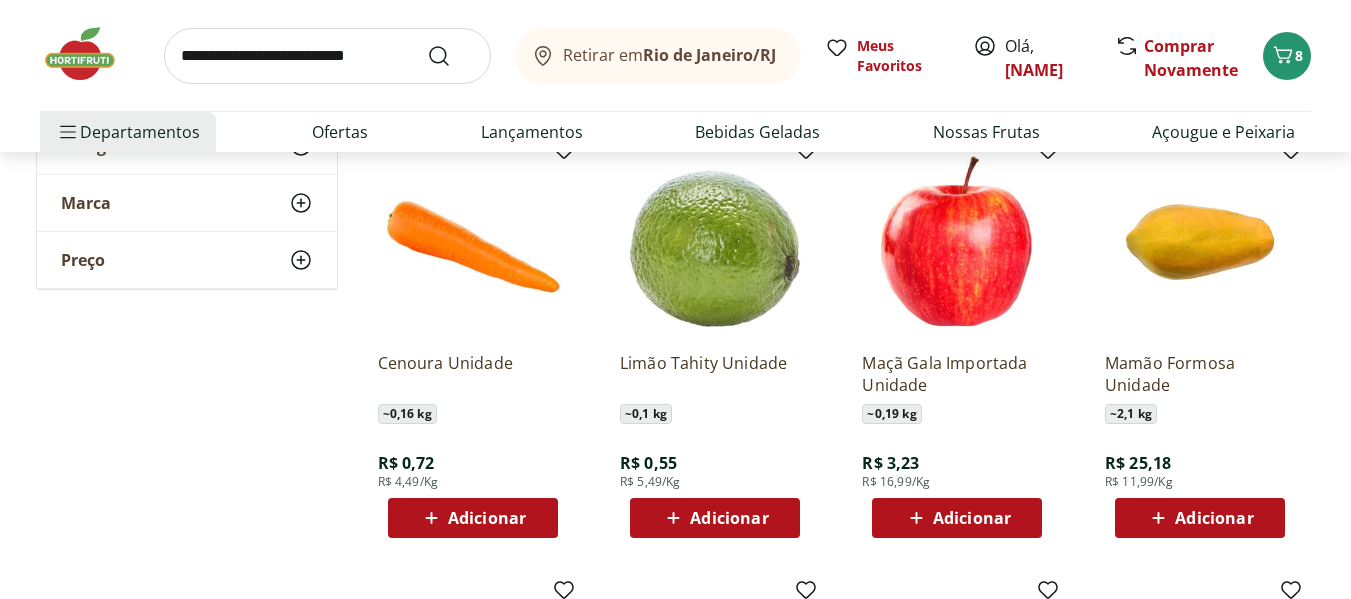 scroll, scrollTop: 1500, scrollLeft: 0, axis: vertical 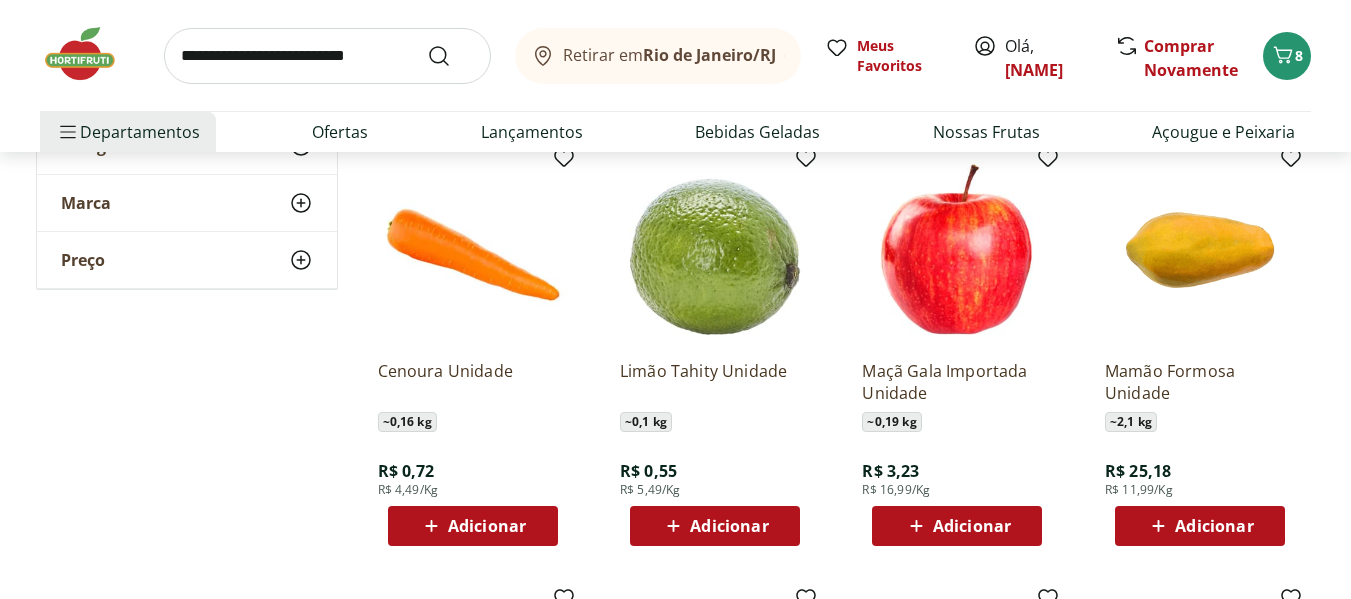 click on "Adicionar" at bounding box center (729, 526) 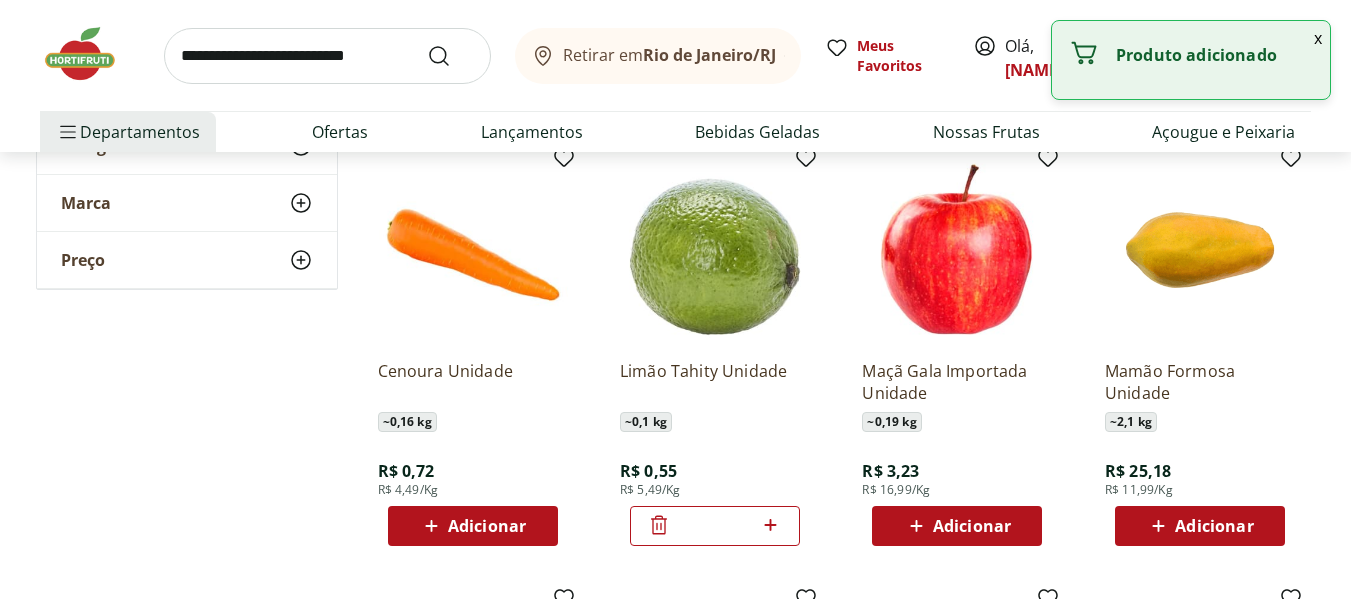 click 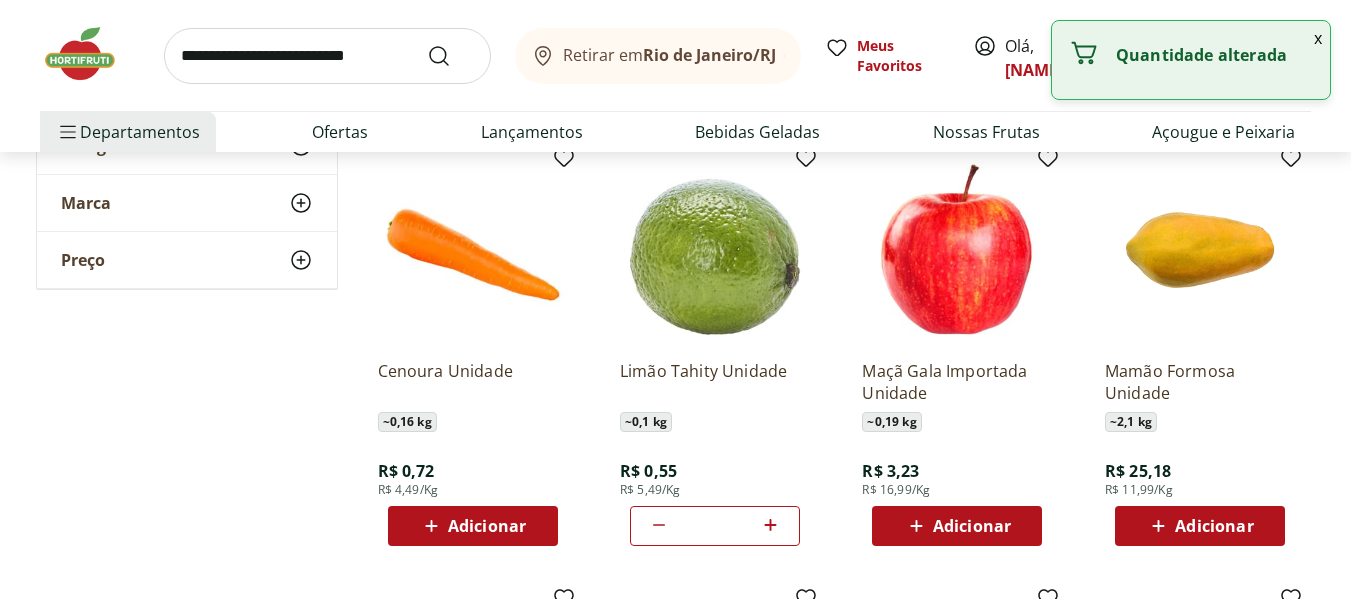 click 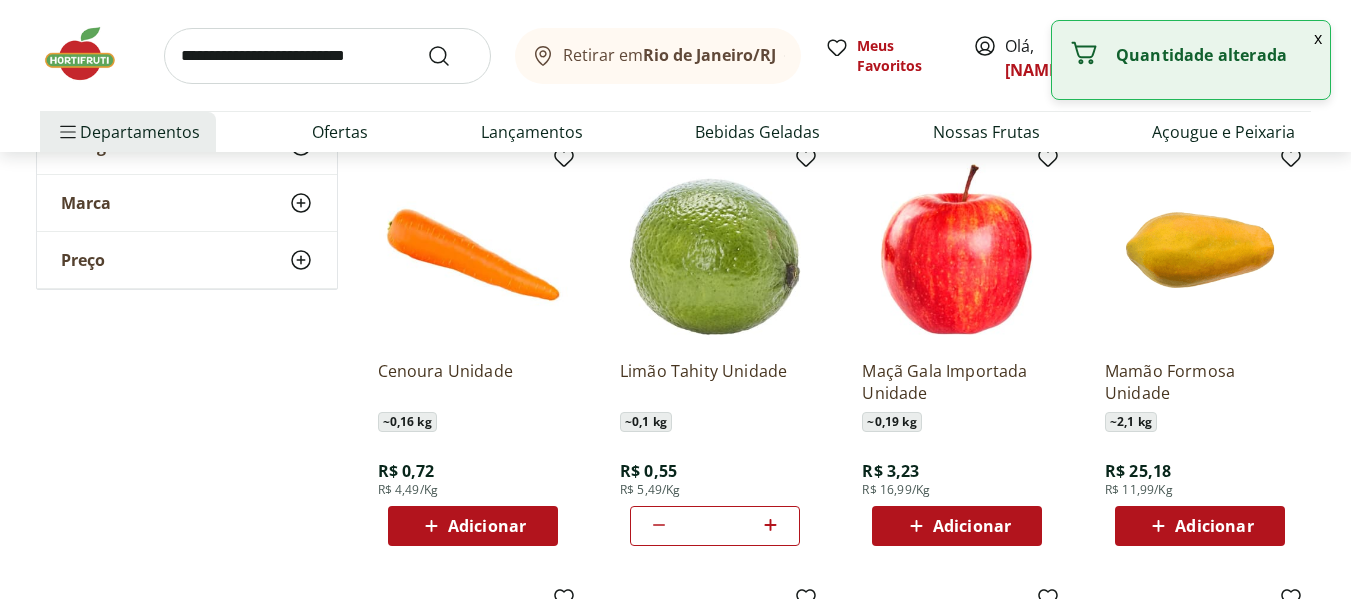 click 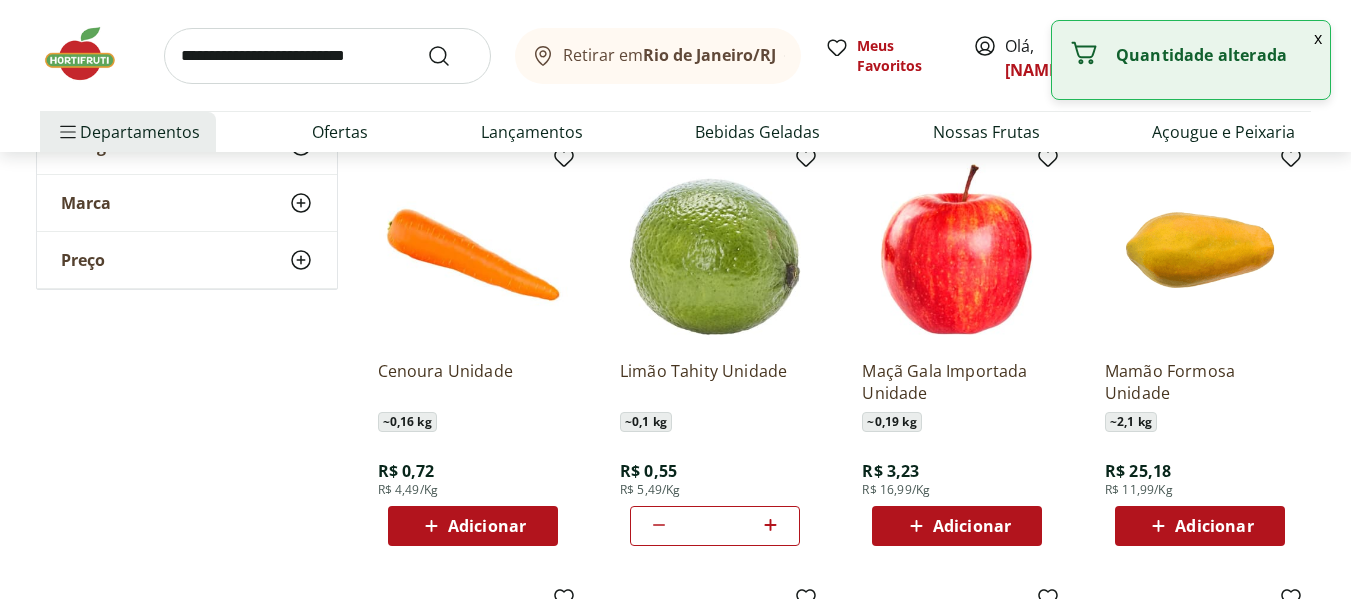 click 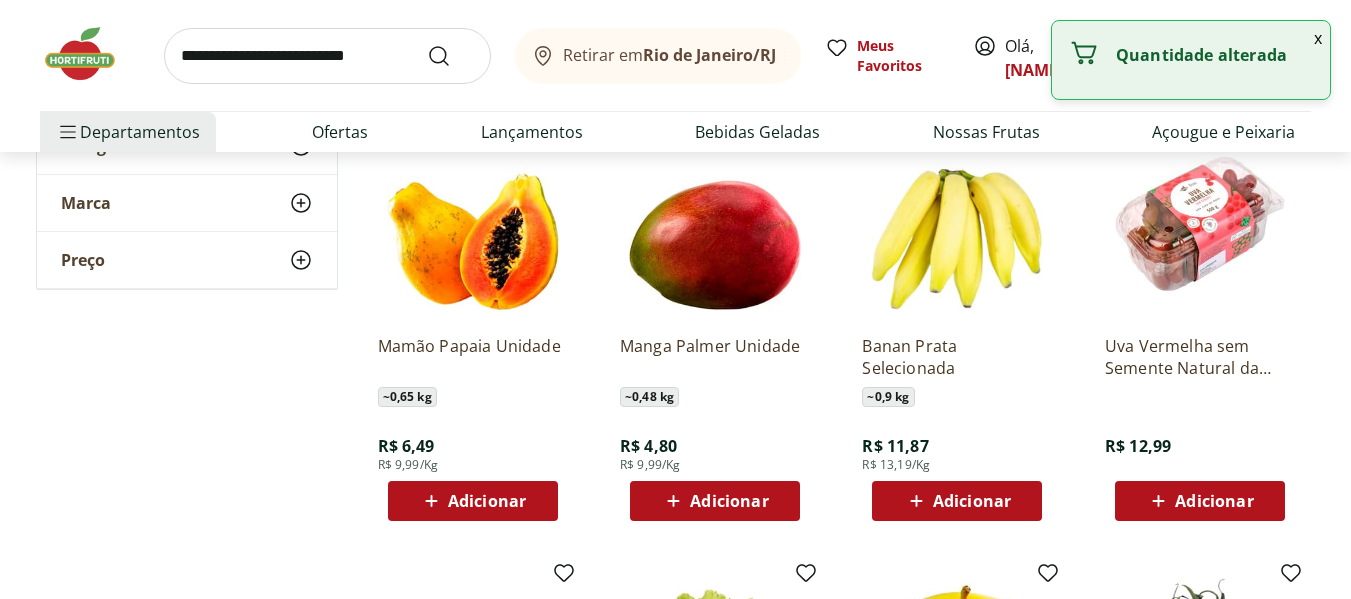 scroll, scrollTop: 2000, scrollLeft: 0, axis: vertical 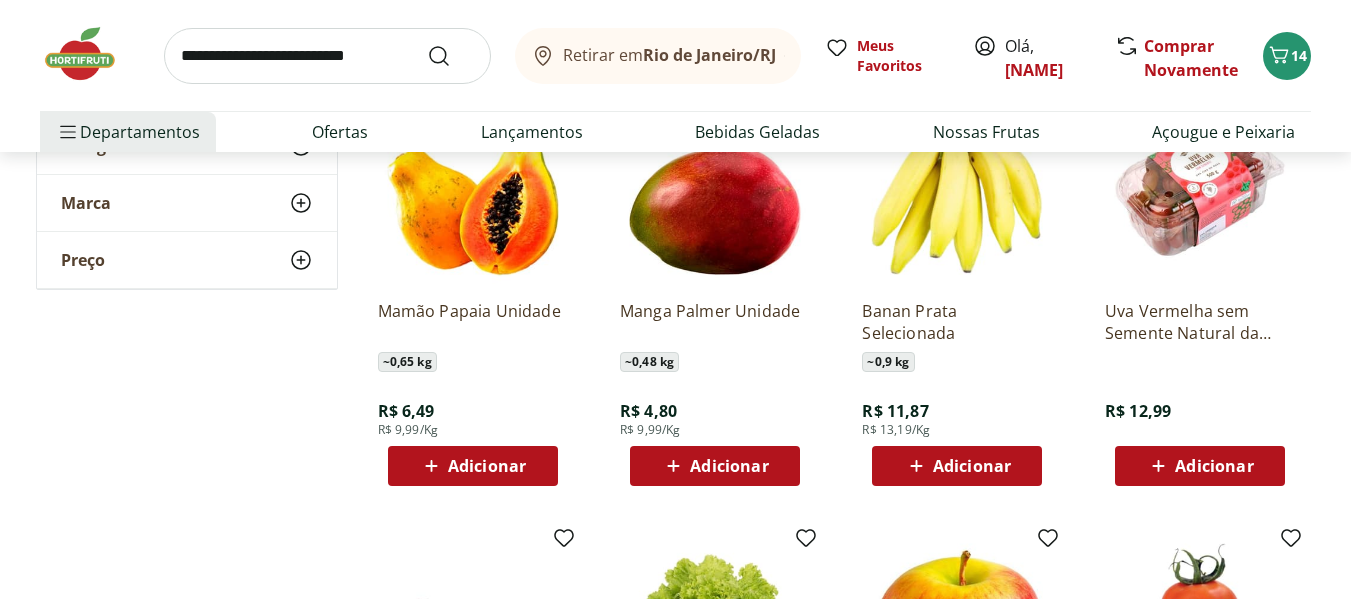 click on "Adicionar" at bounding box center (957, 466) 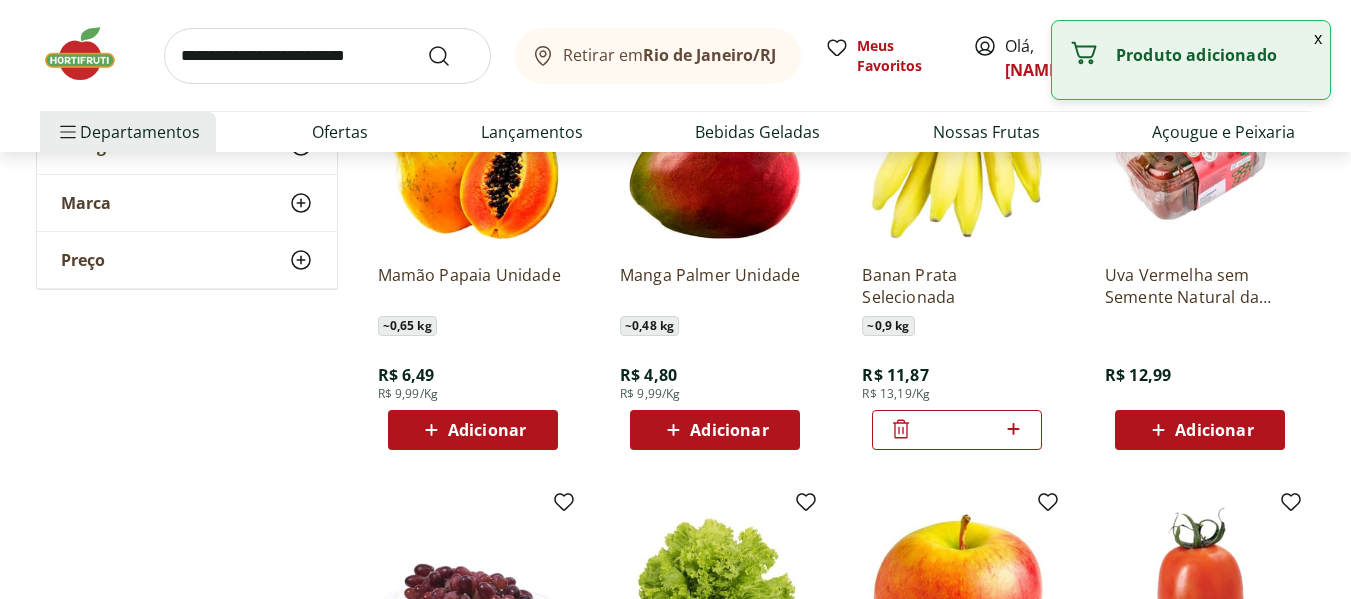 scroll, scrollTop: 2000, scrollLeft: 0, axis: vertical 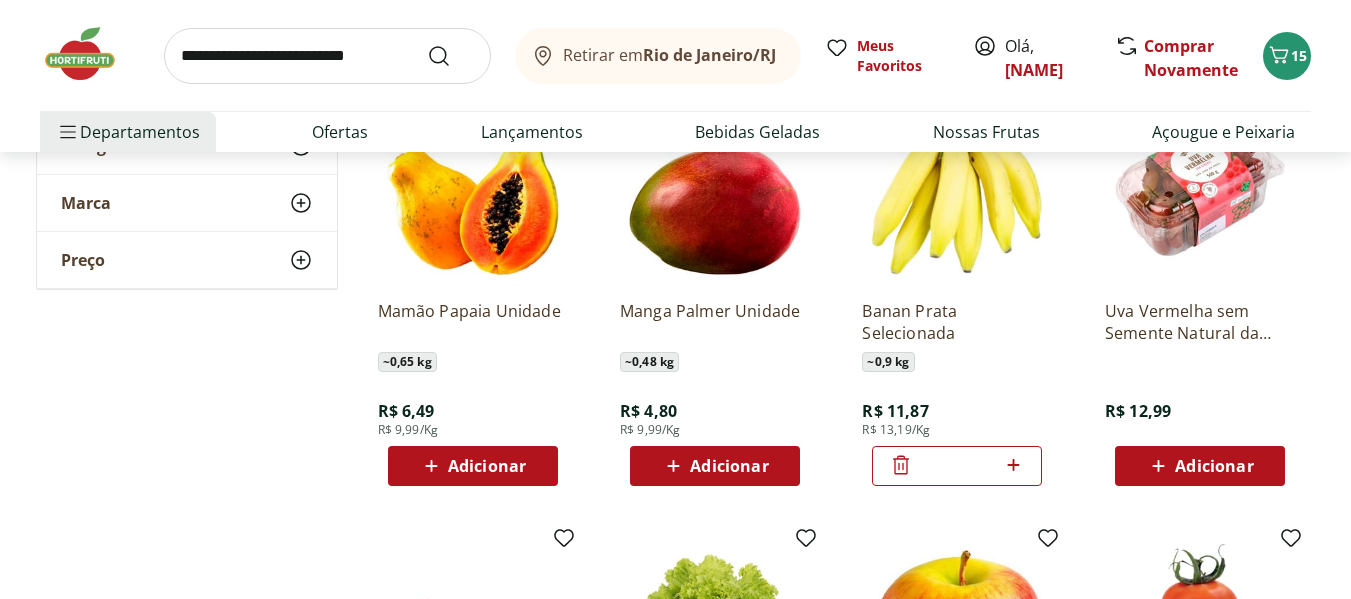 click on "Adicionar" at bounding box center (729, 466) 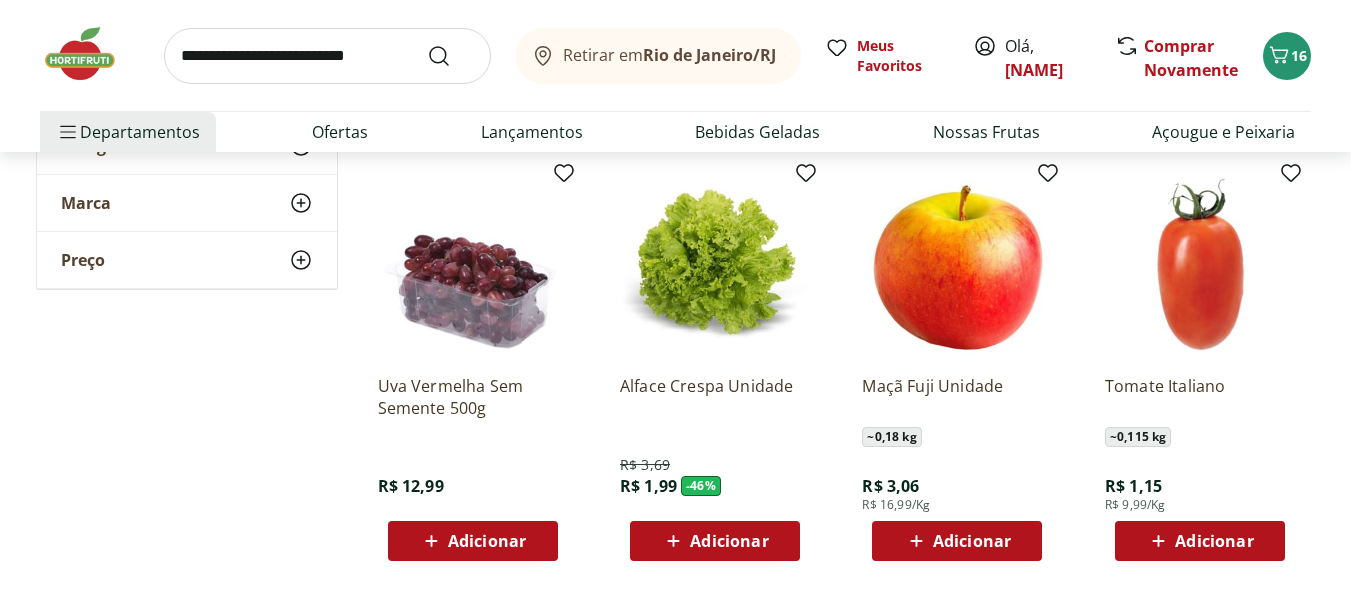 scroll, scrollTop: 2400, scrollLeft: 0, axis: vertical 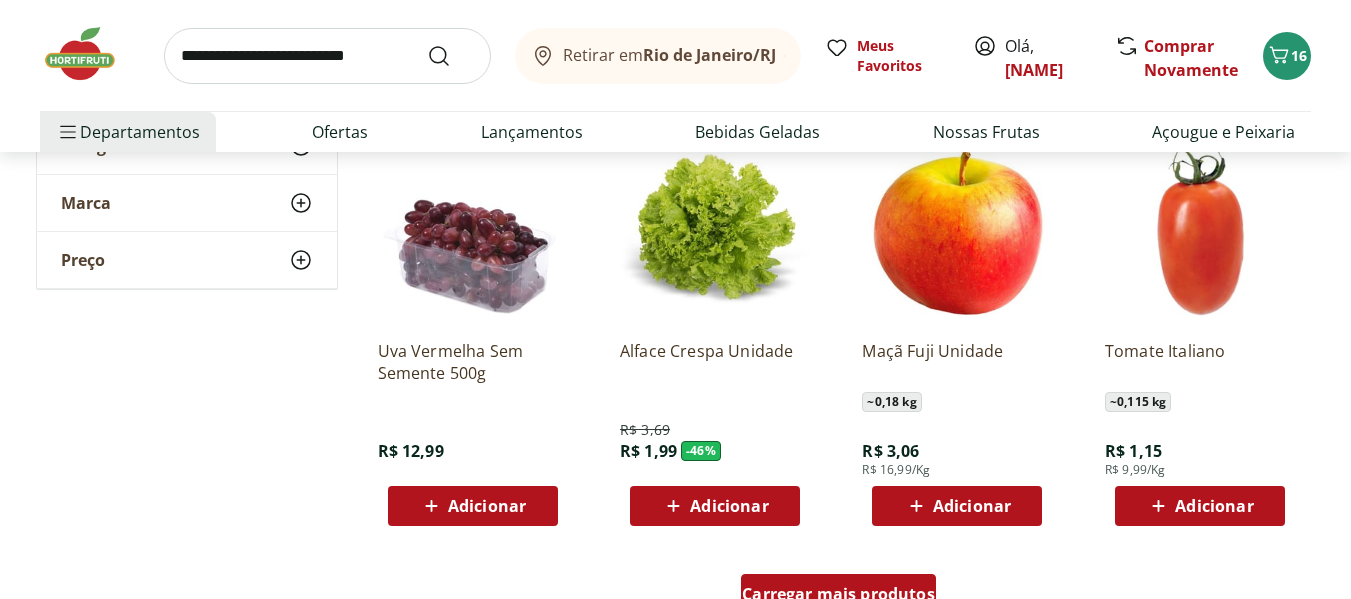 click on "Carregar mais produtos" at bounding box center (838, 594) 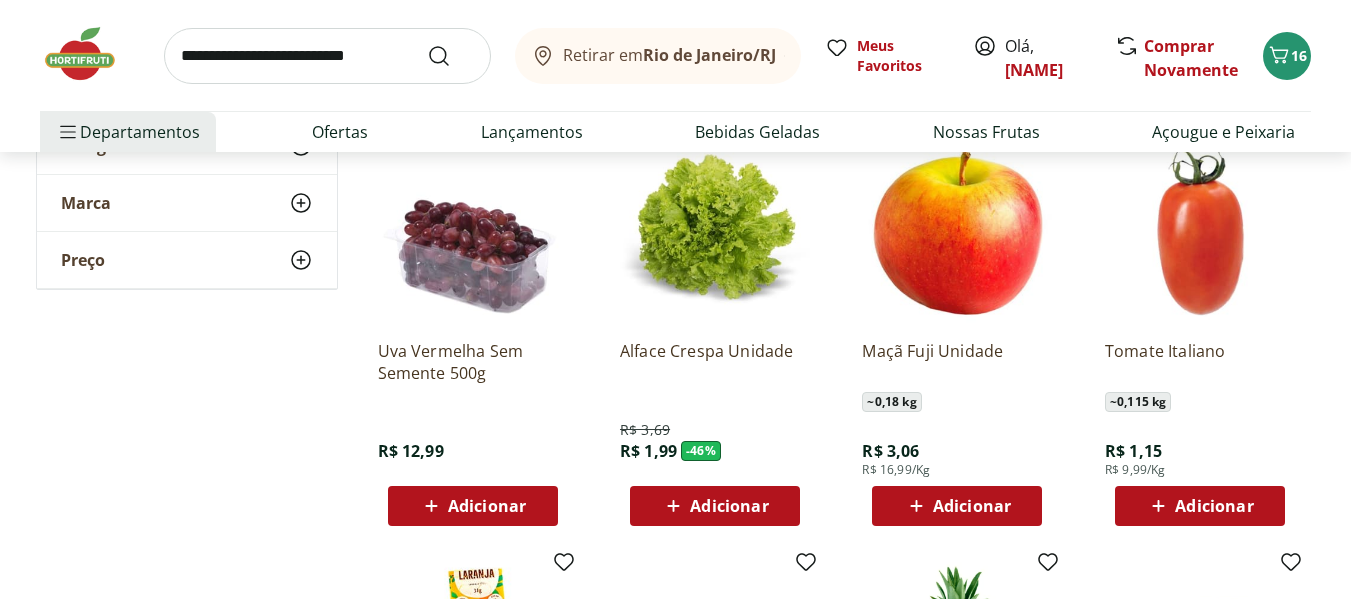 scroll, scrollTop: 2500, scrollLeft: 0, axis: vertical 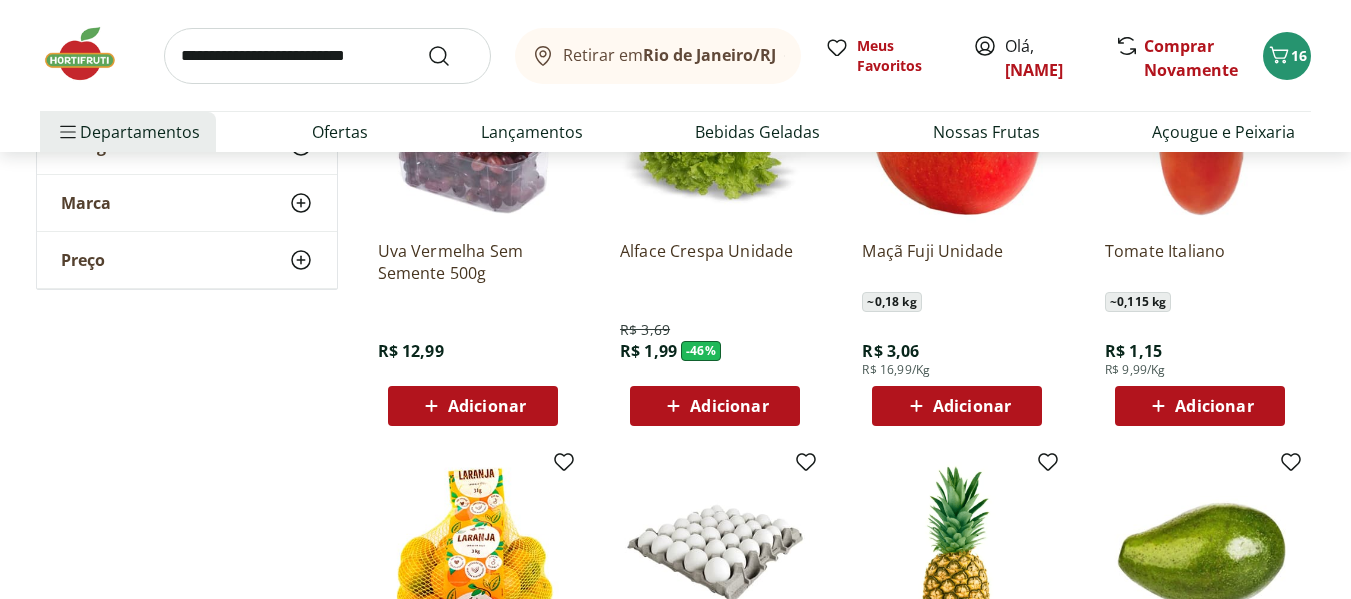 click on "Adicionar" at bounding box center [1214, 406] 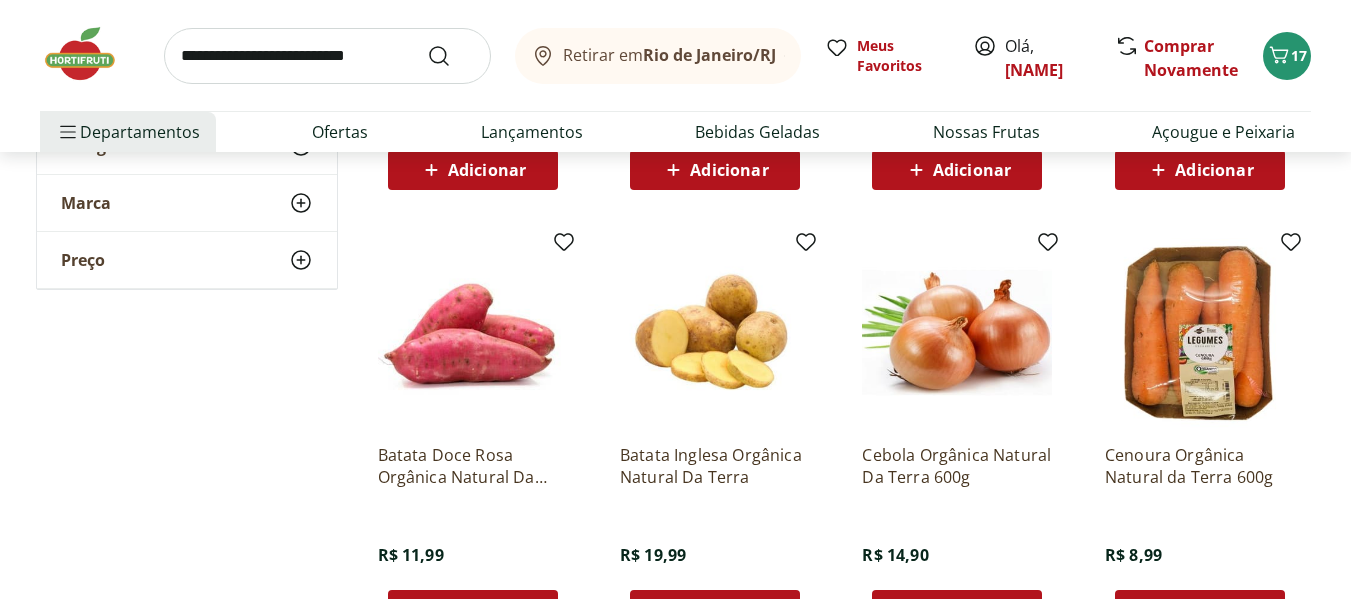 scroll, scrollTop: 3700, scrollLeft: 0, axis: vertical 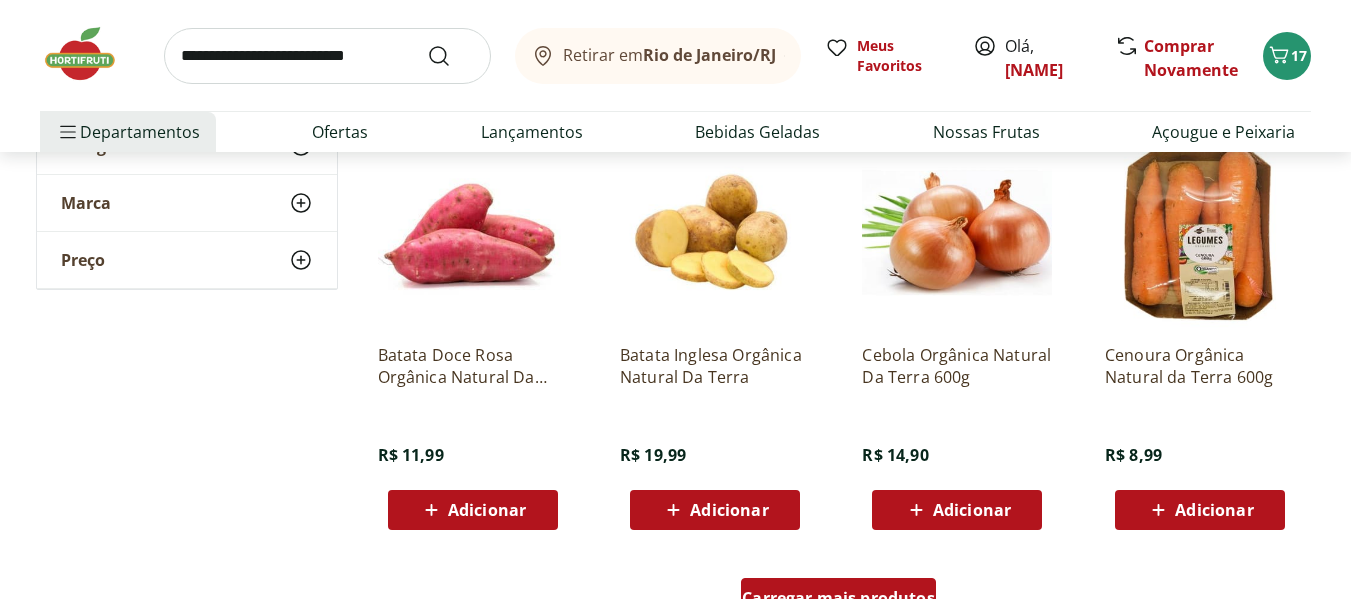 click on "Carregar mais produtos" at bounding box center [838, 598] 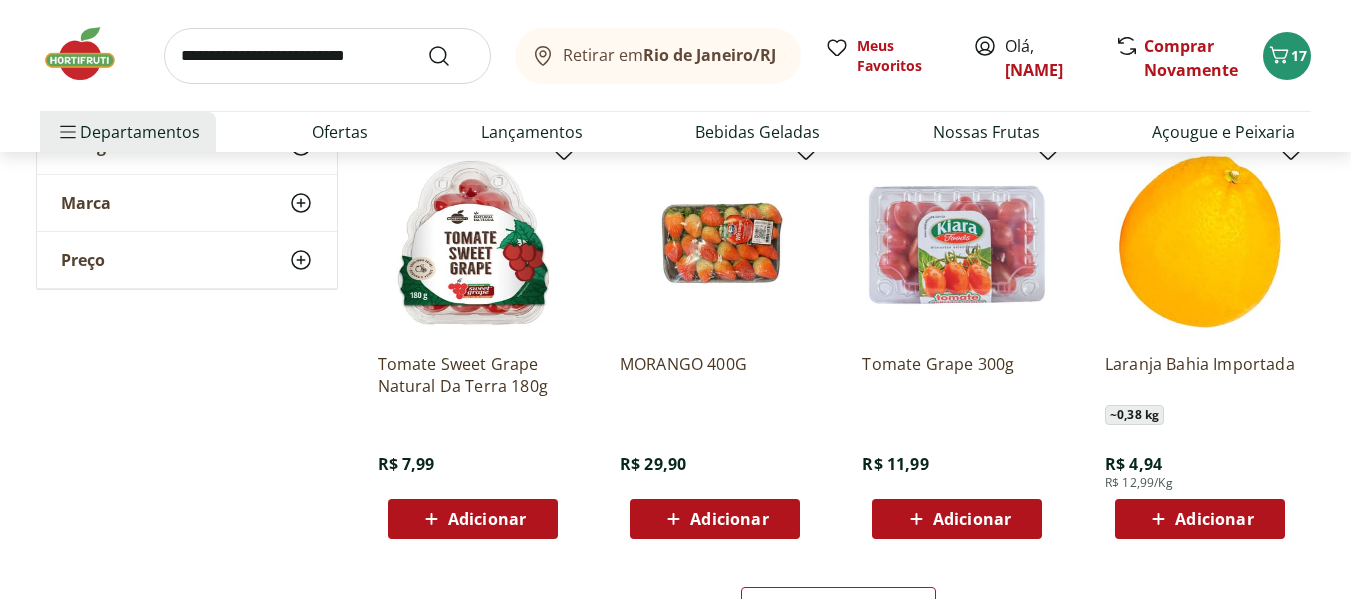 scroll, scrollTop: 5000, scrollLeft: 0, axis: vertical 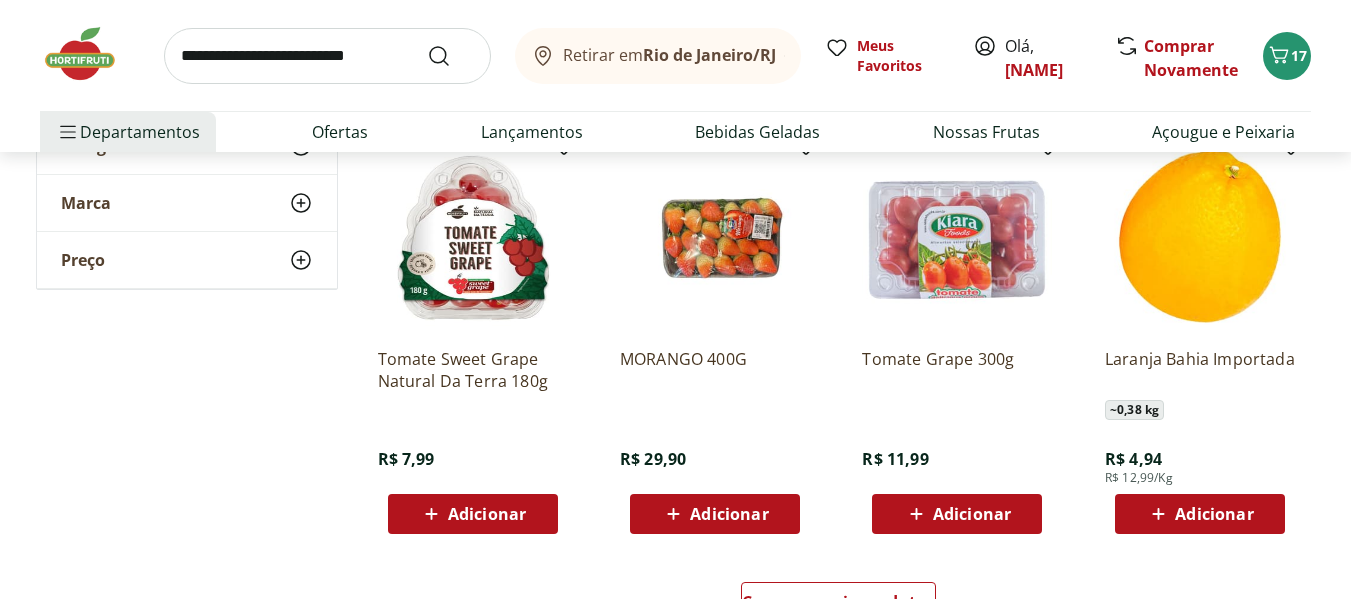 click on "Carregar mais produtos" at bounding box center (839, 606) 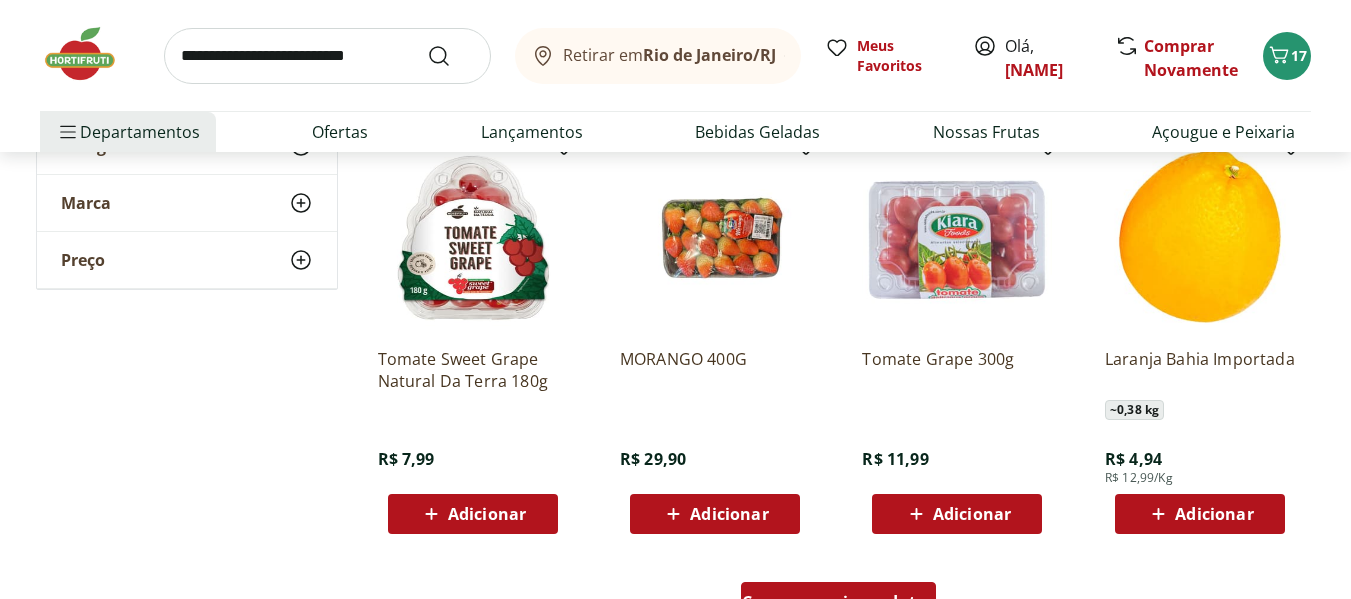 click on "Carregar mais produtos" at bounding box center [838, 602] 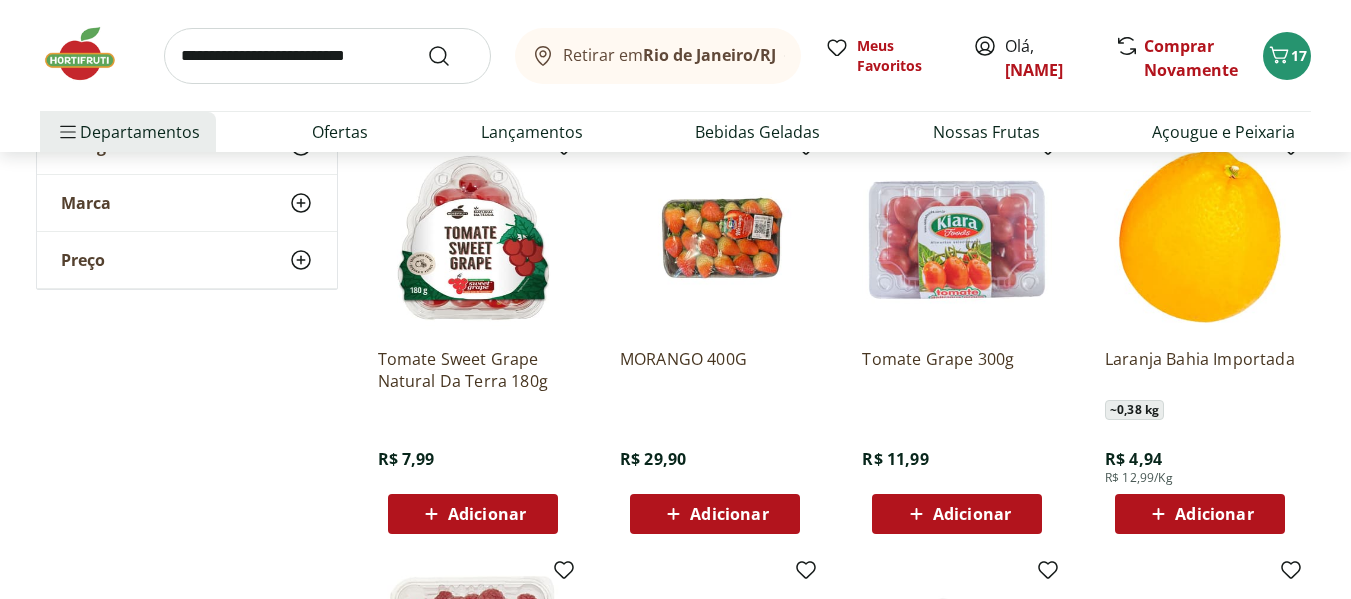 click 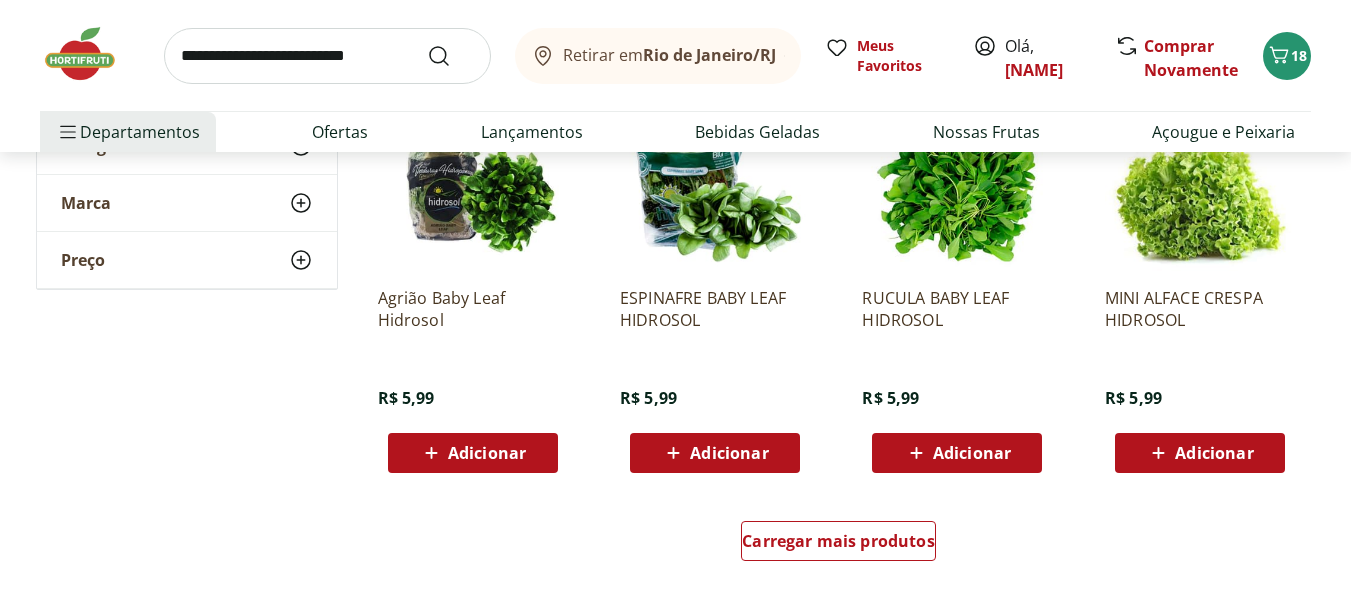scroll, scrollTop: 6400, scrollLeft: 0, axis: vertical 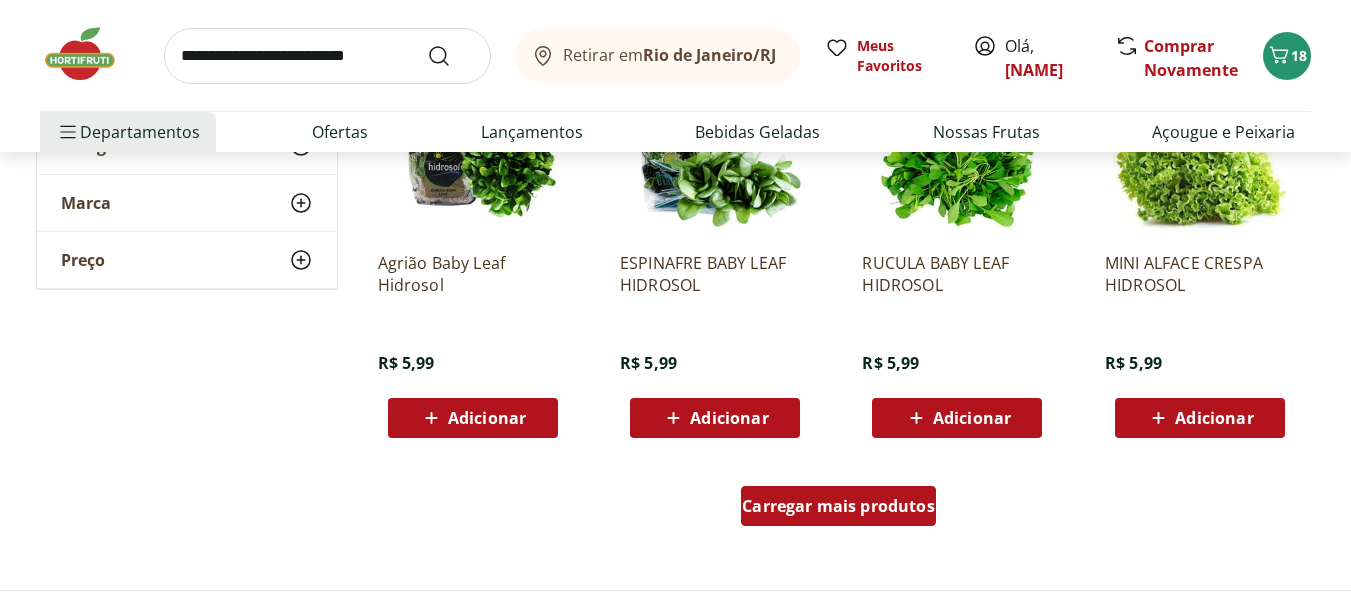click on "Carregar mais produtos" at bounding box center (838, 506) 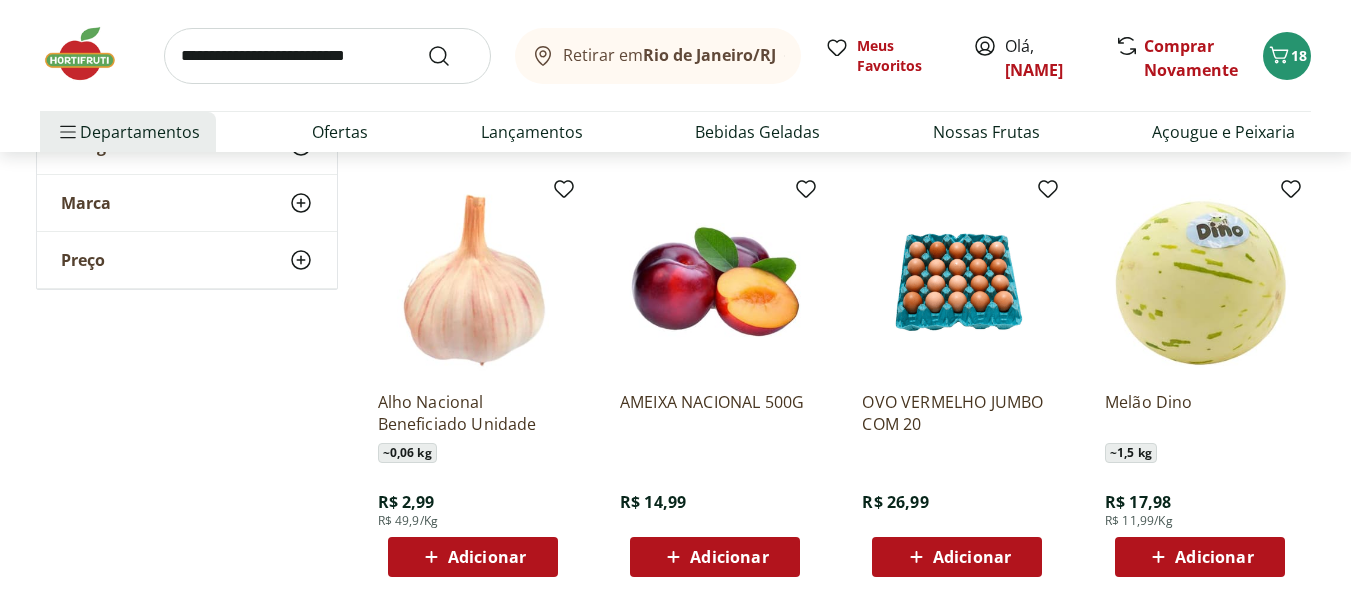 scroll, scrollTop: 7600, scrollLeft: 0, axis: vertical 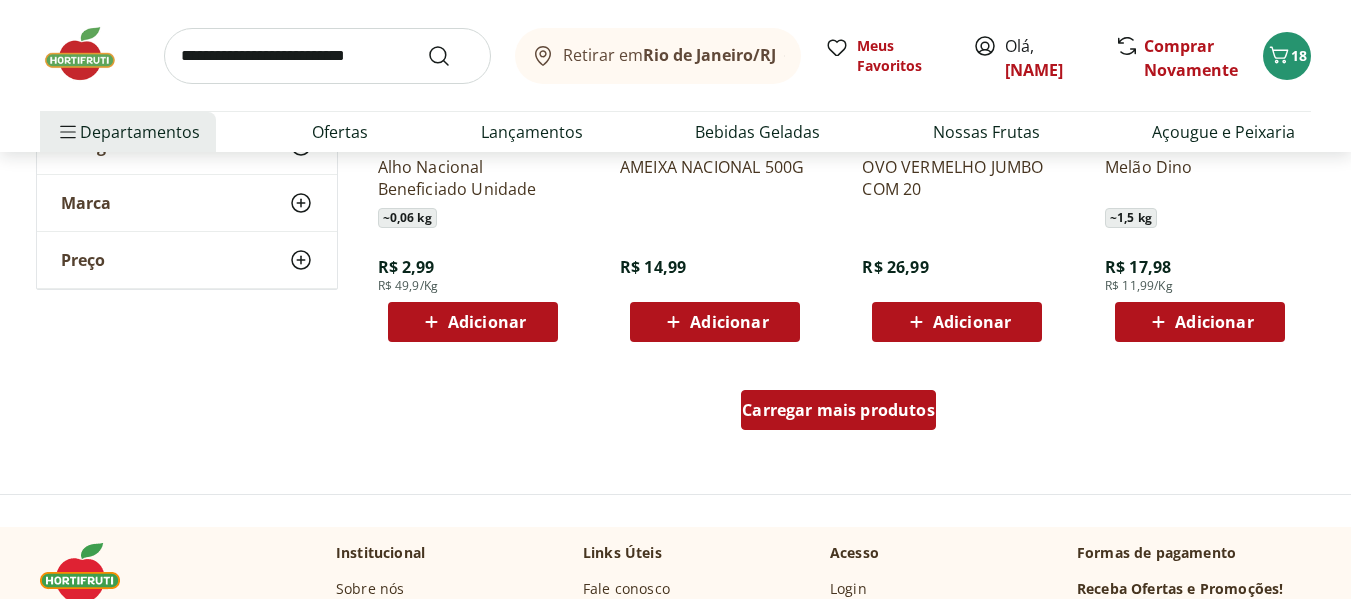 click on "Carregar mais produtos" at bounding box center (838, 410) 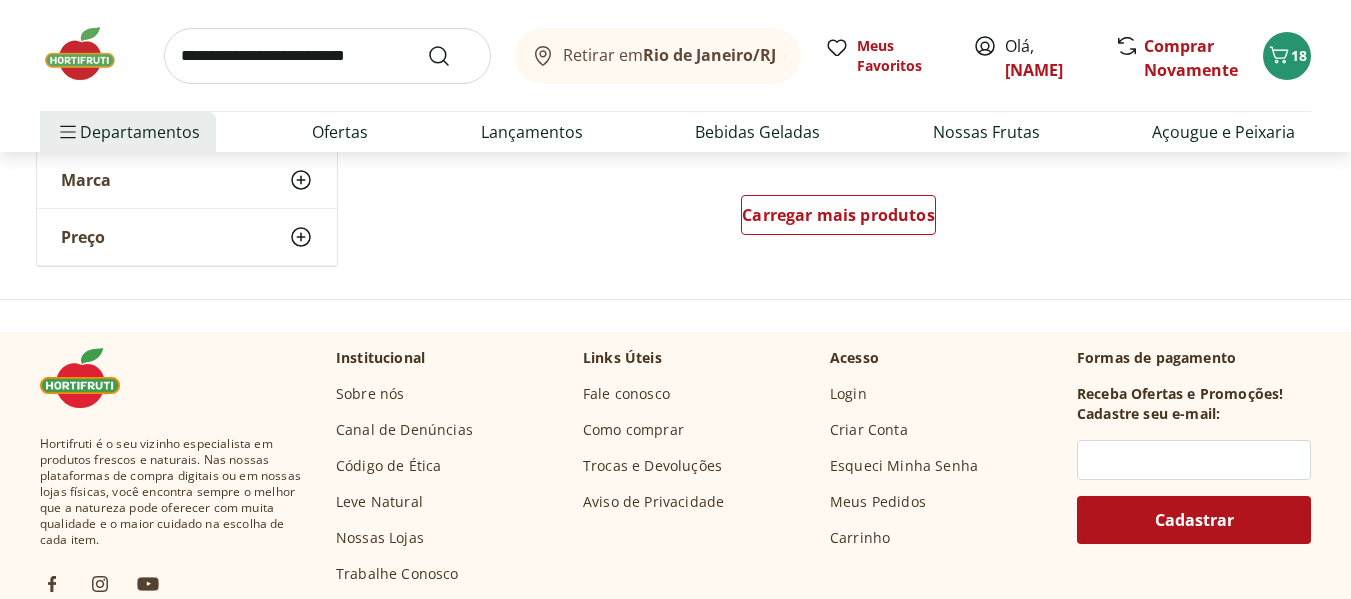 scroll, scrollTop: 9300, scrollLeft: 0, axis: vertical 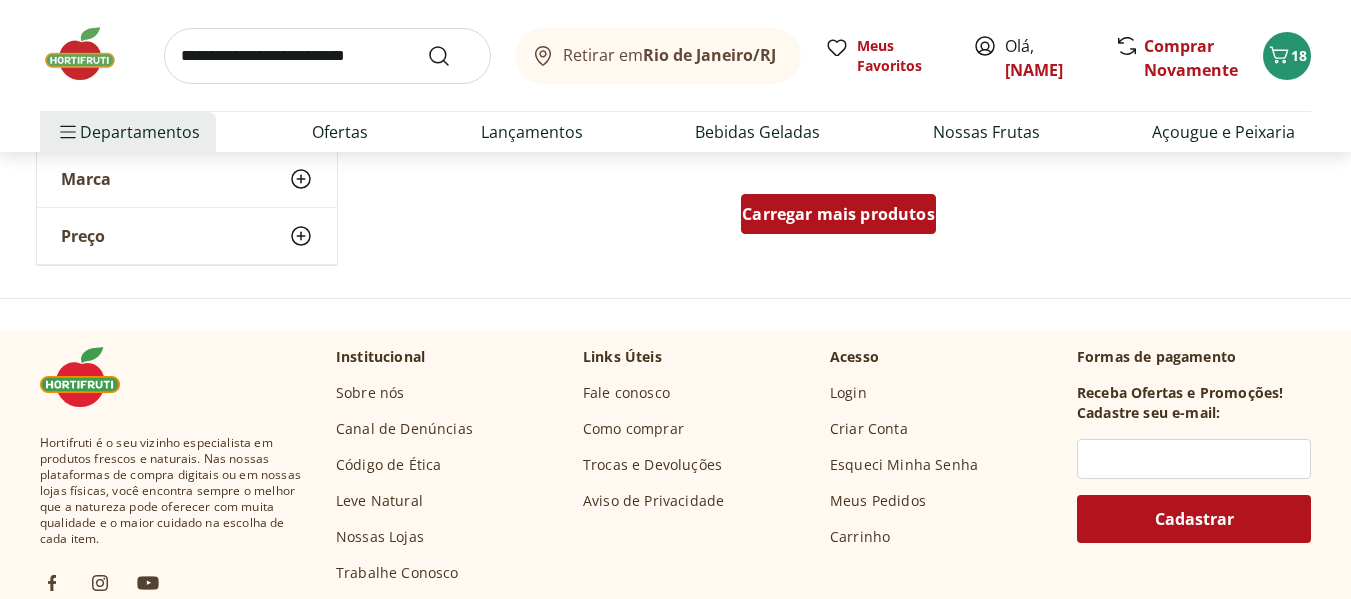 click on "Carregar mais produtos" at bounding box center [838, 214] 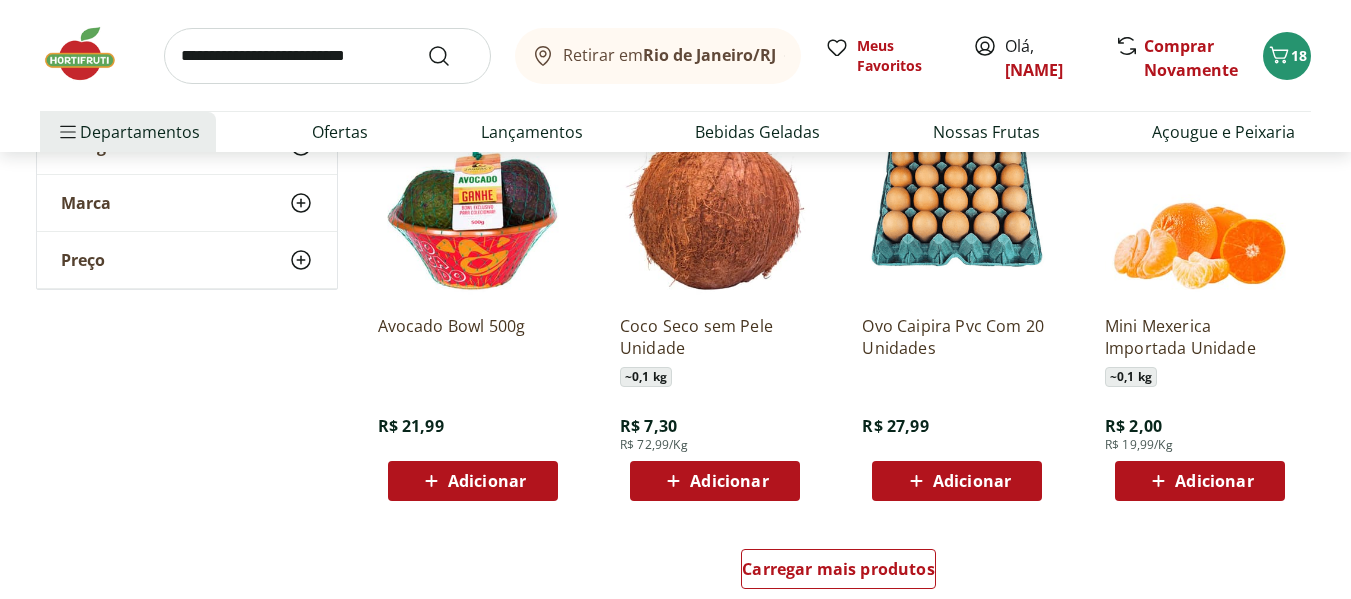 scroll, scrollTop: 10300, scrollLeft: 0, axis: vertical 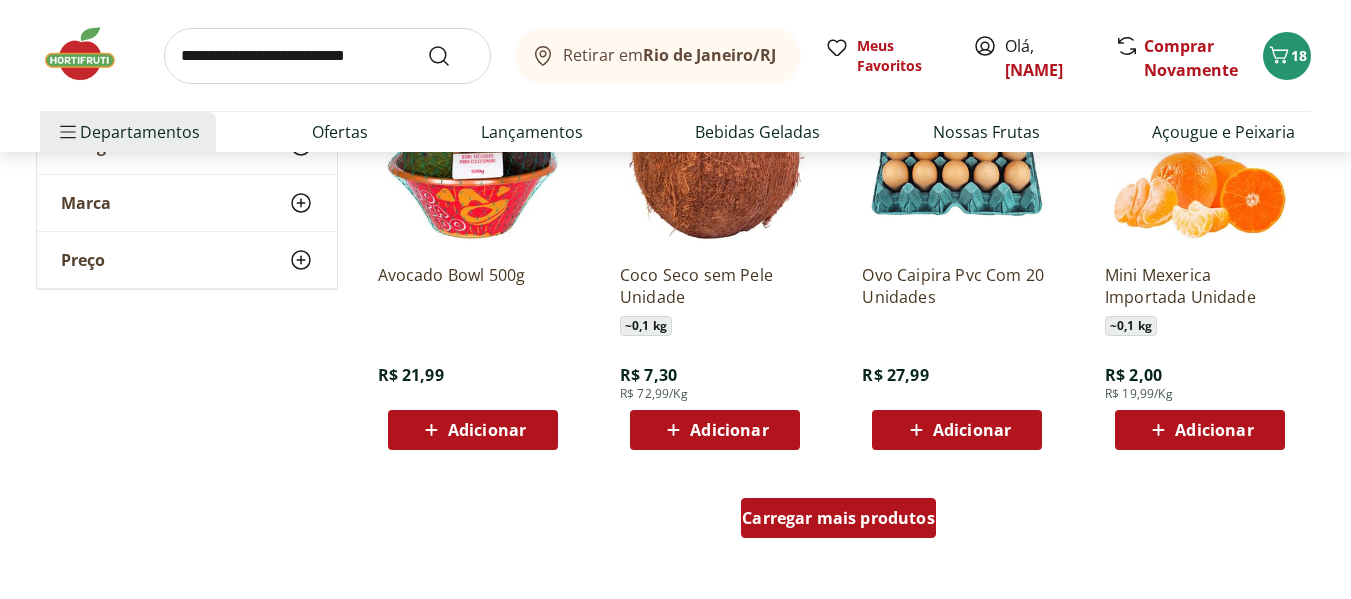 click on "Carregar mais produtos" at bounding box center [838, 518] 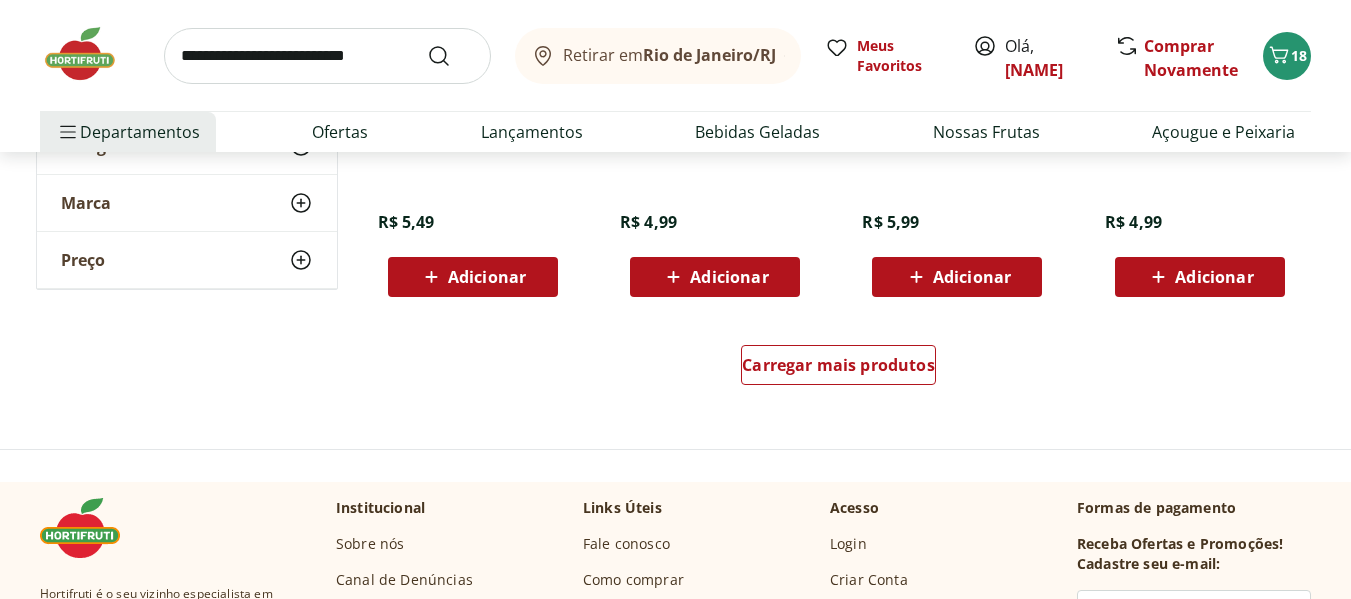 scroll, scrollTop: 11800, scrollLeft: 0, axis: vertical 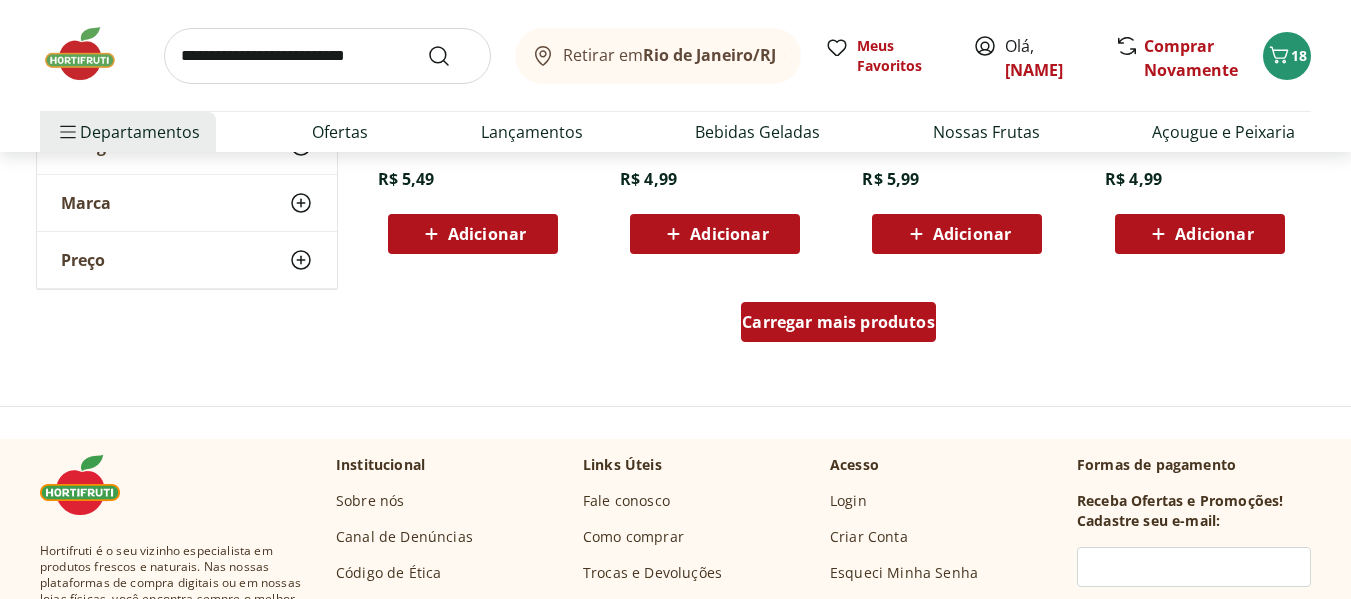 click on "Carregar mais produtos" at bounding box center (838, 322) 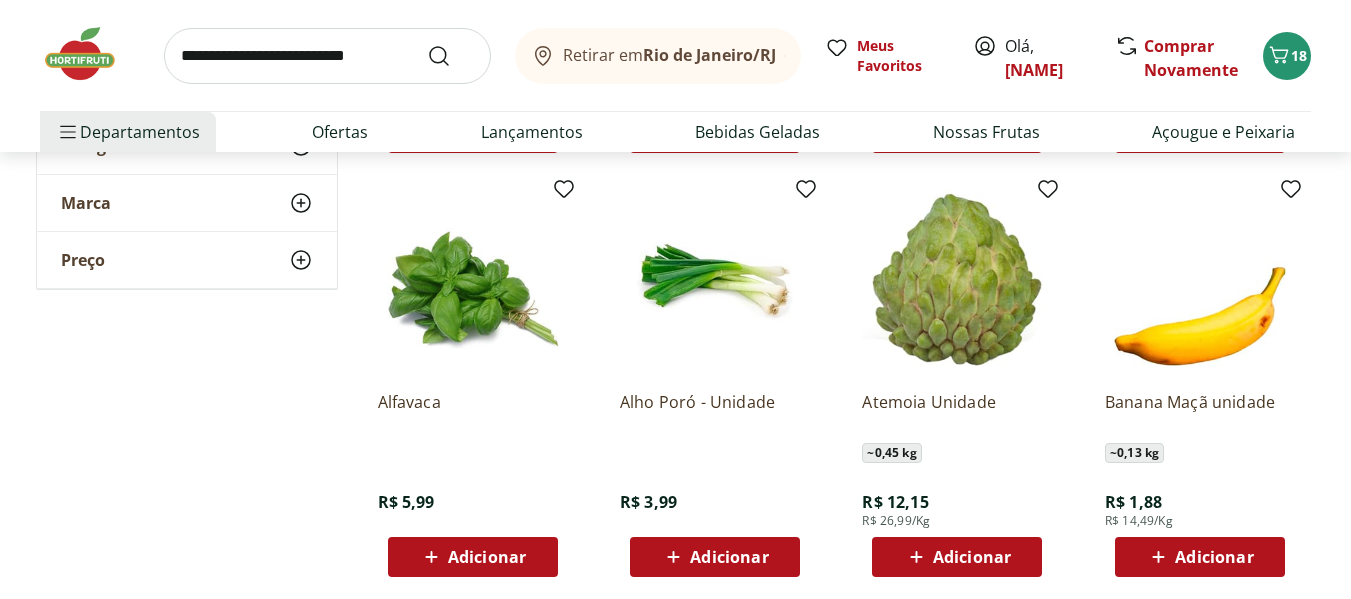 scroll, scrollTop: 12000, scrollLeft: 0, axis: vertical 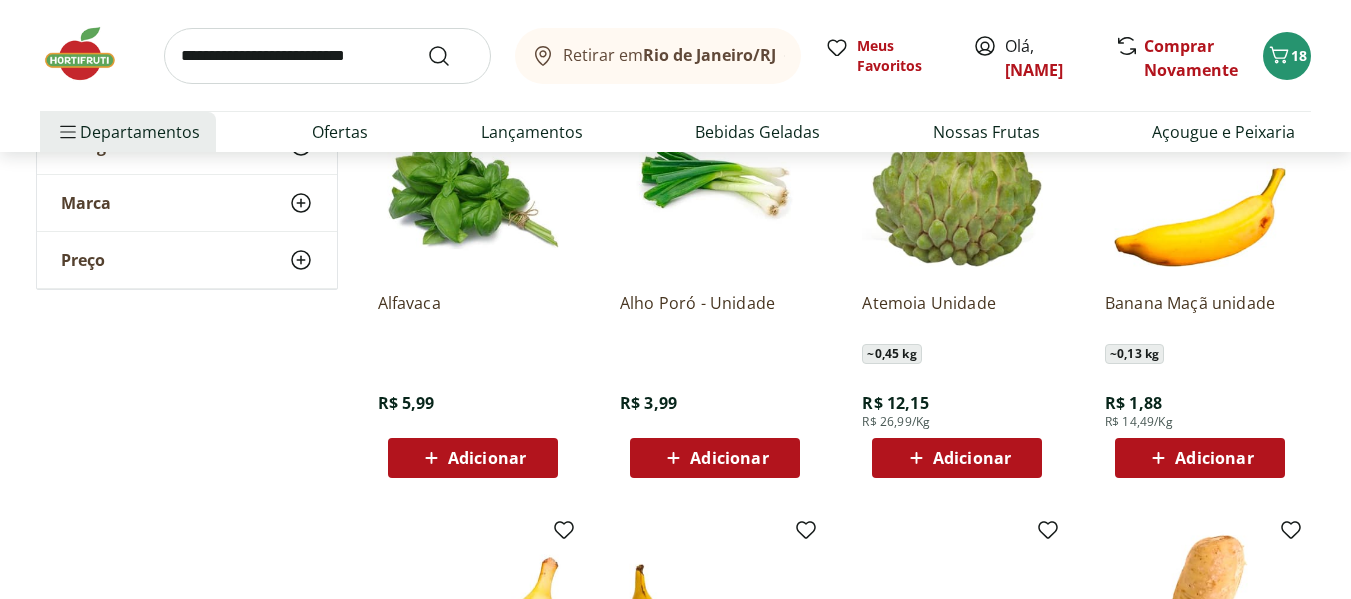 click on "Adicionar" at bounding box center [729, 458] 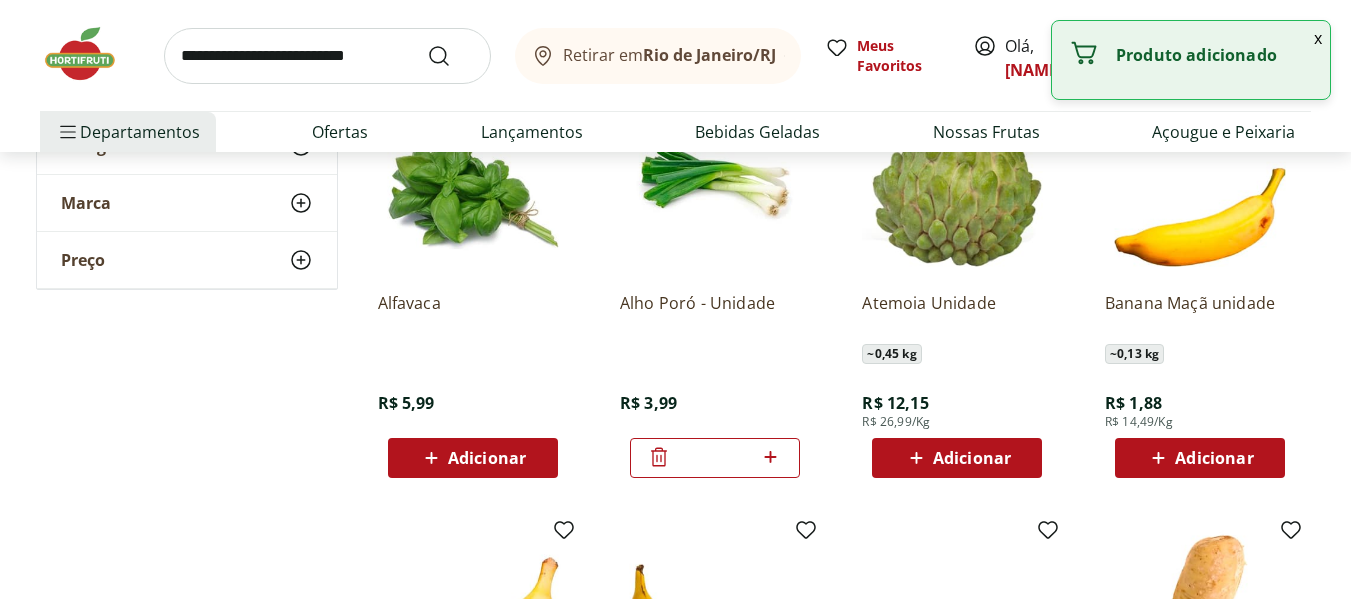 click 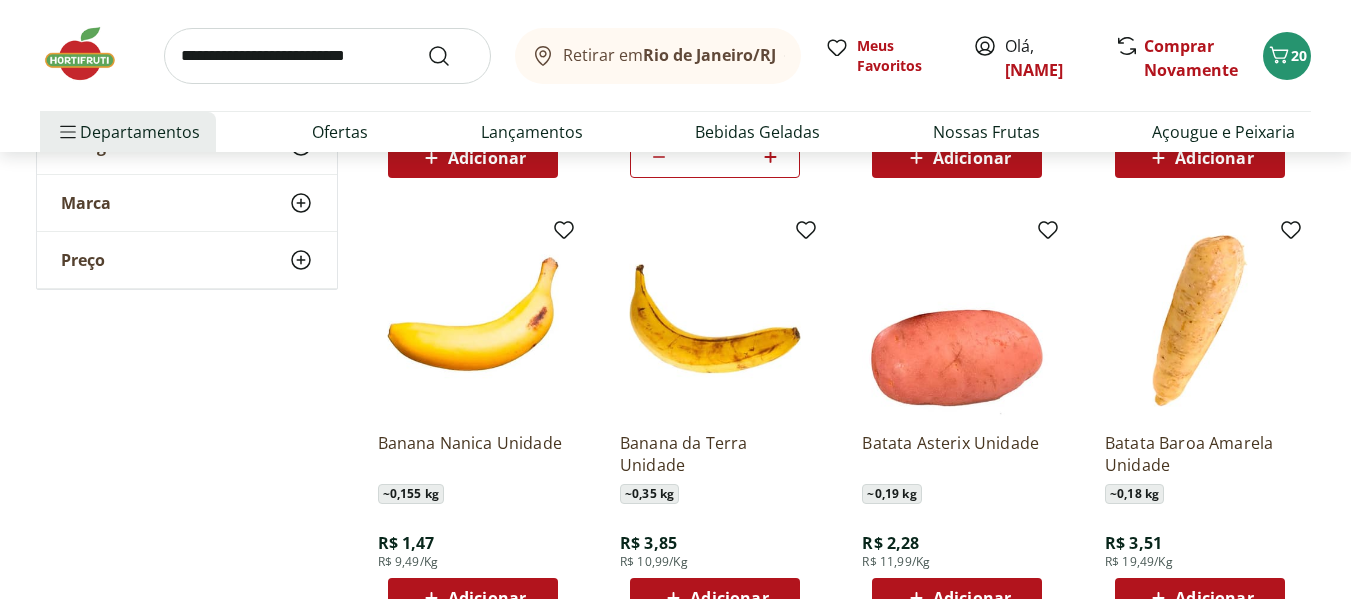 scroll, scrollTop: 12400, scrollLeft: 0, axis: vertical 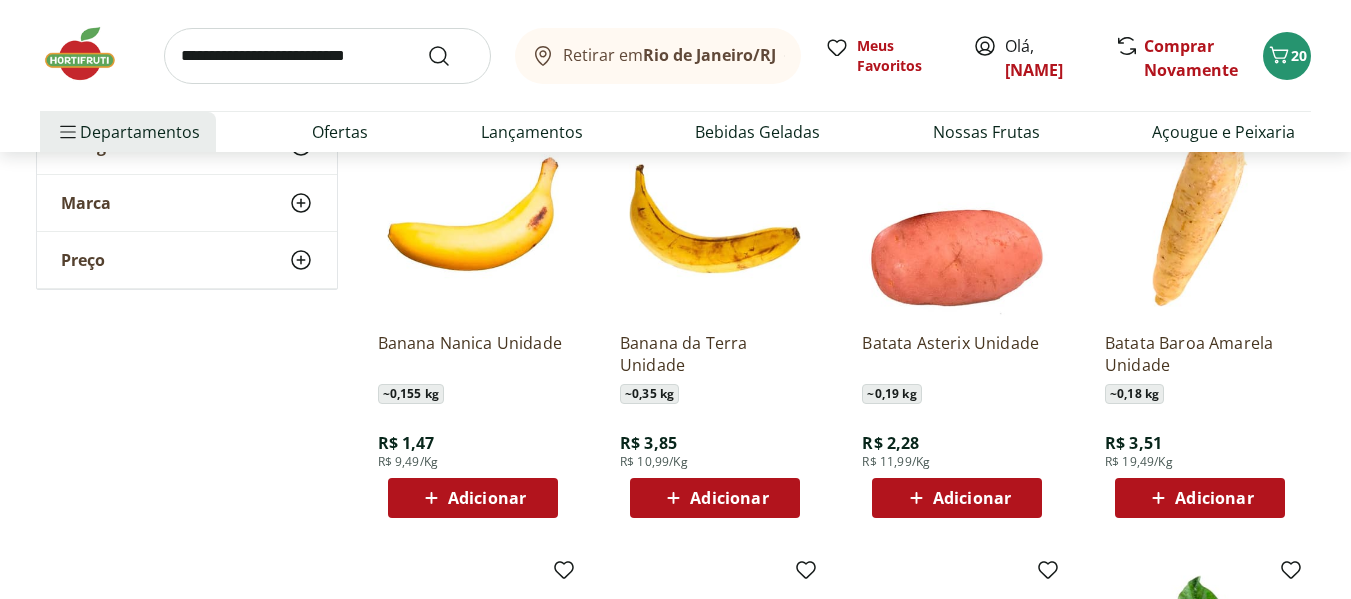 click on "Adicionar" at bounding box center (972, 498) 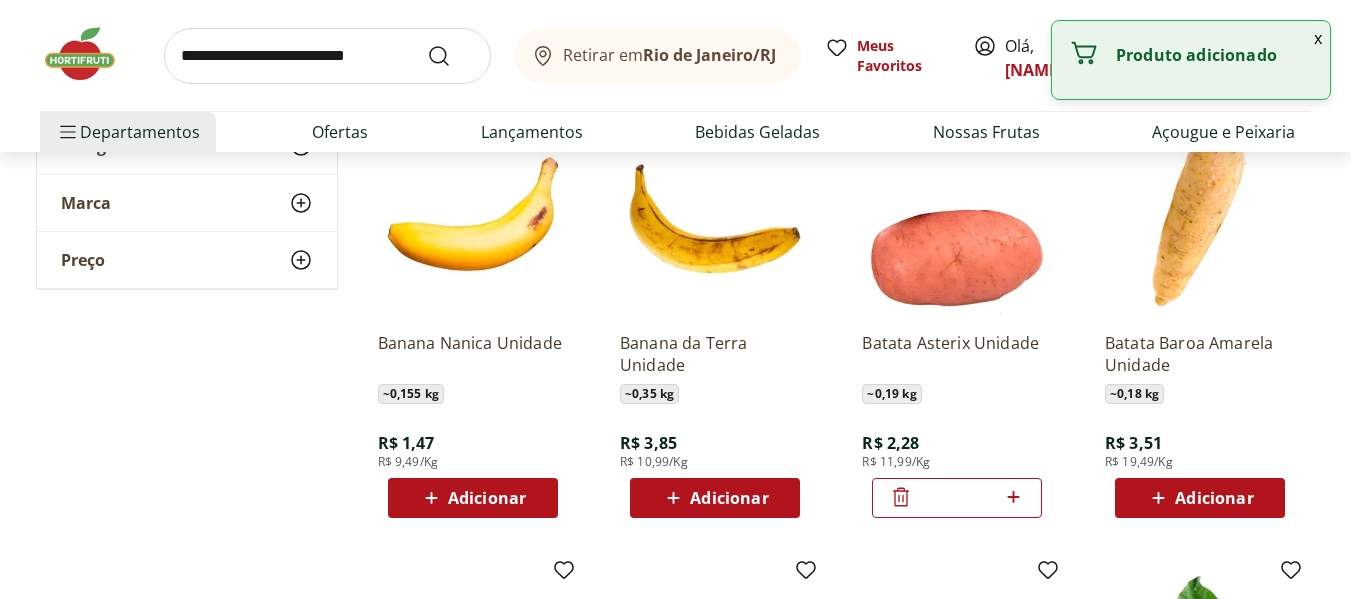 click 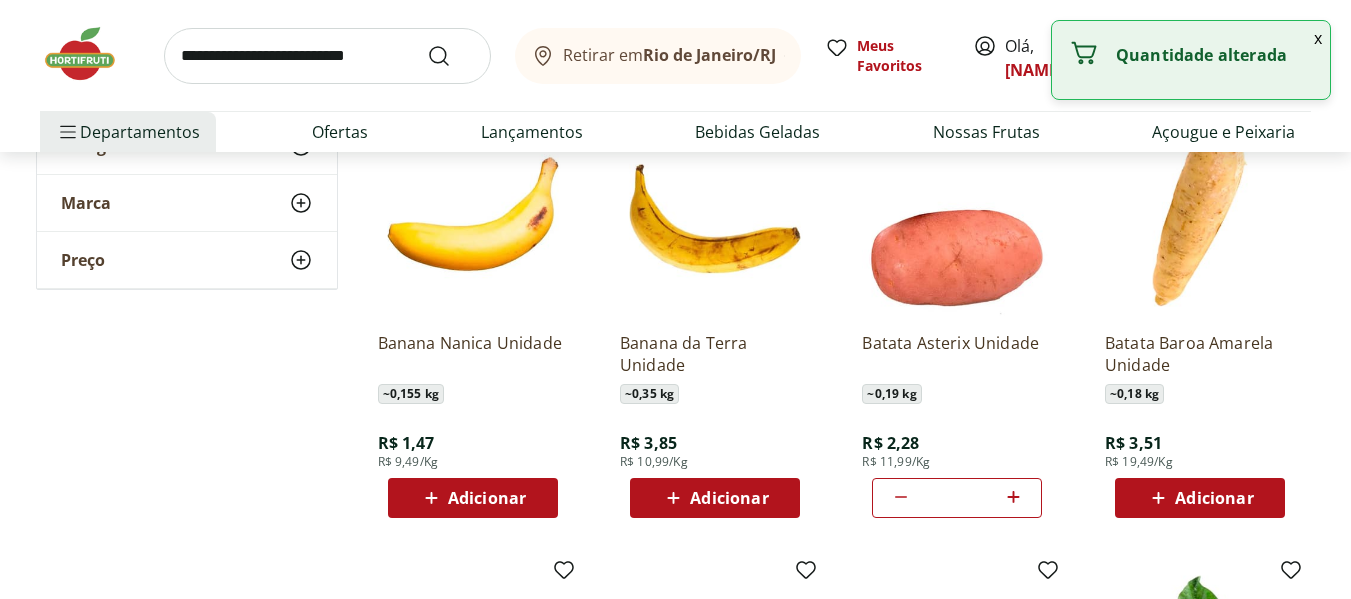 click 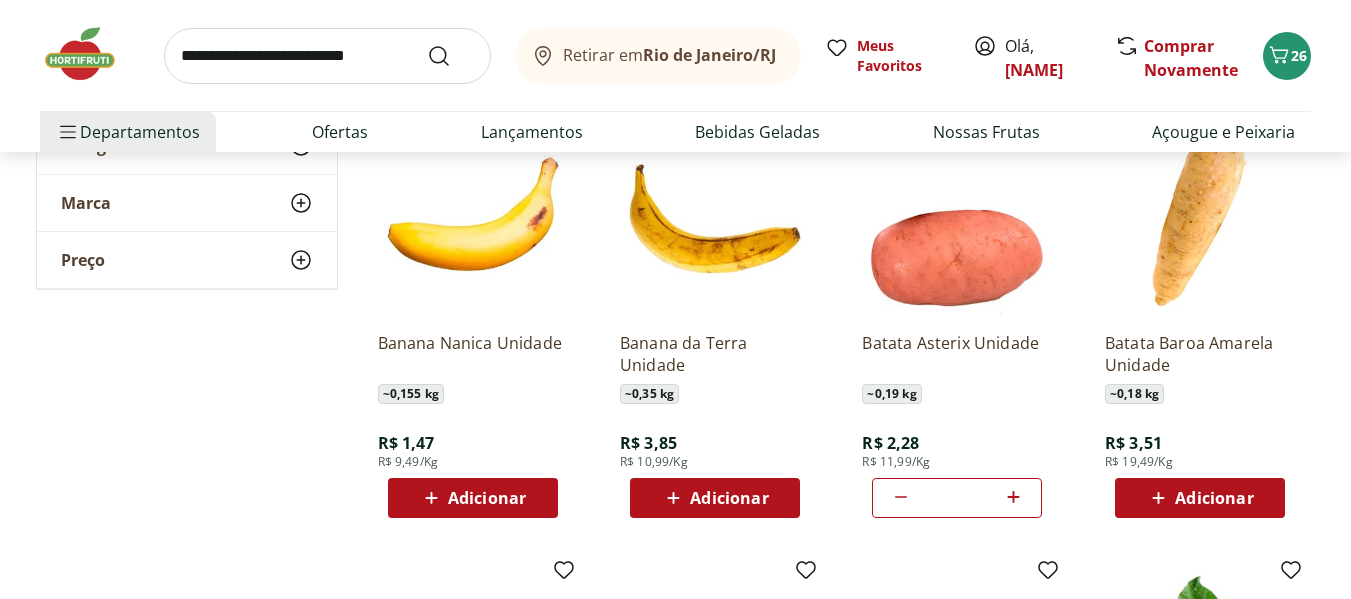 click 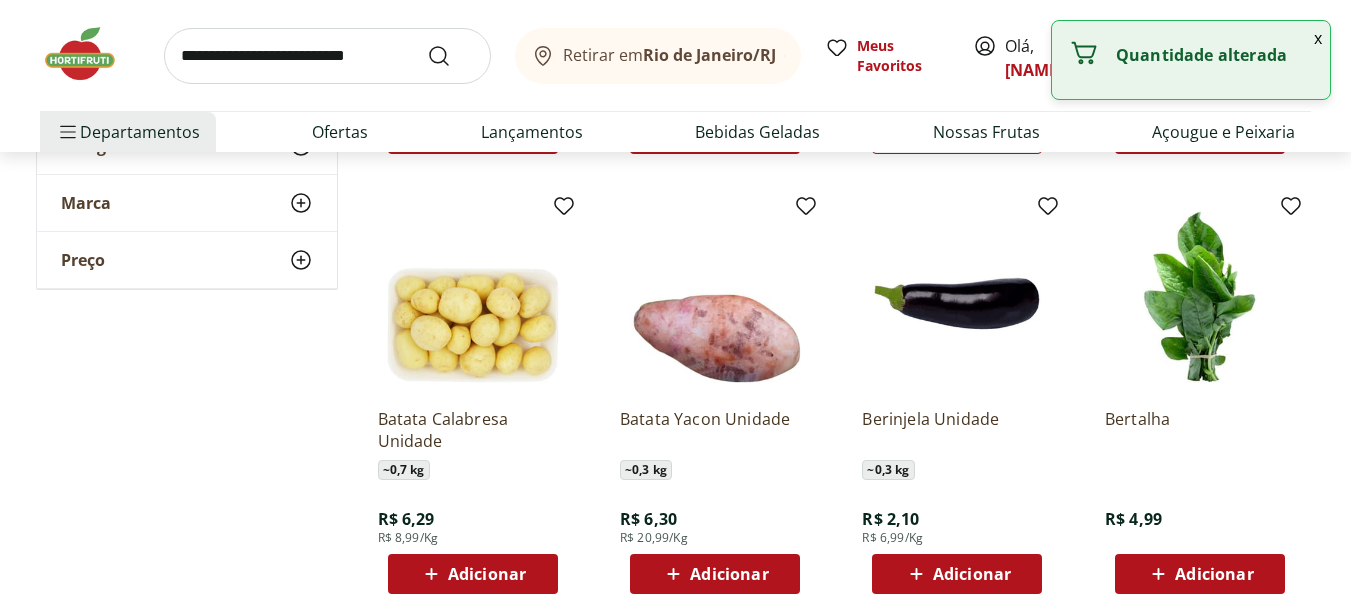 scroll, scrollTop: 12800, scrollLeft: 0, axis: vertical 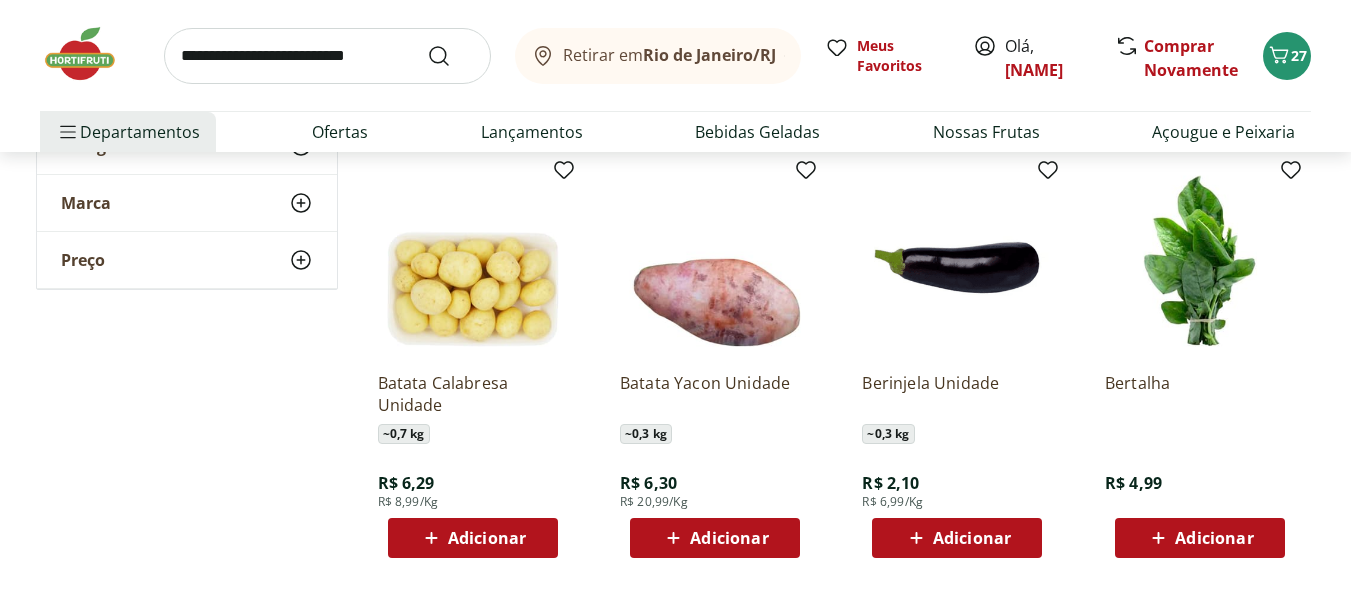click on "Adicionar" at bounding box center [473, 538] 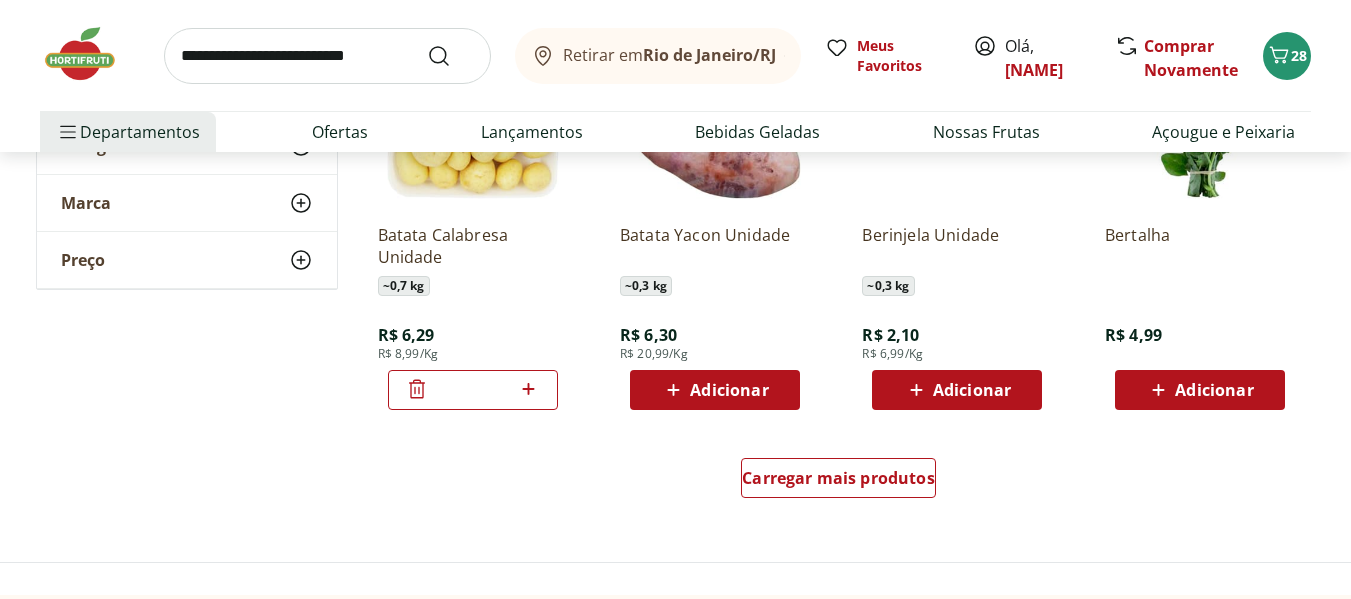scroll, scrollTop: 13000, scrollLeft: 0, axis: vertical 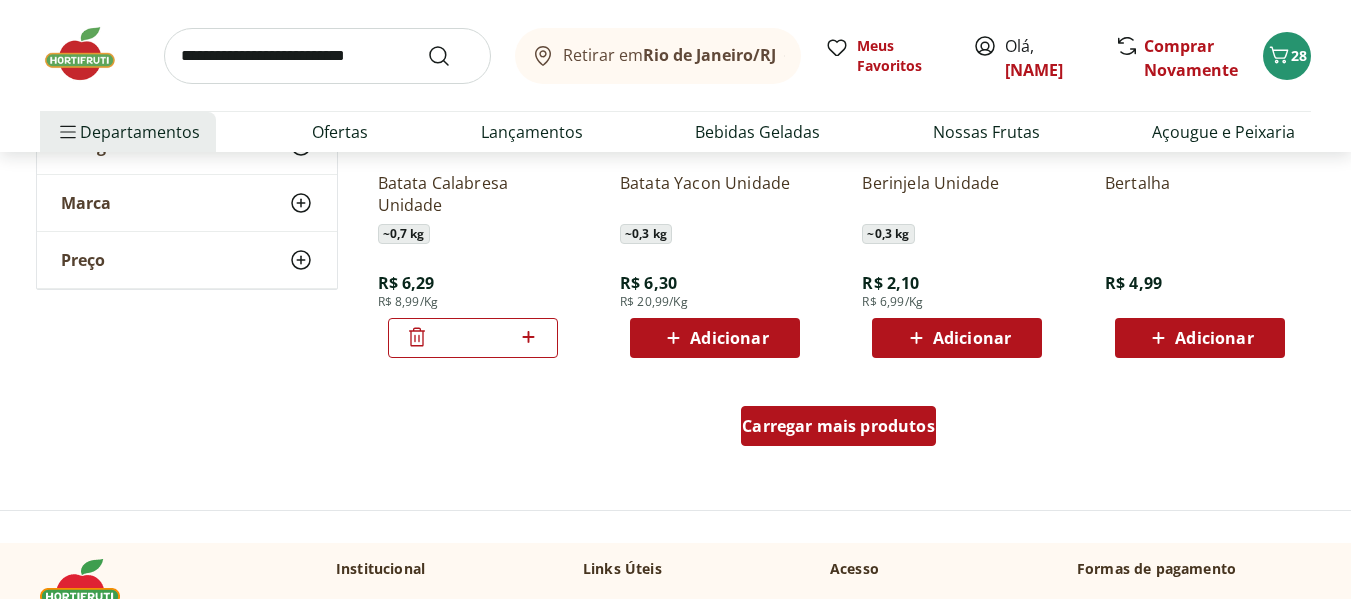 click on "Carregar mais produtos" at bounding box center [838, 426] 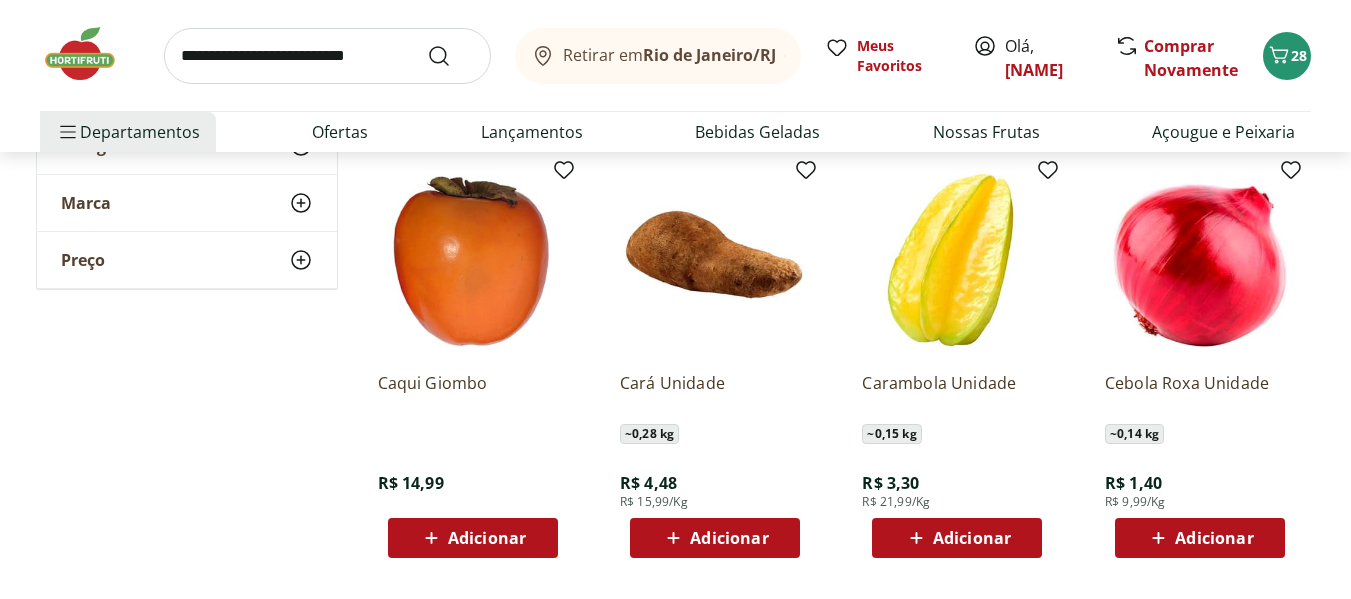 scroll, scrollTop: 13700, scrollLeft: 0, axis: vertical 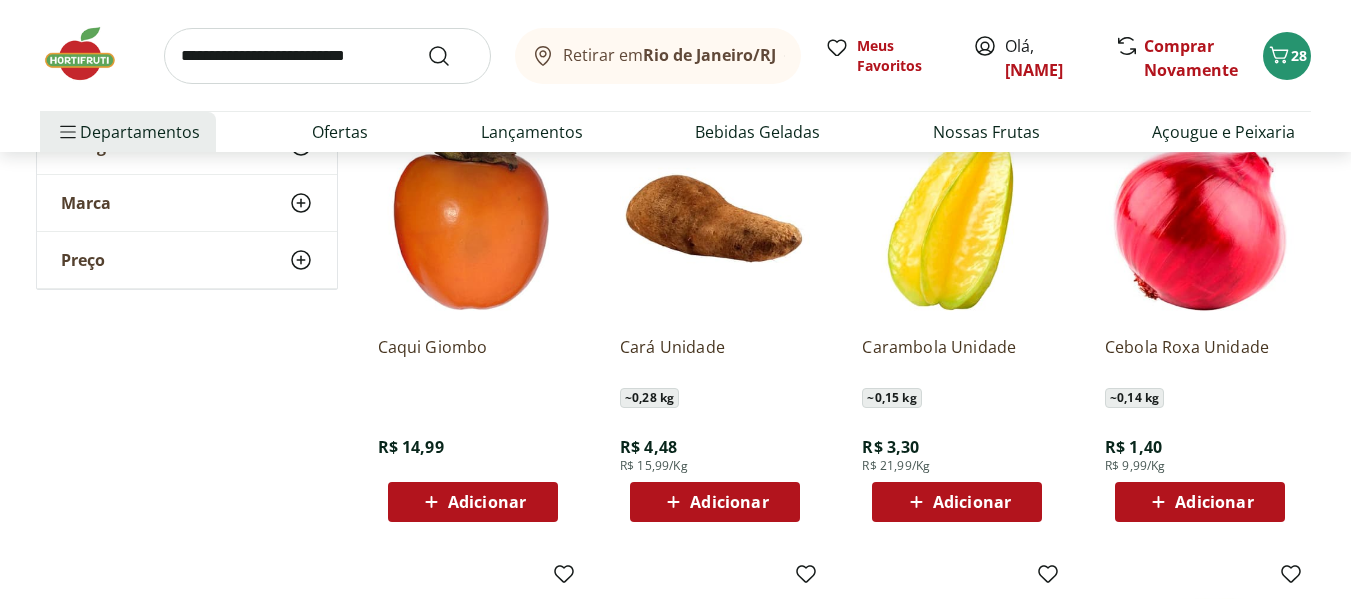 click on "Adicionar" at bounding box center (1214, 502) 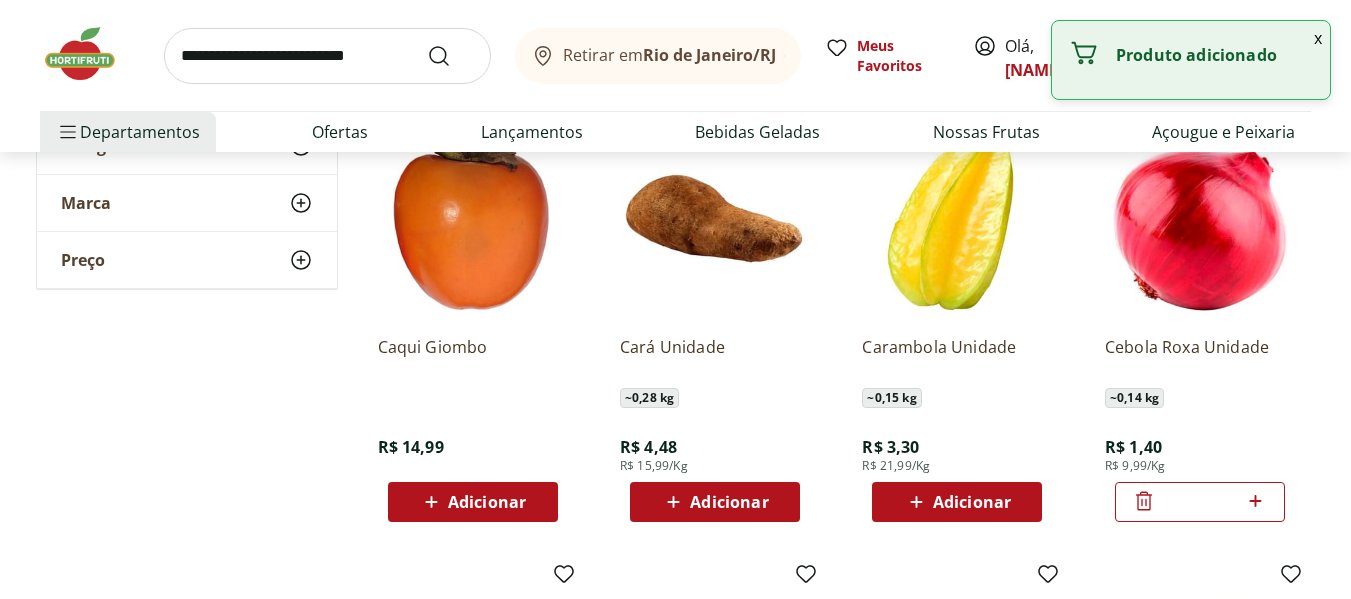 click 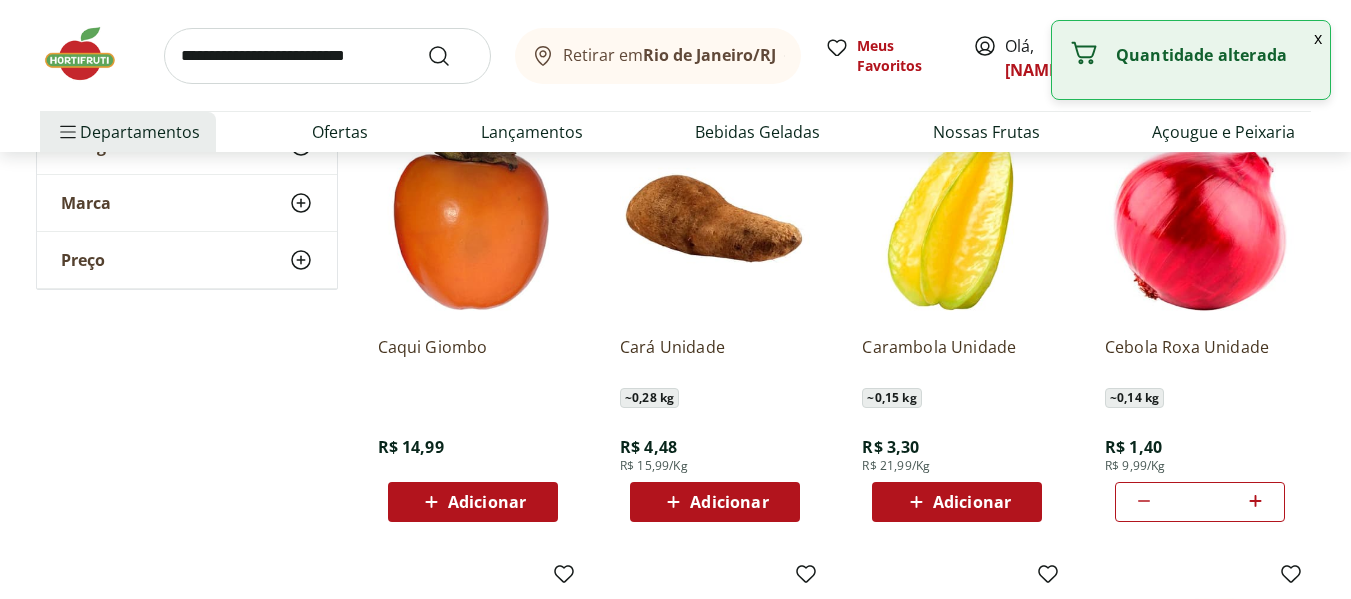 click 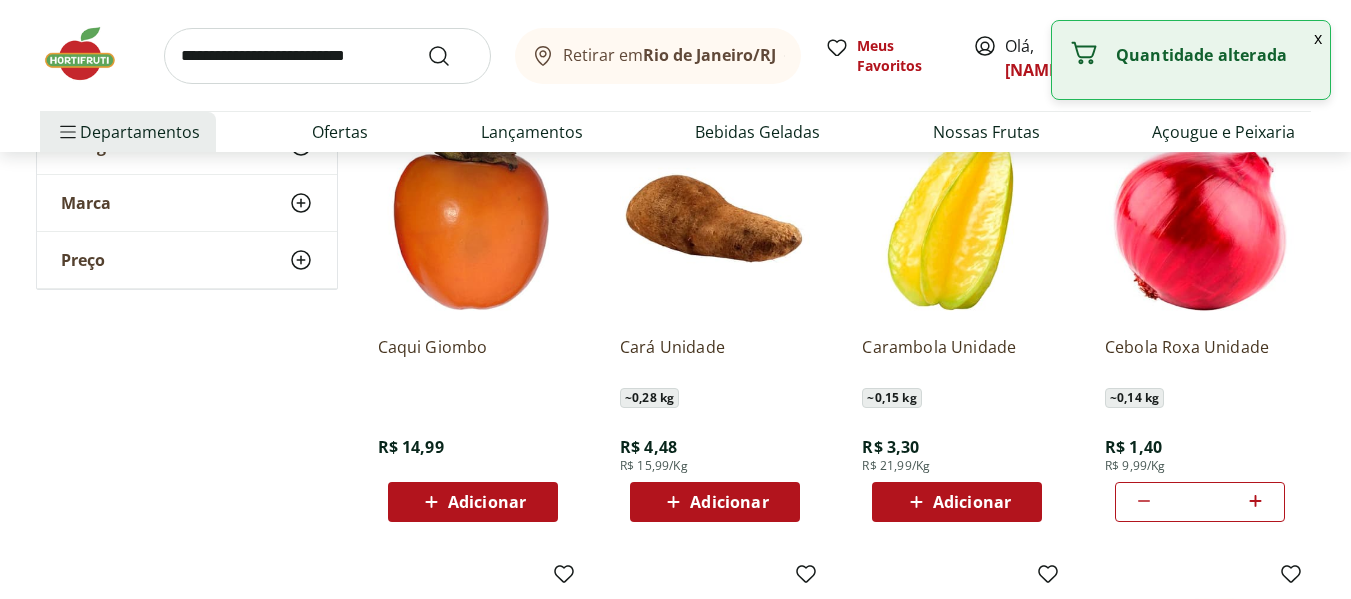 click 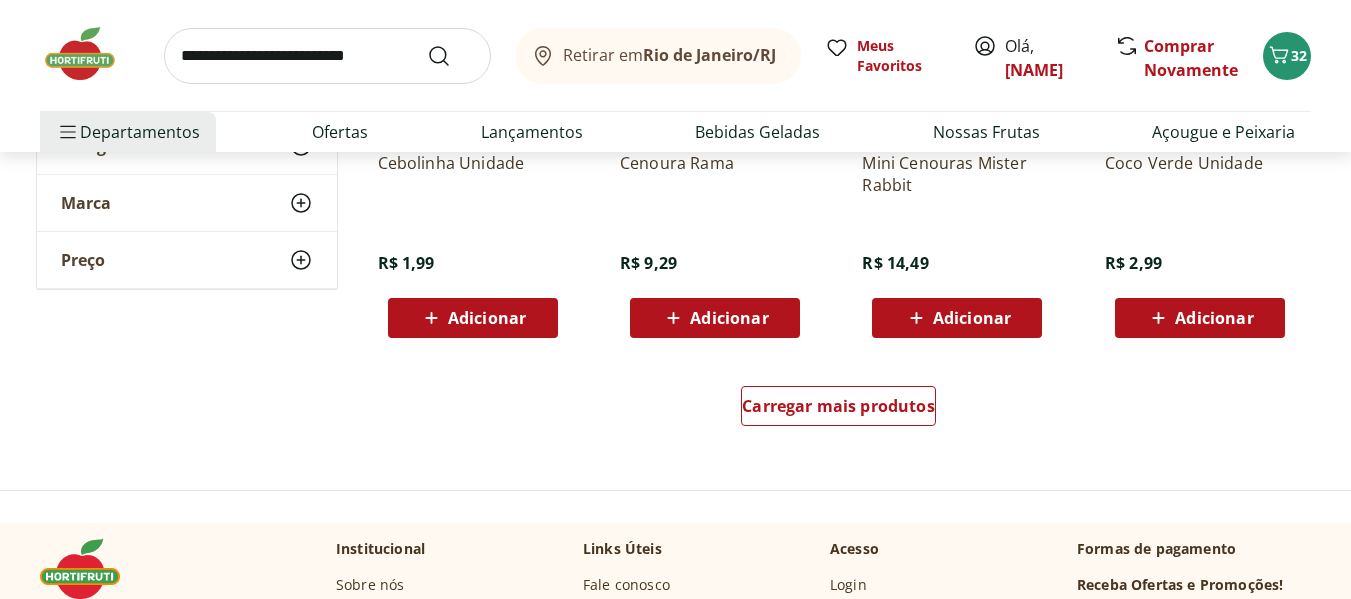 scroll, scrollTop: 14400, scrollLeft: 0, axis: vertical 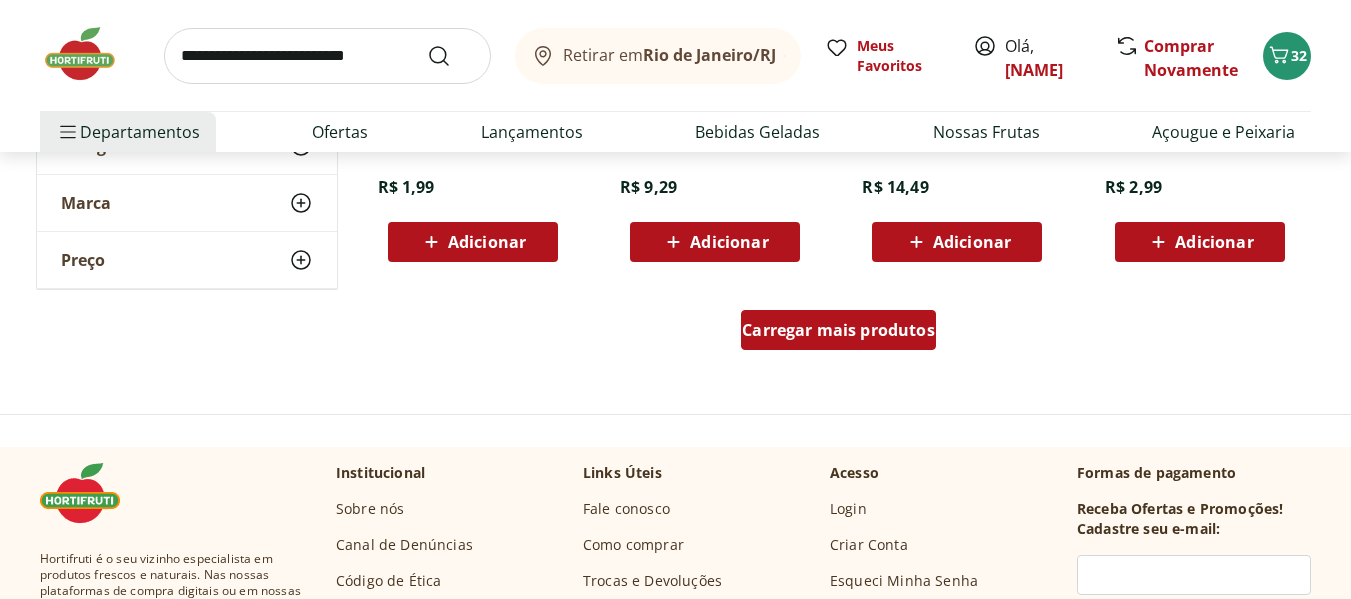 click on "Carregar mais produtos" at bounding box center (838, 330) 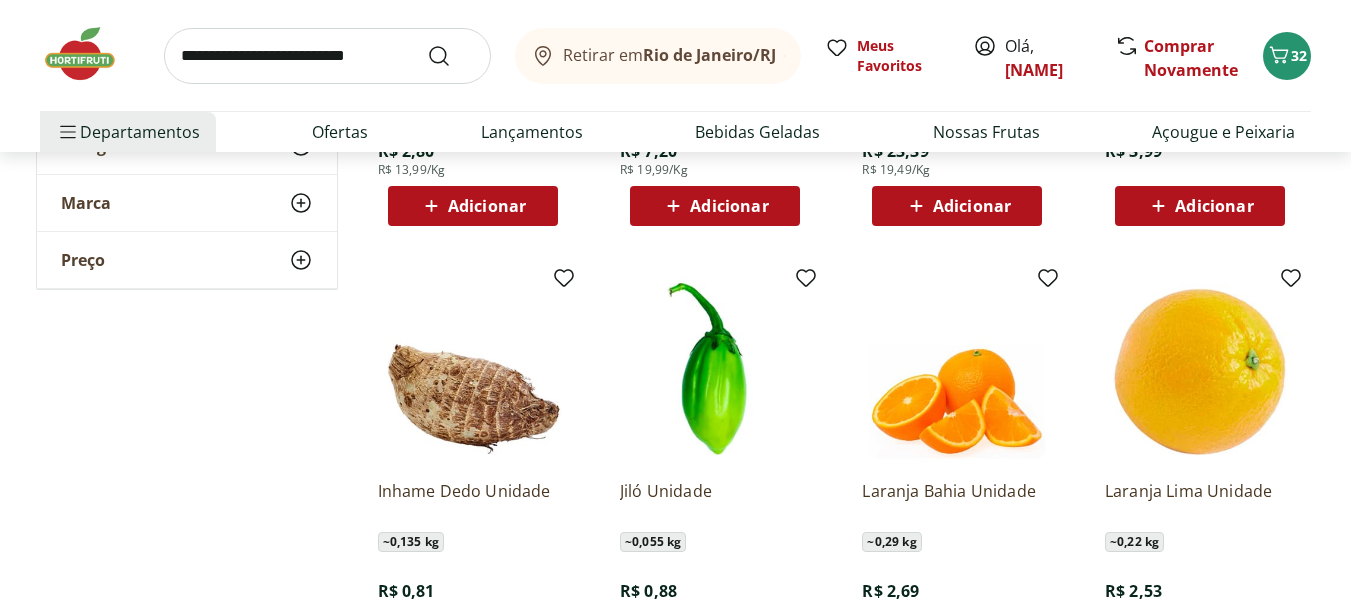 scroll, scrollTop: 15400, scrollLeft: 0, axis: vertical 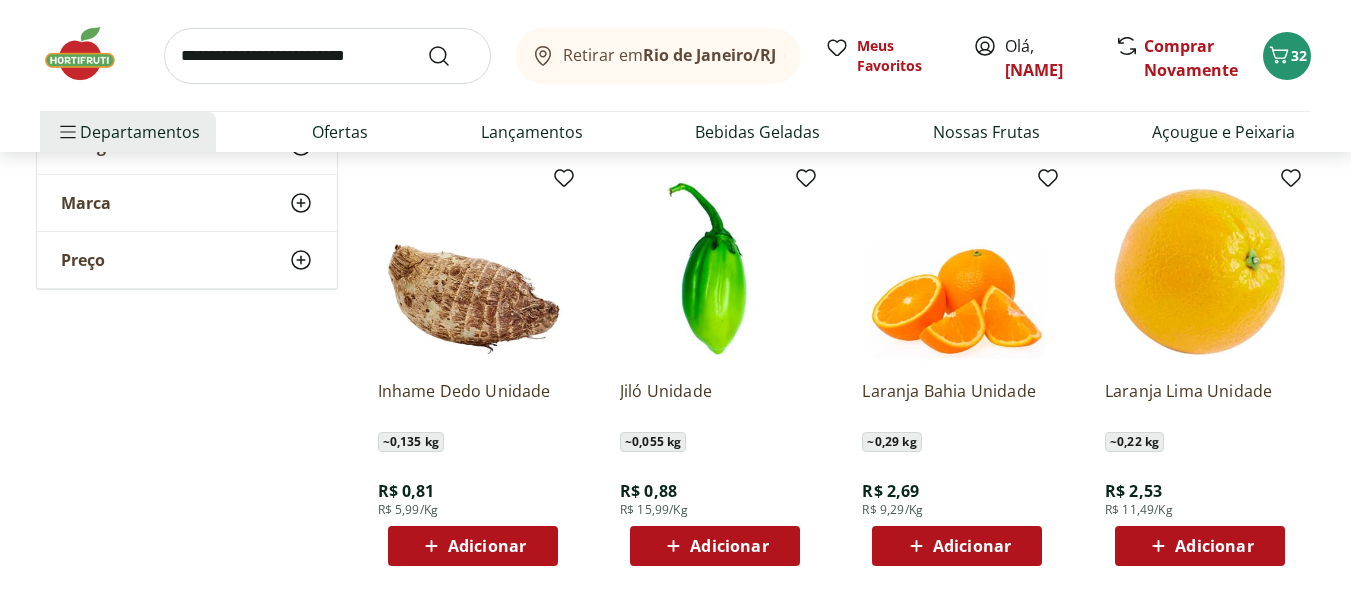 click 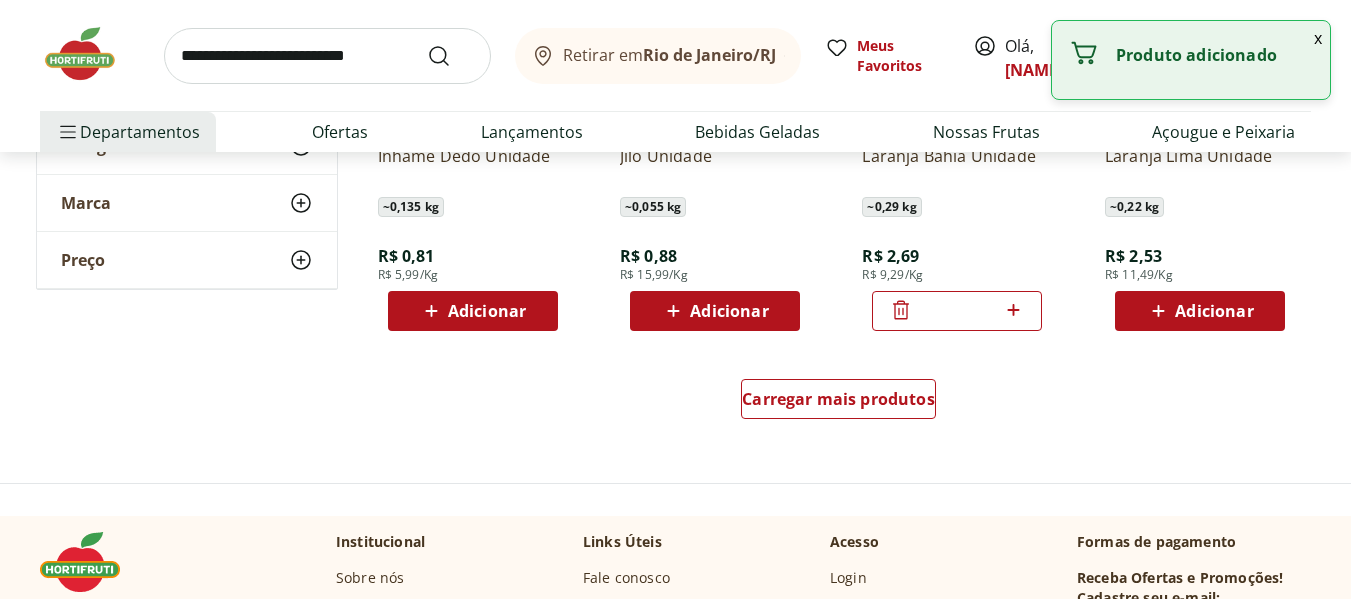scroll, scrollTop: 15500, scrollLeft: 0, axis: vertical 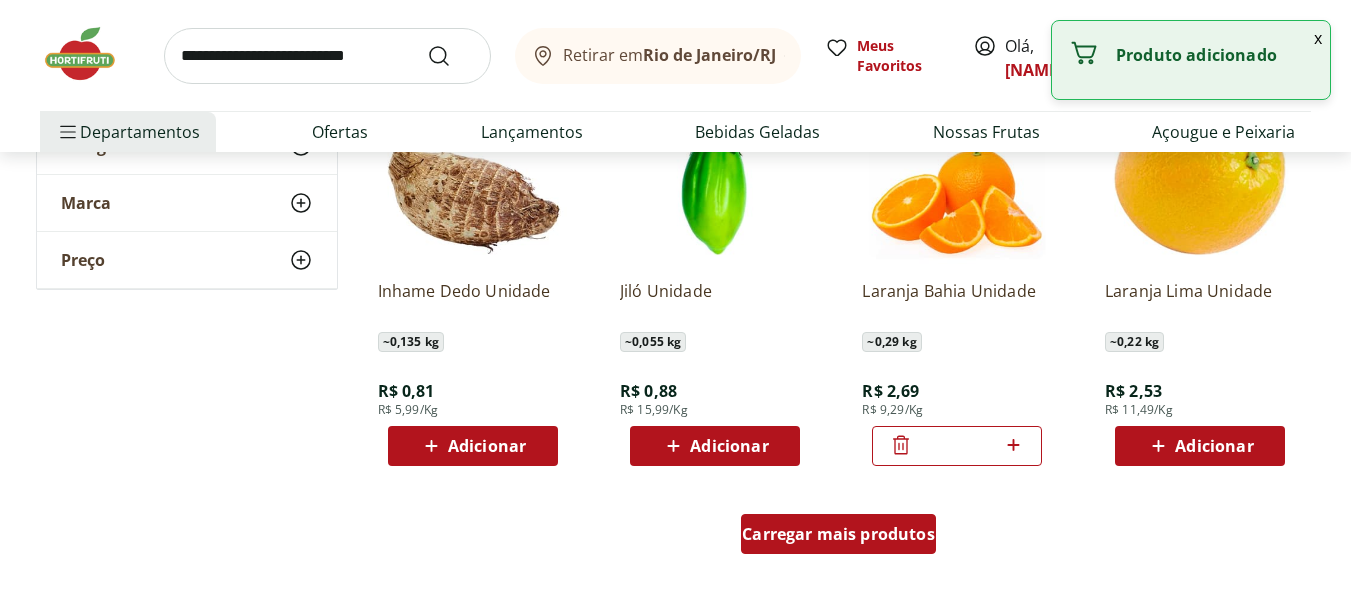 click on "Carregar mais produtos" at bounding box center [838, 534] 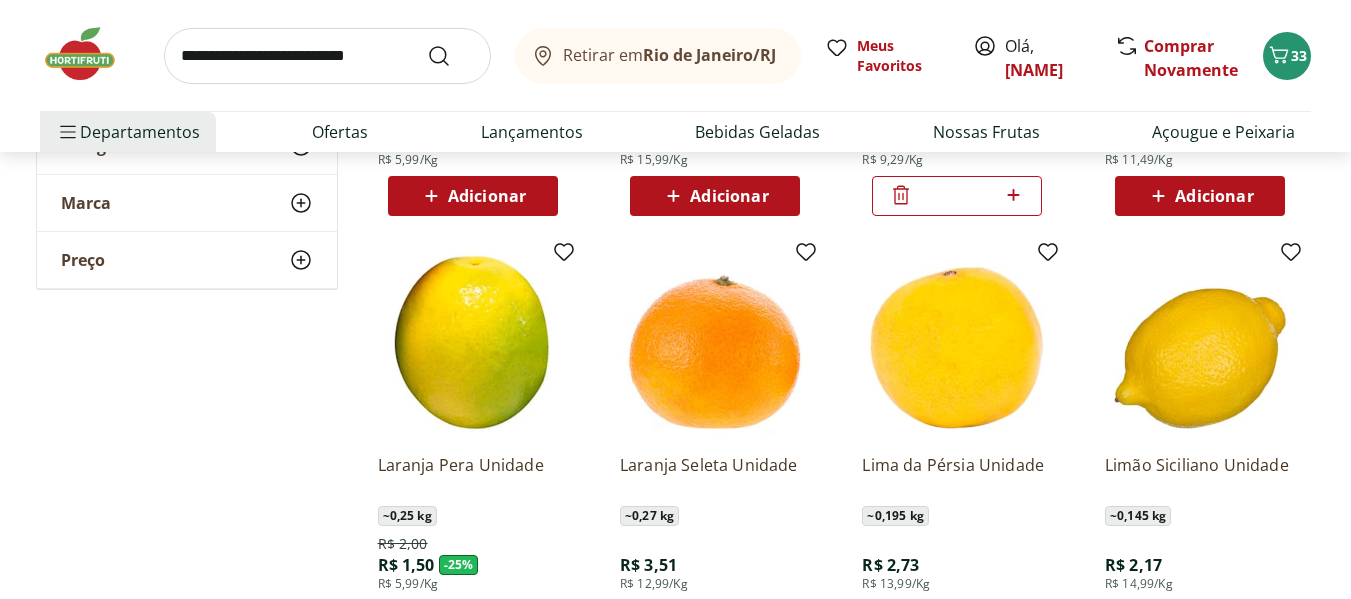 scroll, scrollTop: 15800, scrollLeft: 0, axis: vertical 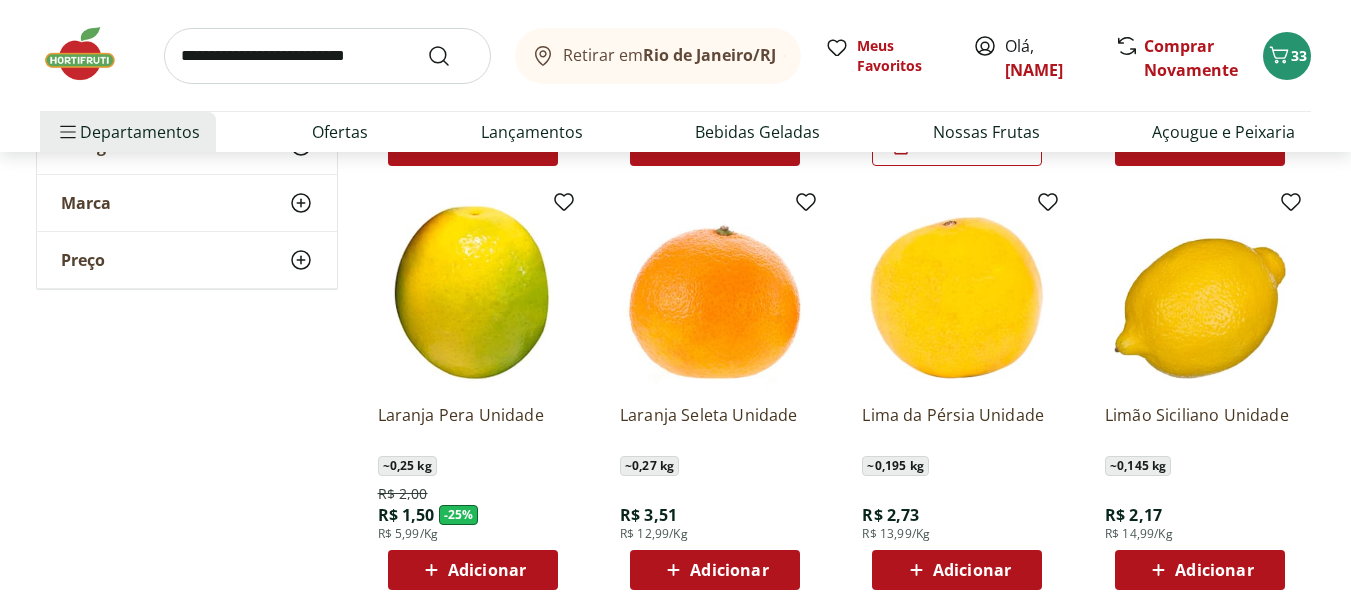 click on "Adicionar" at bounding box center (1214, 570) 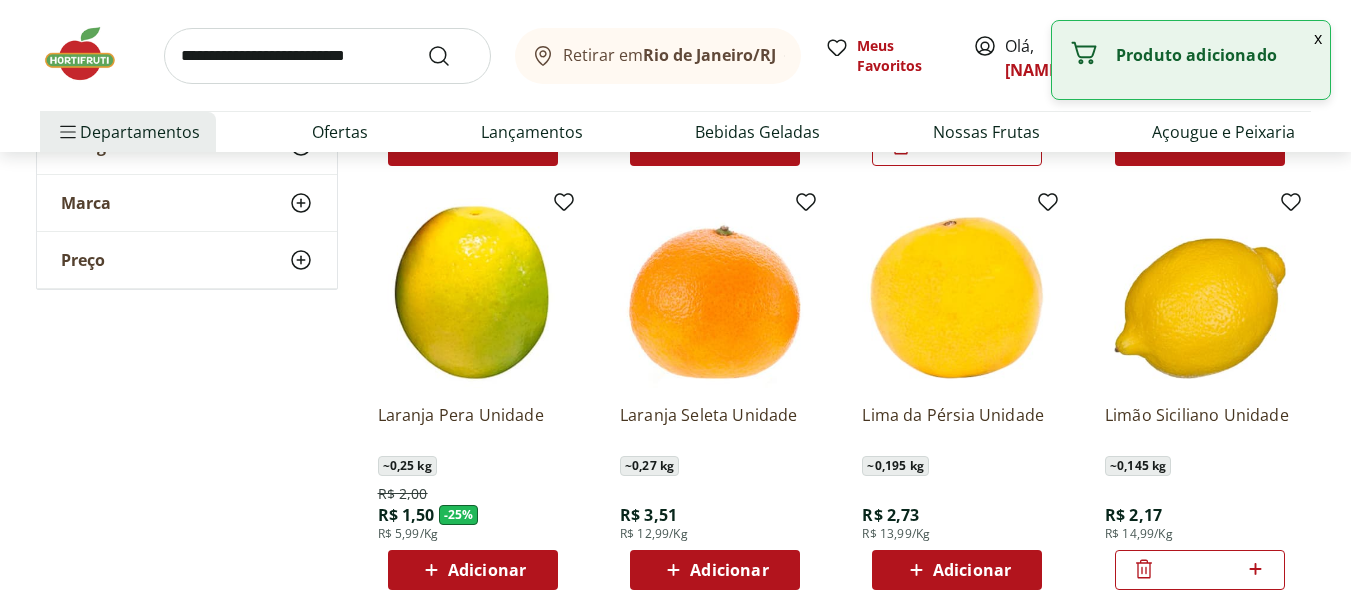 click 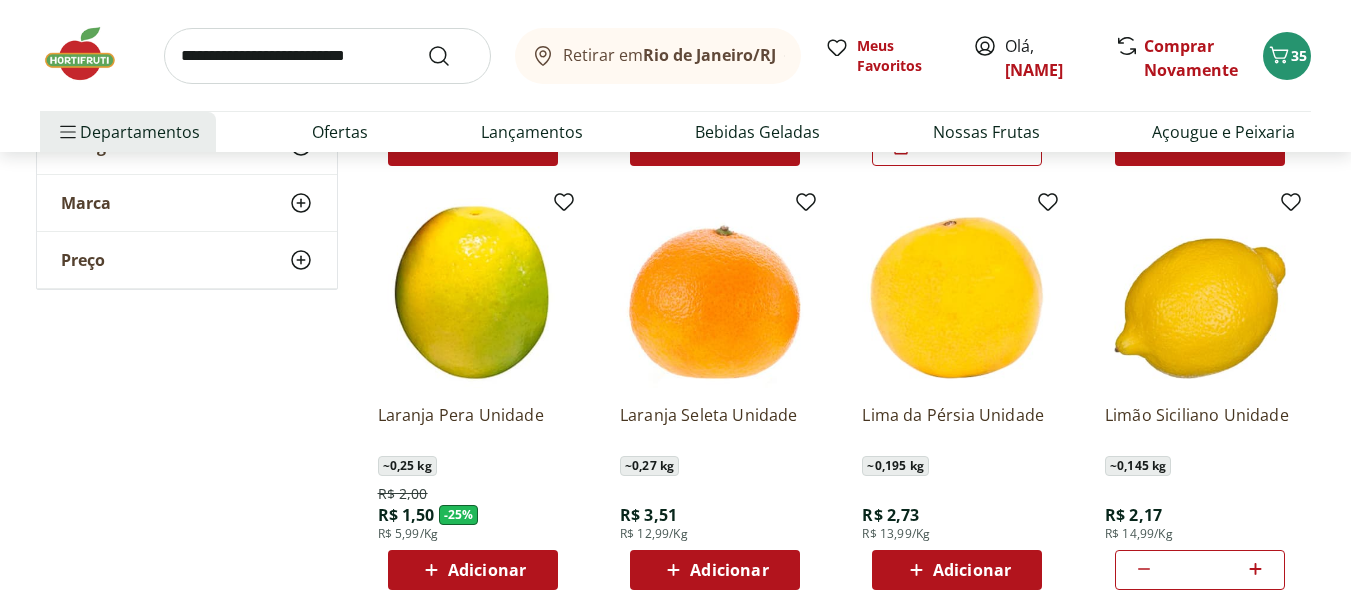 scroll, scrollTop: 15900, scrollLeft: 0, axis: vertical 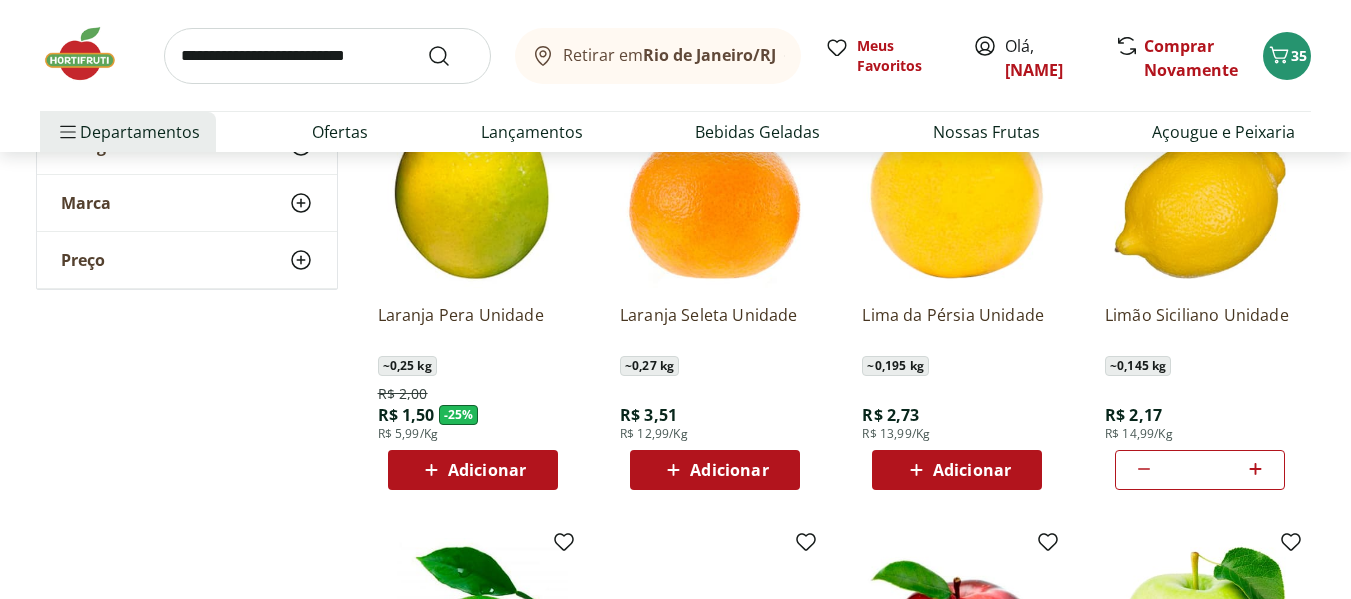 click on "Adicionar" at bounding box center [957, 470] 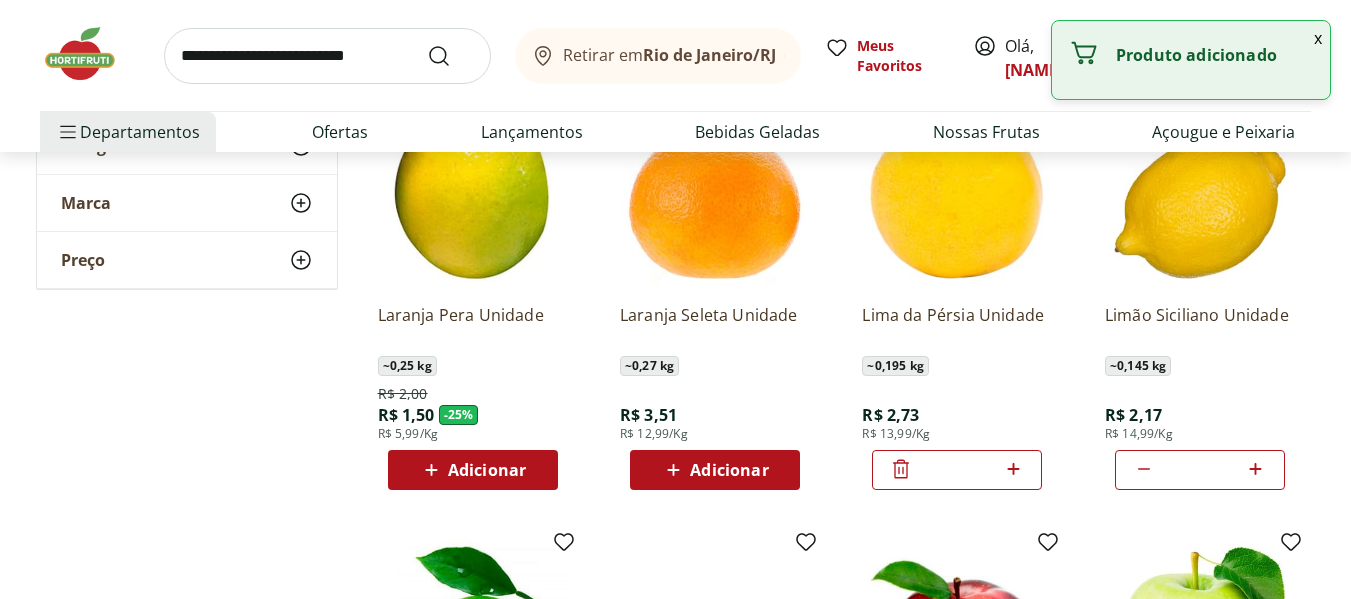 click 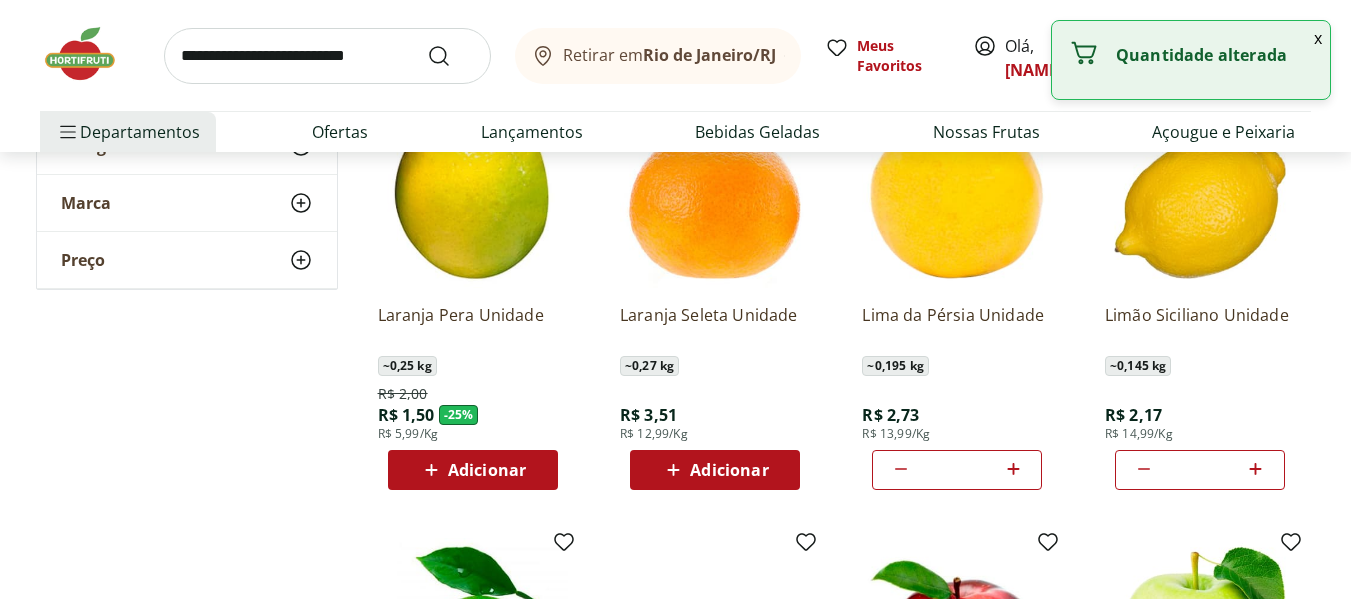 click 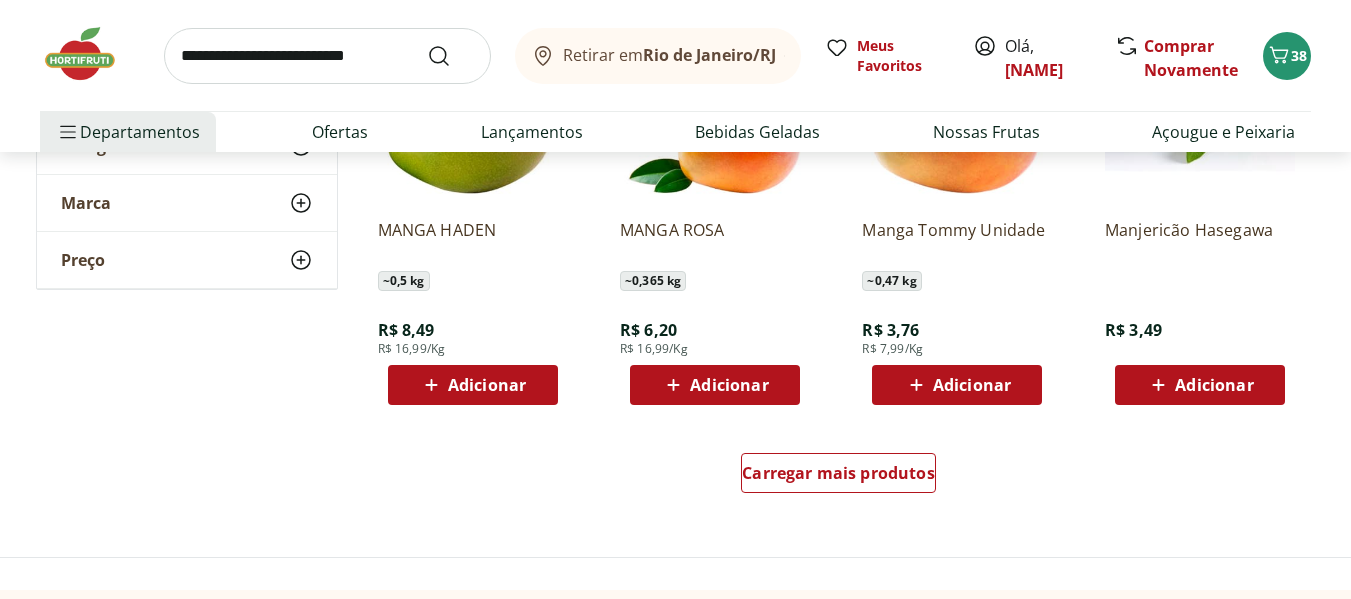 scroll, scrollTop: 16900, scrollLeft: 0, axis: vertical 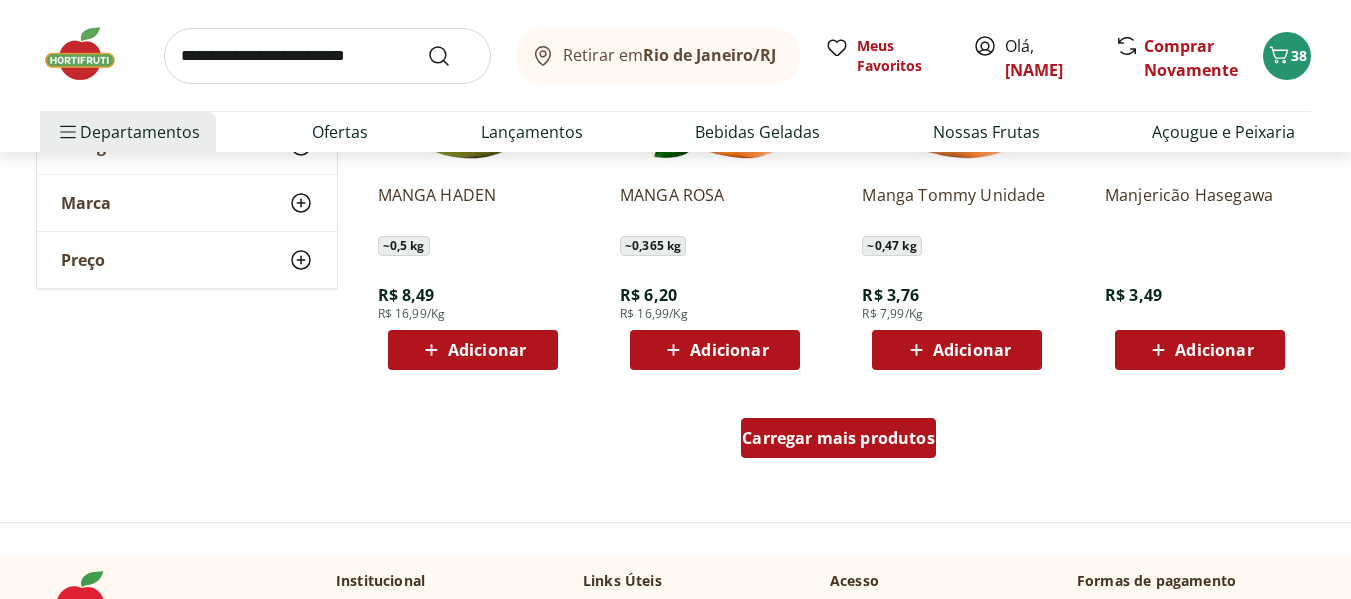click on "Carregar mais produtos" at bounding box center (838, 438) 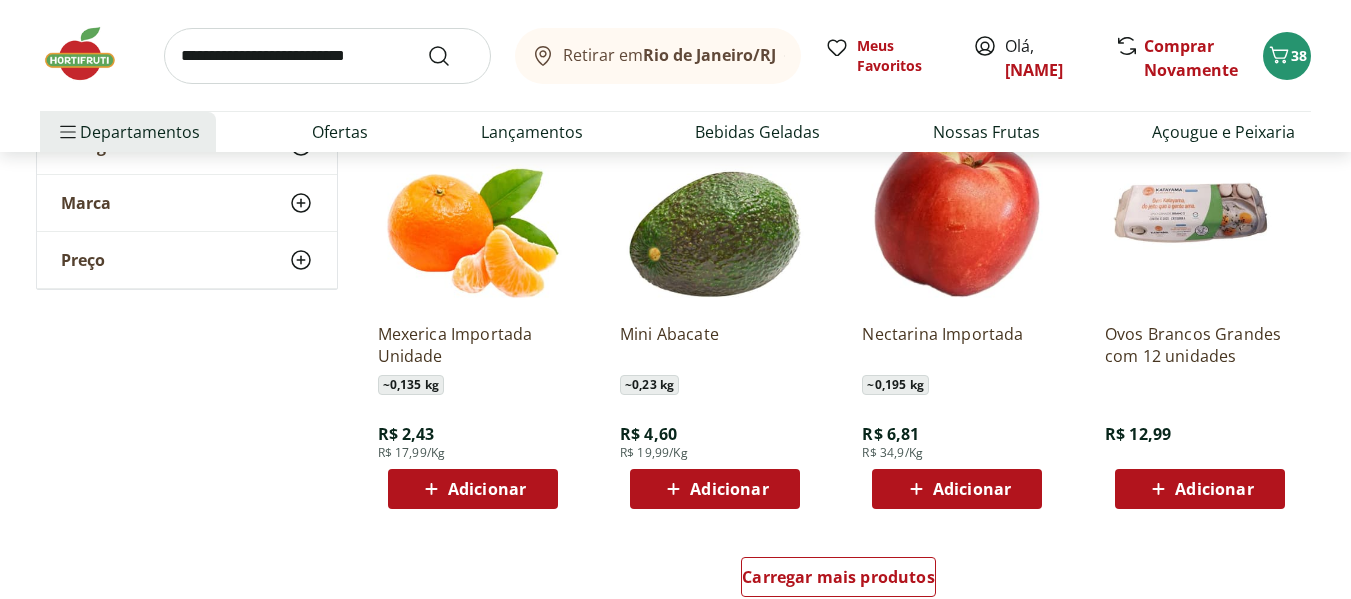 scroll, scrollTop: 18100, scrollLeft: 0, axis: vertical 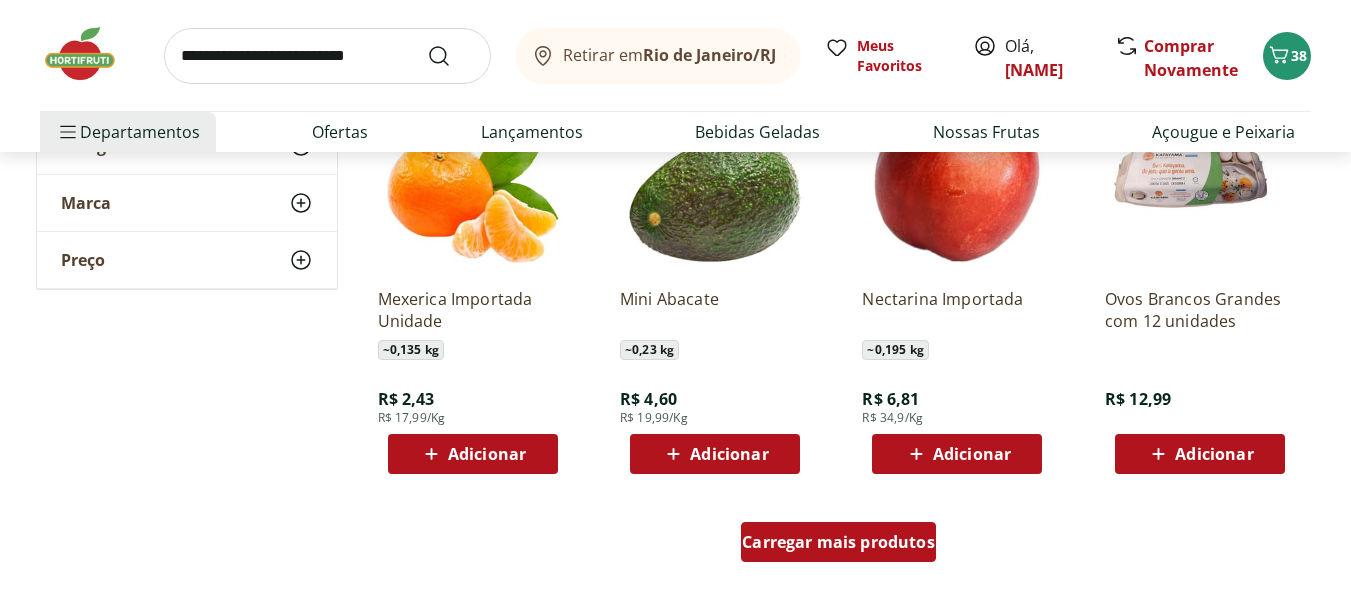 click on "Carregar mais produtos" at bounding box center [838, 542] 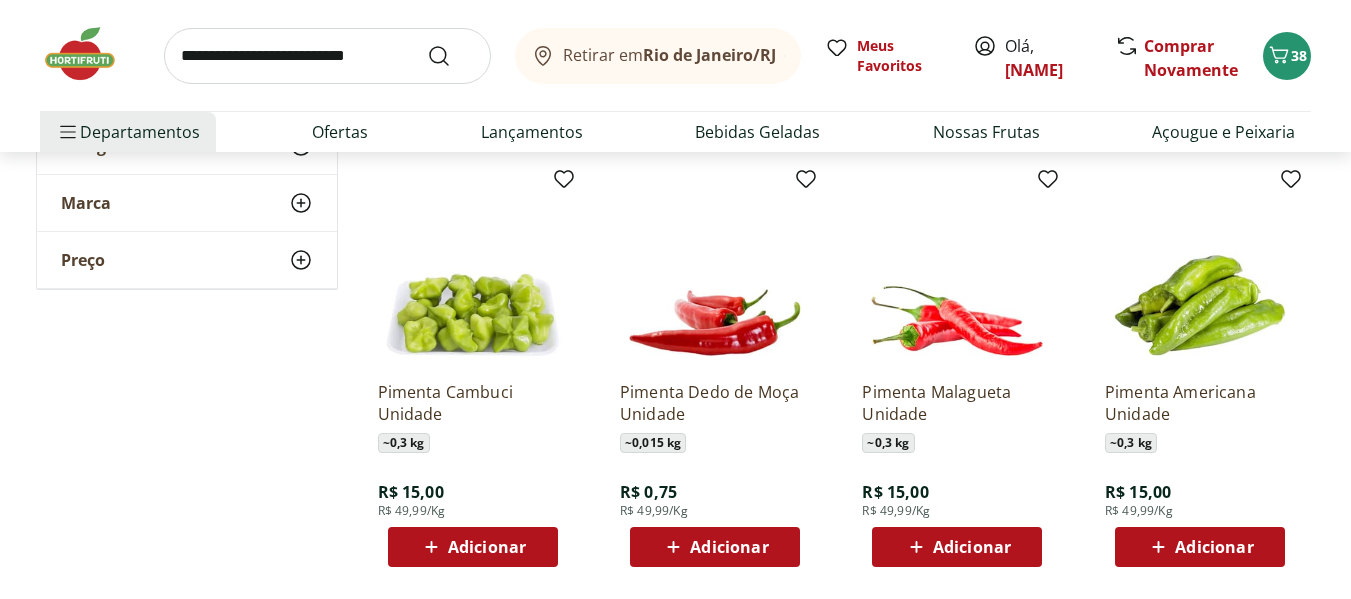 scroll, scrollTop: 18900, scrollLeft: 0, axis: vertical 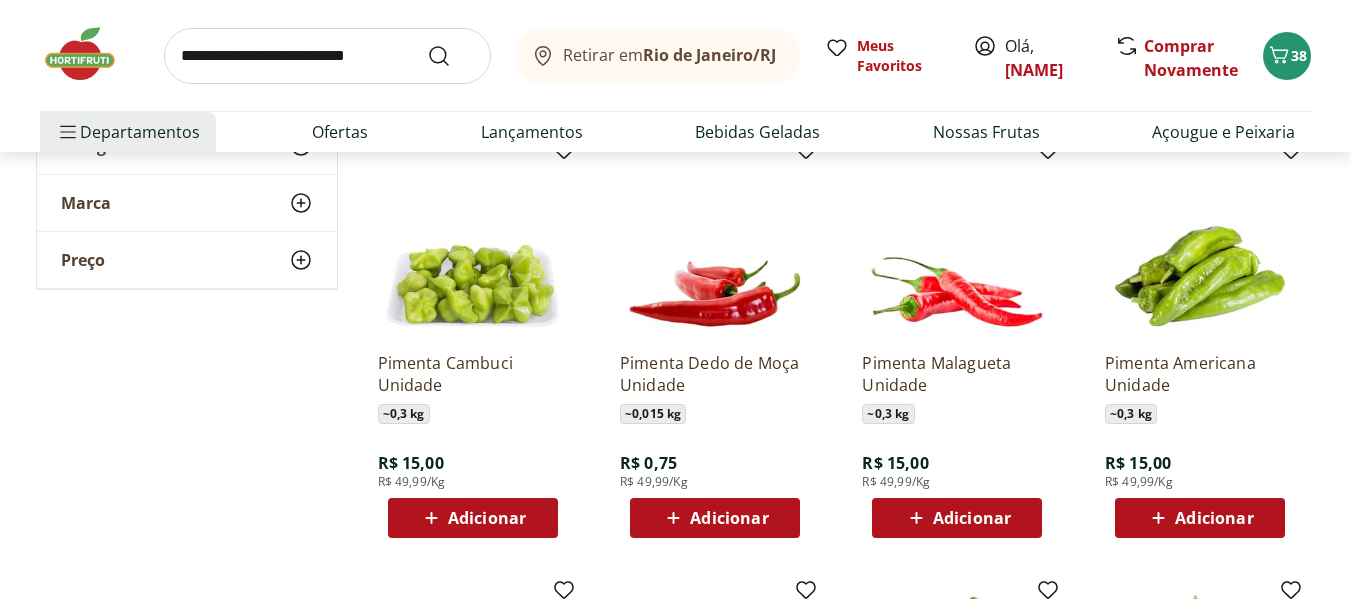click on "Adicionar" at bounding box center (729, 518) 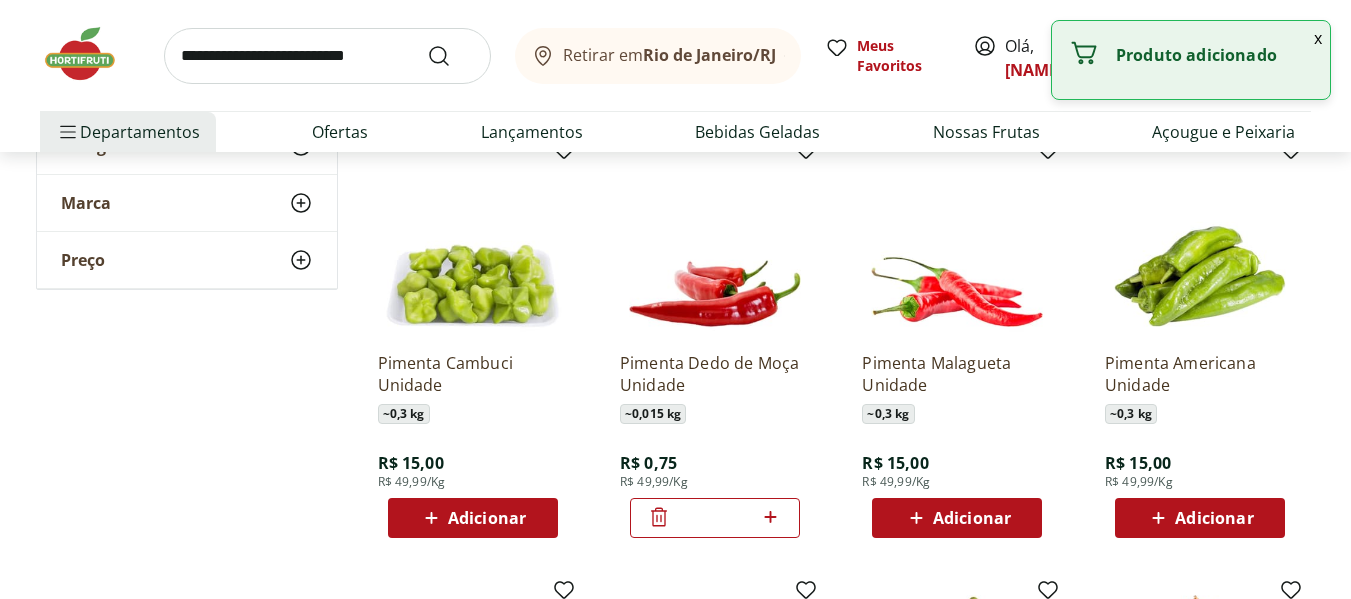 click on "*" at bounding box center [715, 518] 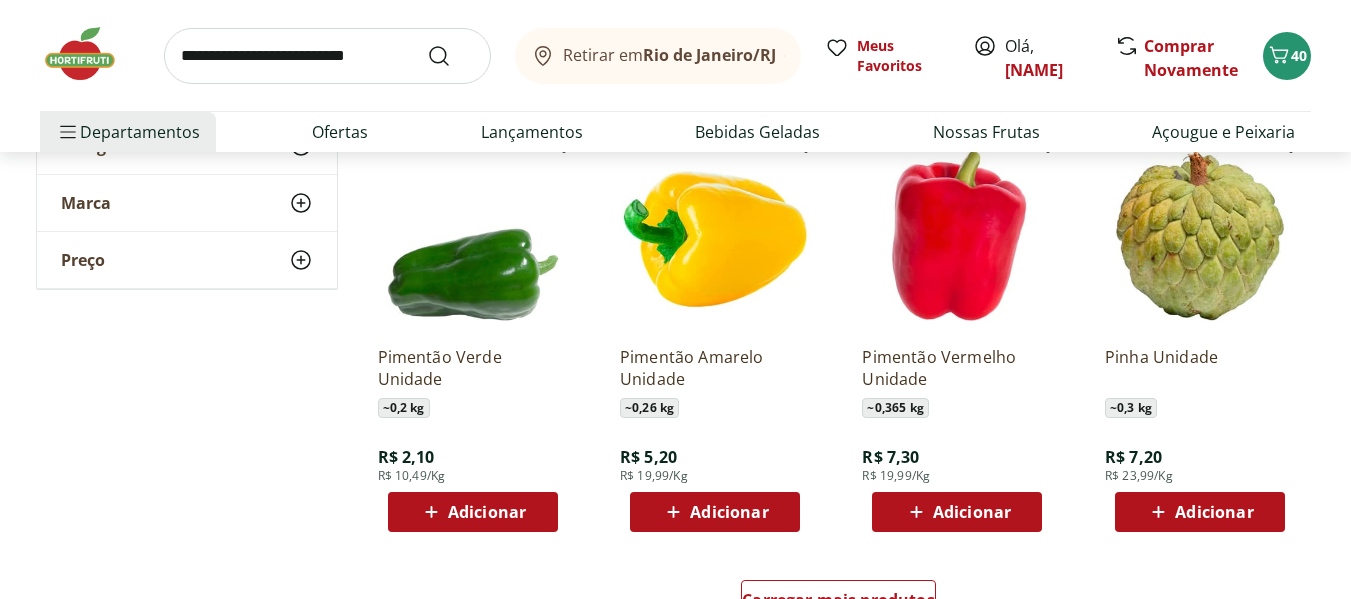 scroll, scrollTop: 19400, scrollLeft: 0, axis: vertical 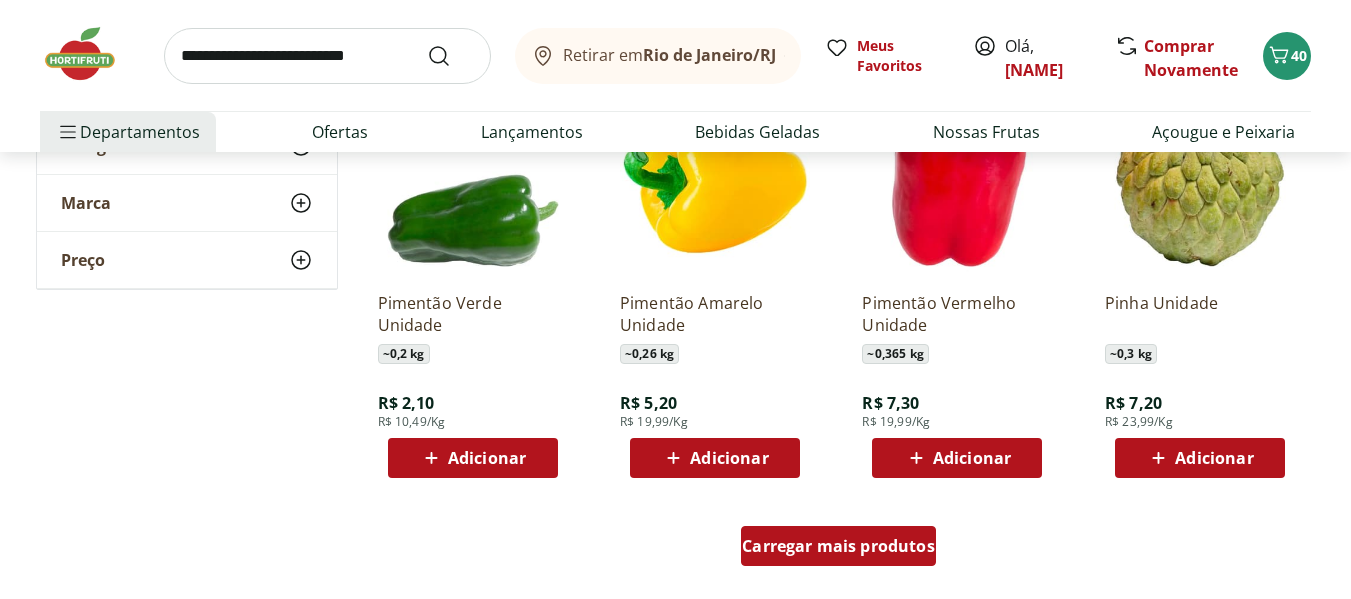 click on "Carregar mais produtos" at bounding box center [838, 546] 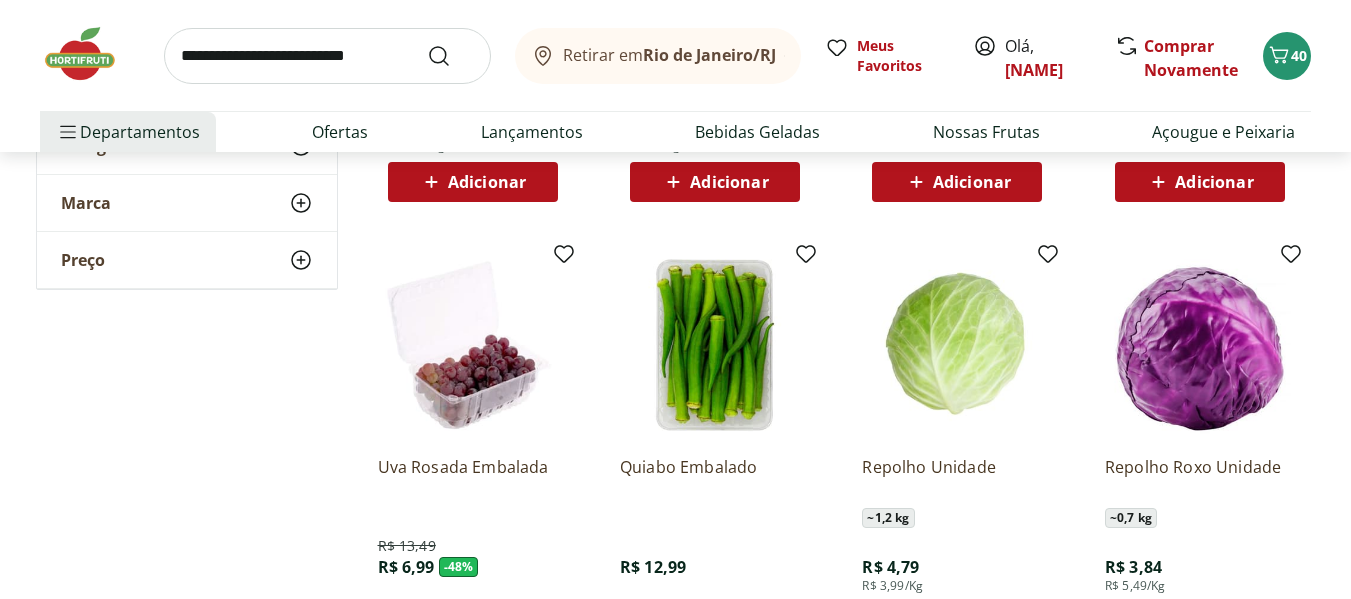 scroll, scrollTop: 20200, scrollLeft: 0, axis: vertical 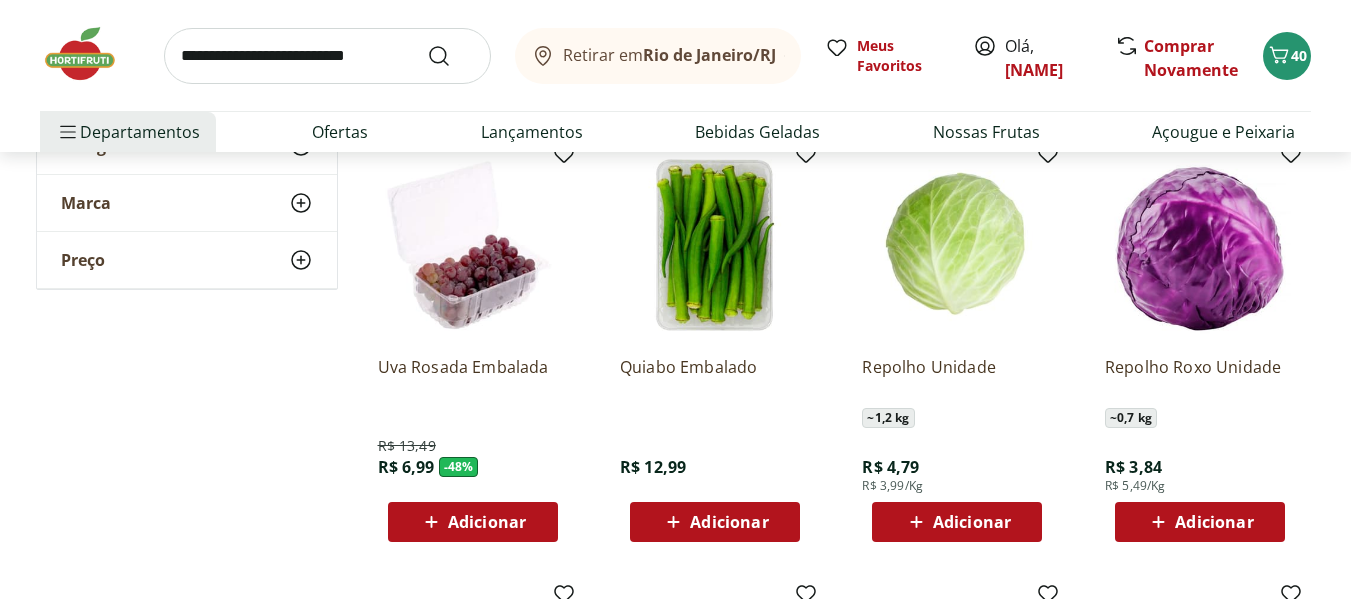 click on "Adicionar" at bounding box center [715, 522] 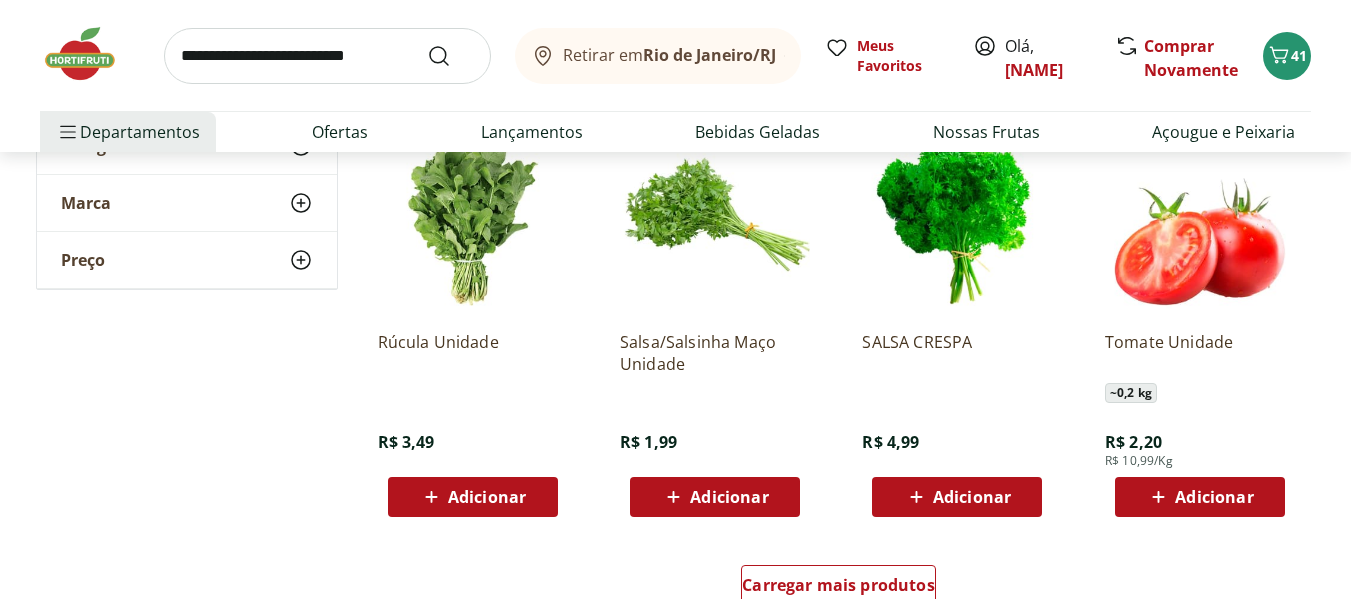 scroll, scrollTop: 20700, scrollLeft: 0, axis: vertical 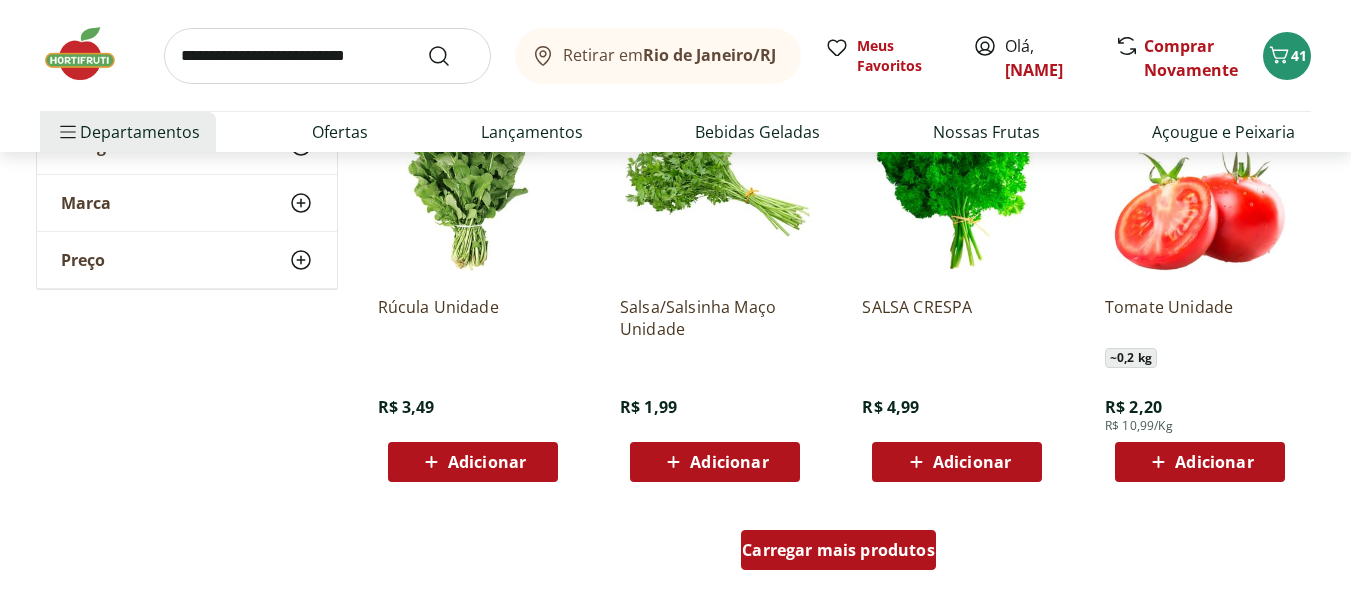 click on "Carregar mais produtos" at bounding box center (838, 550) 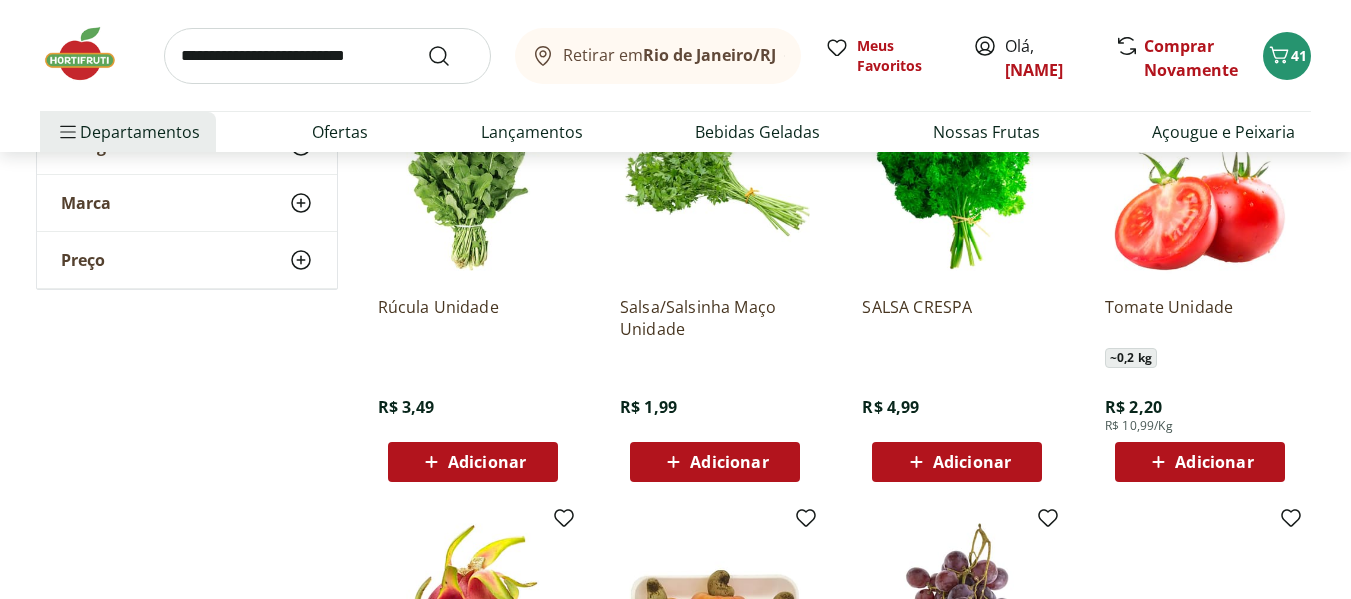 click 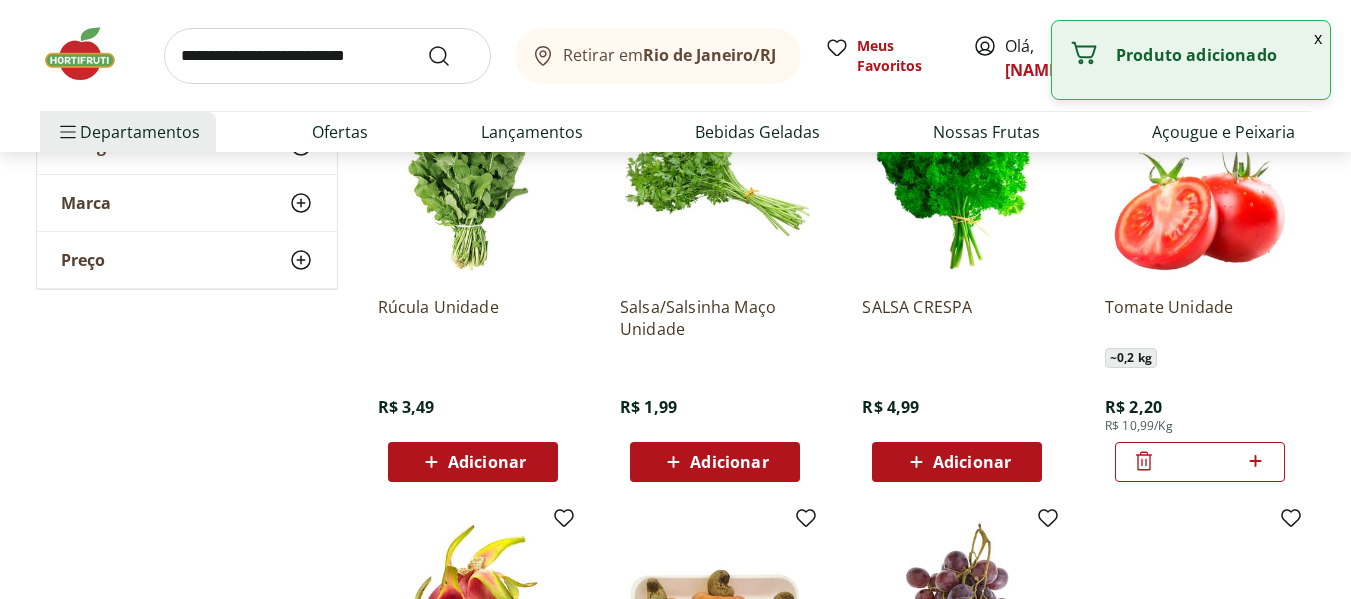 click 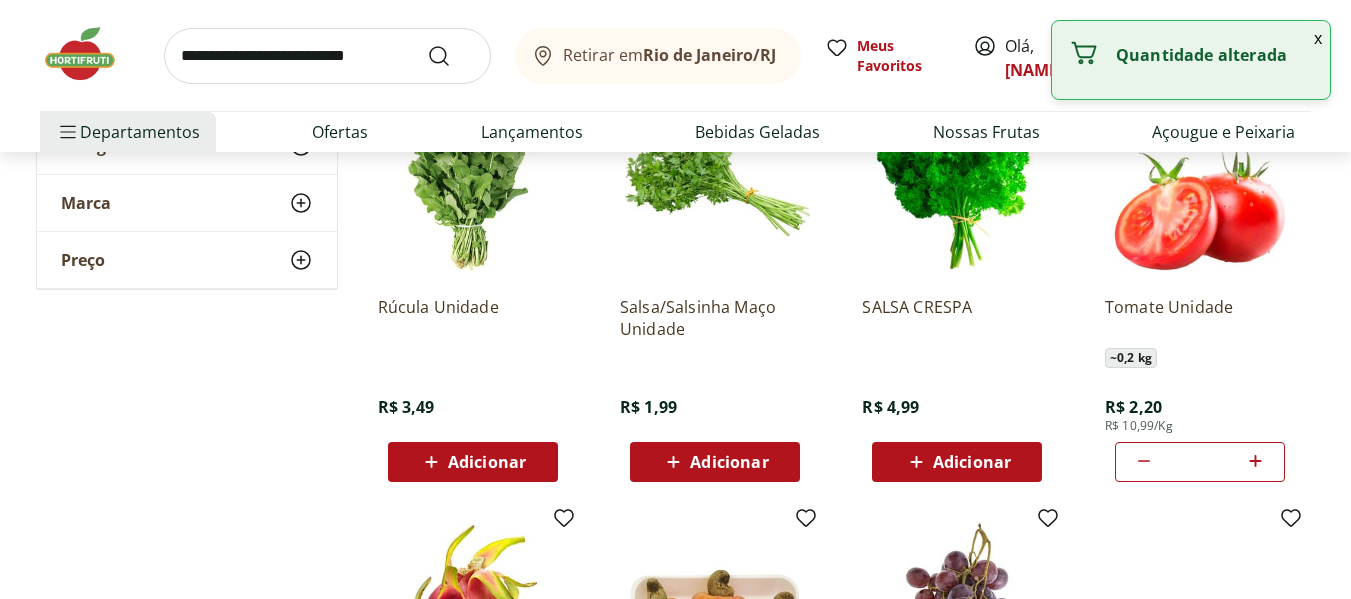 click 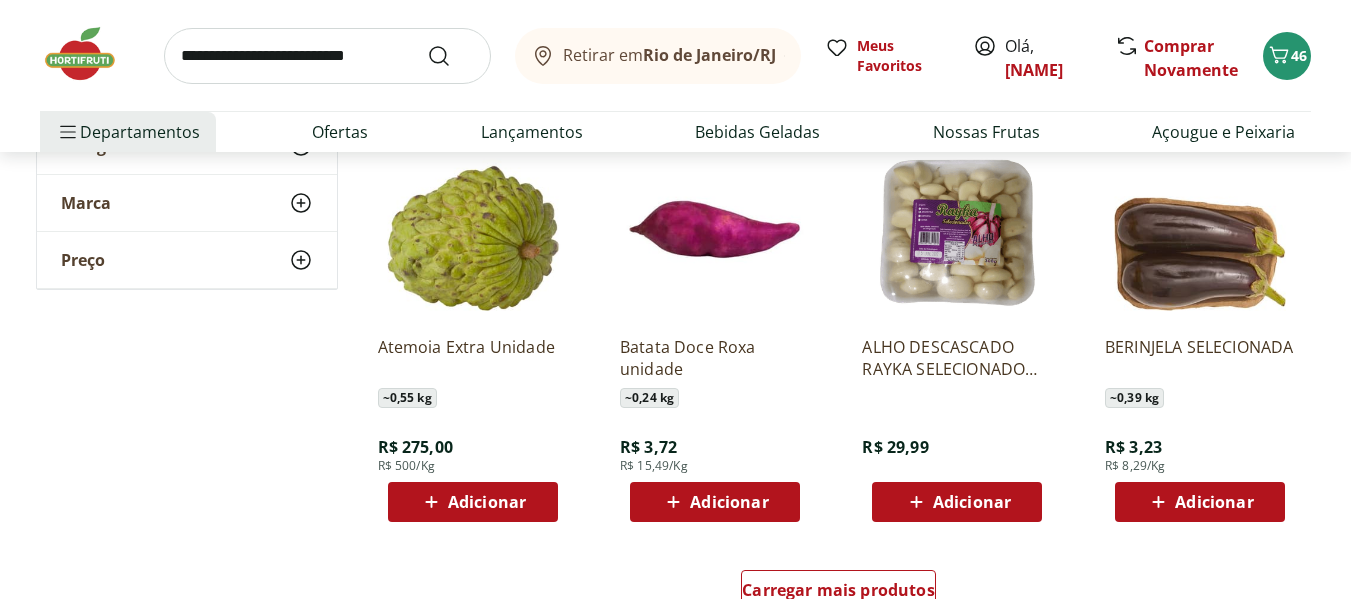 scroll, scrollTop: 22000, scrollLeft: 0, axis: vertical 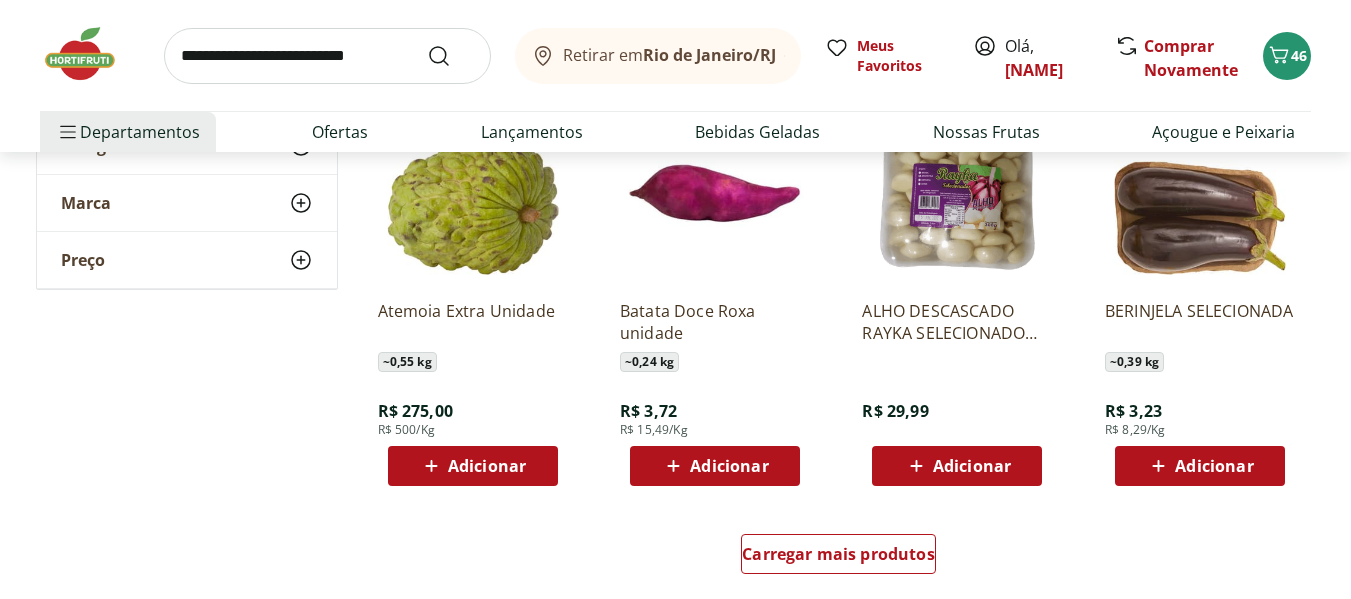 click on "Adicionar" at bounding box center [957, 466] 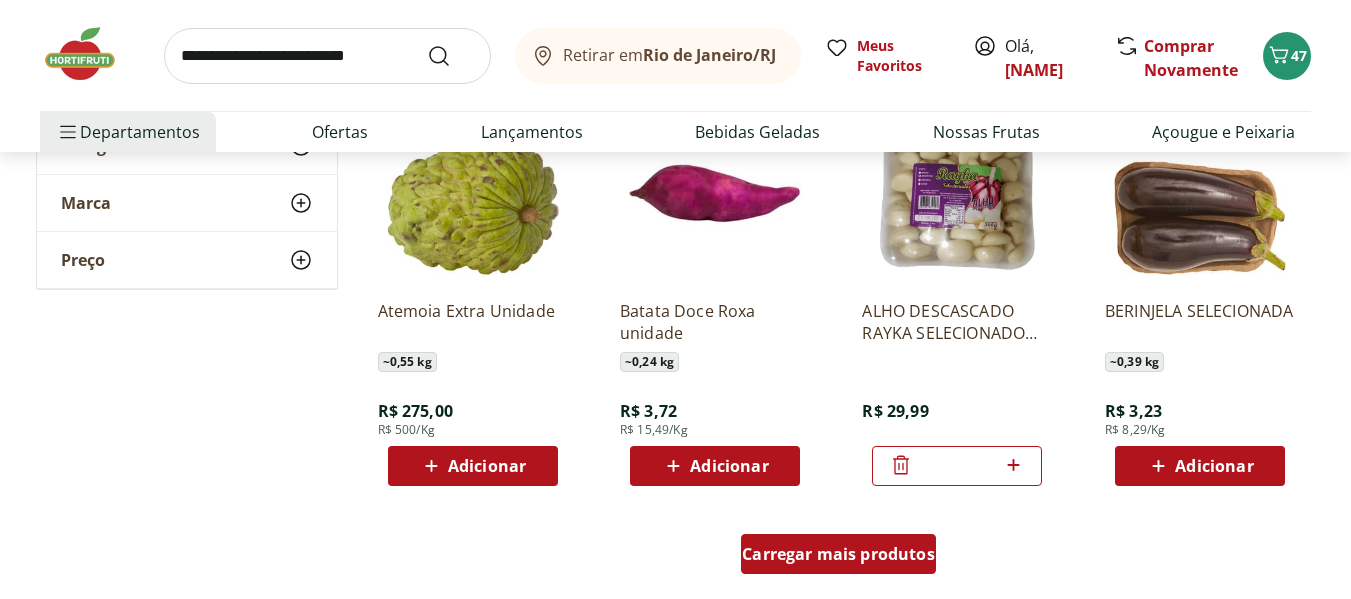 click on "Carregar mais produtos" at bounding box center (838, 554) 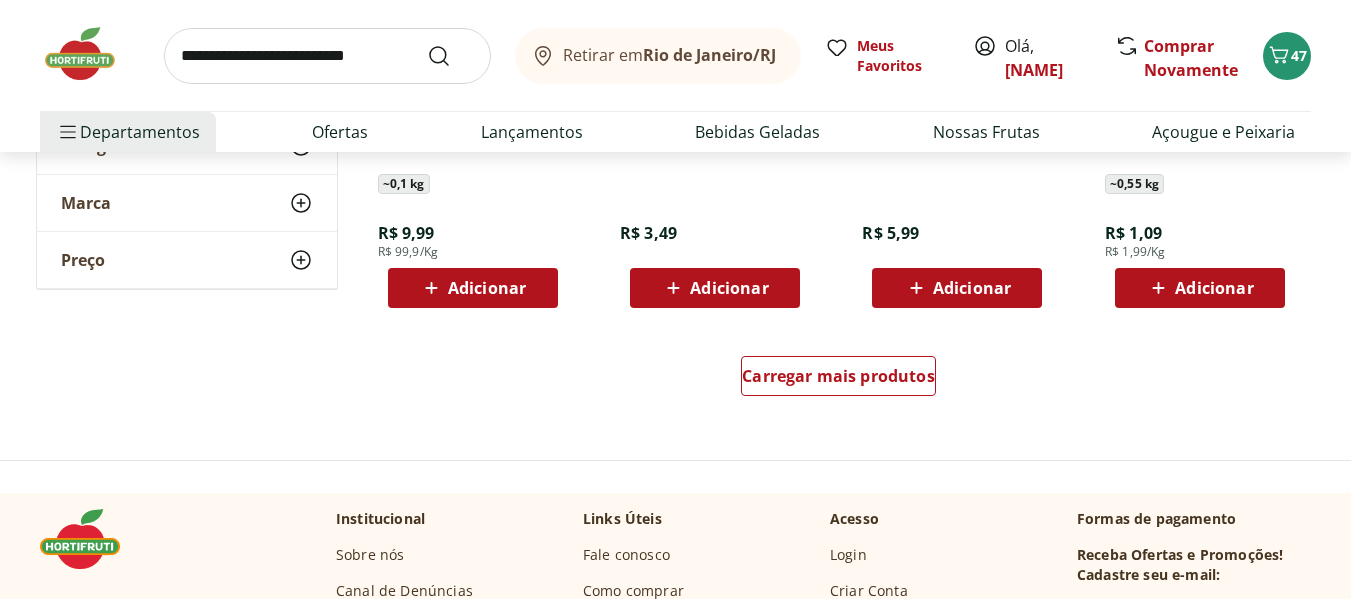 scroll, scrollTop: 23500, scrollLeft: 0, axis: vertical 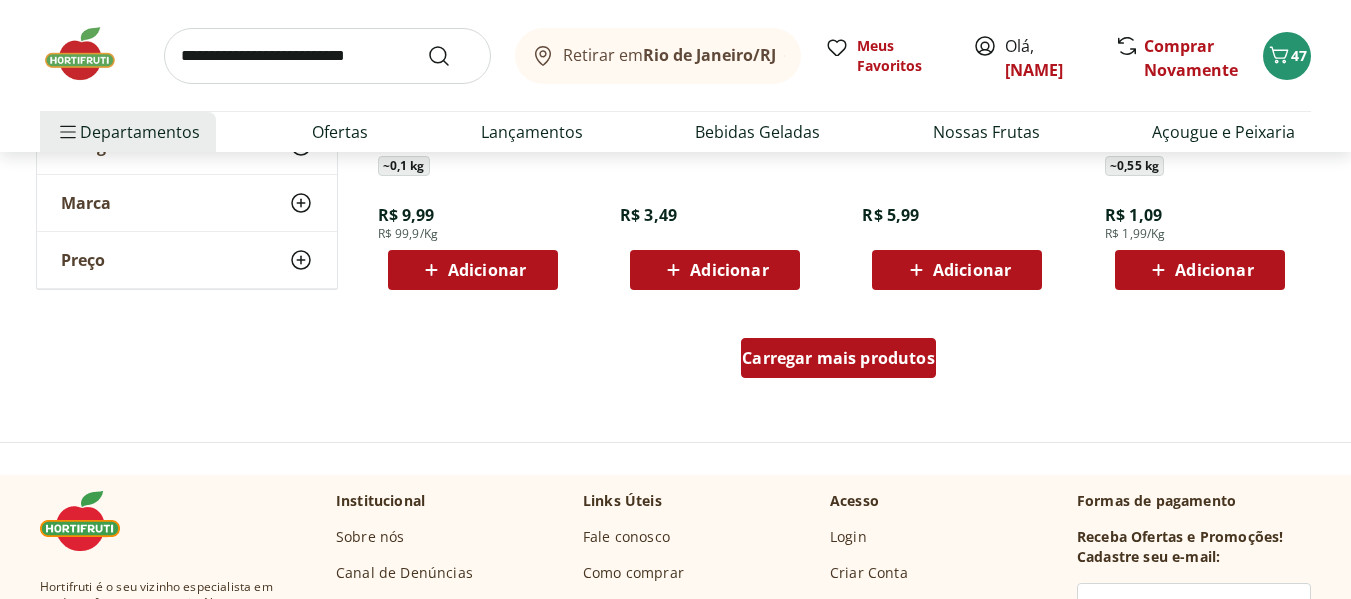 click on "Carregar mais produtos" at bounding box center [838, 358] 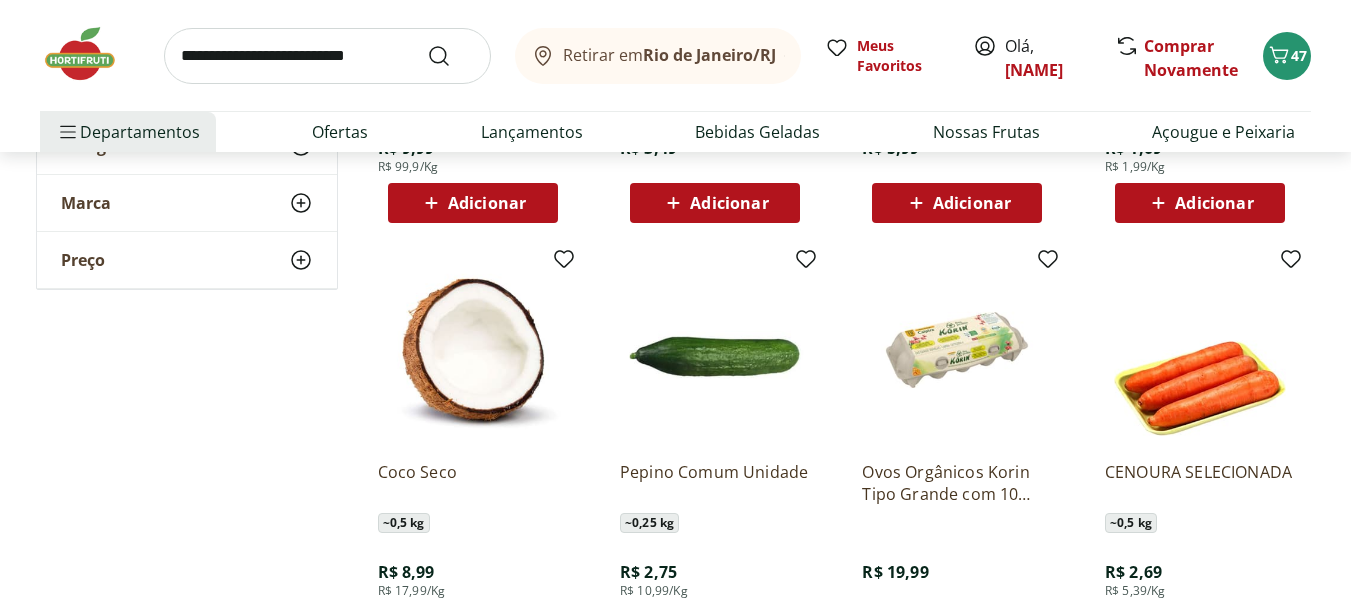 scroll, scrollTop: 23700, scrollLeft: 0, axis: vertical 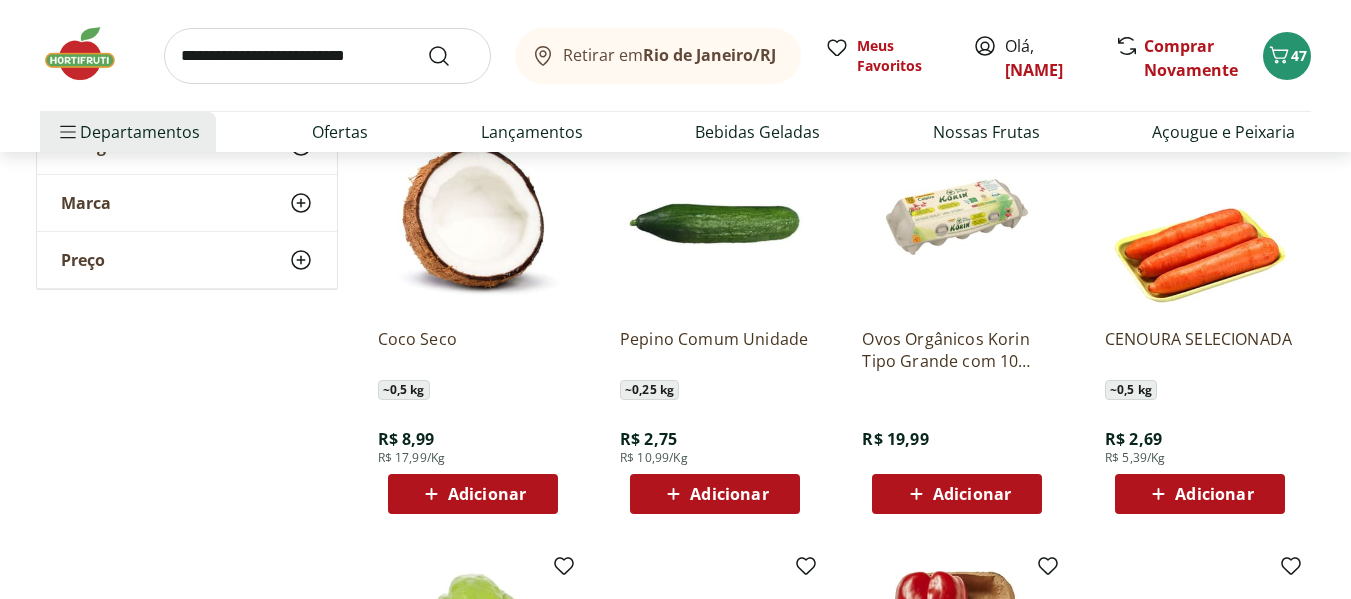 click on "Adicionar" at bounding box center (1200, 494) 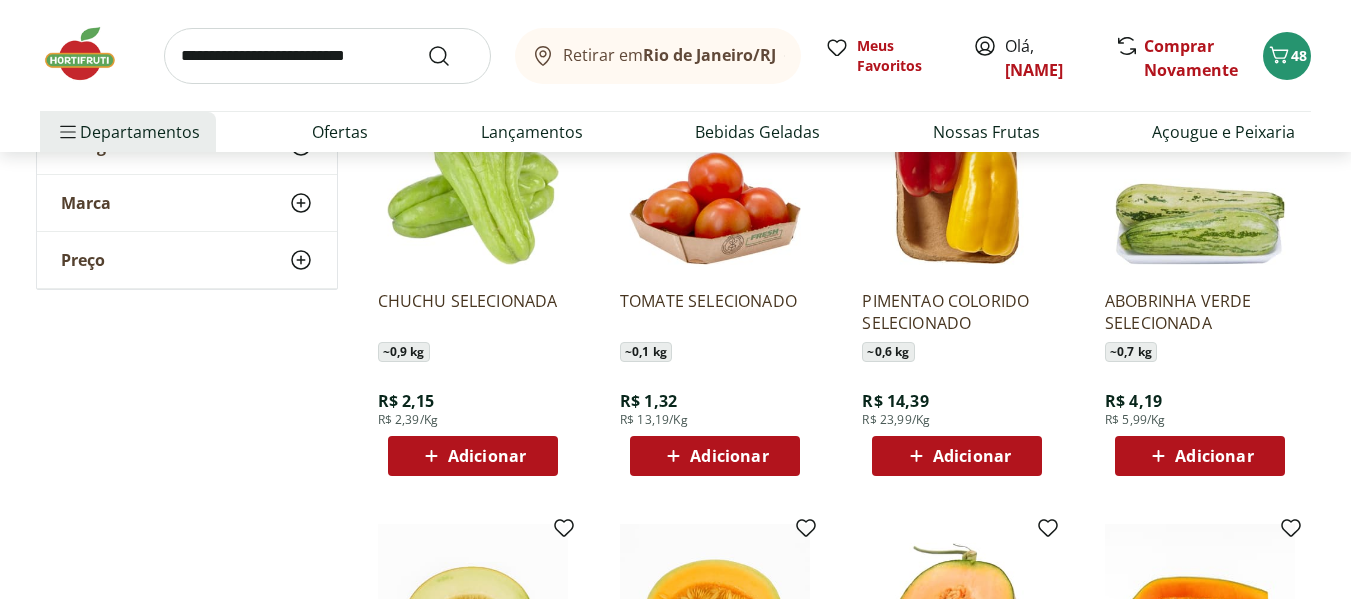 scroll, scrollTop: 24200, scrollLeft: 0, axis: vertical 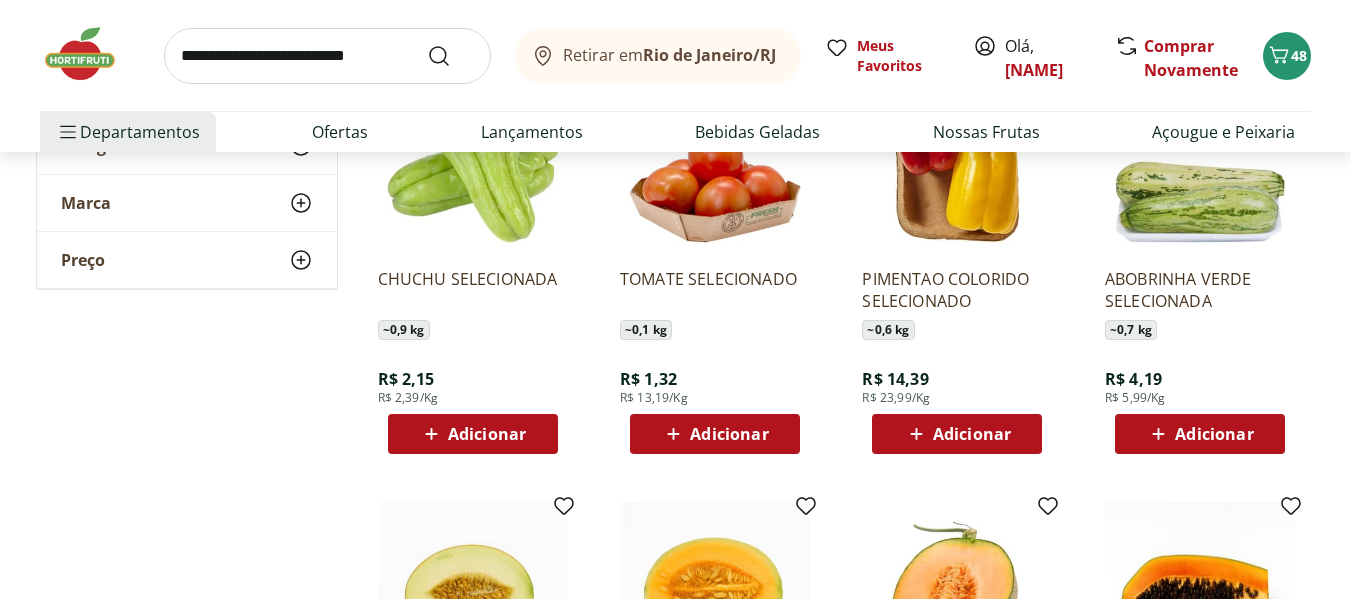 click on "TOMATE SELECIONADO ~ 0,1 kg R$ 1,32 R$ 13,19/Kg Adicionar" at bounding box center [715, 258] 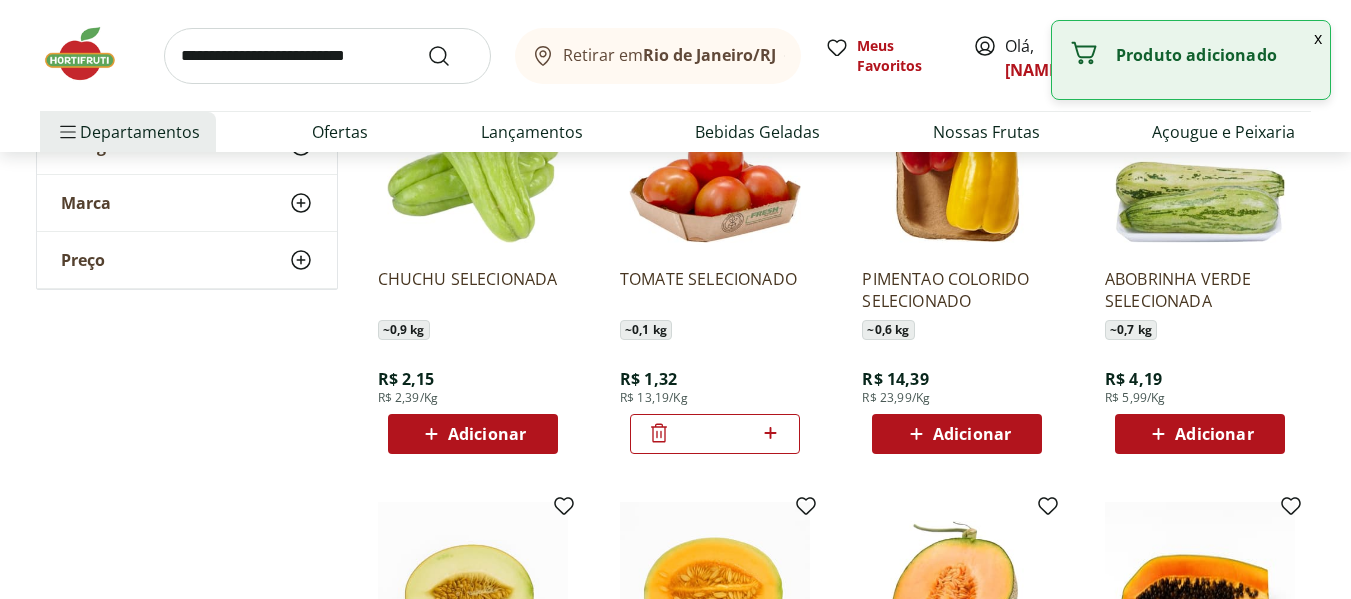 click 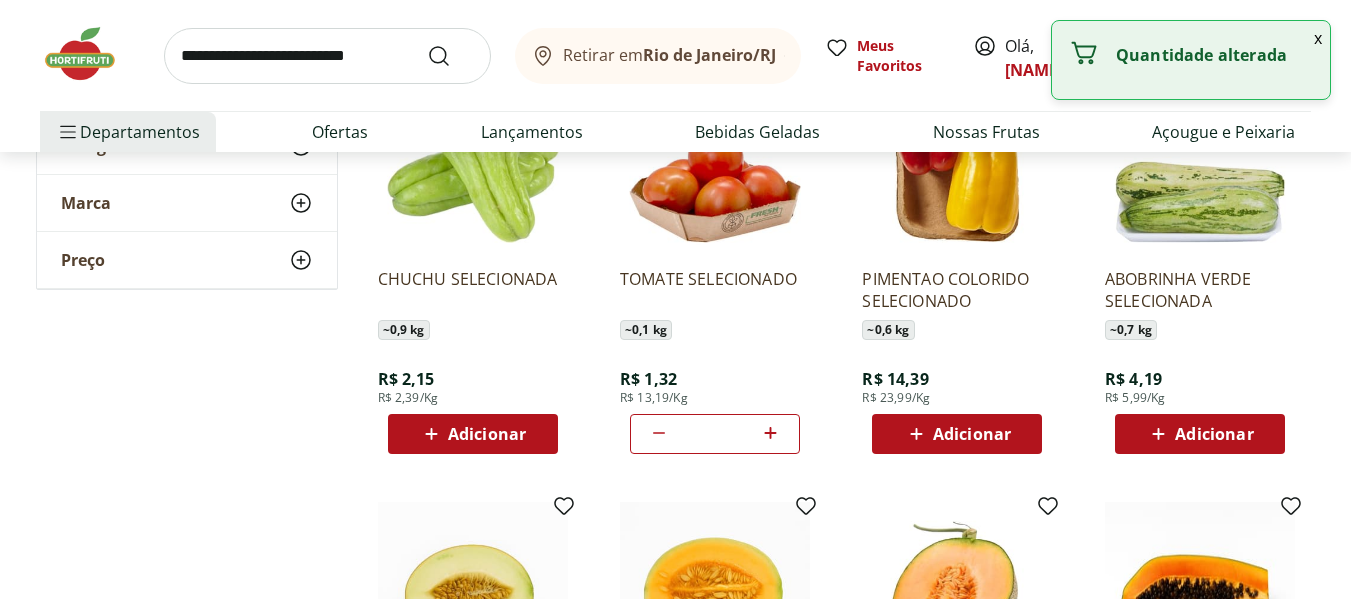 click 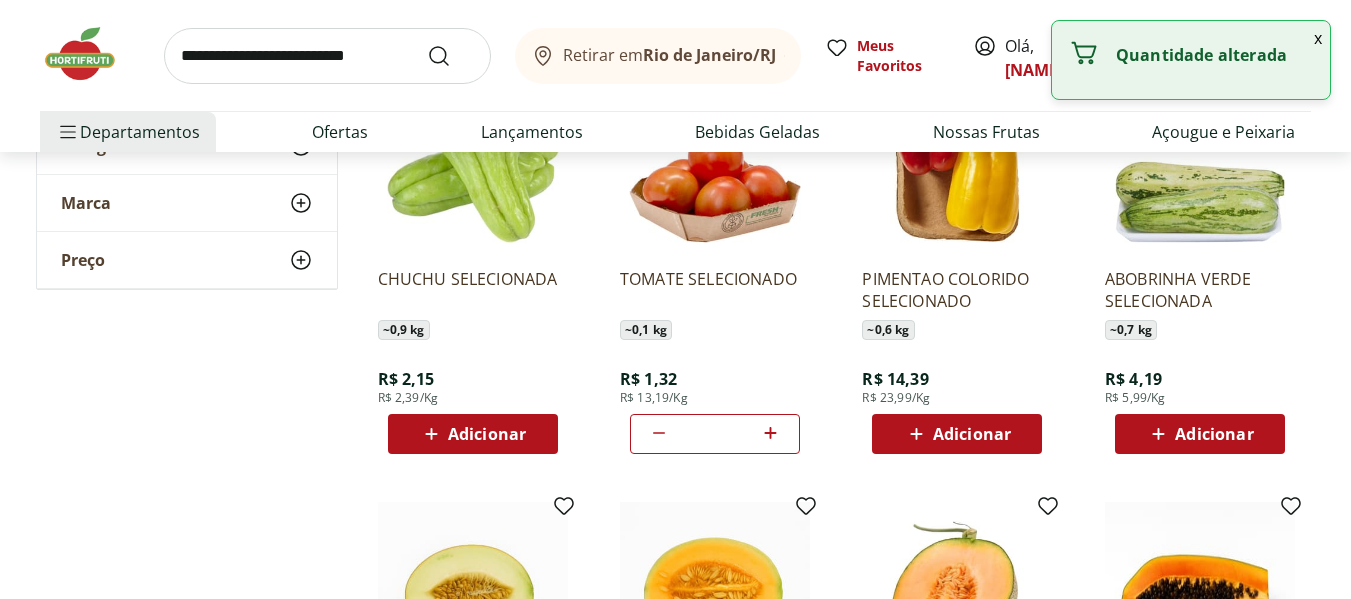 click 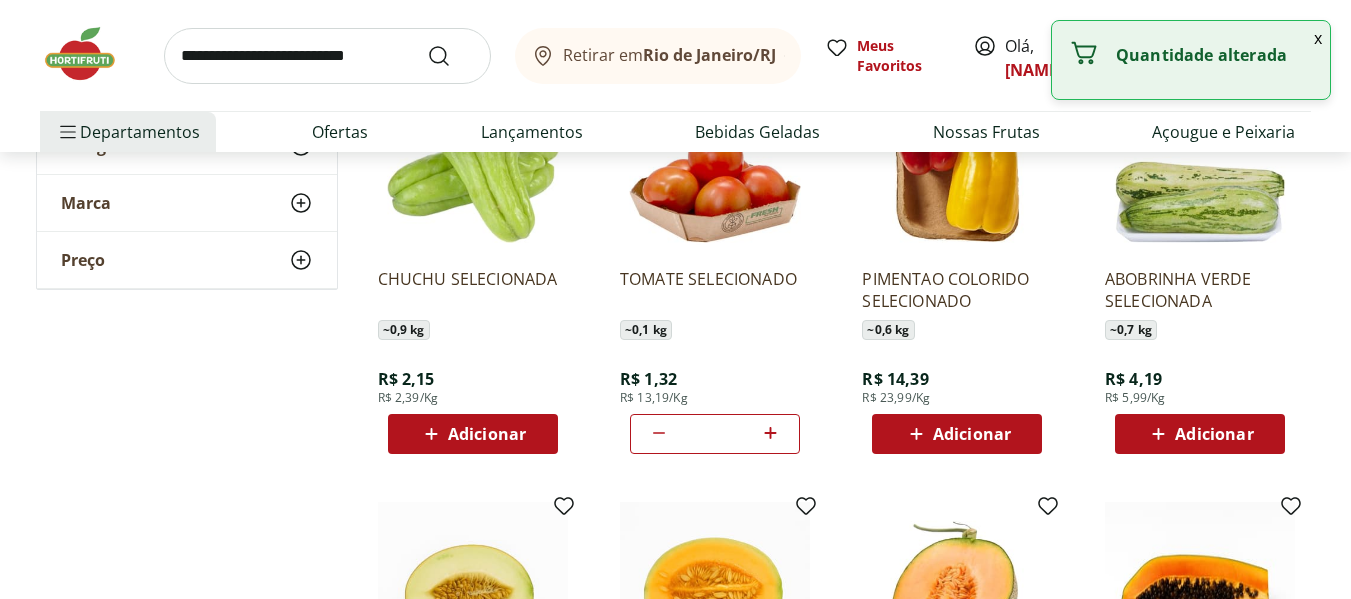click 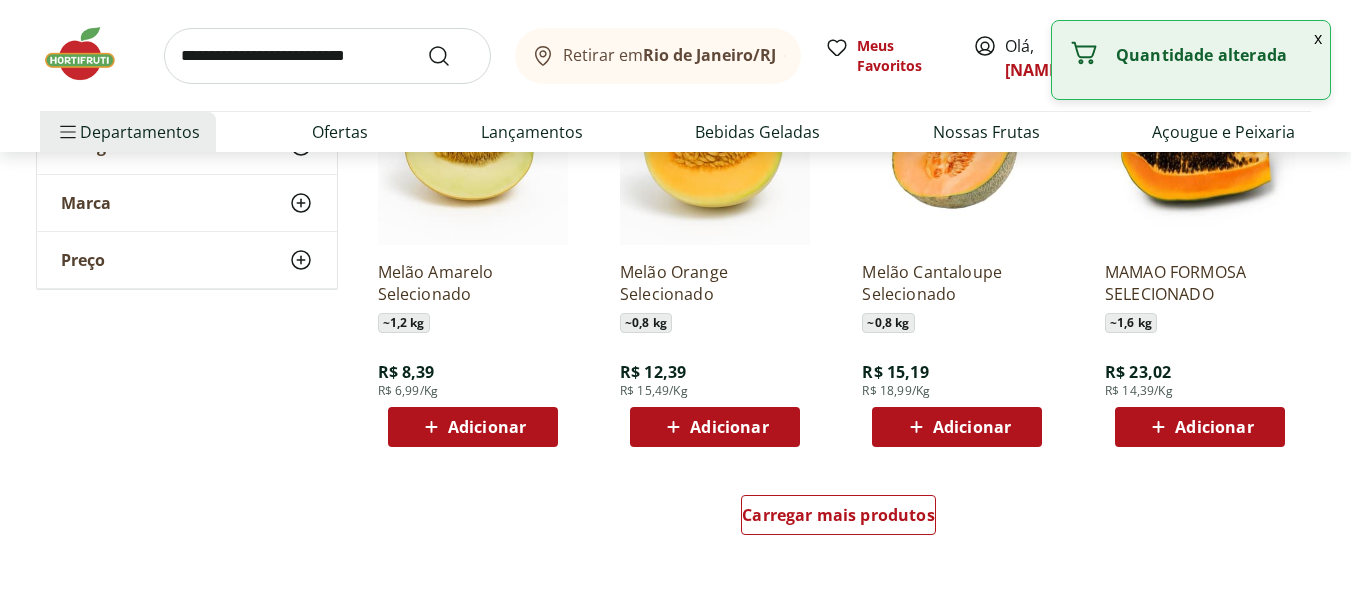 scroll, scrollTop: 24700, scrollLeft: 0, axis: vertical 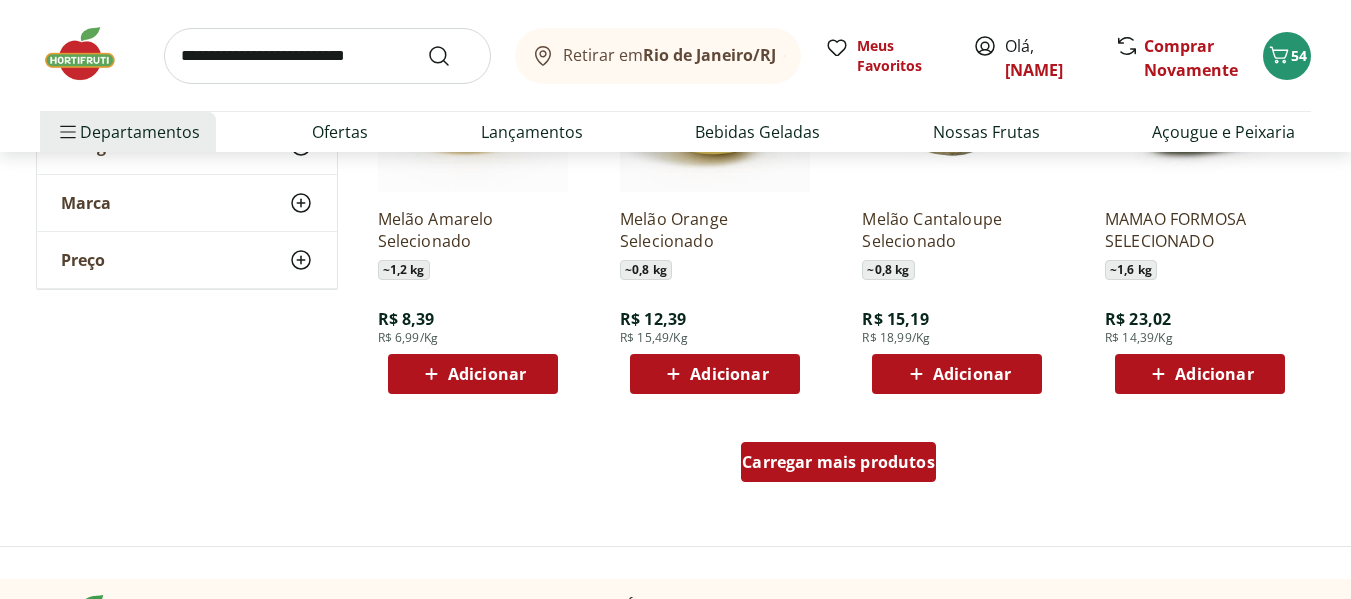 click on "Carregar mais produtos" at bounding box center (838, 462) 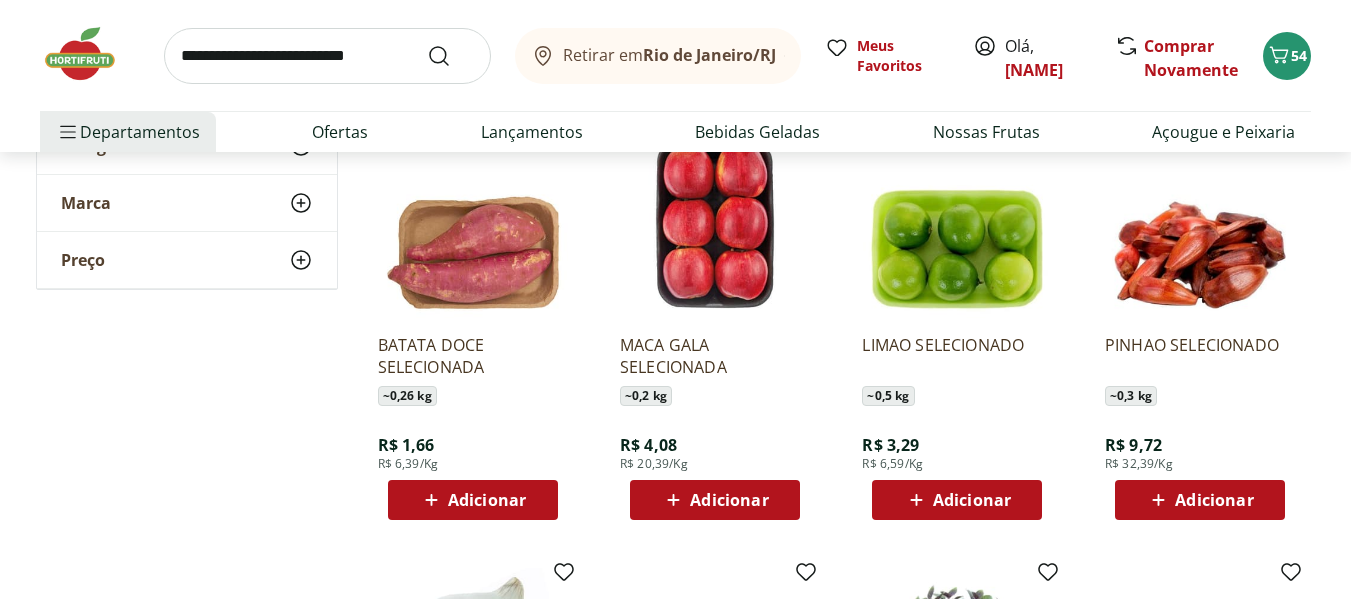 scroll, scrollTop: 25000, scrollLeft: 0, axis: vertical 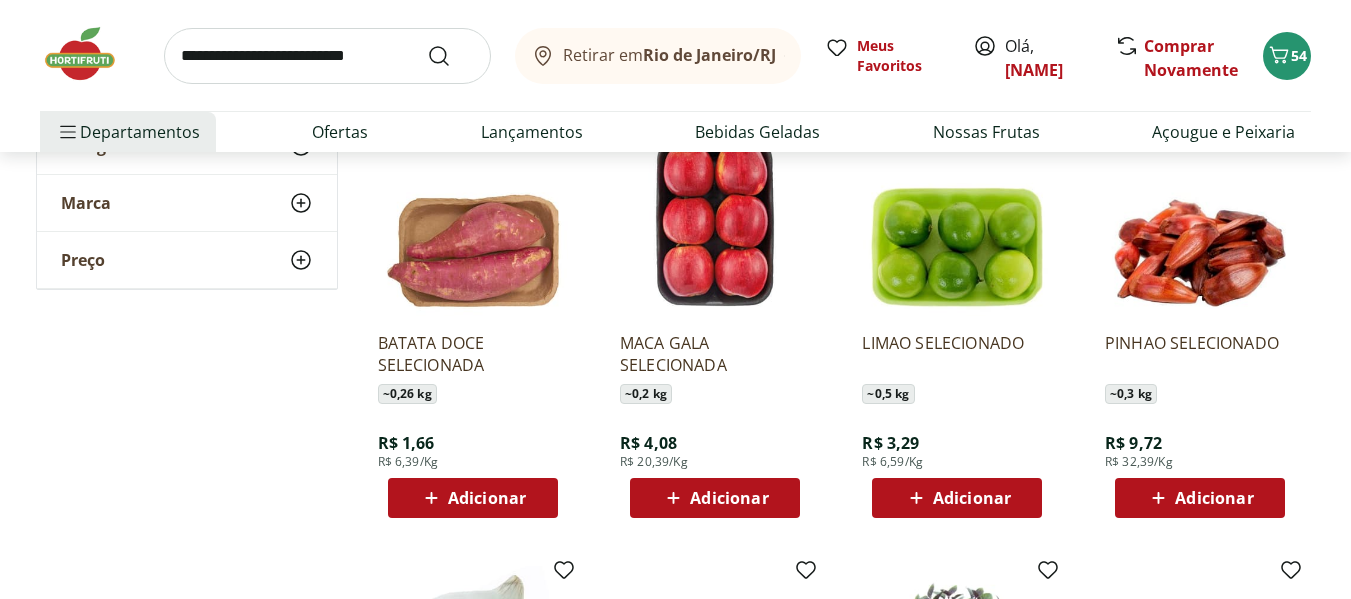 click on "Adicionar" at bounding box center (957, 498) 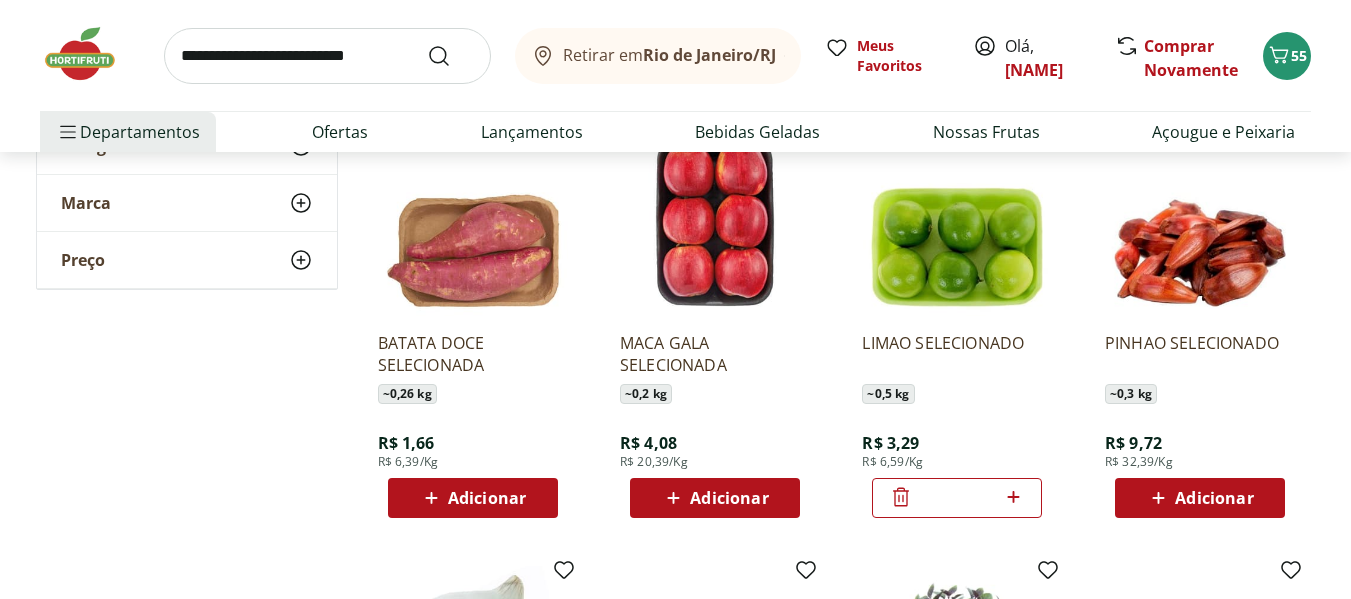 click 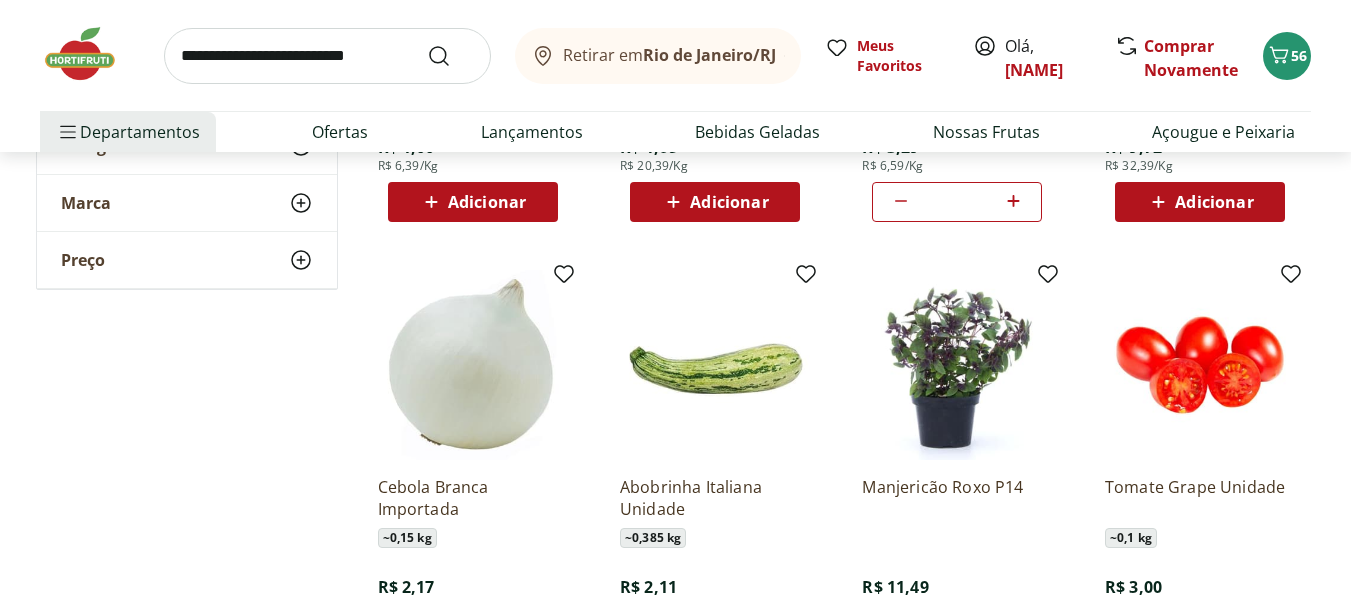 scroll, scrollTop: 25300, scrollLeft: 0, axis: vertical 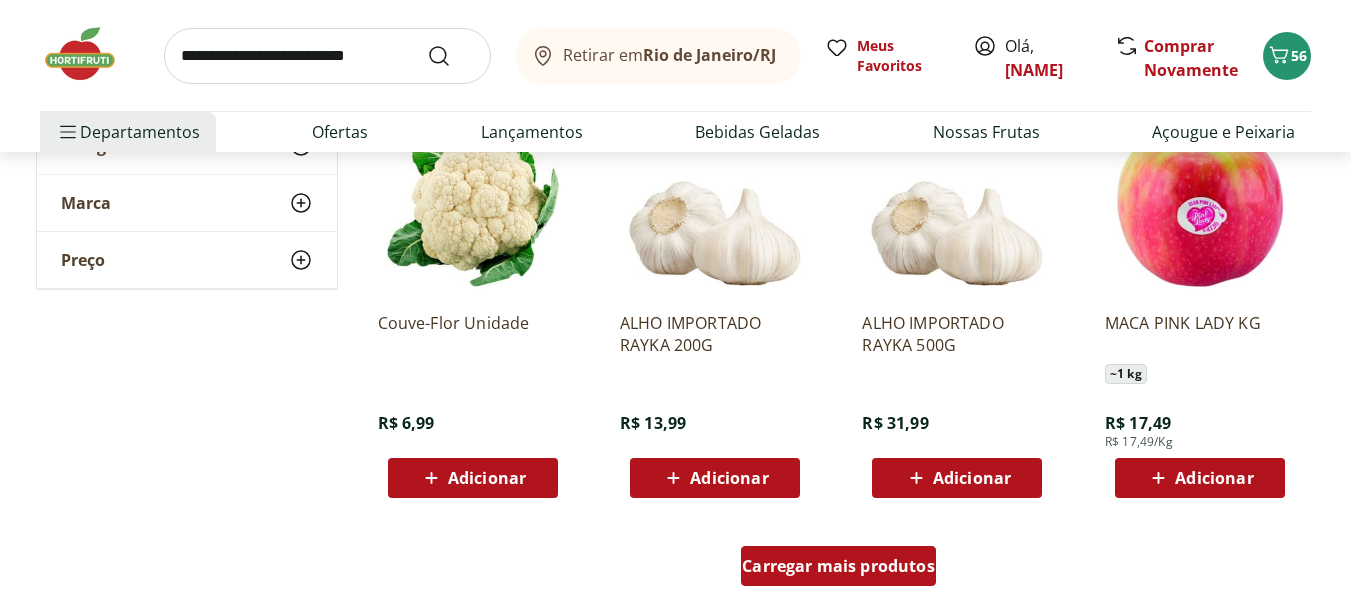 click on "Carregar mais produtos" at bounding box center [838, 566] 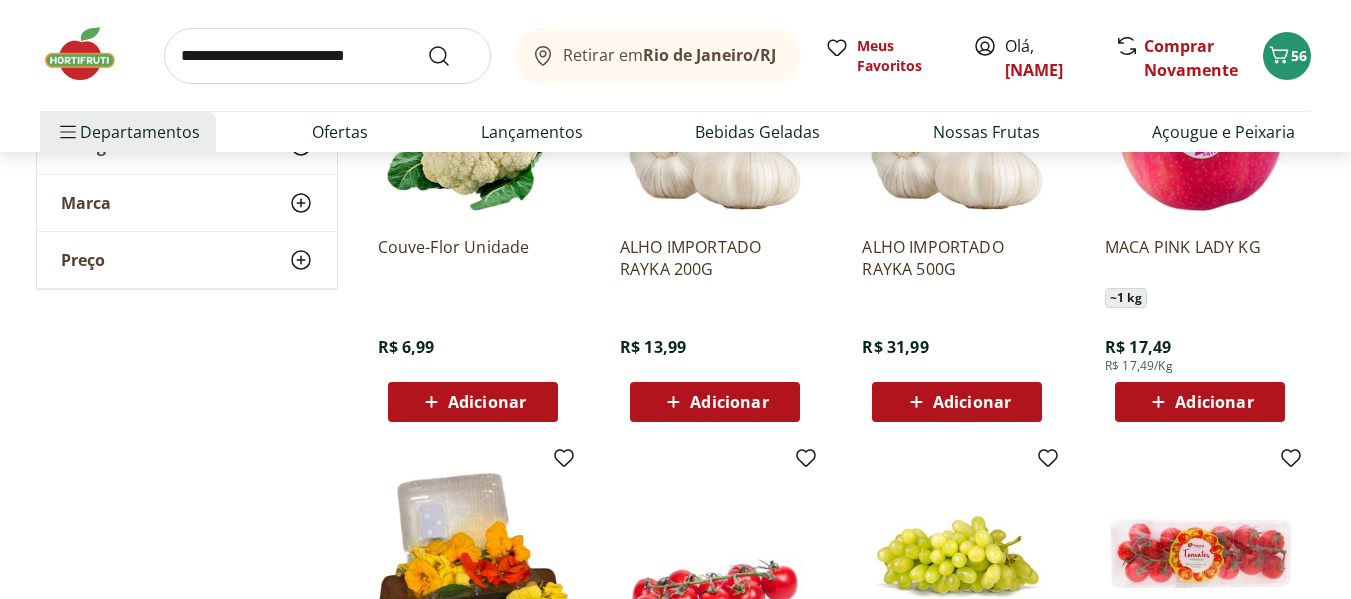 scroll, scrollTop: 25900, scrollLeft: 0, axis: vertical 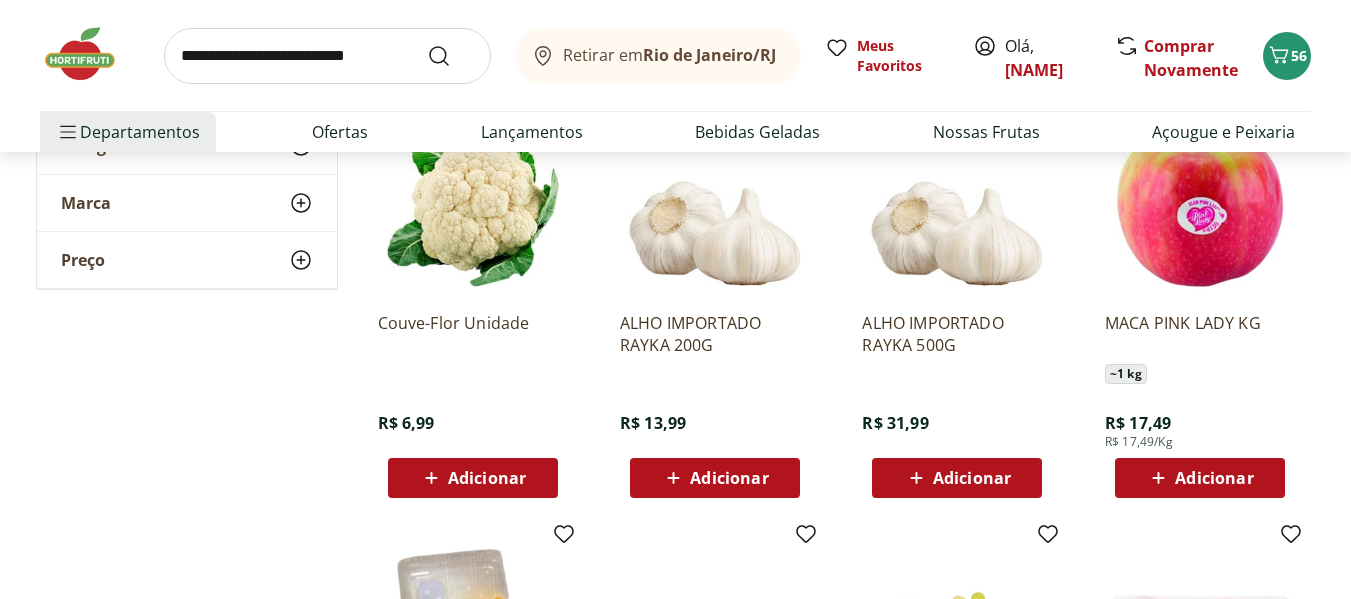 click on "Adicionar" at bounding box center [487, 478] 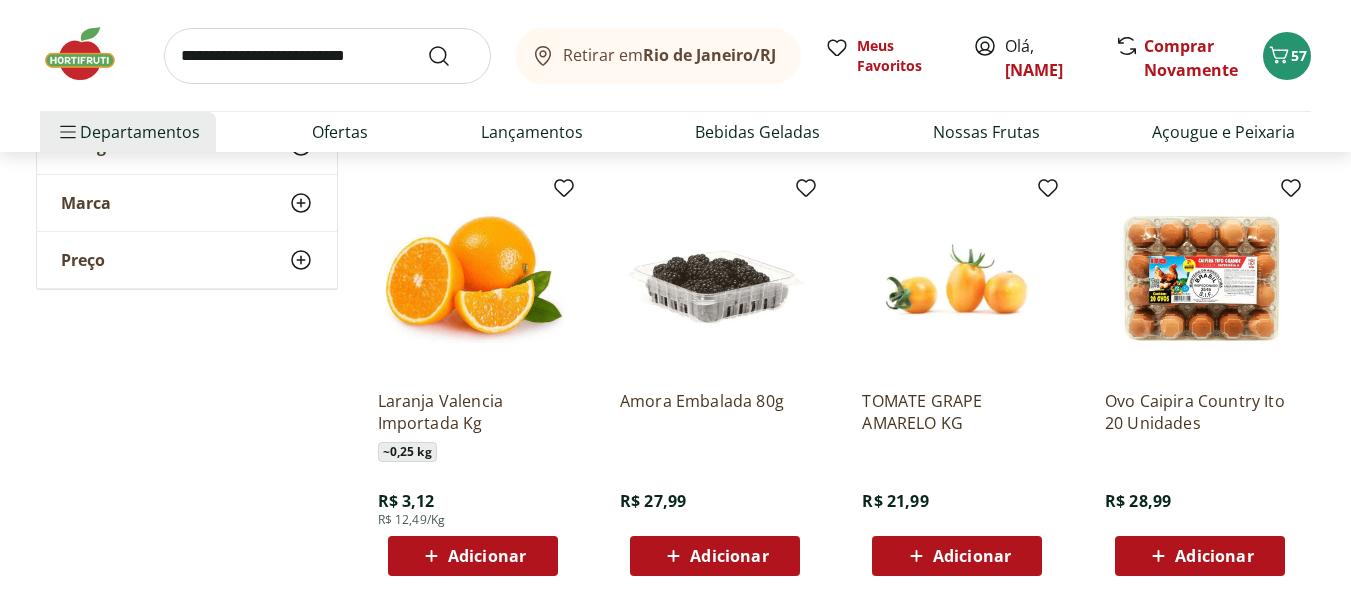 scroll, scrollTop: 27200, scrollLeft: 0, axis: vertical 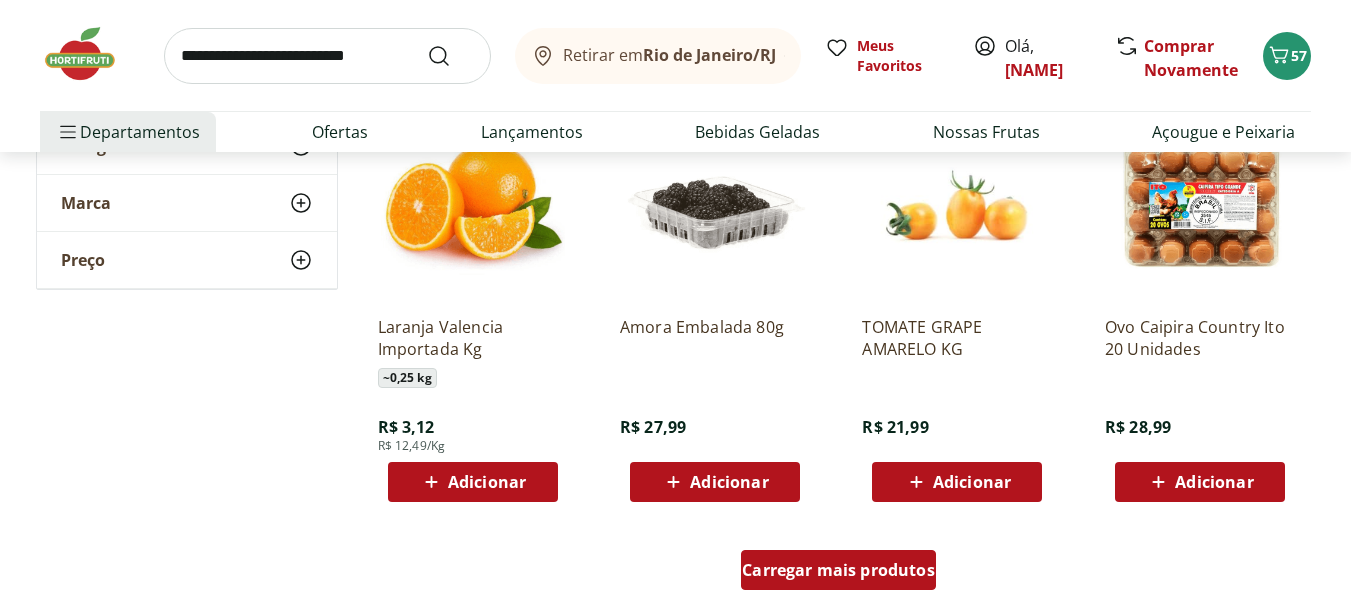 click on "Carregar mais produtos" at bounding box center (838, 570) 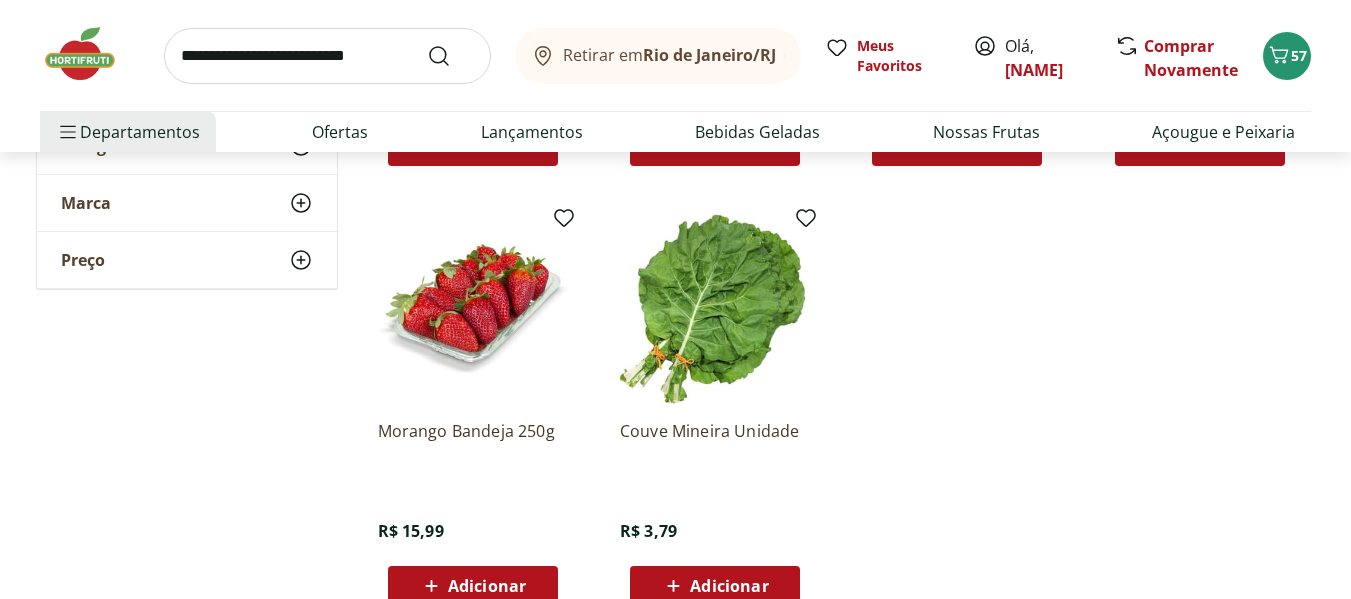 scroll, scrollTop: 28500, scrollLeft: 0, axis: vertical 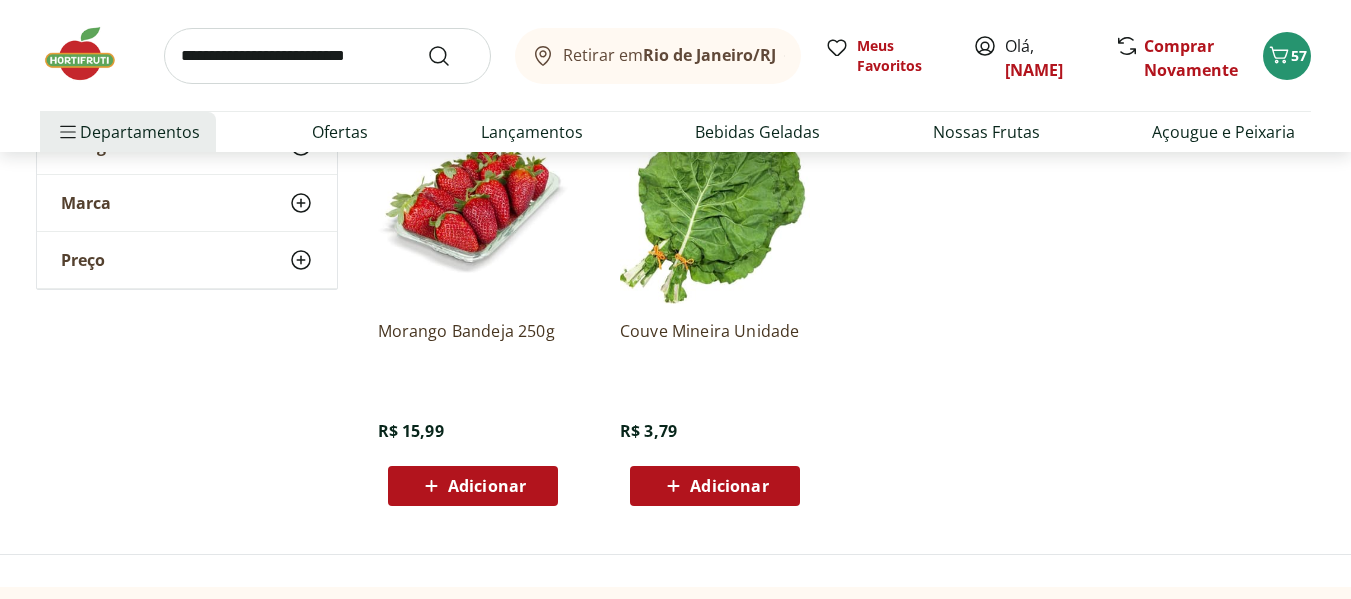 click on "Adicionar" at bounding box center [729, 486] 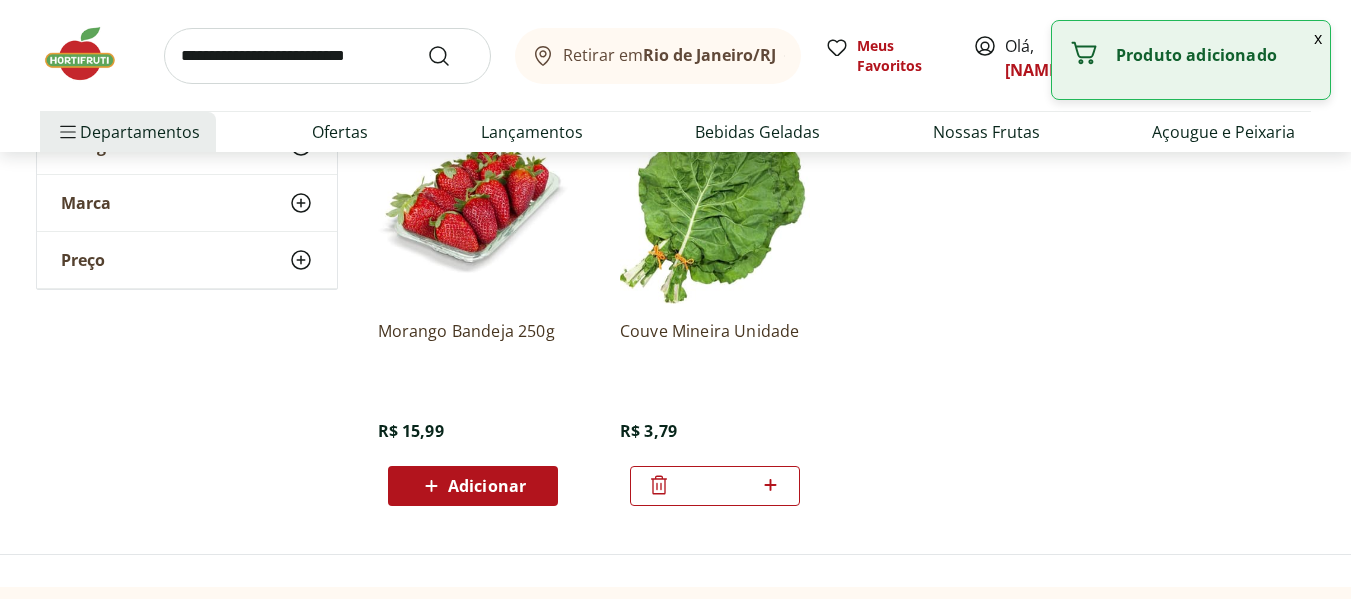 click on "*" at bounding box center [715, 486] 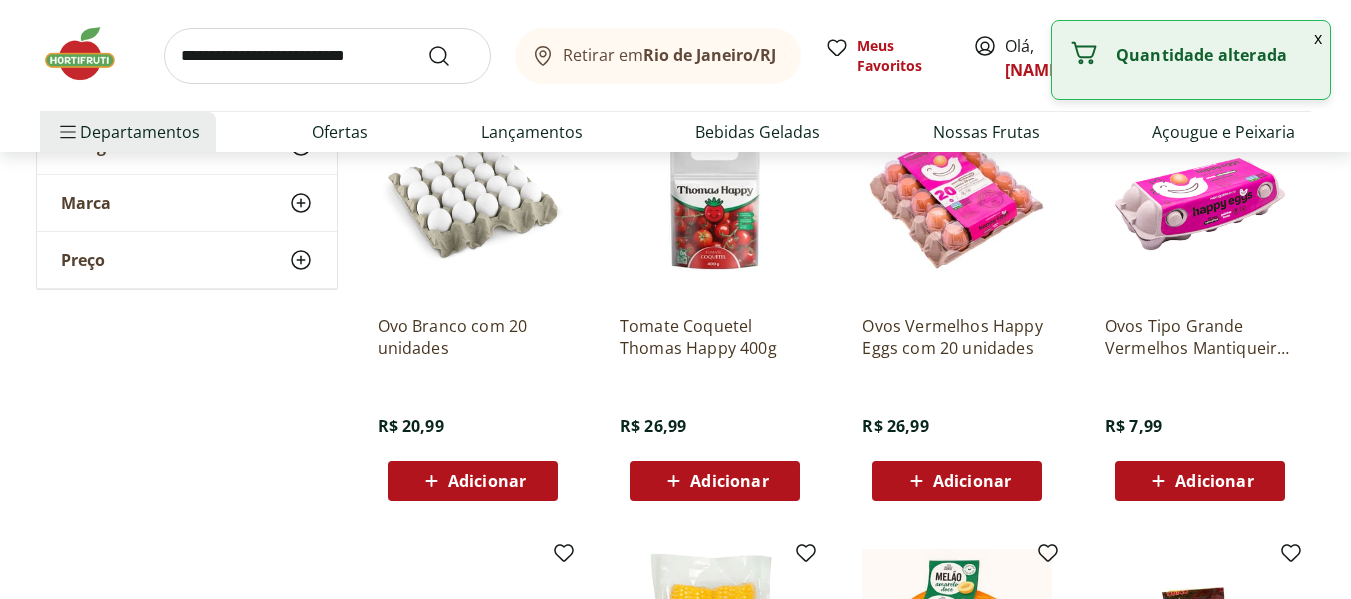 scroll, scrollTop: 27600, scrollLeft: 0, axis: vertical 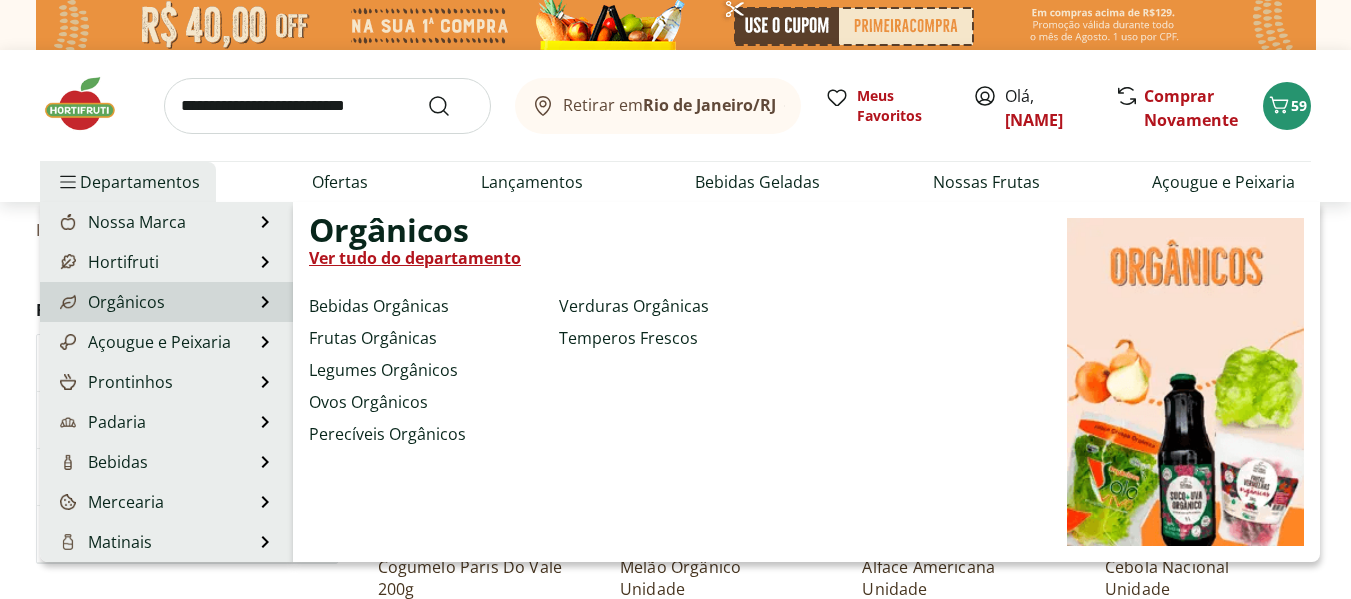 click on "Ver tudo do departamento" at bounding box center (415, 258) 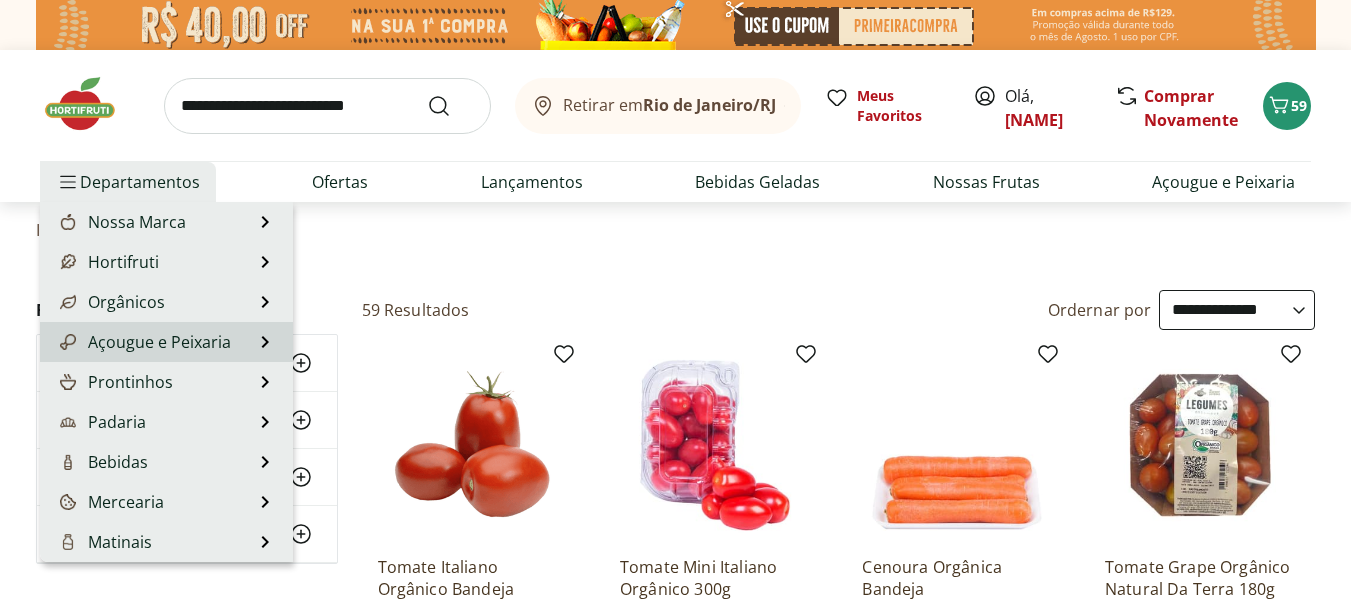click on "Açougue e Peixaria Açougue e Peixaria Ver tudo do departamento Aves Bovinos Exóticos Frutos do Mar Linguiça e Salsicha Peixes Salgados e Defumados Suínos" at bounding box center (166, 342) 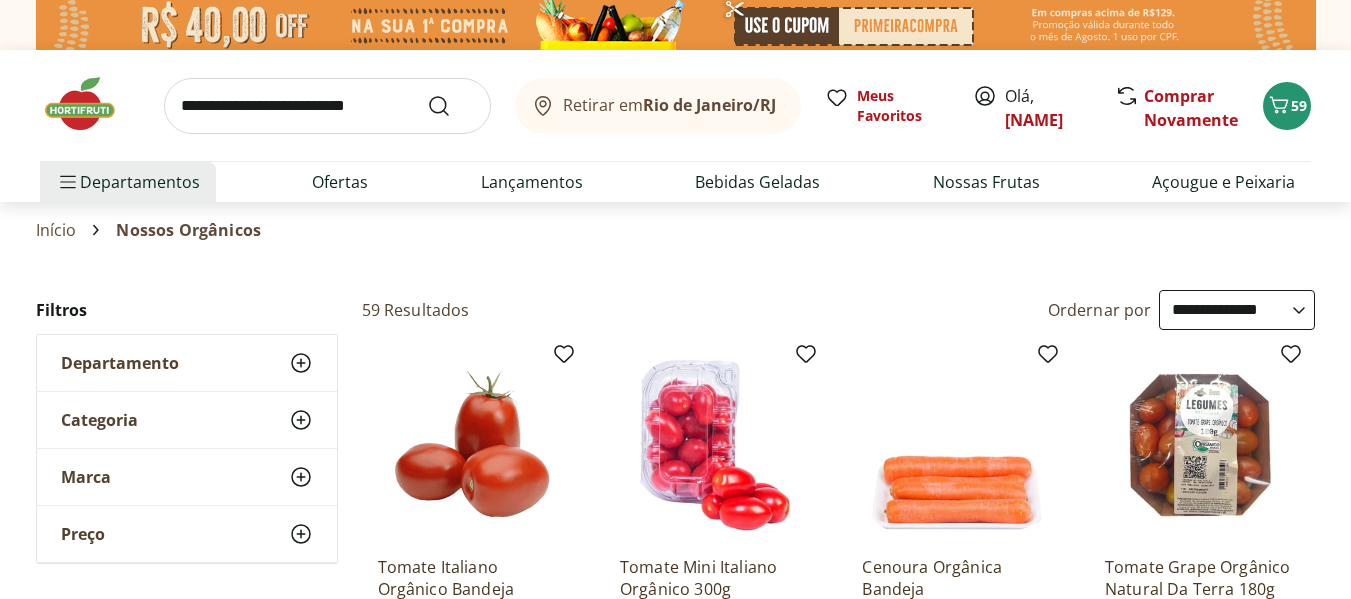click on "Início Nossos Orgânicos" at bounding box center (675, 230) 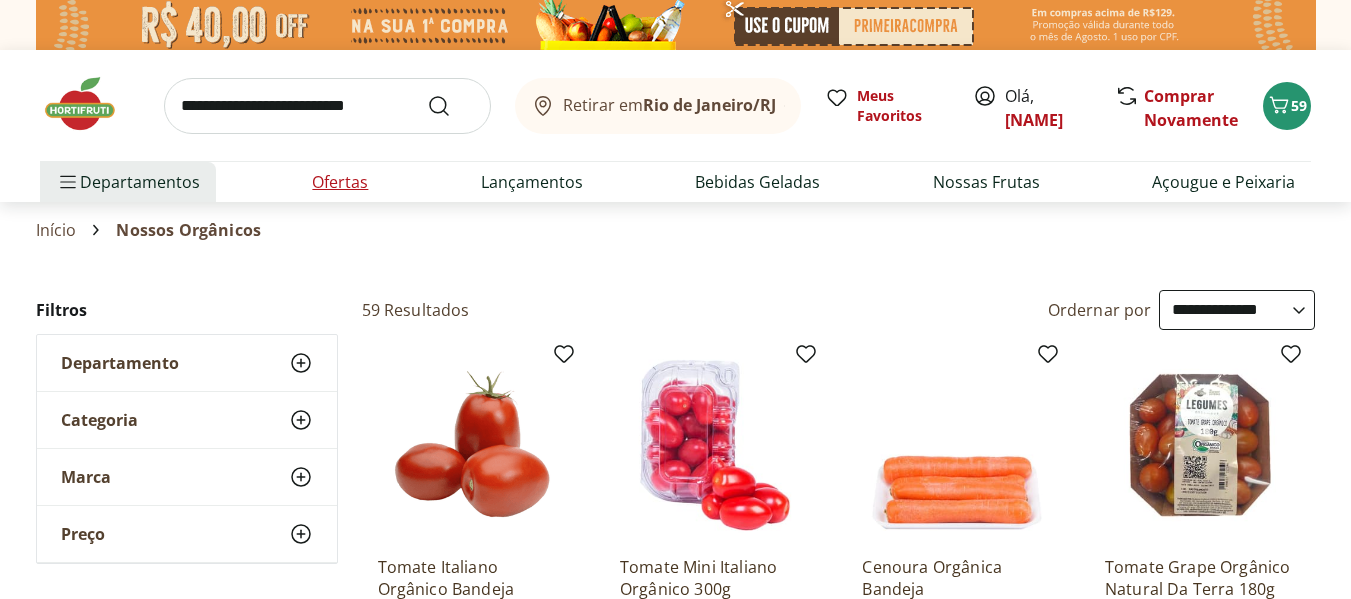 click on "Ofertas" at bounding box center (340, 182) 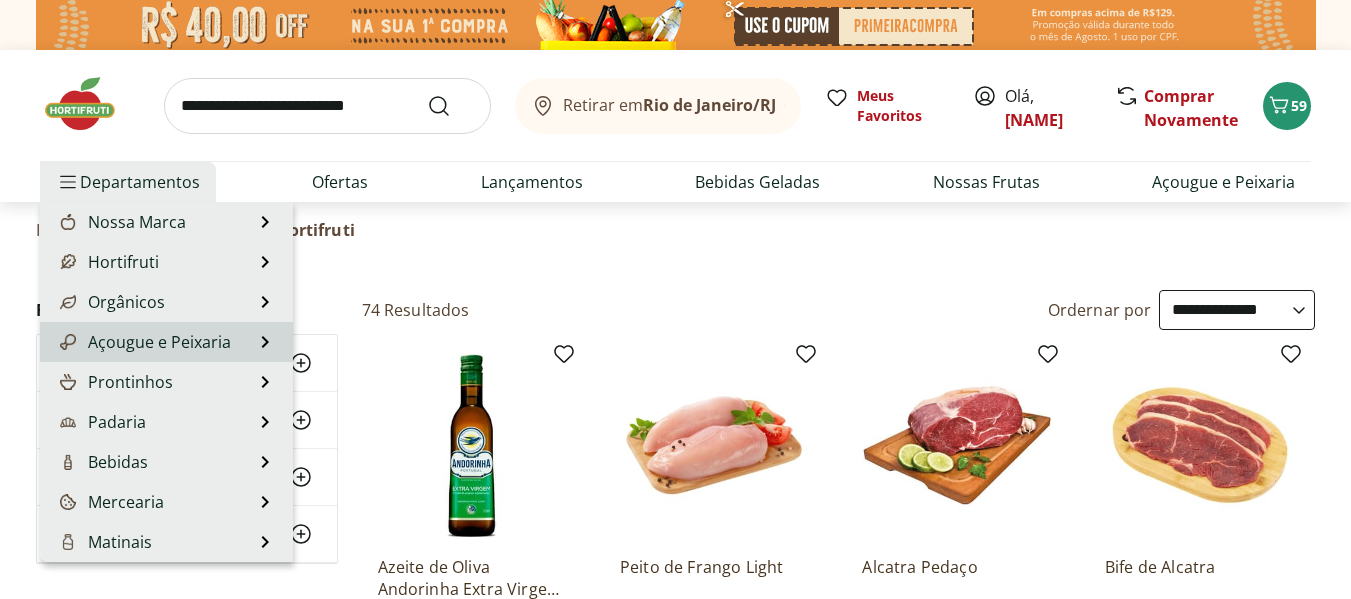 click on "Açougue e Peixaria Açougue e Peixaria Ver tudo do departamento Aves Bovinos Exóticos Frutos do Mar Linguiça e Salsicha Peixes Salgados e Defumados Suínos" at bounding box center [166, 342] 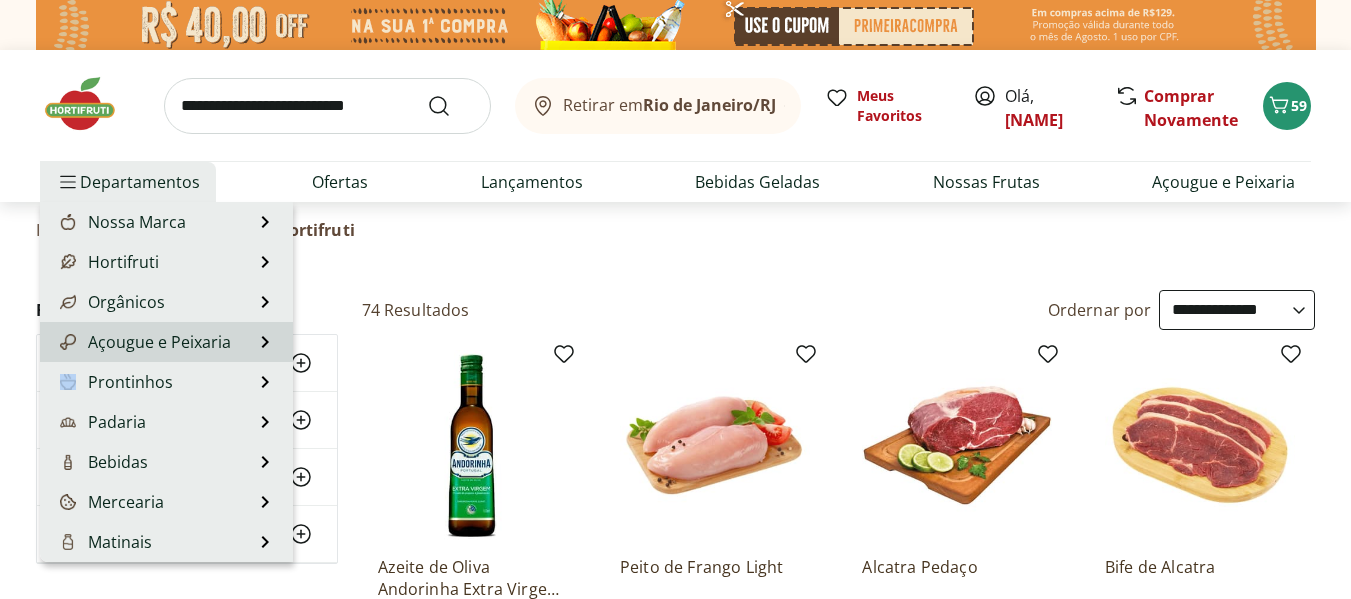 click on "Açougue e Peixaria Açougue e Peixaria Ver tudo do departamento Aves Bovinos Exóticos Frutos do Mar Linguiça e Salsicha Peixes Salgados e Defumados Suínos" at bounding box center [166, 342] 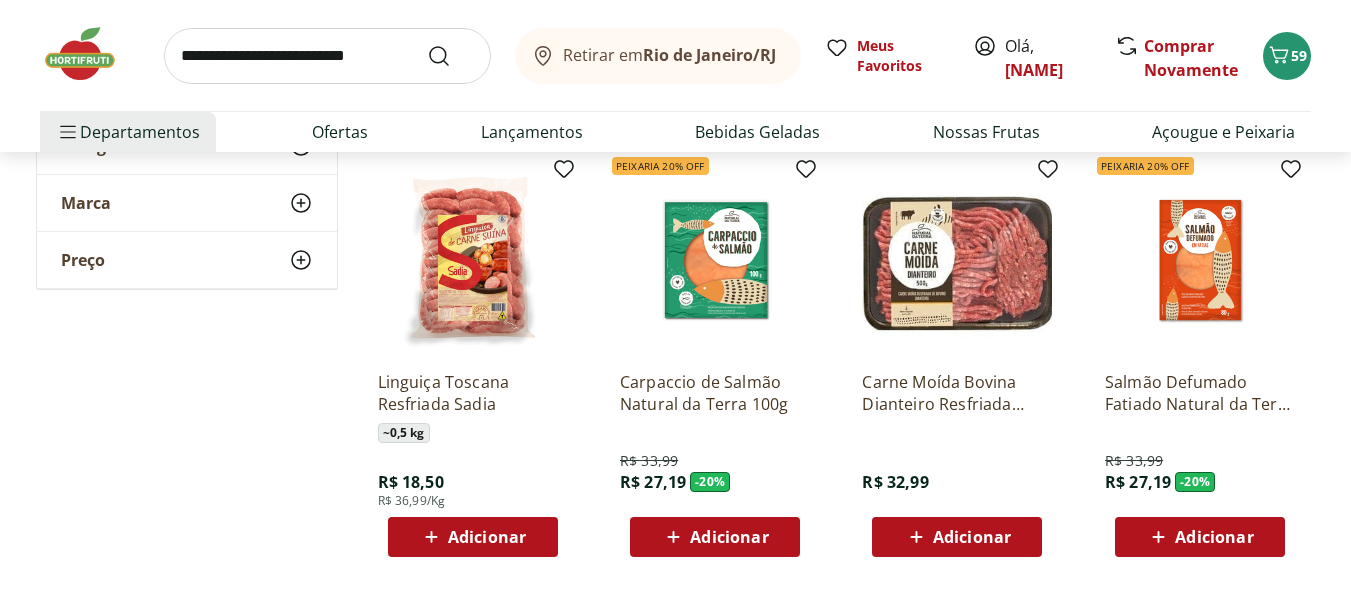 scroll, scrollTop: 1100, scrollLeft: 0, axis: vertical 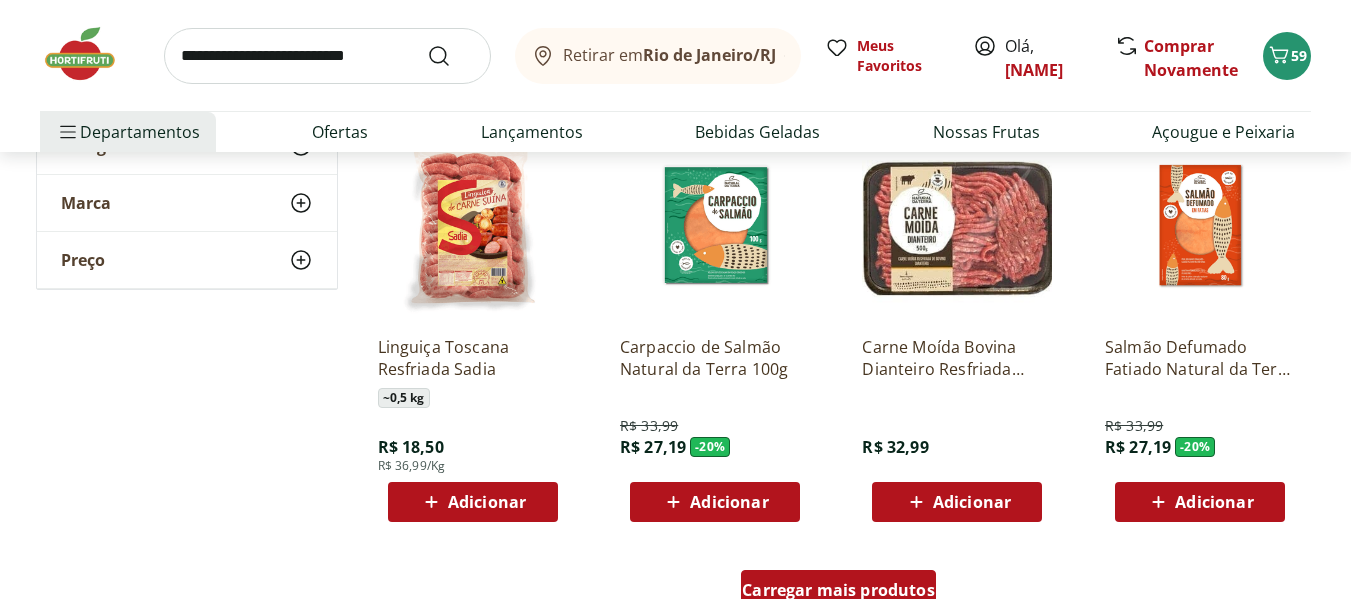 click on "Carregar mais produtos" at bounding box center (838, 590) 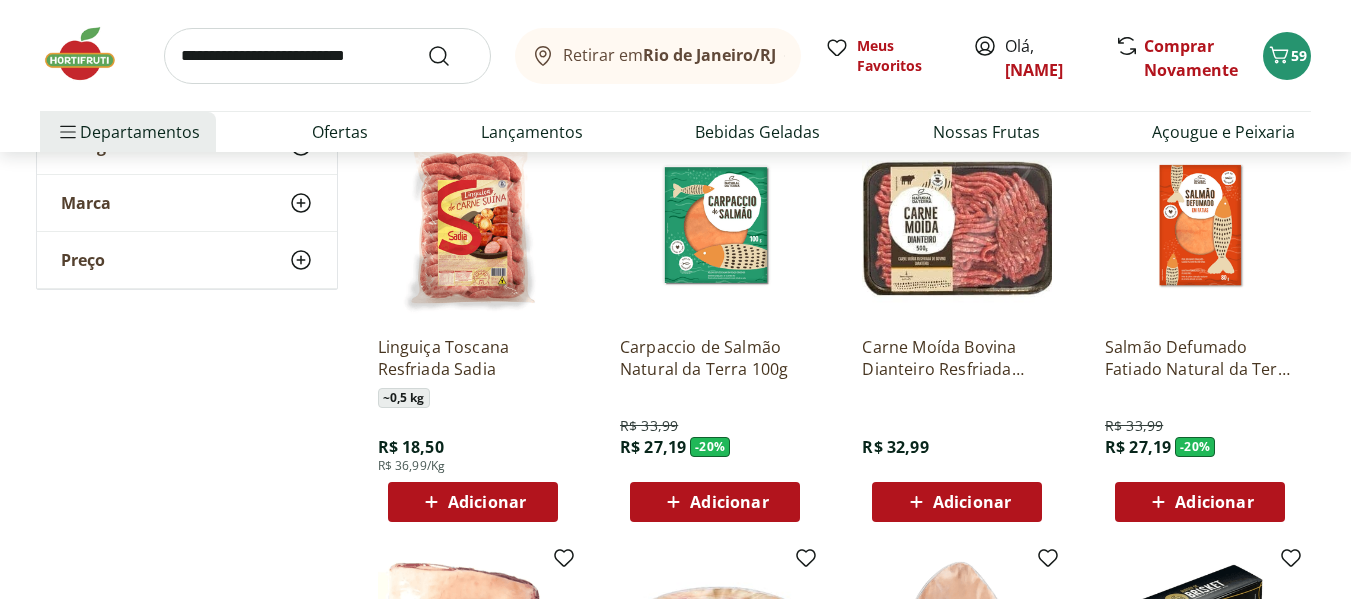 click on "Adicionar" at bounding box center [1214, 502] 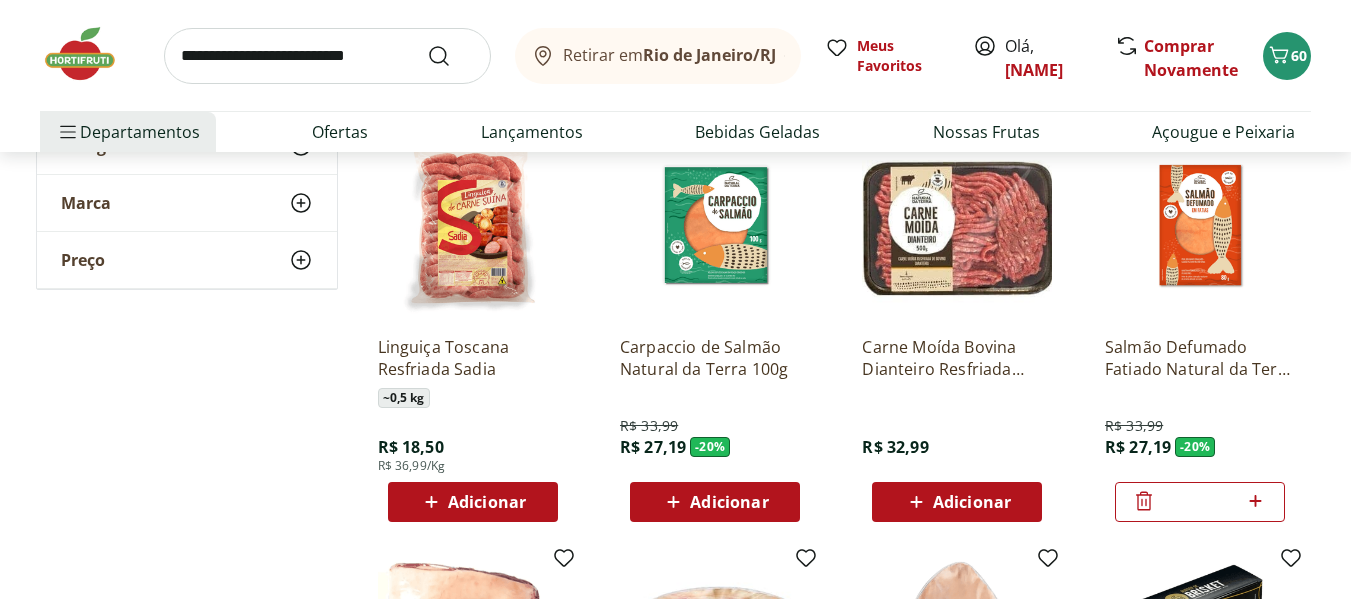 click 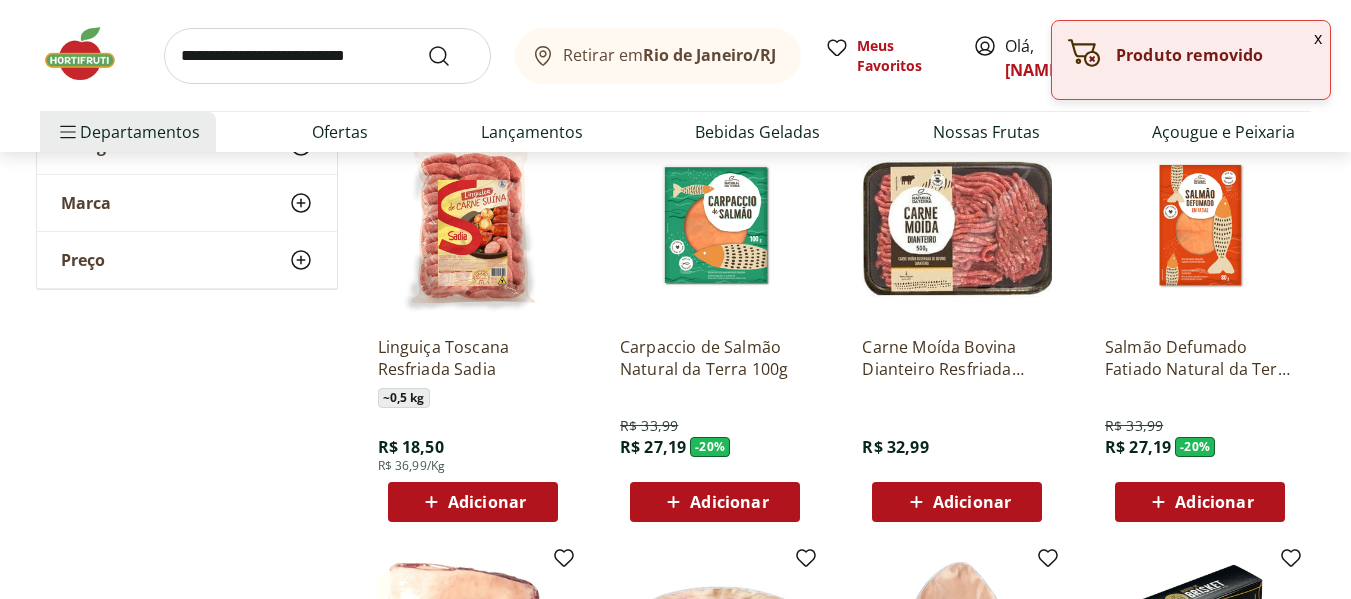 click on "Adicionar" at bounding box center (715, 502) 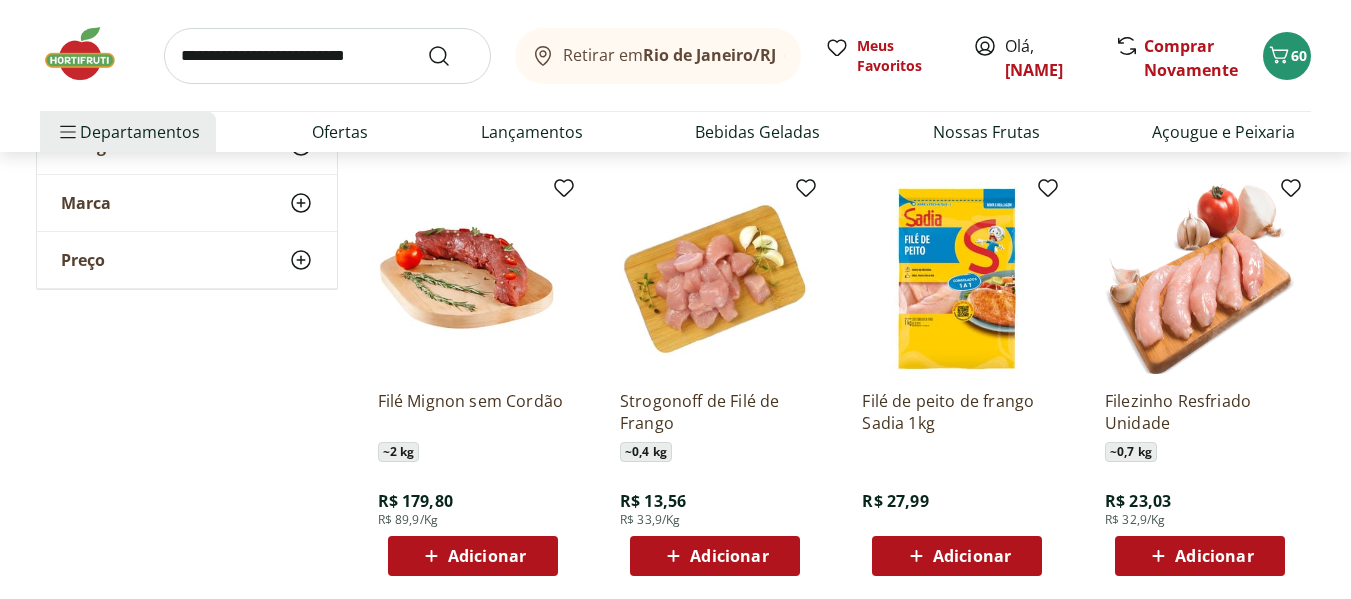 scroll, scrollTop: 2400, scrollLeft: 0, axis: vertical 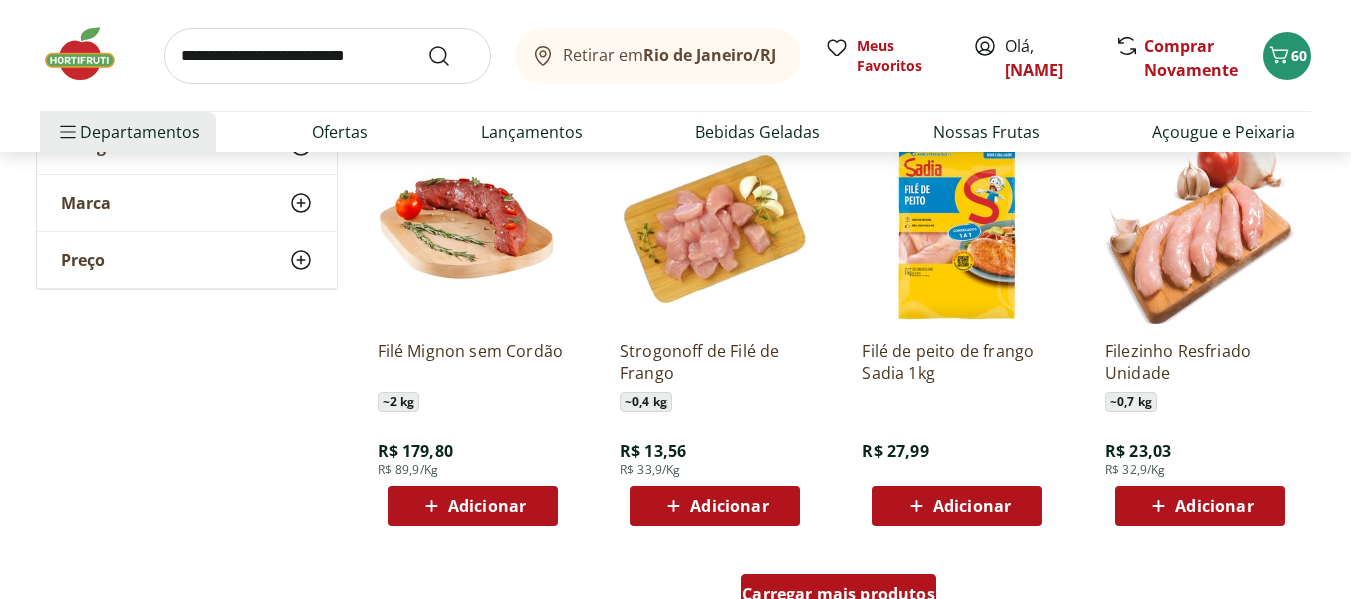 click on "Carregar mais produtos" at bounding box center [838, 594] 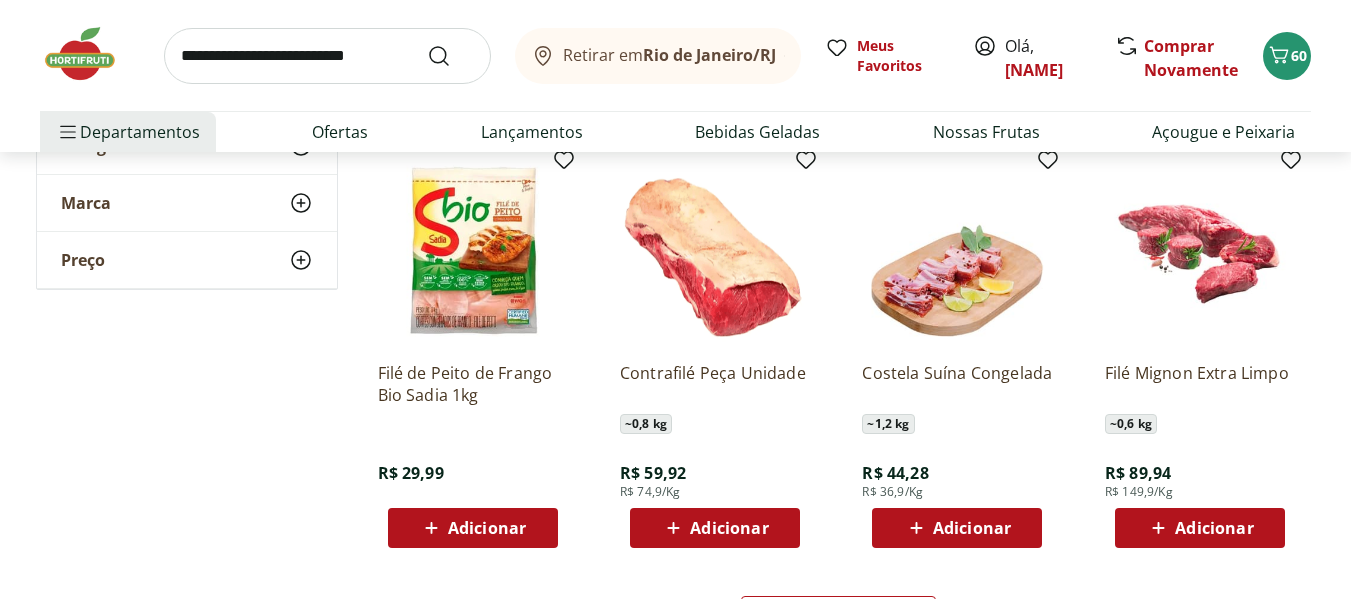 scroll, scrollTop: 3700, scrollLeft: 0, axis: vertical 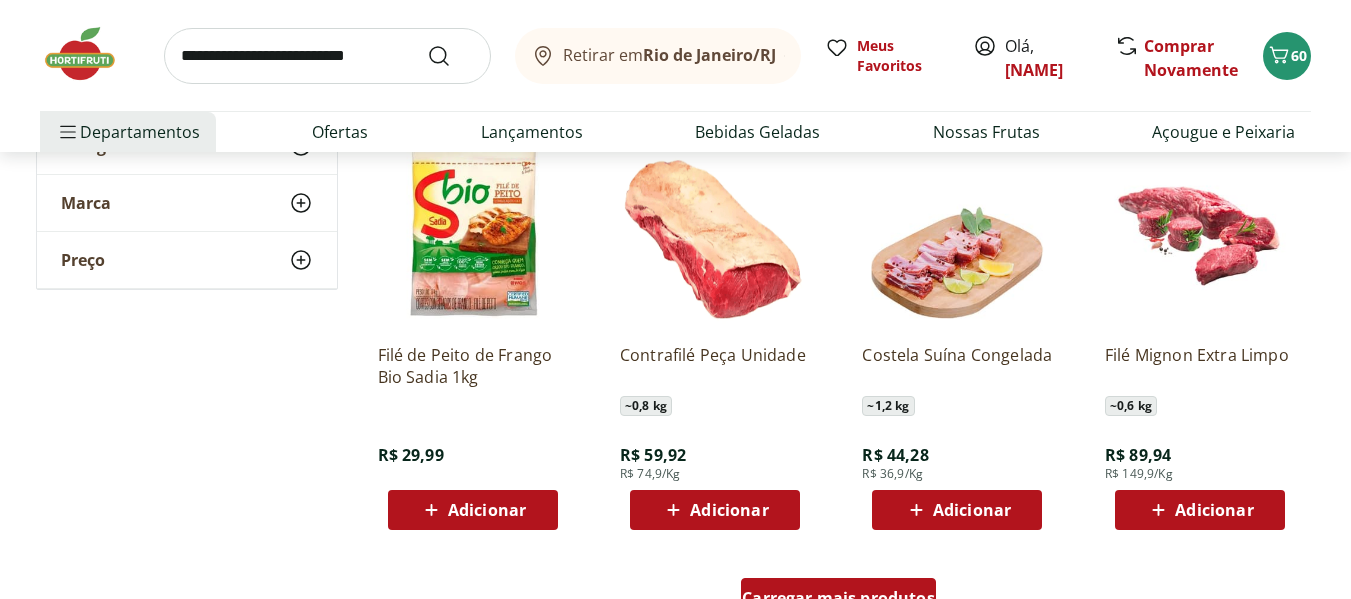 click on "Carregar mais produtos" at bounding box center [838, 598] 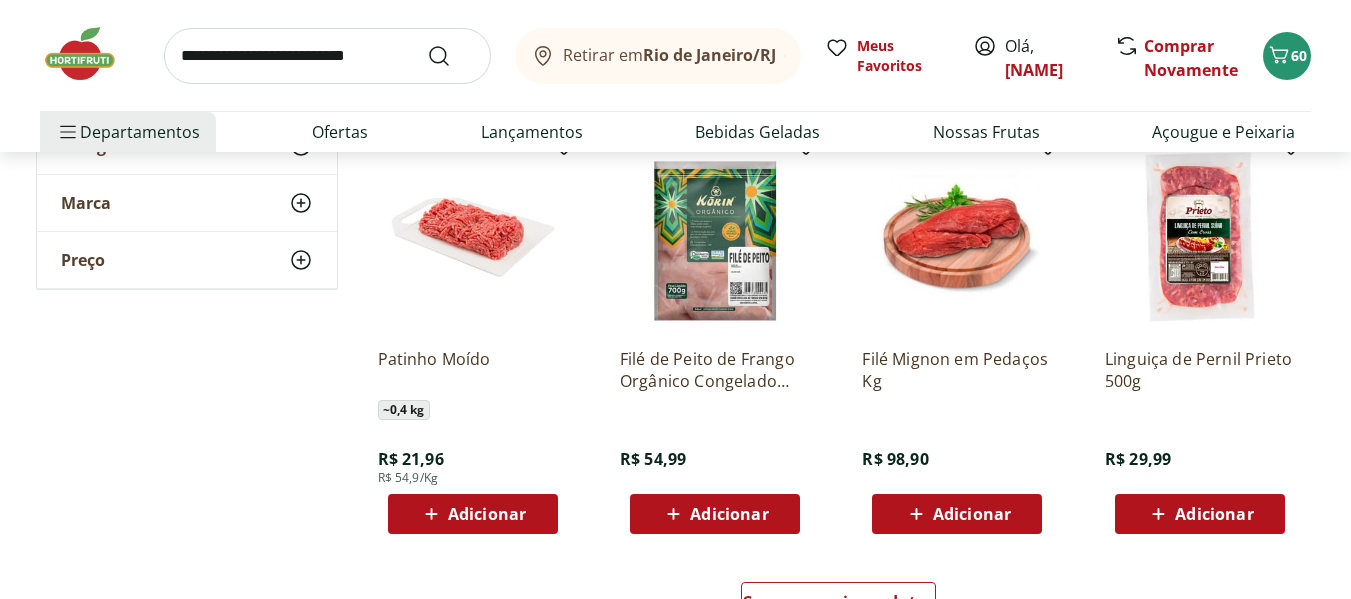 scroll, scrollTop: 5100, scrollLeft: 0, axis: vertical 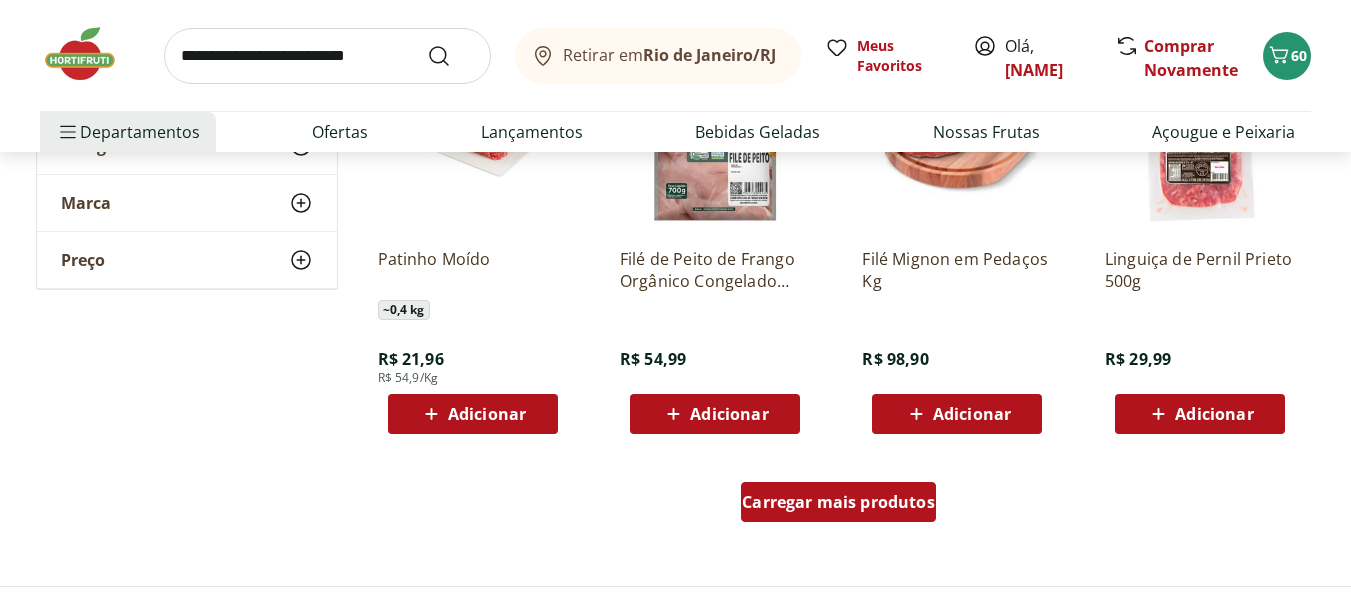 click on "Carregar mais produtos" at bounding box center (838, 502) 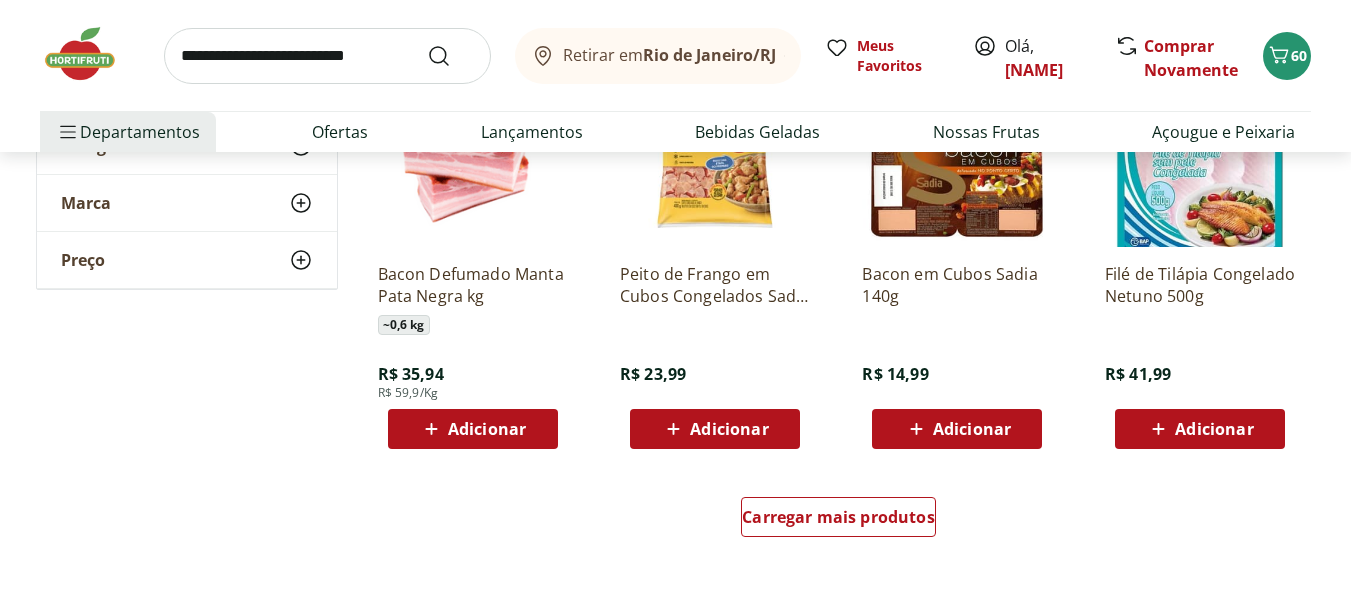 scroll, scrollTop: 6400, scrollLeft: 0, axis: vertical 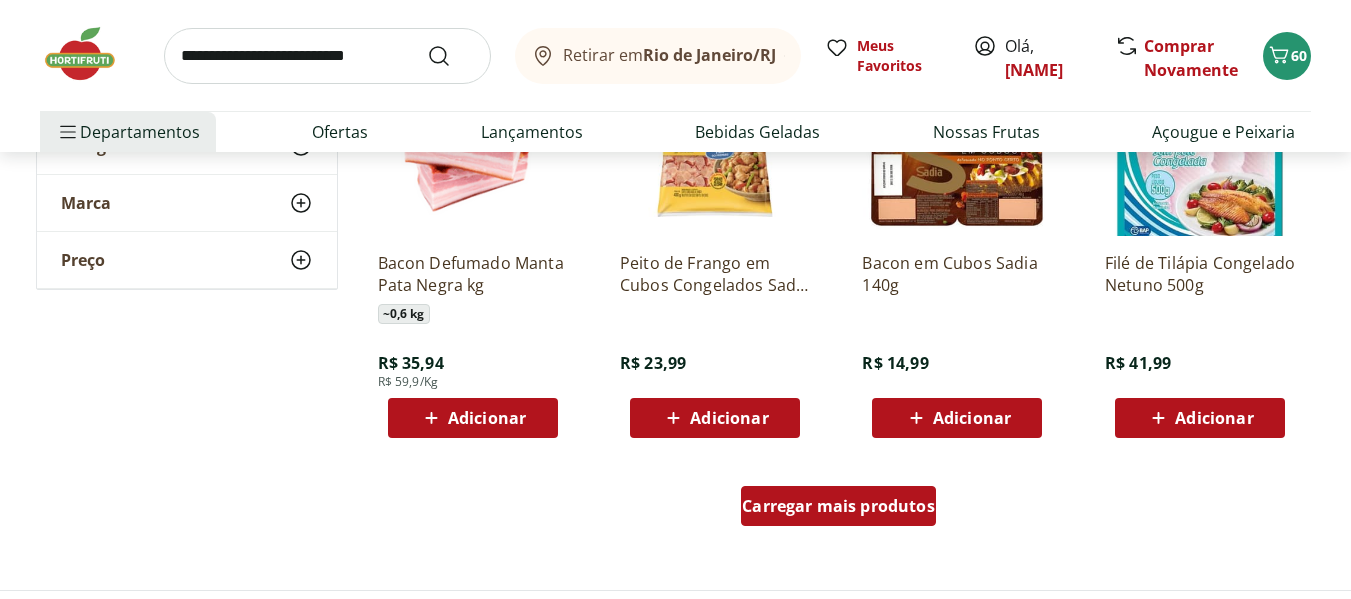 click on "Carregar mais produtos" at bounding box center (838, 506) 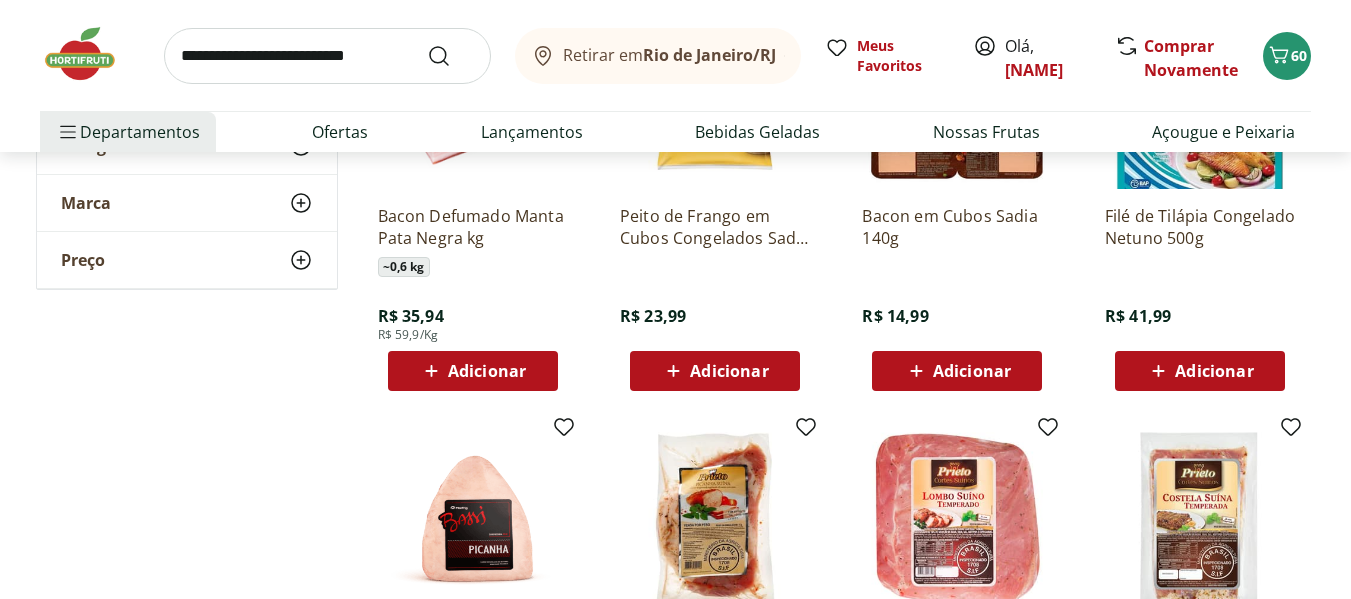 scroll, scrollTop: 6500, scrollLeft: 0, axis: vertical 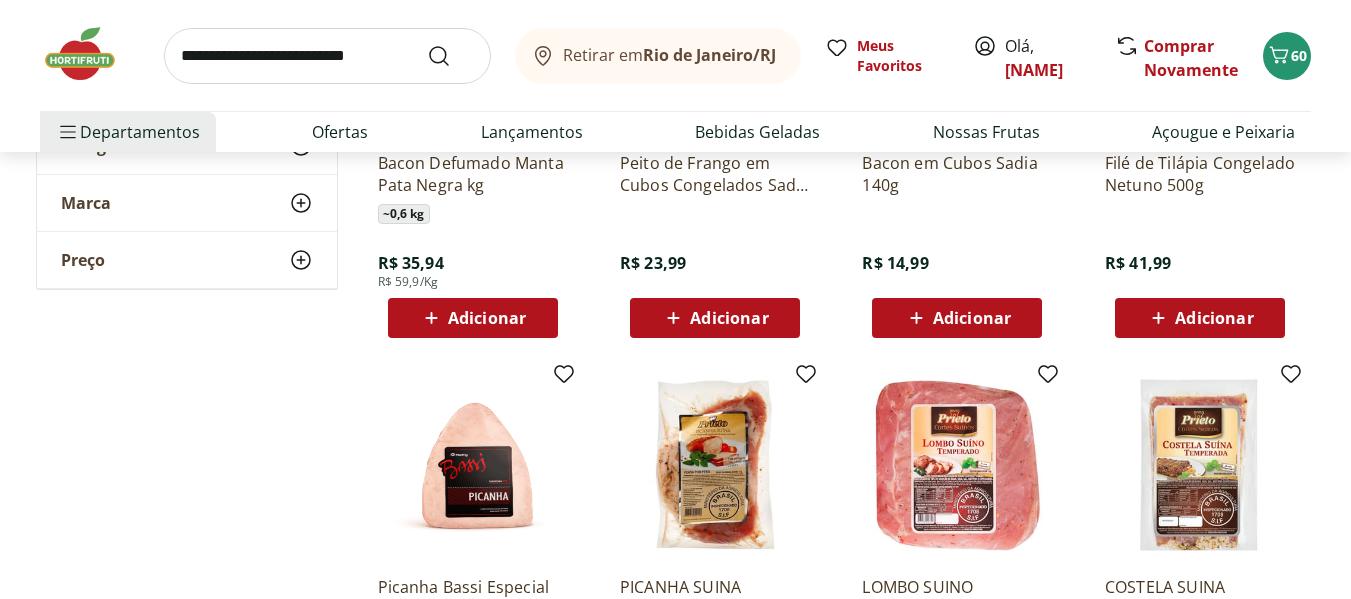 click on "Adicionar" at bounding box center (487, 318) 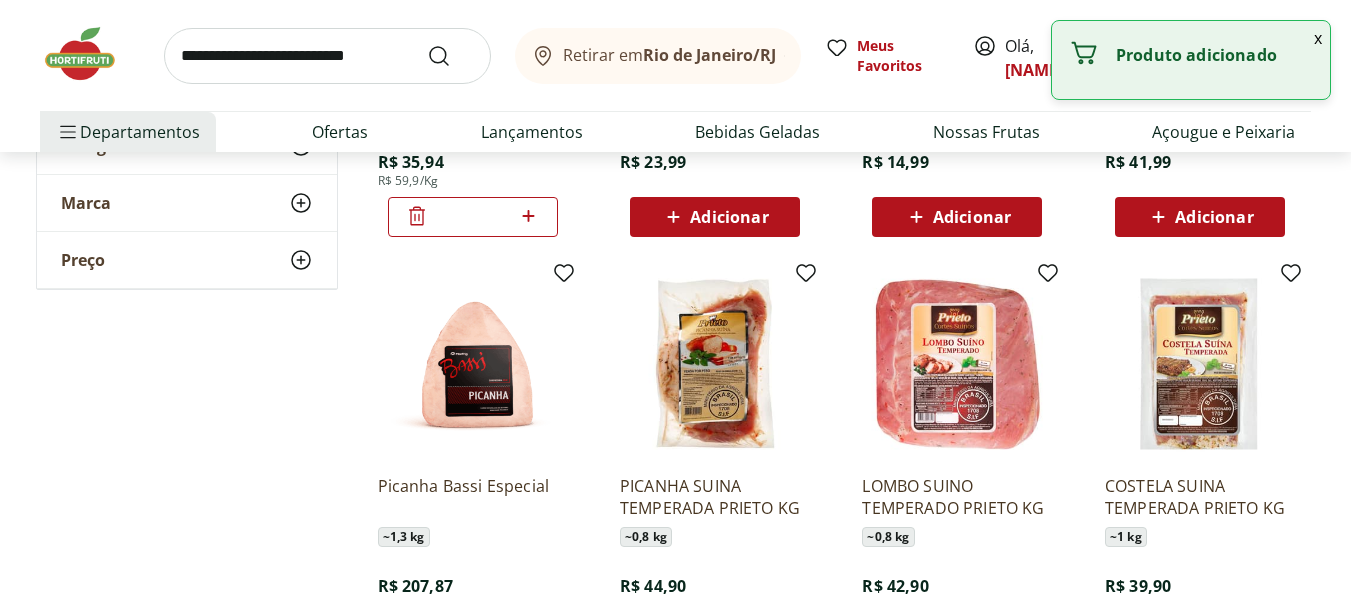 scroll, scrollTop: 6700, scrollLeft: 0, axis: vertical 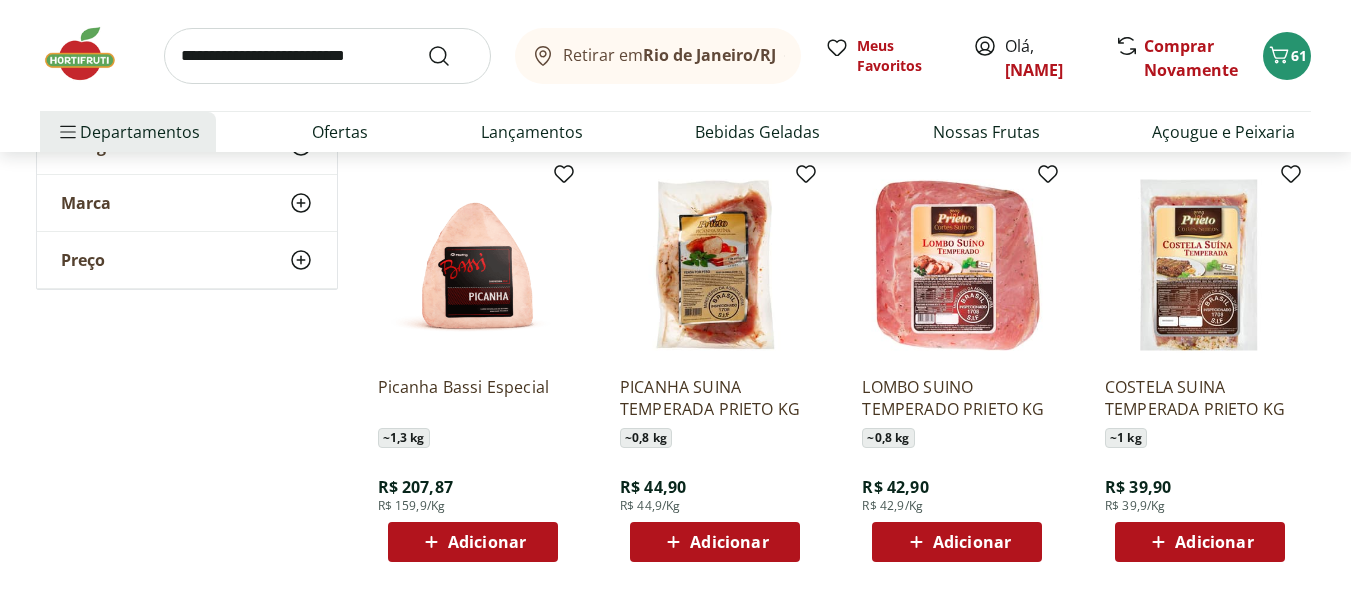 click 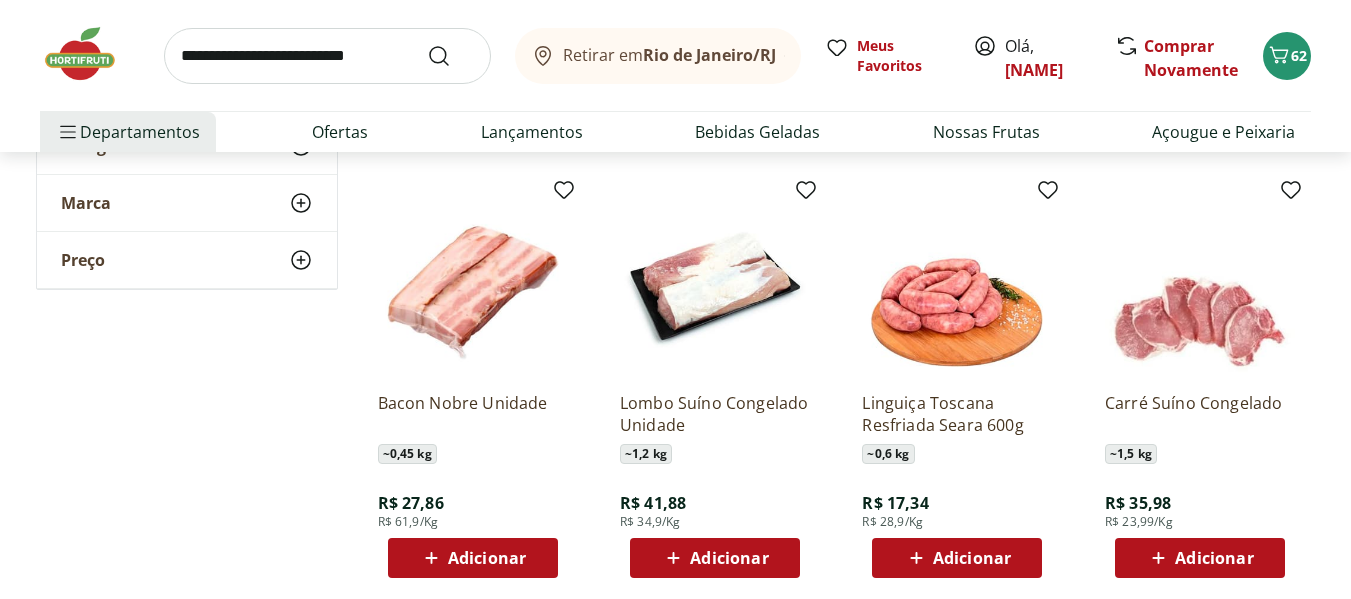 scroll, scrollTop: 7600, scrollLeft: 0, axis: vertical 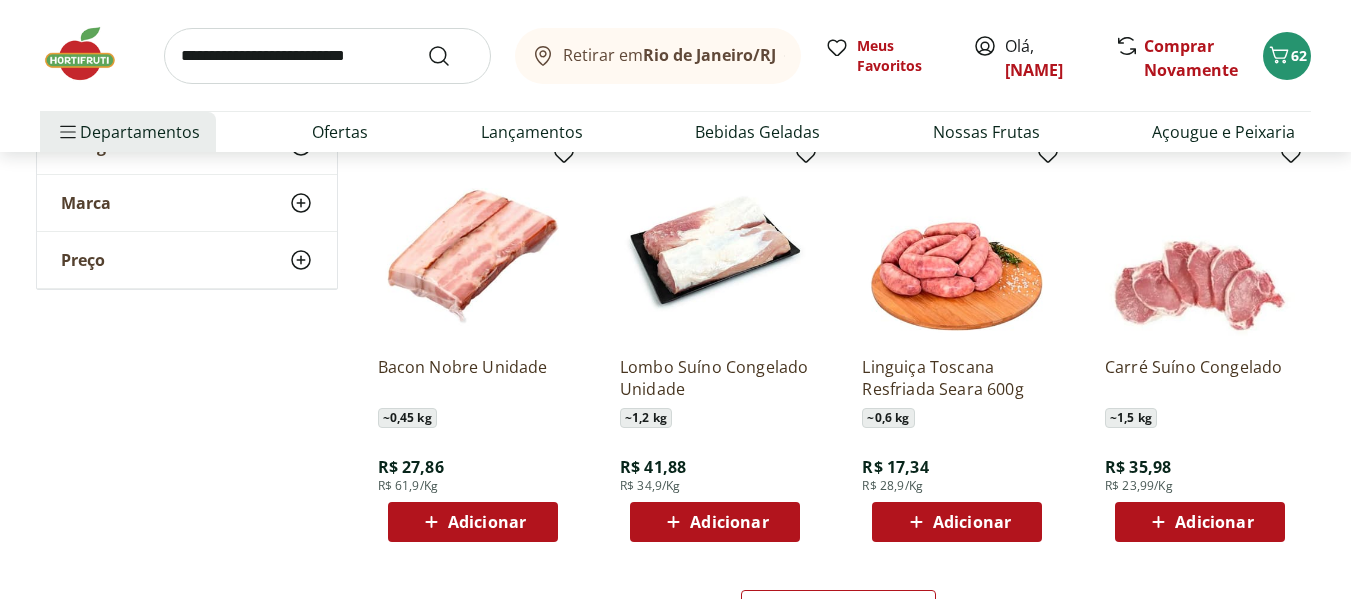 click on "Adicionar" at bounding box center [487, 522] 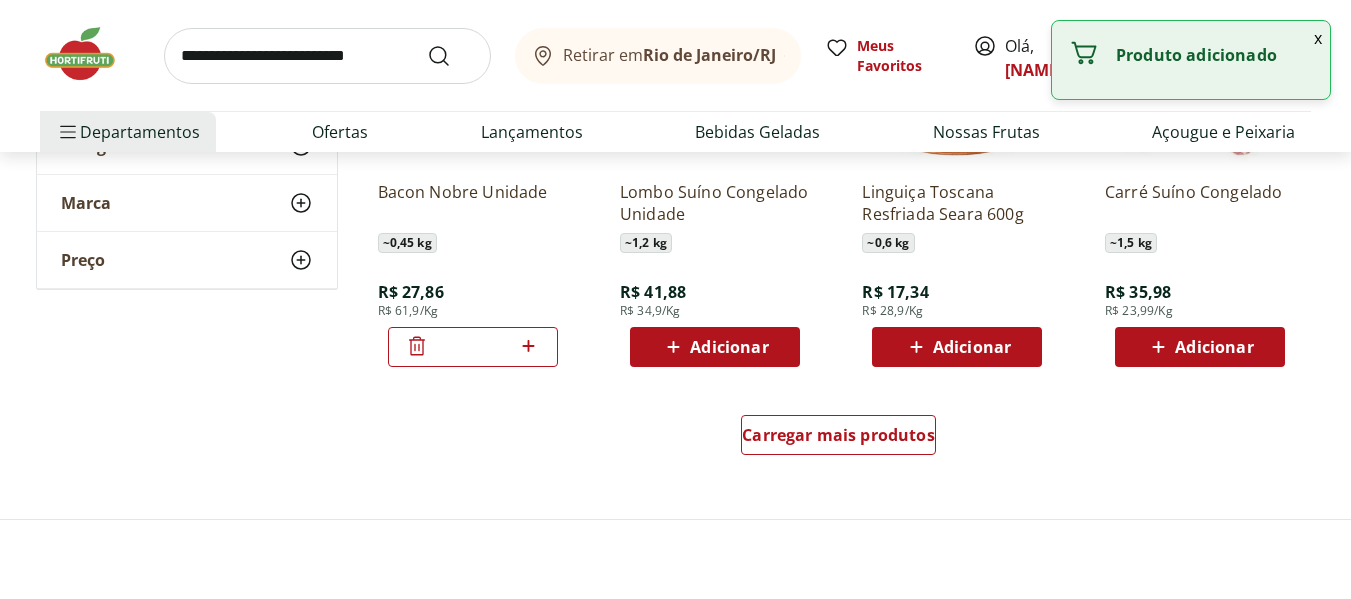 scroll, scrollTop: 7800, scrollLeft: 0, axis: vertical 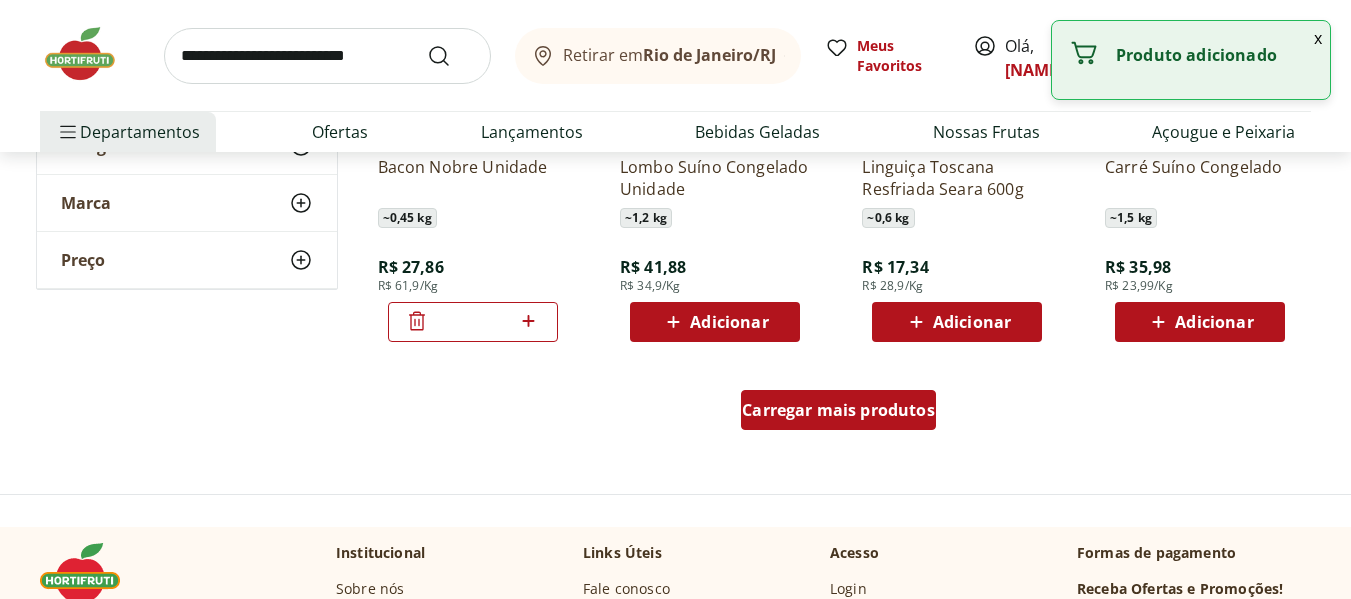 click on "Carregar mais produtos" at bounding box center [838, 410] 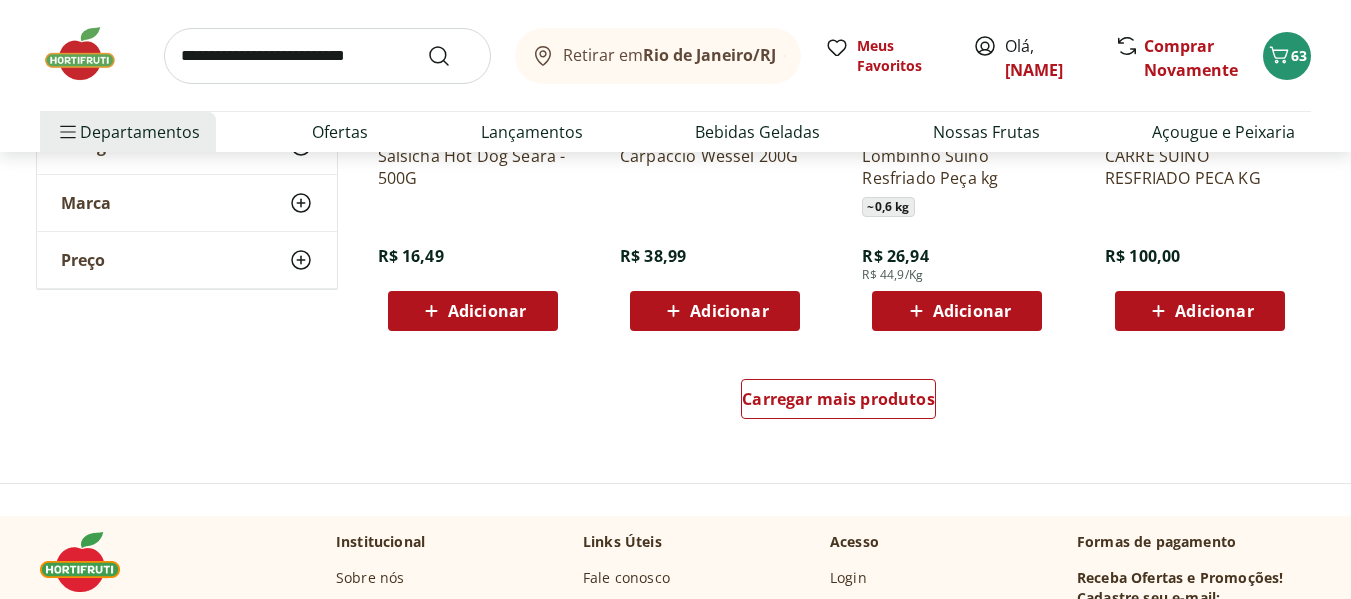 scroll, scrollTop: 9300, scrollLeft: 0, axis: vertical 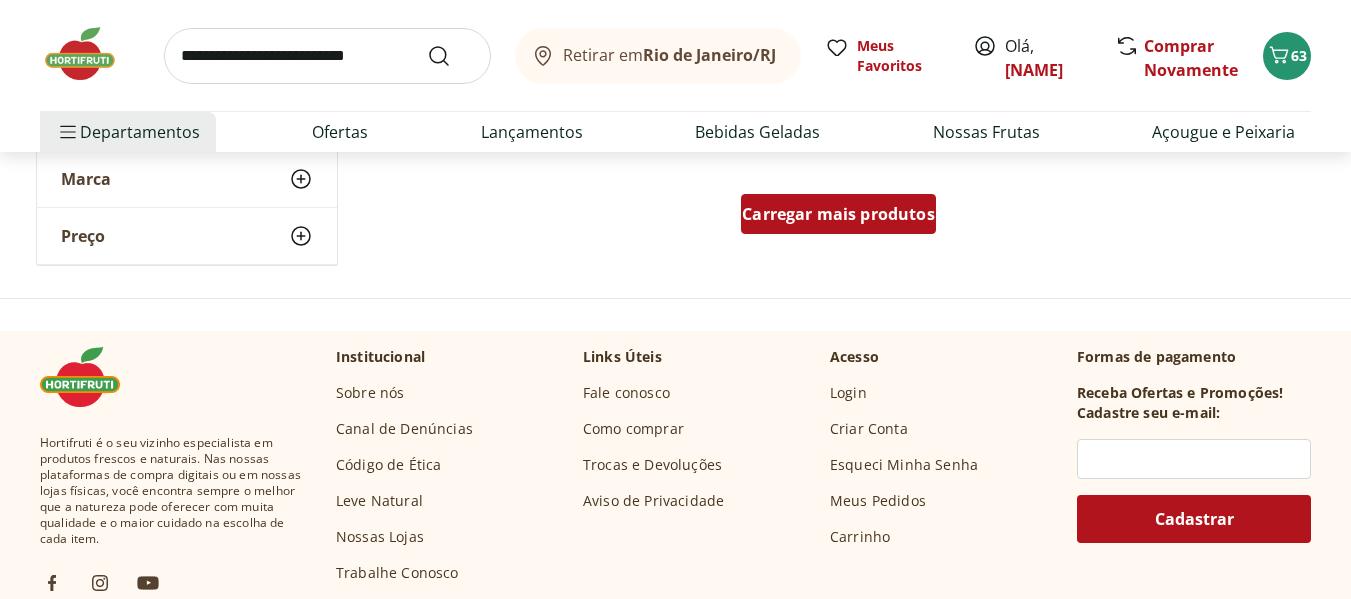 click on "Carregar mais produtos" at bounding box center [838, 214] 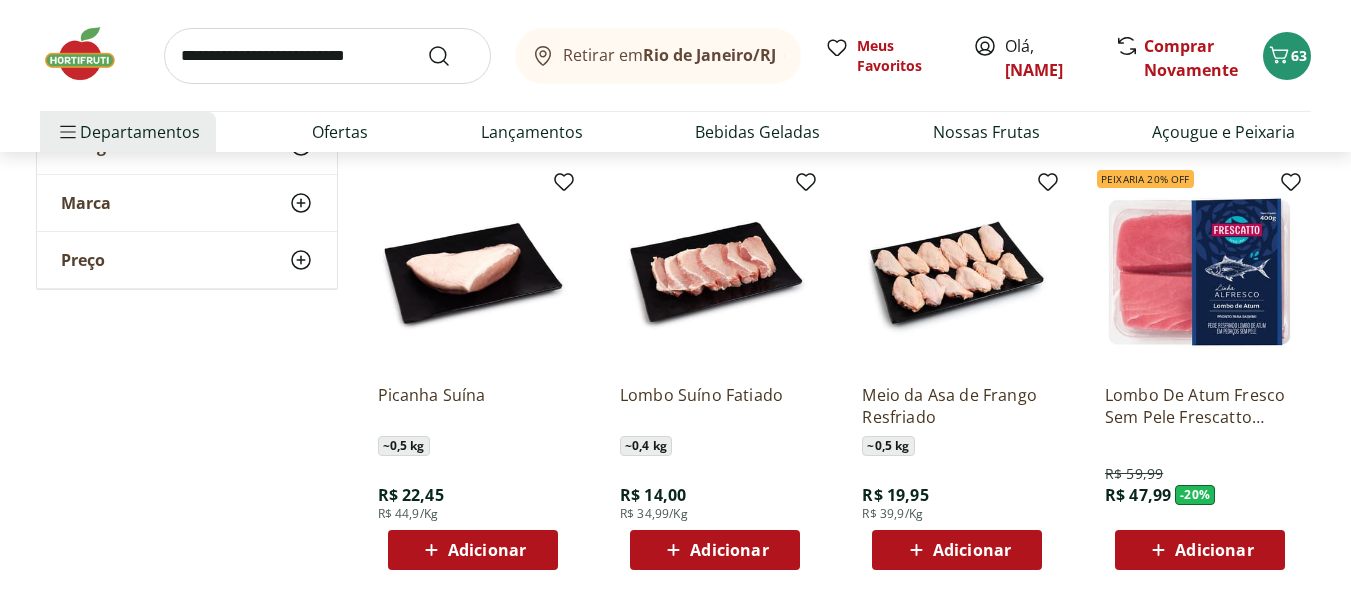 click on "Adicionar" at bounding box center (972, 550) 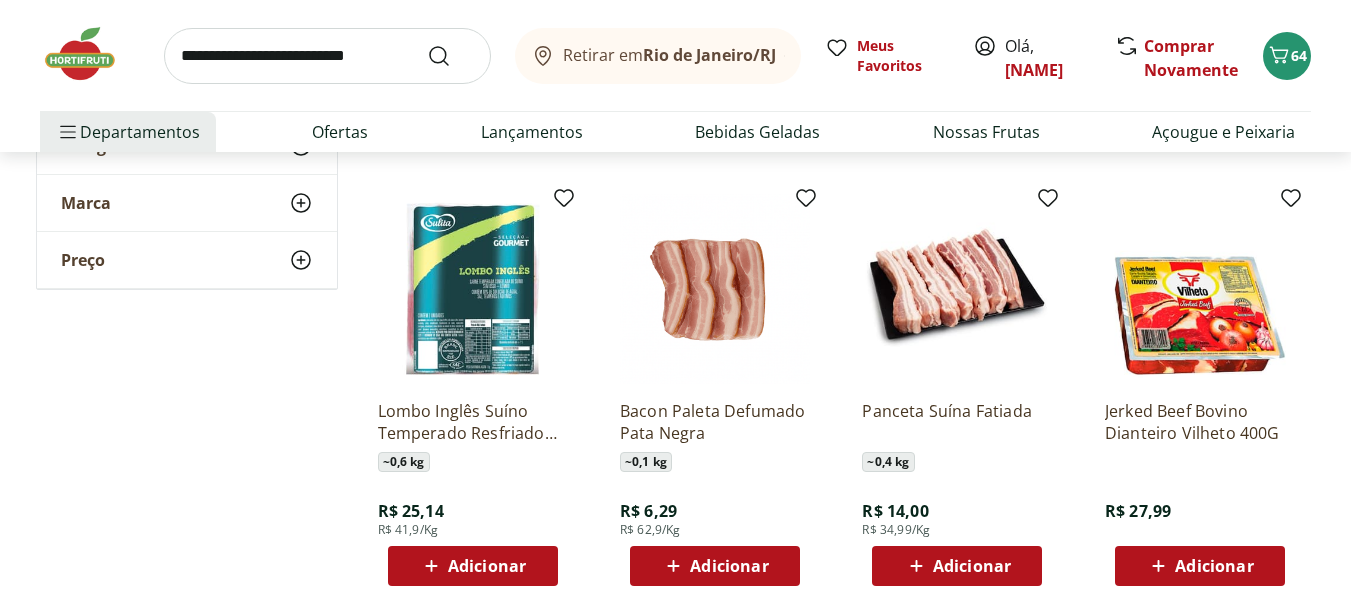 scroll, scrollTop: 10200, scrollLeft: 0, axis: vertical 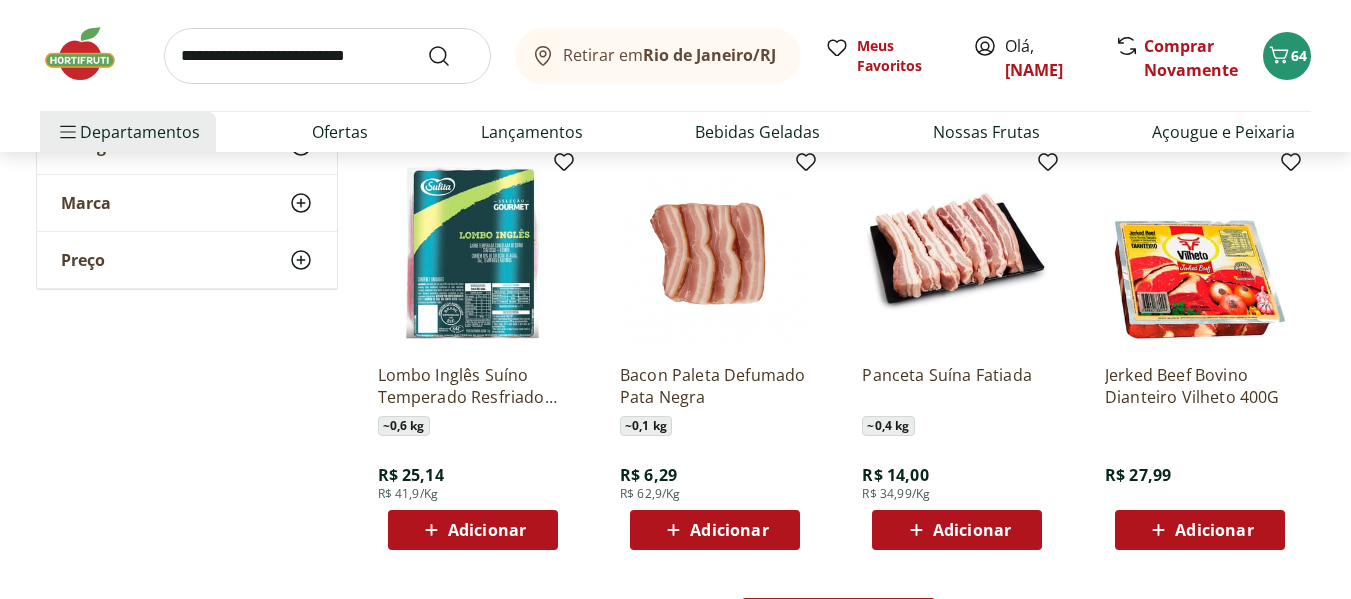 click on "Adicionar" at bounding box center (729, 530) 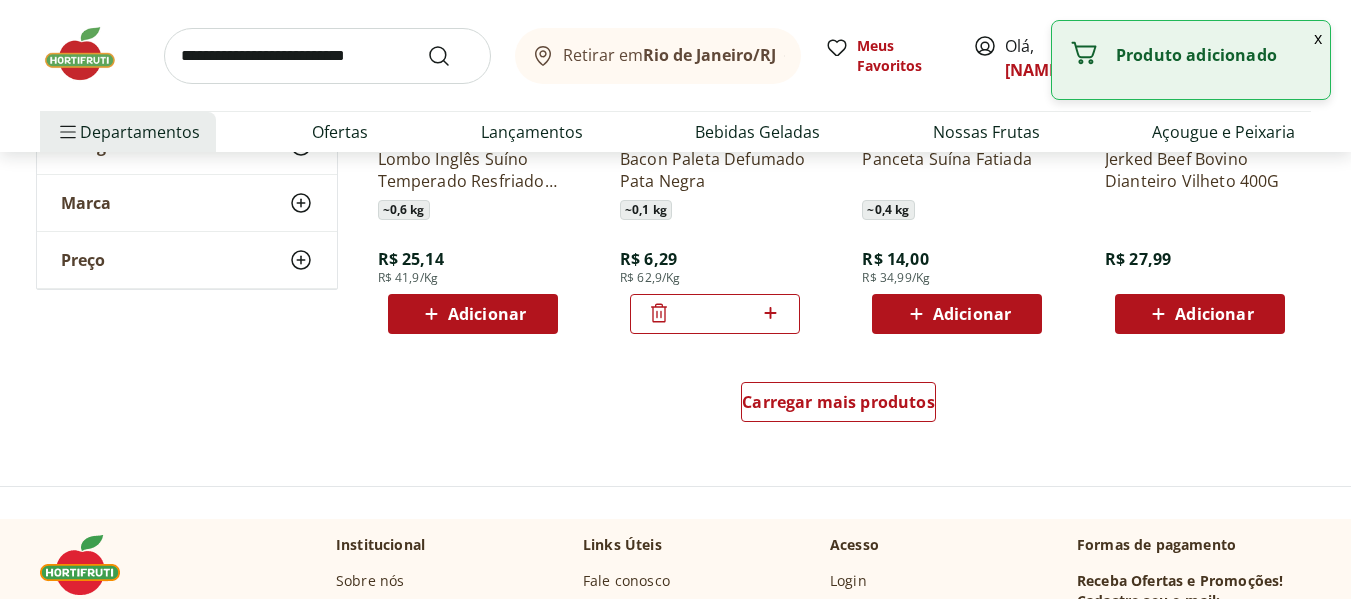 scroll, scrollTop: 10600, scrollLeft: 0, axis: vertical 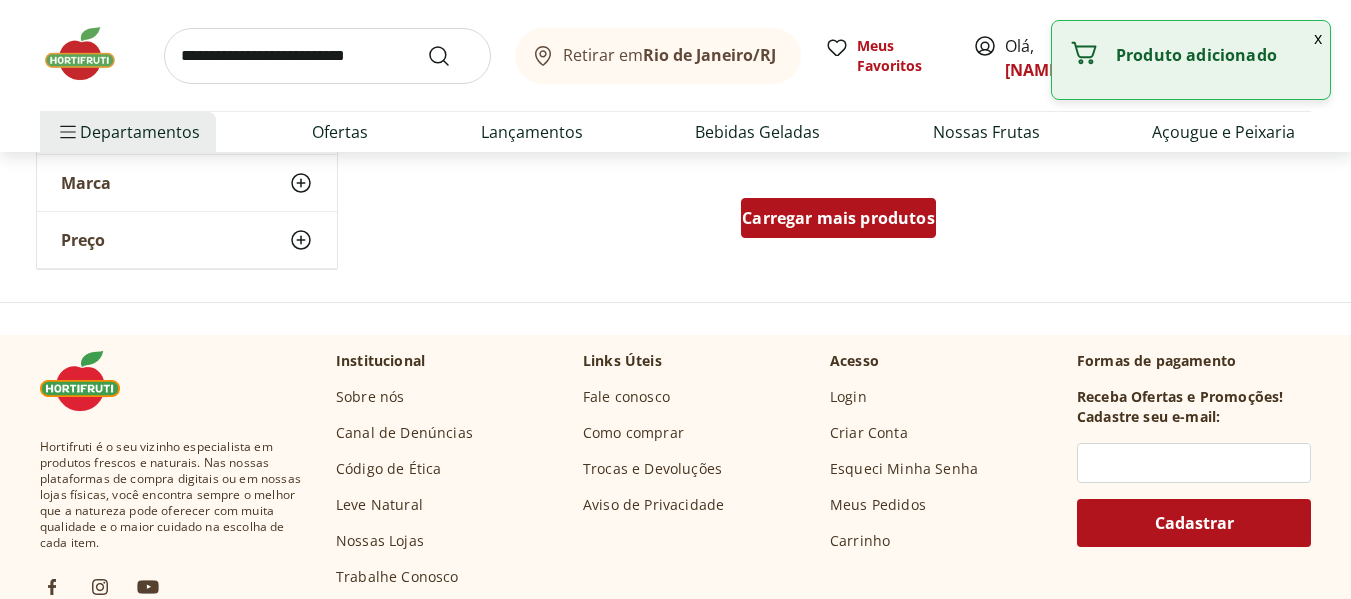 click on "Carregar mais produtos" at bounding box center (838, 218) 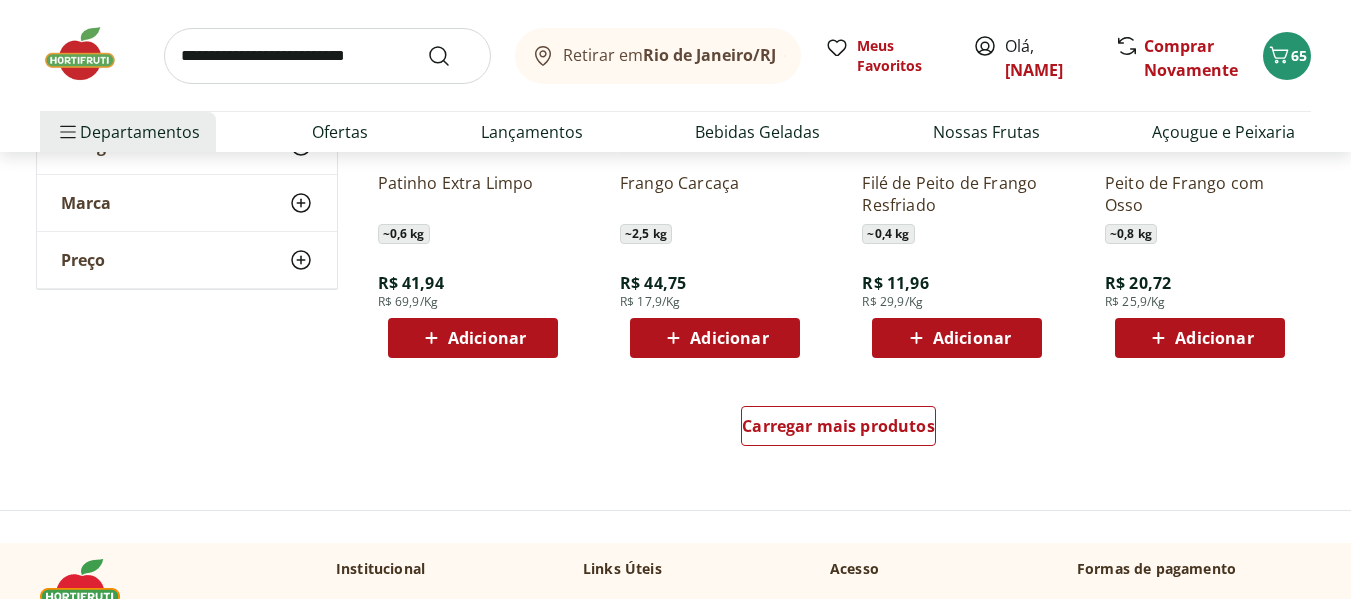 scroll, scrollTop: 11700, scrollLeft: 0, axis: vertical 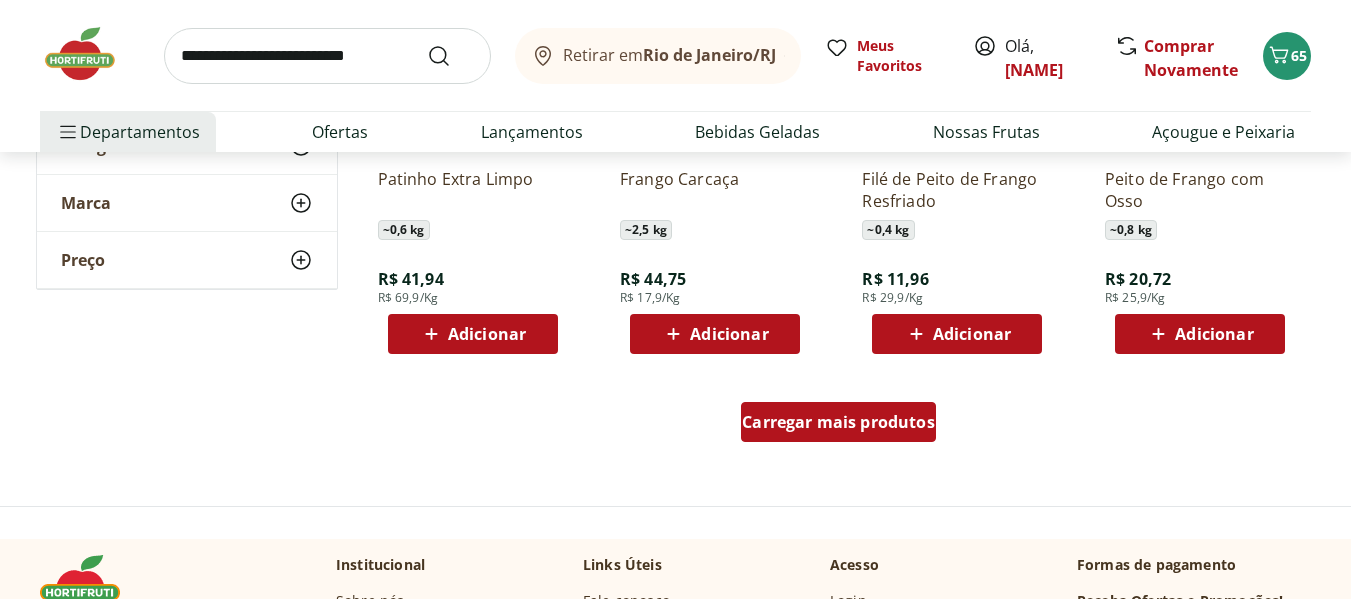 click on "Carregar mais produtos" at bounding box center (838, 422) 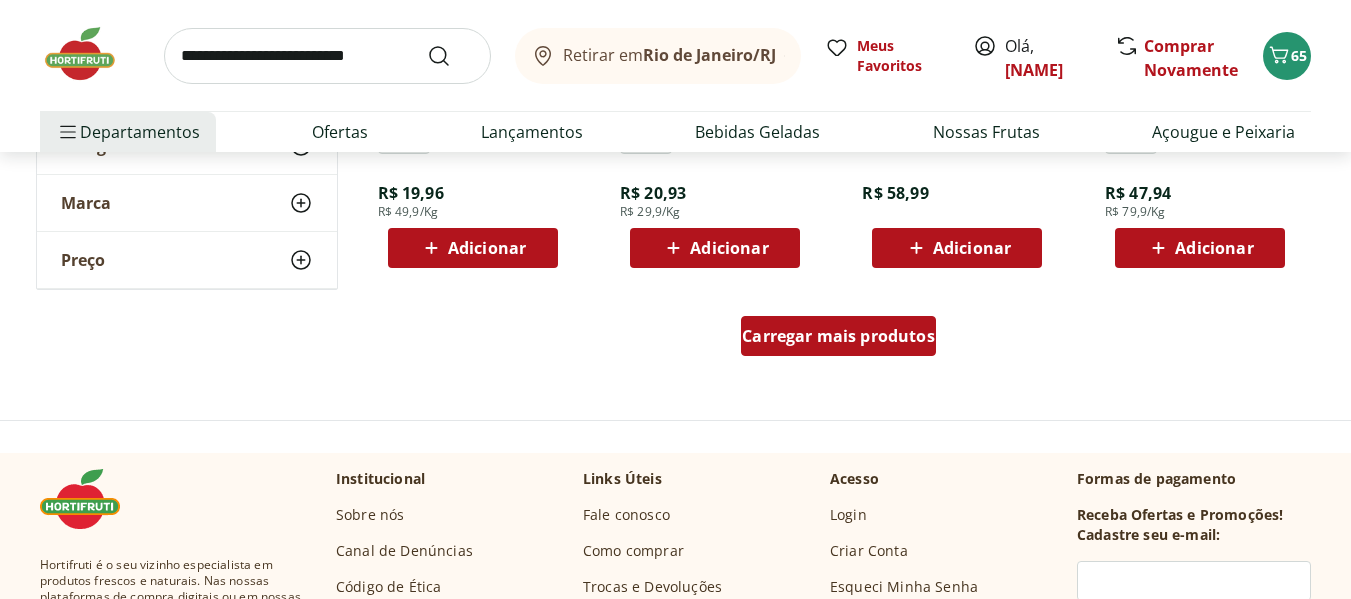 scroll, scrollTop: 13100, scrollLeft: 0, axis: vertical 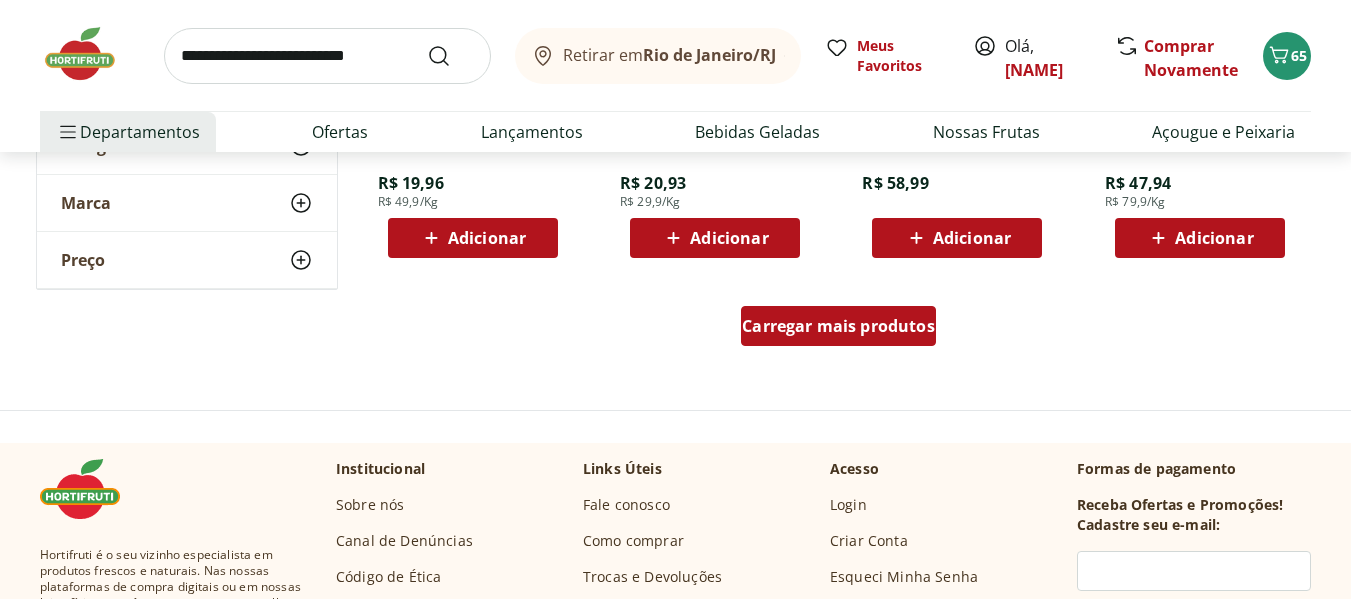 click on "Carregar mais produtos" at bounding box center (838, 326) 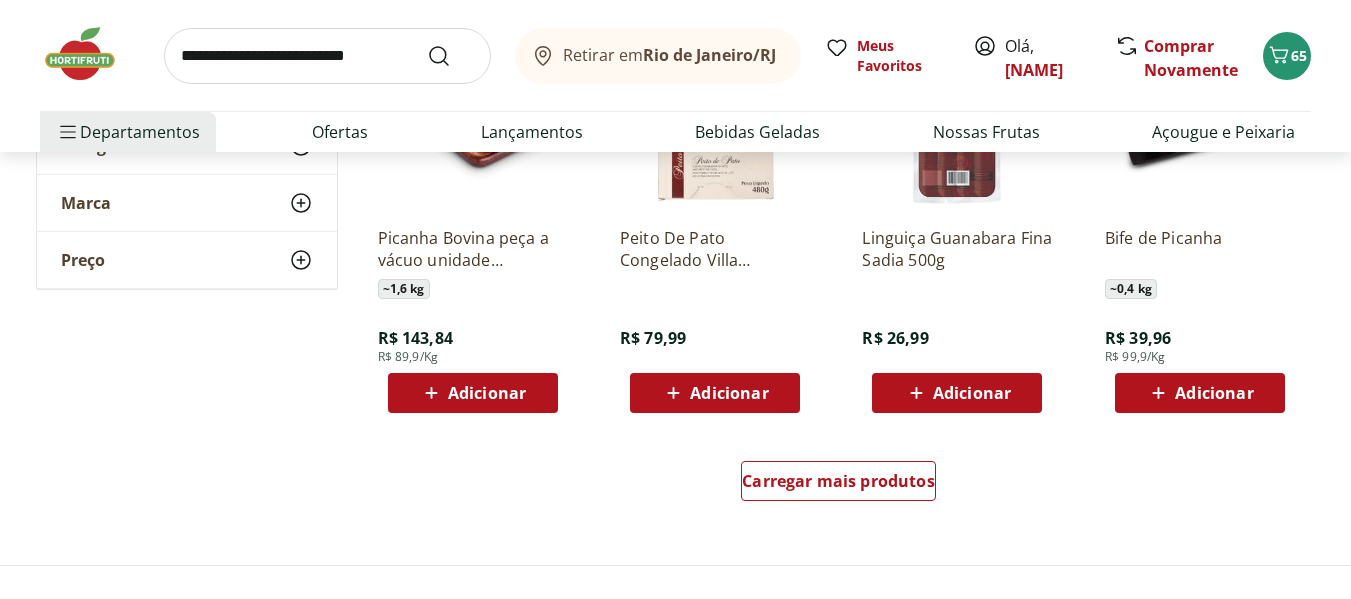 scroll, scrollTop: 14400, scrollLeft: 0, axis: vertical 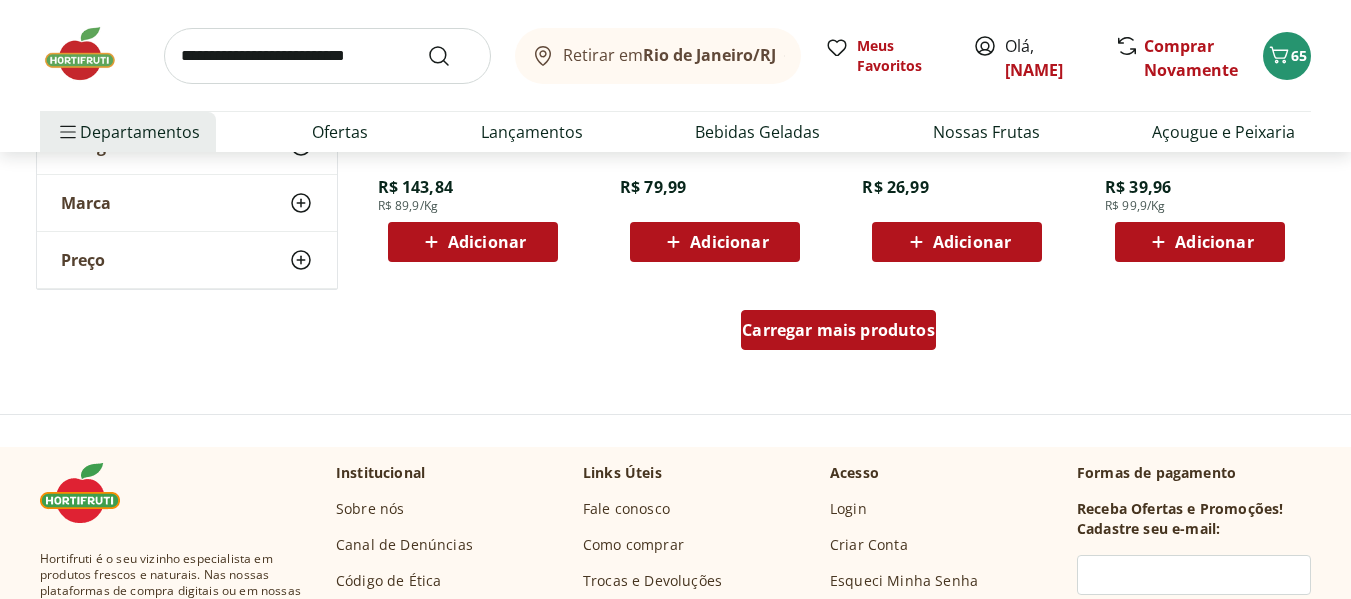 click on "Carregar mais produtos" at bounding box center (838, 330) 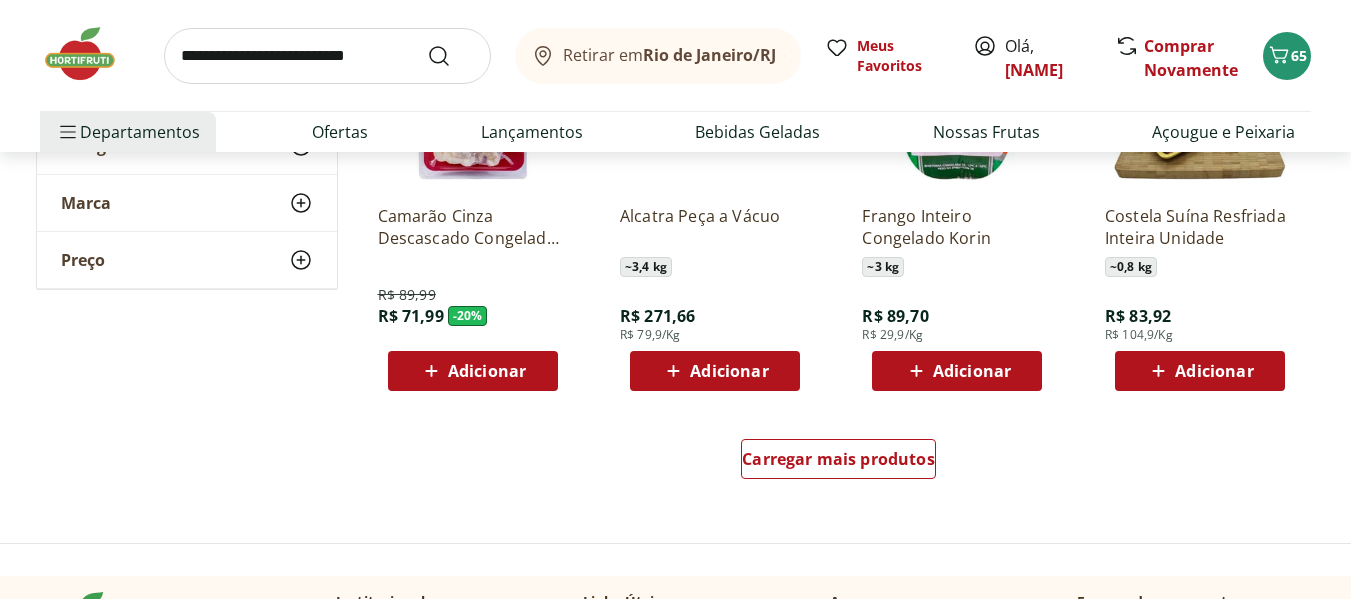 scroll, scrollTop: 15600, scrollLeft: 0, axis: vertical 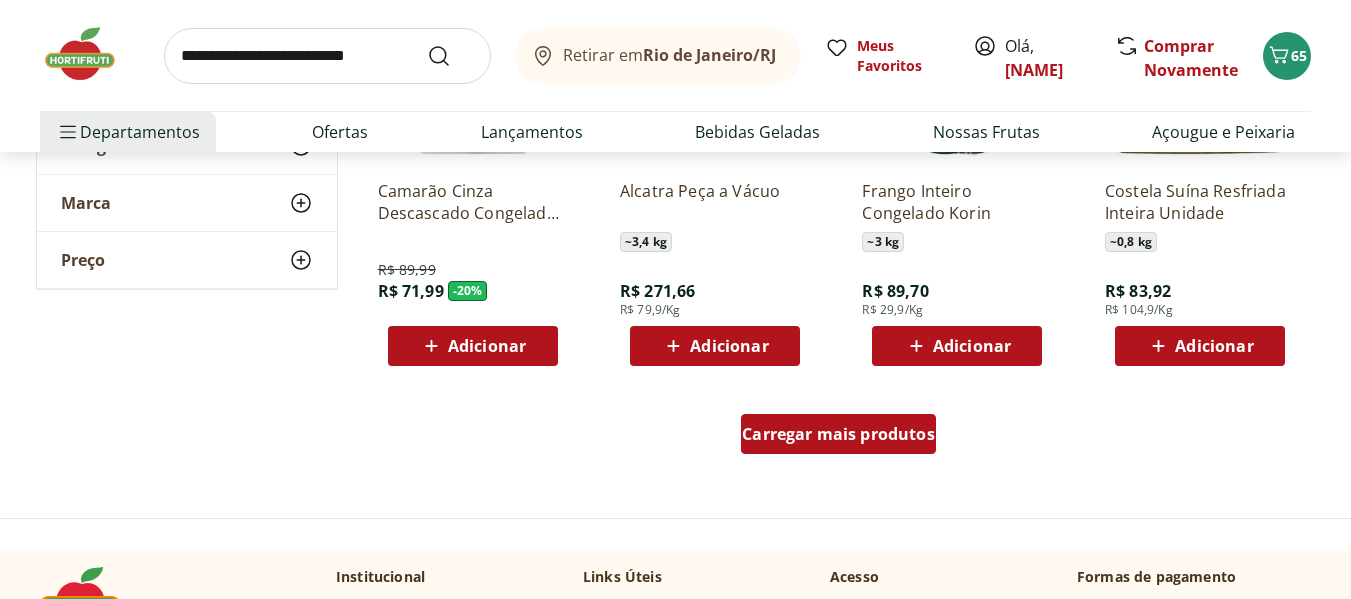 click on "Carregar mais produtos" at bounding box center (838, 434) 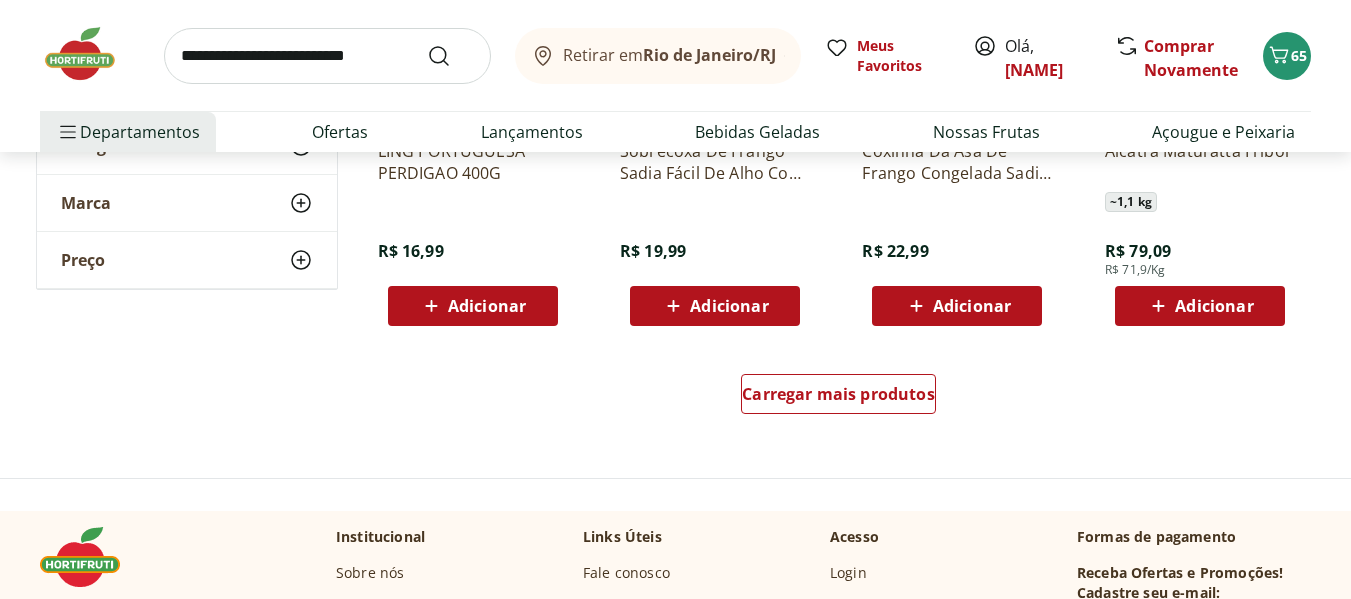 scroll, scrollTop: 17000, scrollLeft: 0, axis: vertical 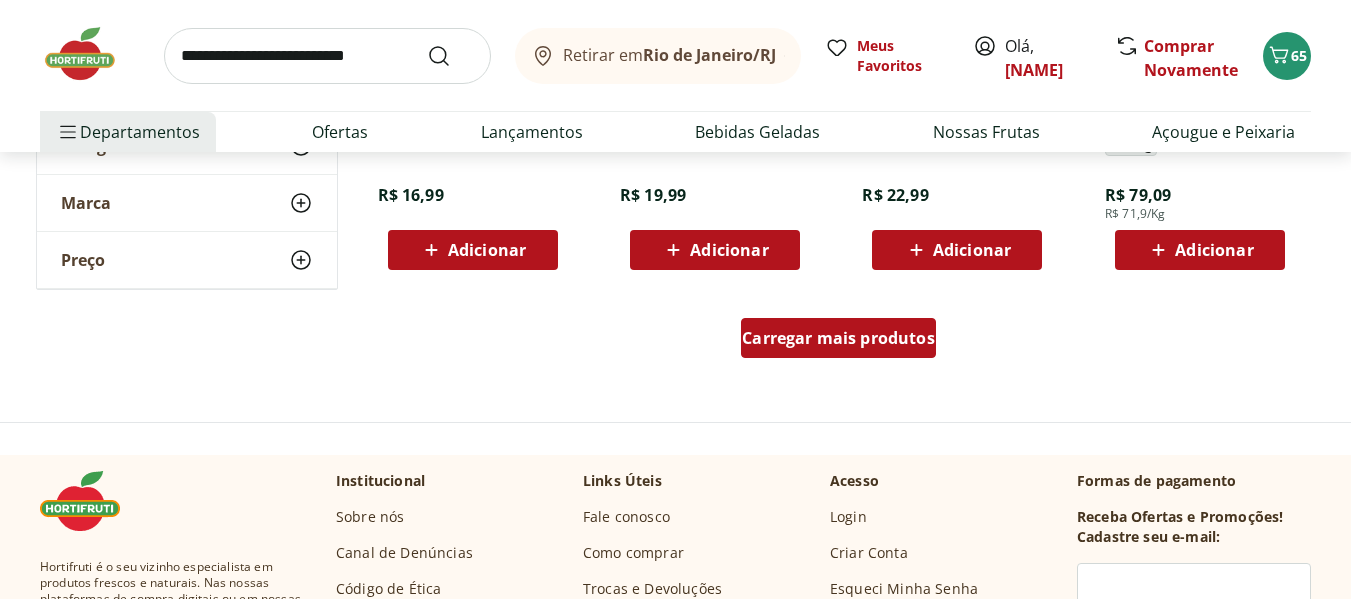 click on "Carregar mais produtos" at bounding box center (838, 338) 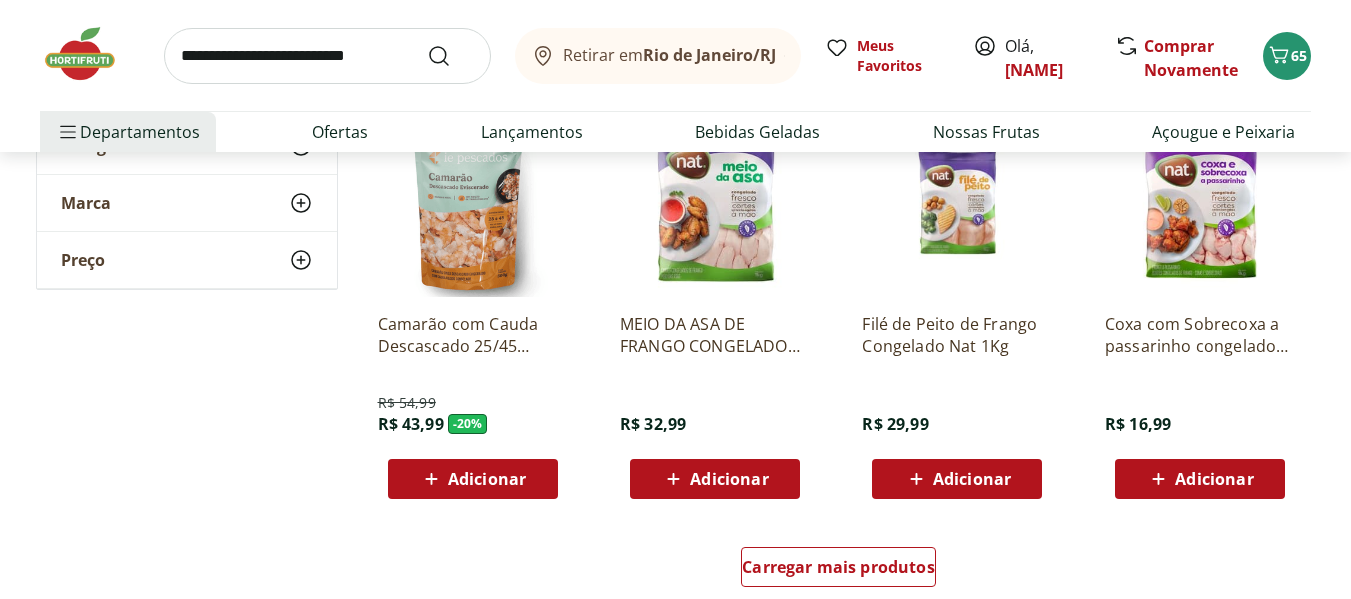 scroll, scrollTop: 18100, scrollLeft: 0, axis: vertical 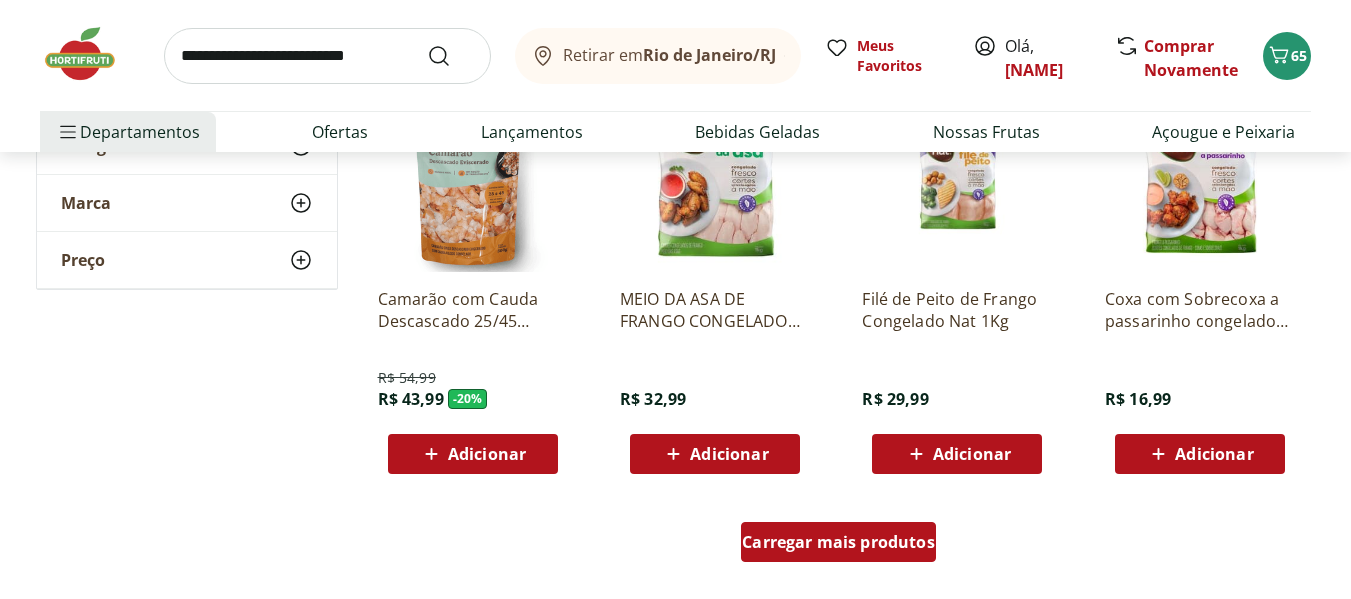 click on "Carregar mais produtos" at bounding box center [838, 542] 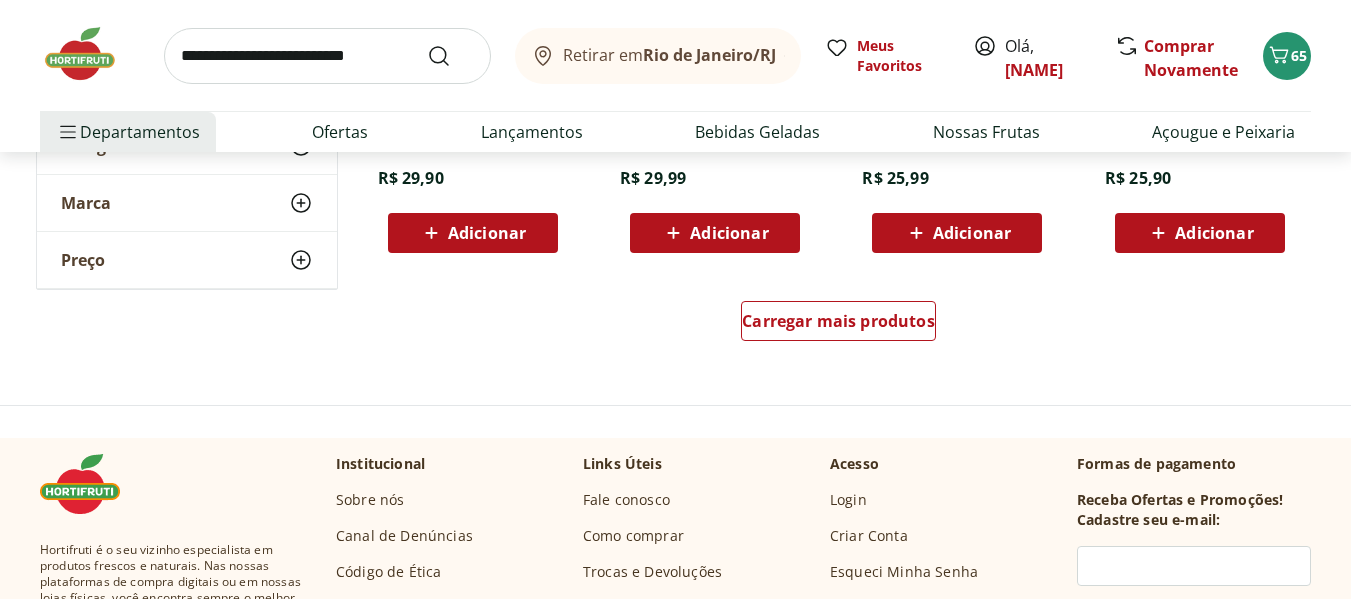 scroll, scrollTop: 19700, scrollLeft: 0, axis: vertical 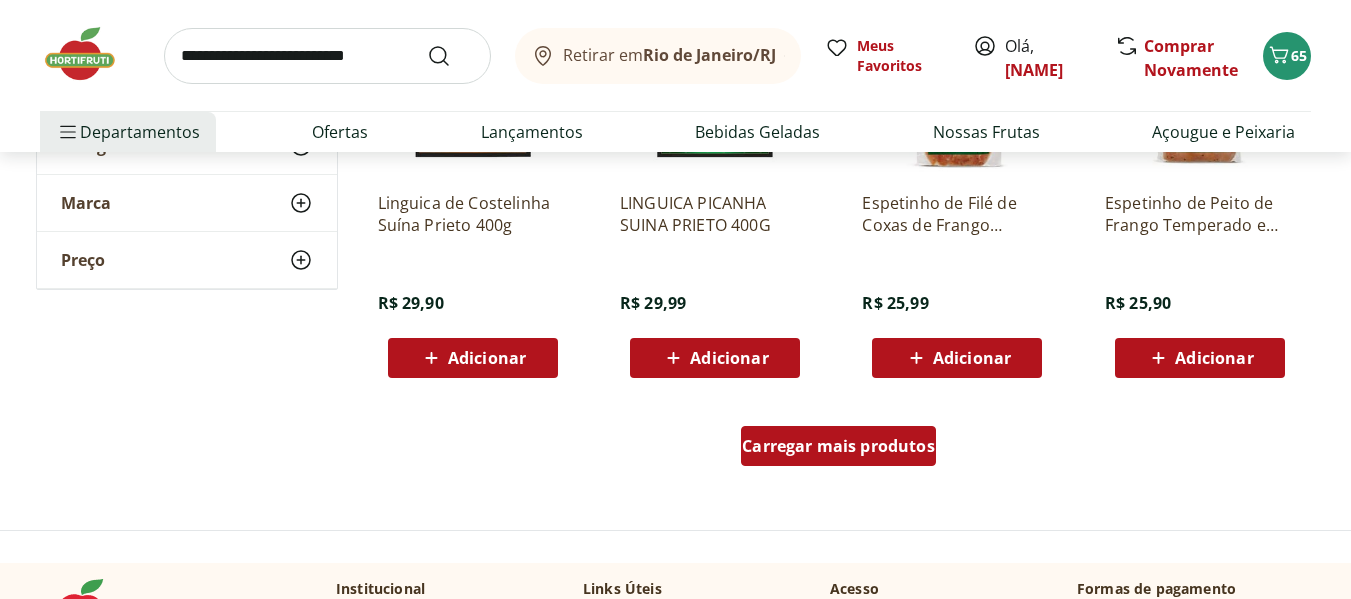 click on "Carregar mais produtos" at bounding box center [838, 446] 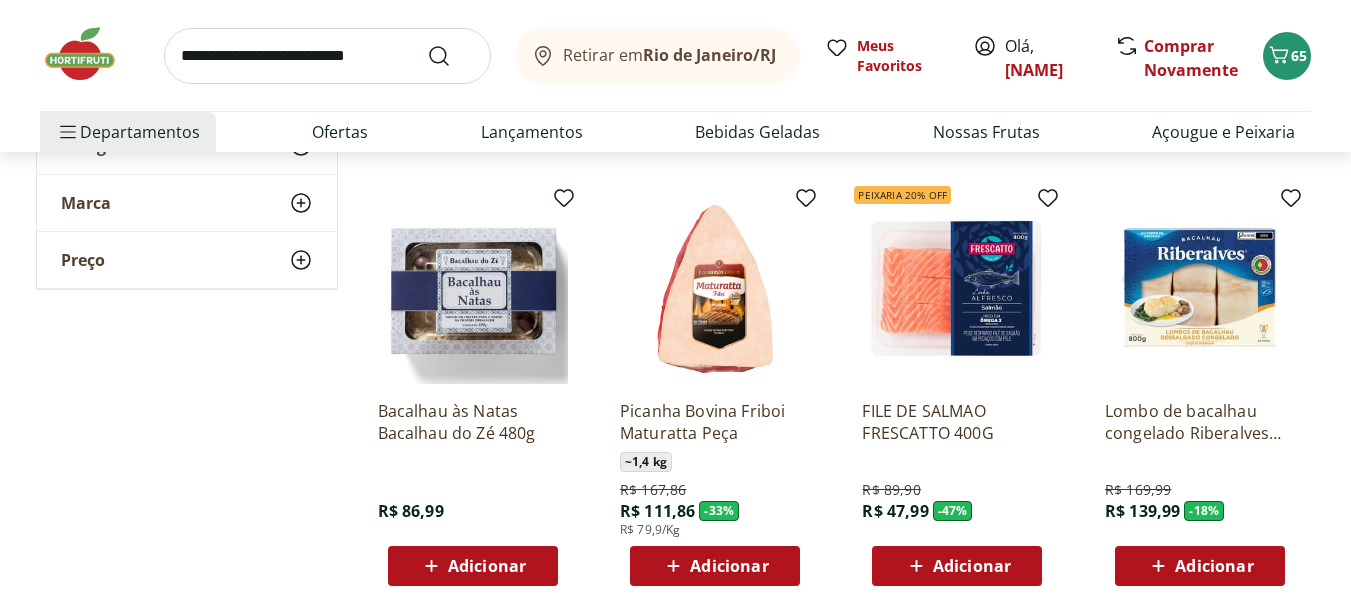 scroll, scrollTop: 20200, scrollLeft: 0, axis: vertical 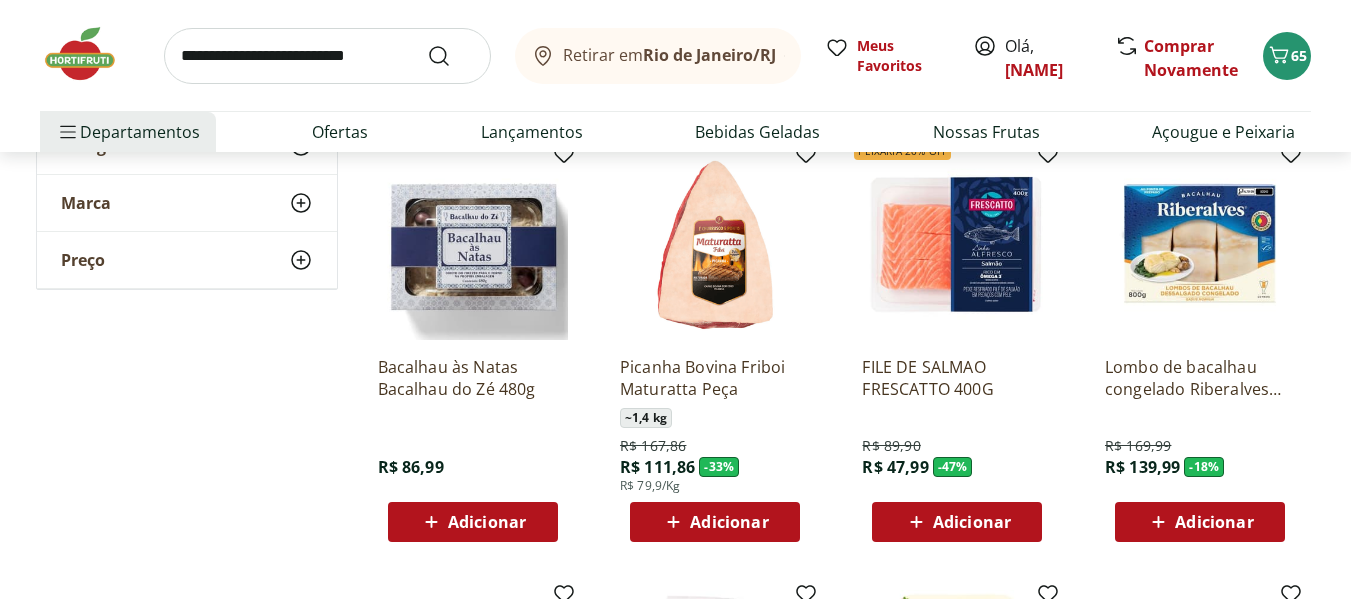 click on "Adicionar" at bounding box center [972, 522] 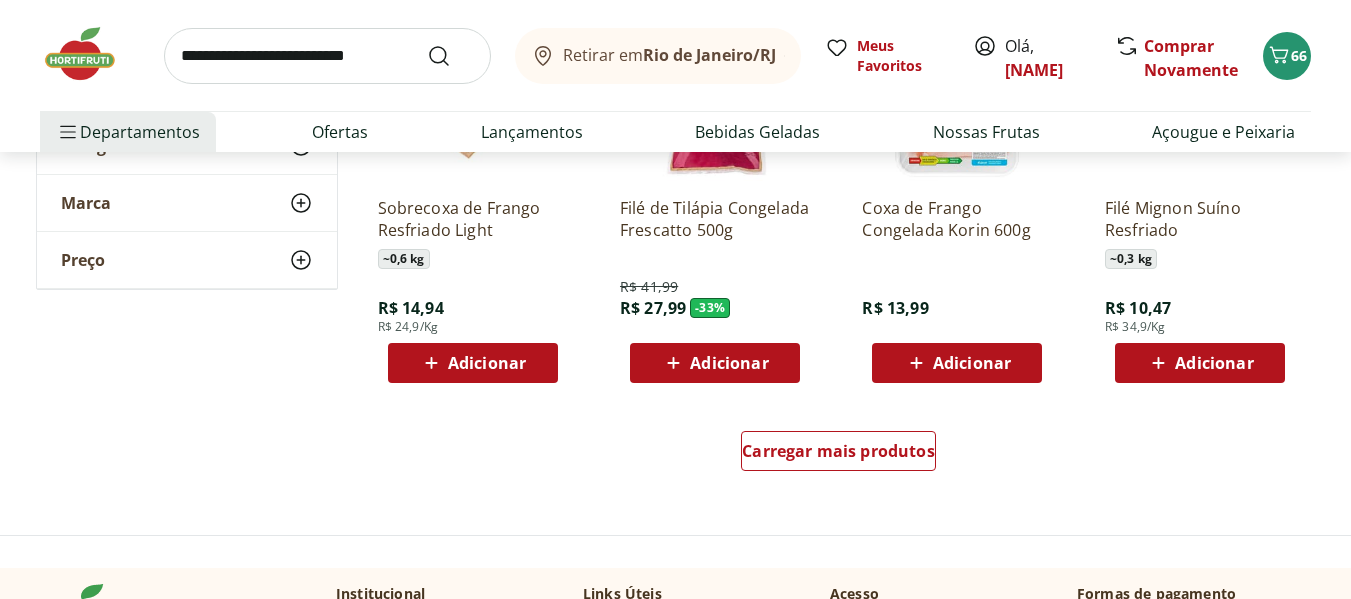 scroll, scrollTop: 20800, scrollLeft: 0, axis: vertical 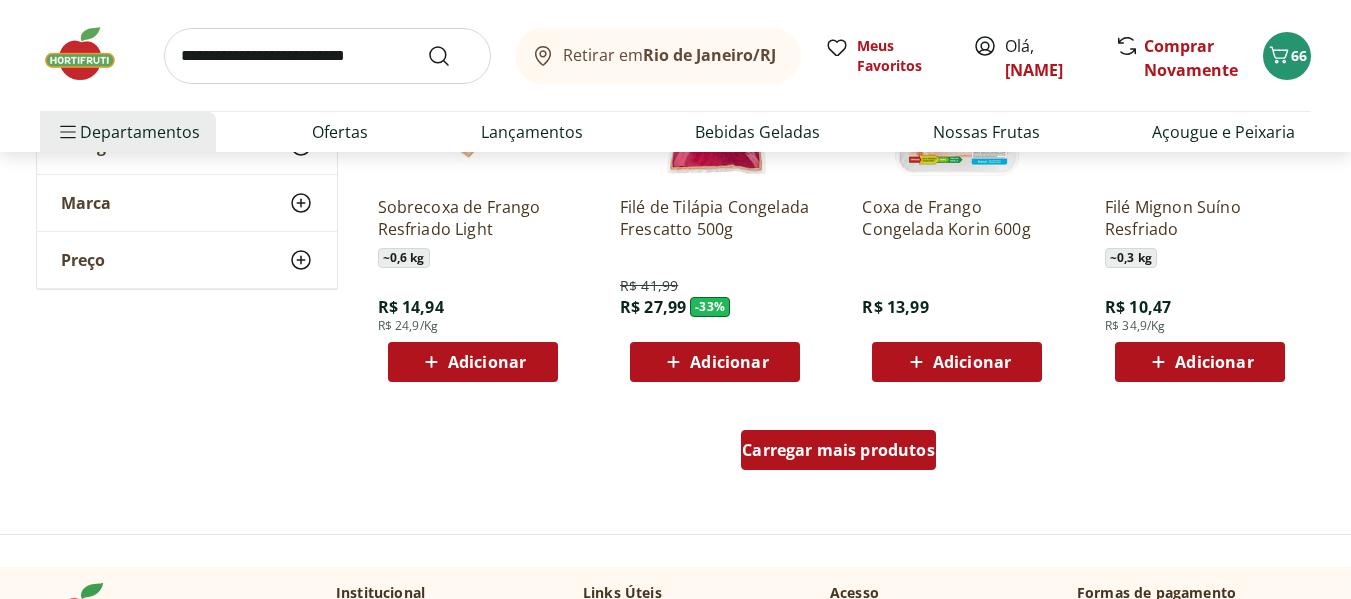 click on "Carregar mais produtos" at bounding box center (838, 450) 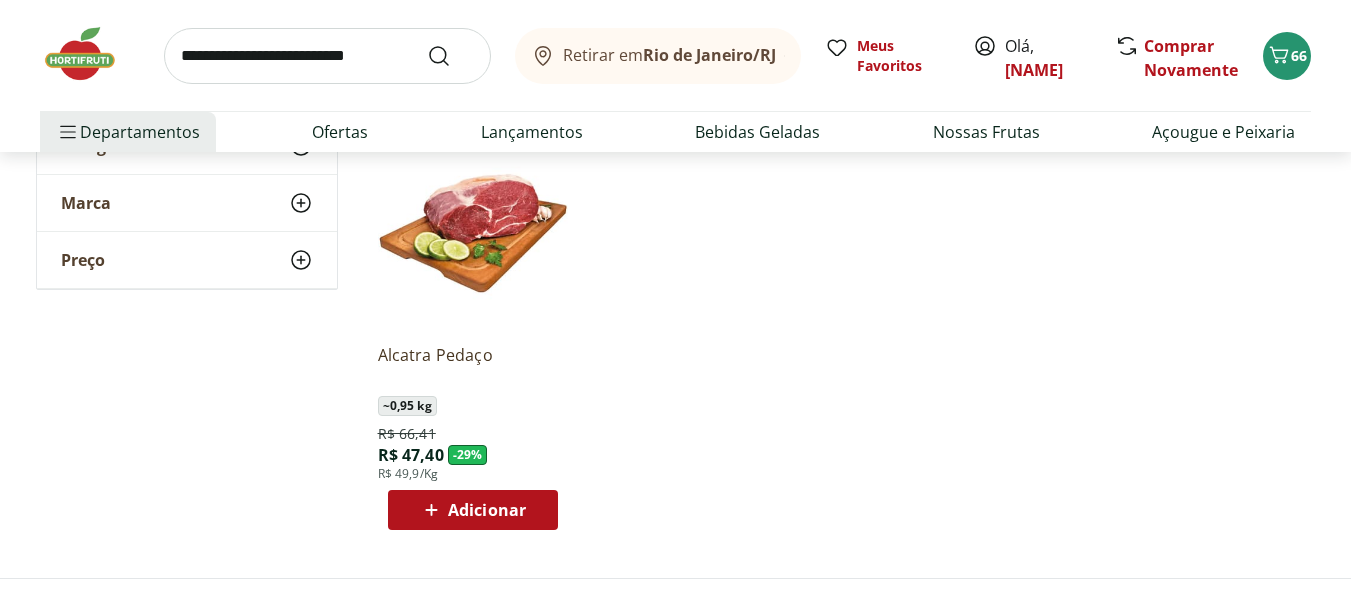 scroll, scrollTop: 21200, scrollLeft: 0, axis: vertical 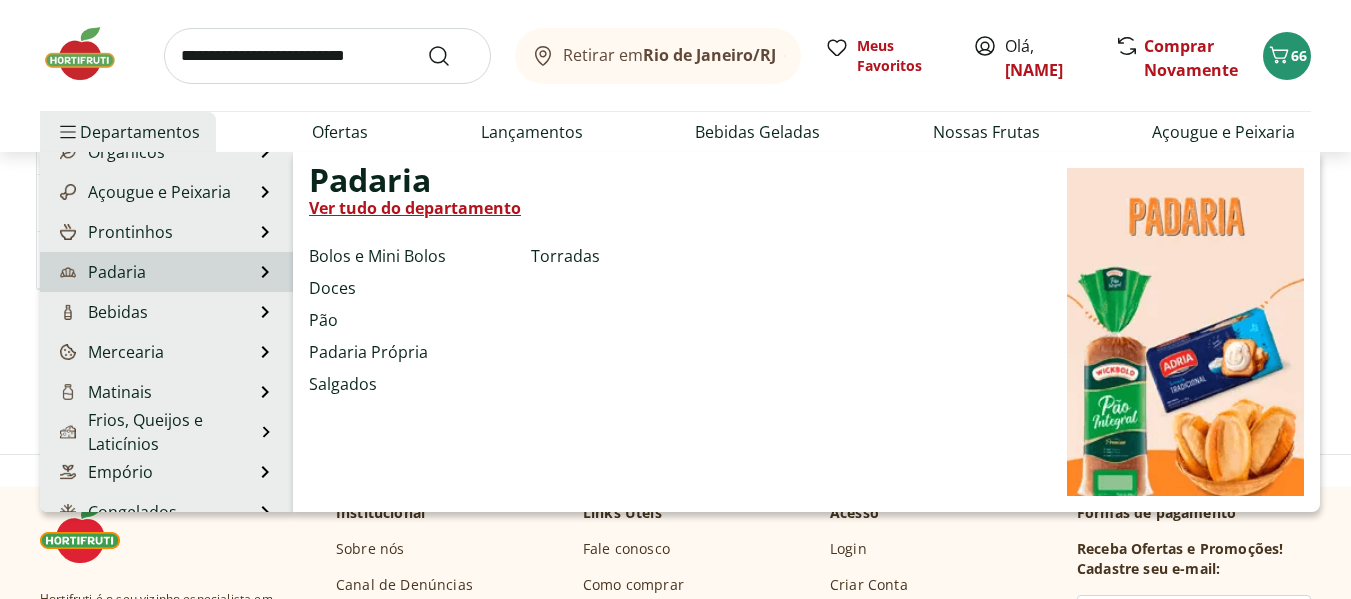 click on "Padaria" at bounding box center (101, 272) 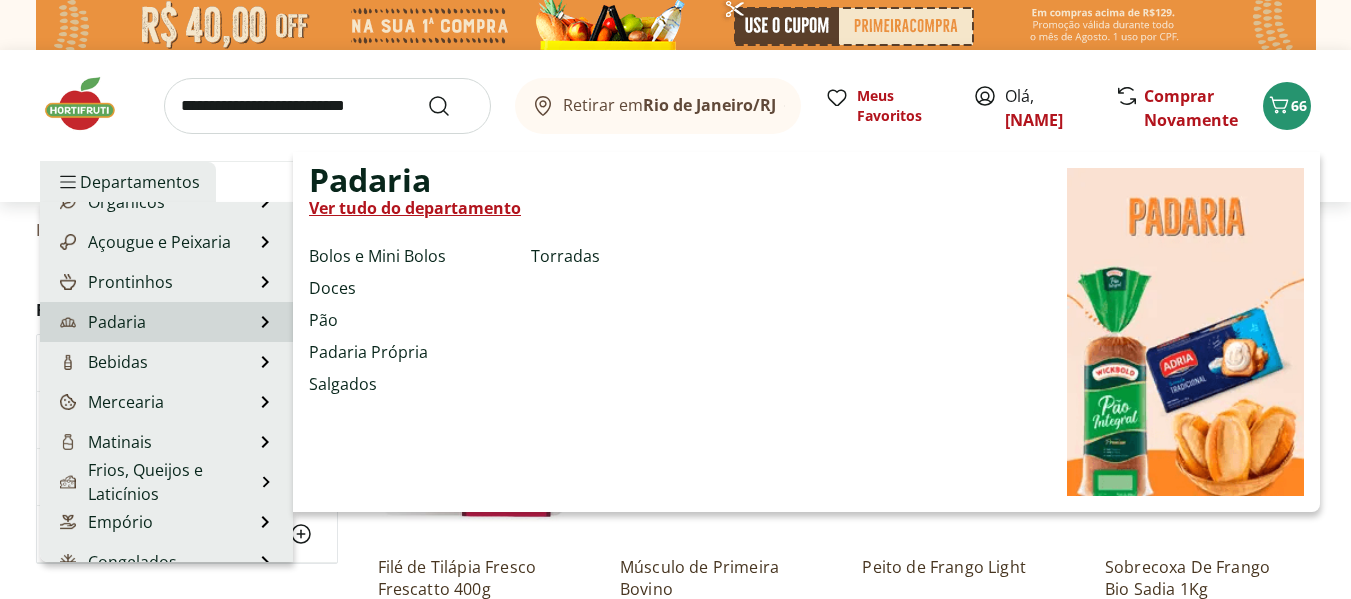select on "**********" 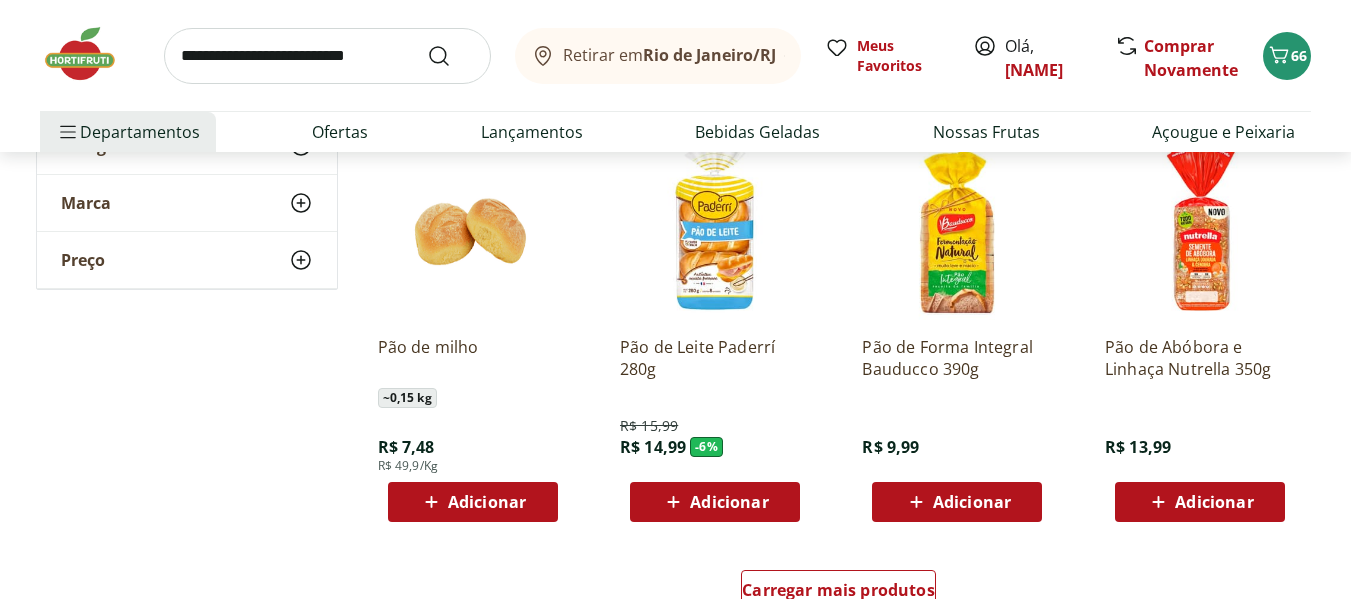 scroll, scrollTop: 1200, scrollLeft: 0, axis: vertical 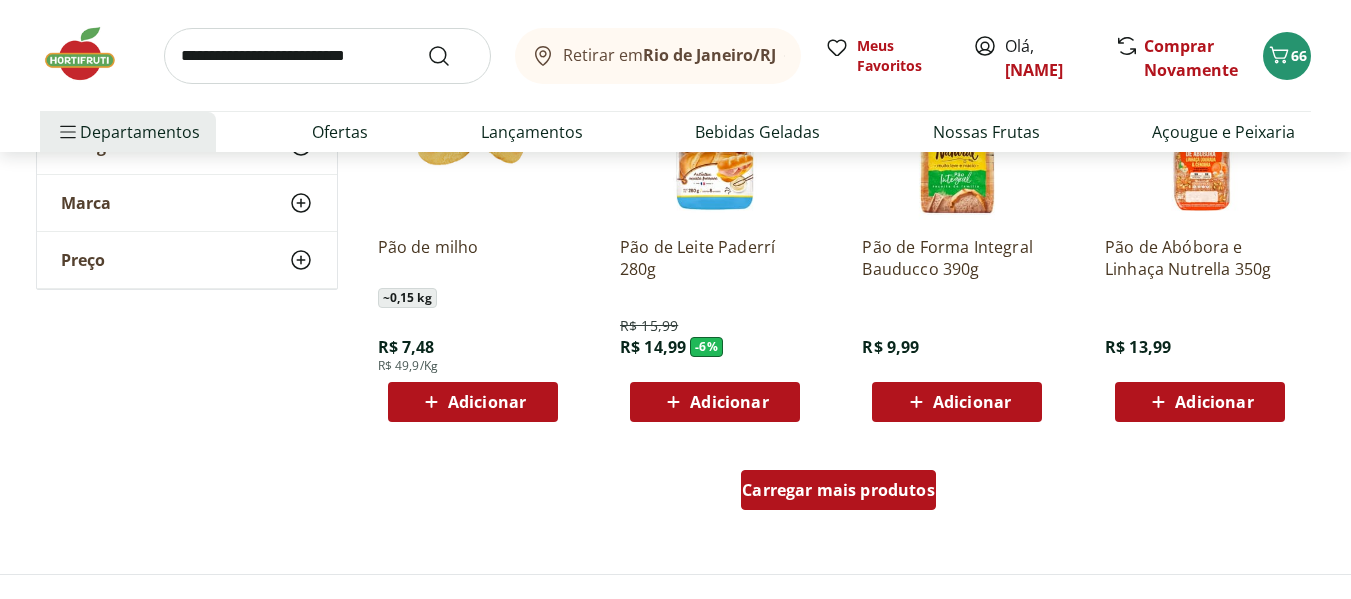 click on "Carregar mais produtos" at bounding box center (838, 490) 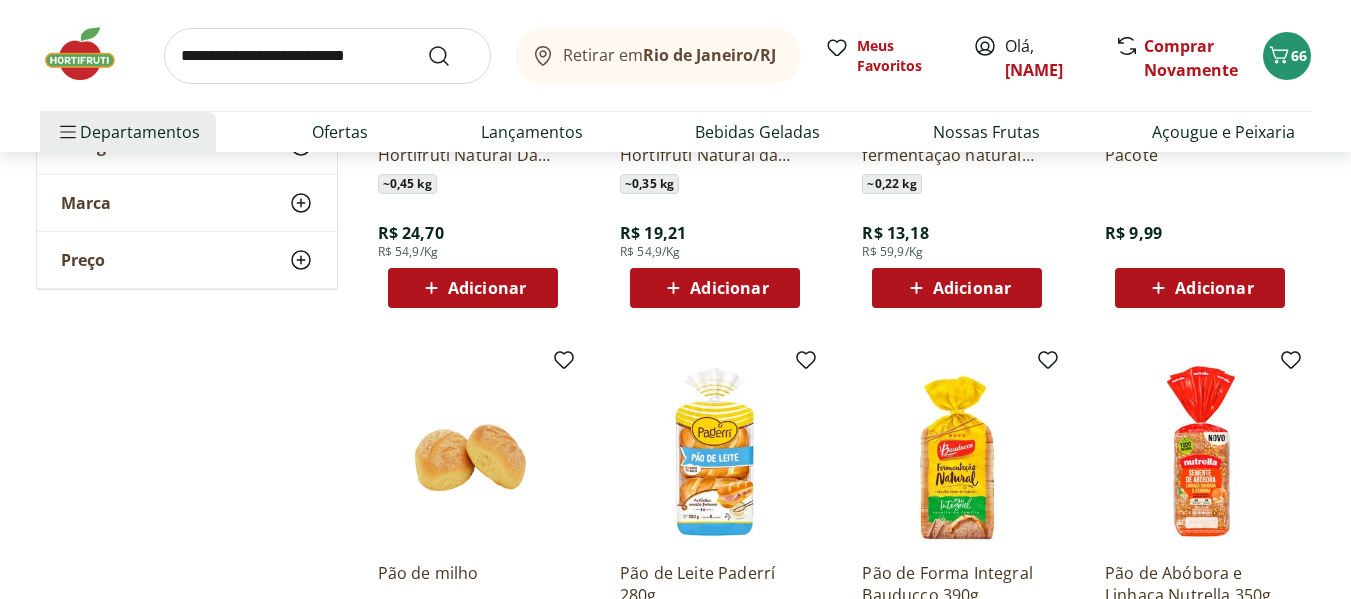 scroll, scrollTop: 800, scrollLeft: 0, axis: vertical 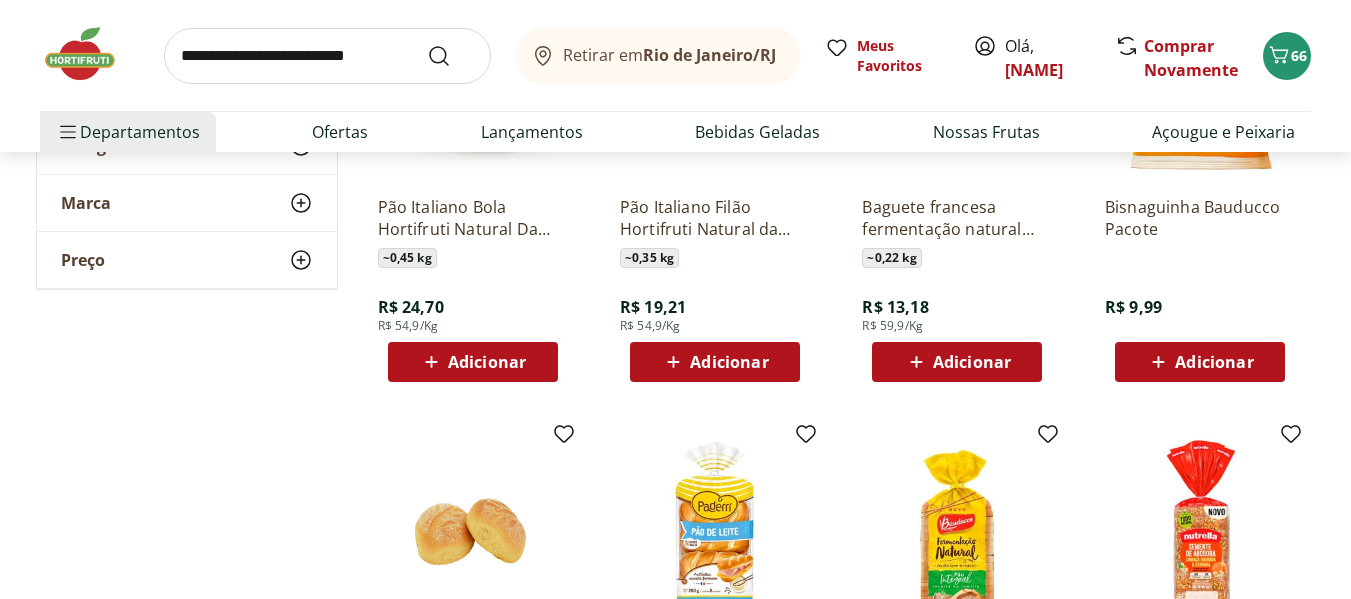 click on "Adicionar" at bounding box center [972, 362] 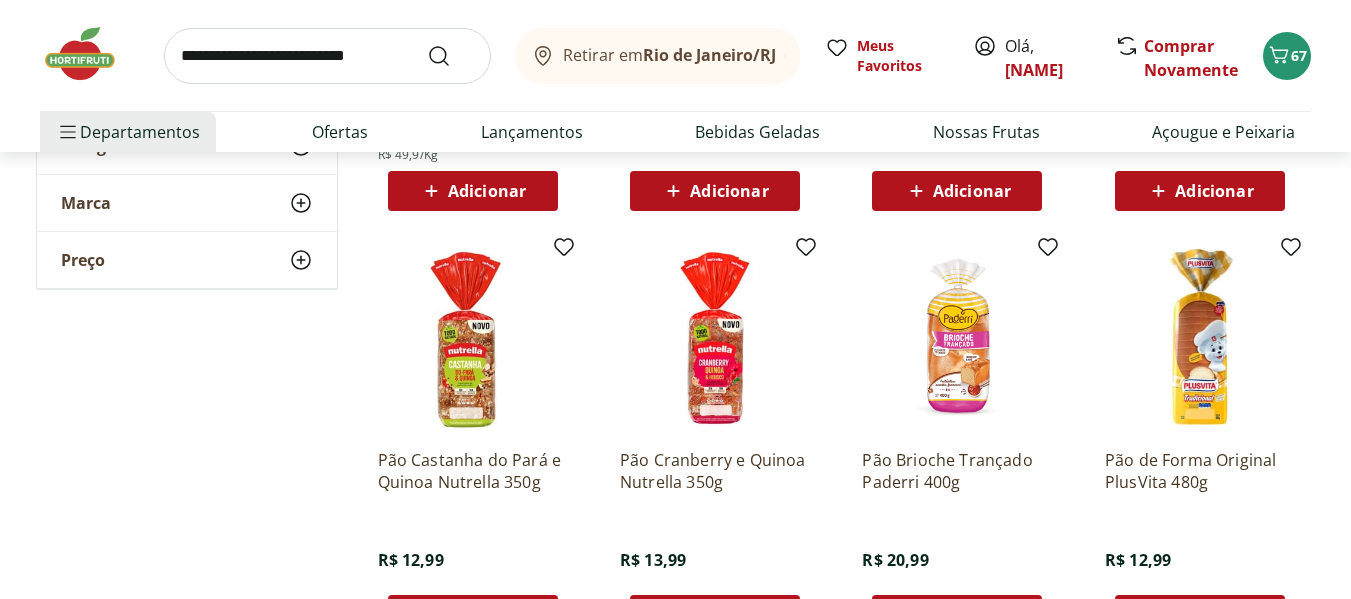 scroll, scrollTop: 1400, scrollLeft: 0, axis: vertical 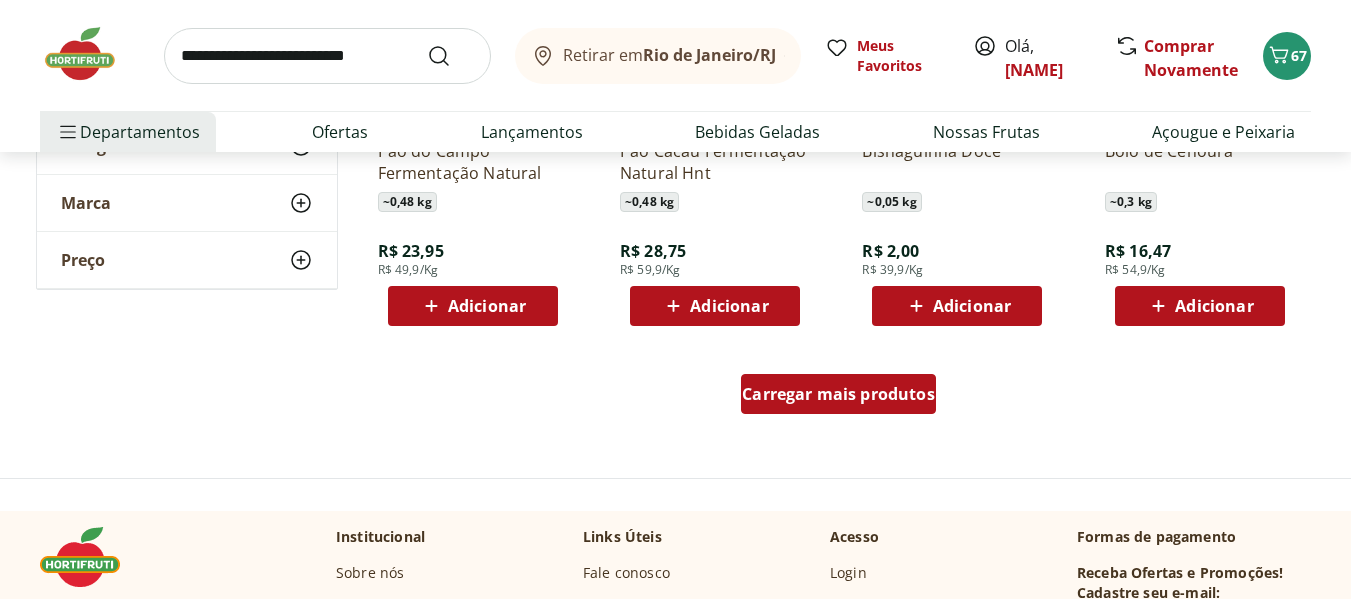 click on "Carregar mais produtos" at bounding box center [838, 394] 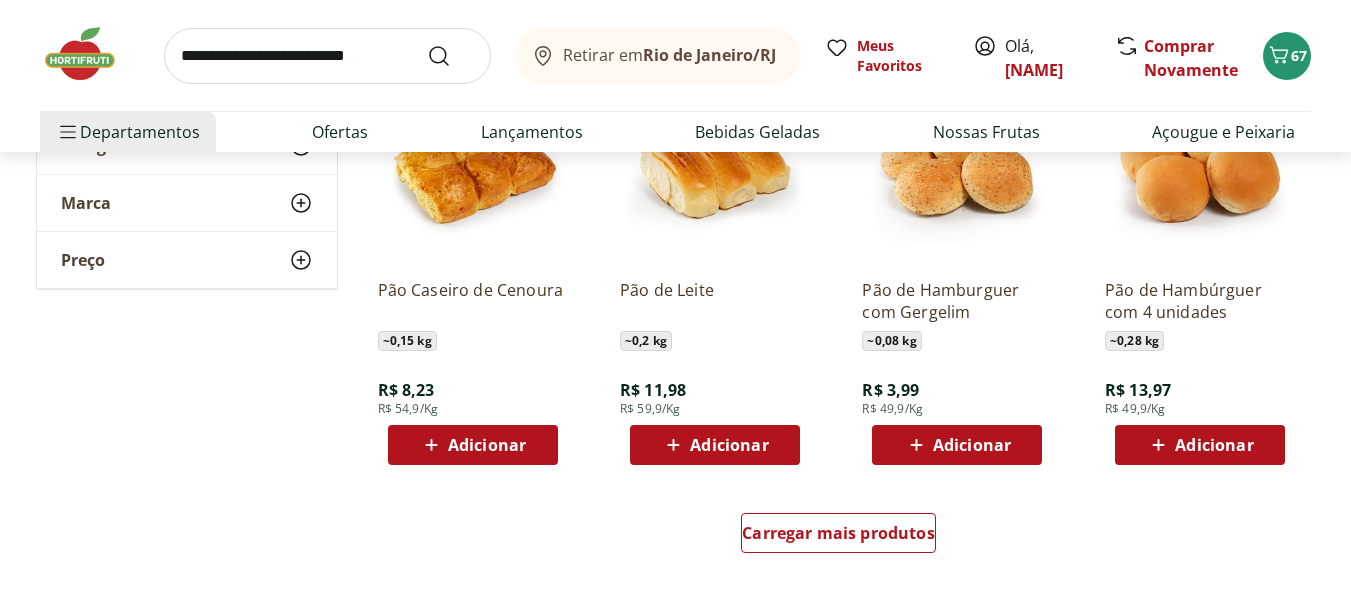scroll, scrollTop: 3800, scrollLeft: 0, axis: vertical 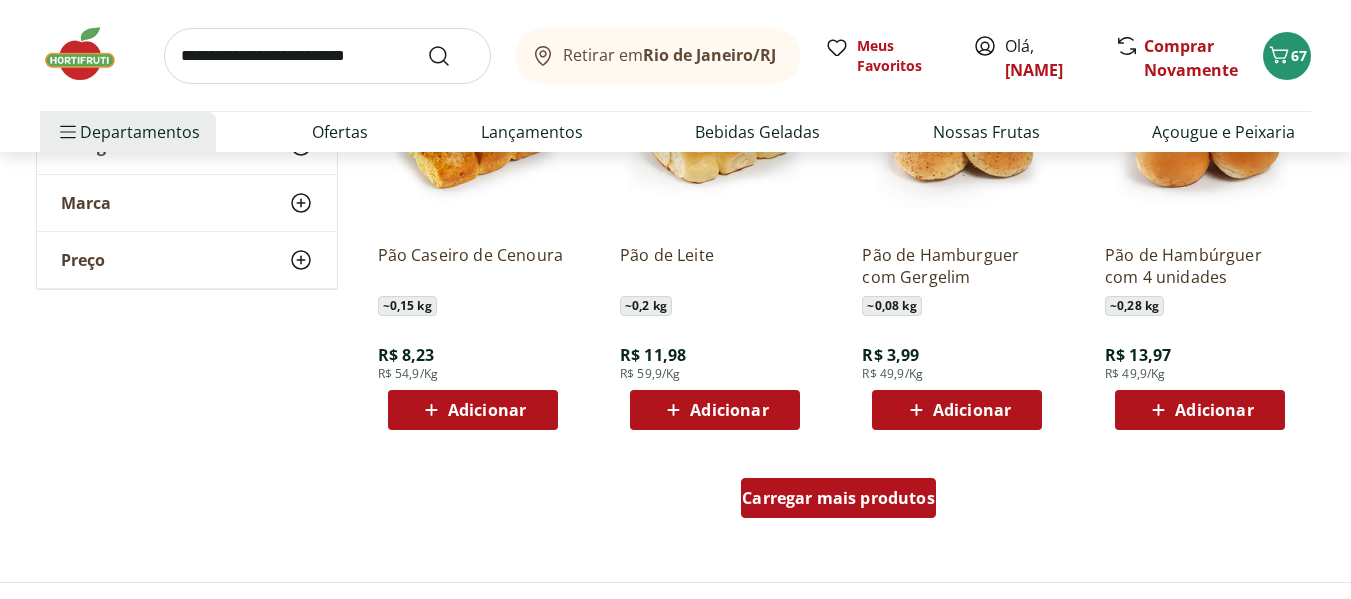 click on "Carregar mais produtos" at bounding box center (838, 498) 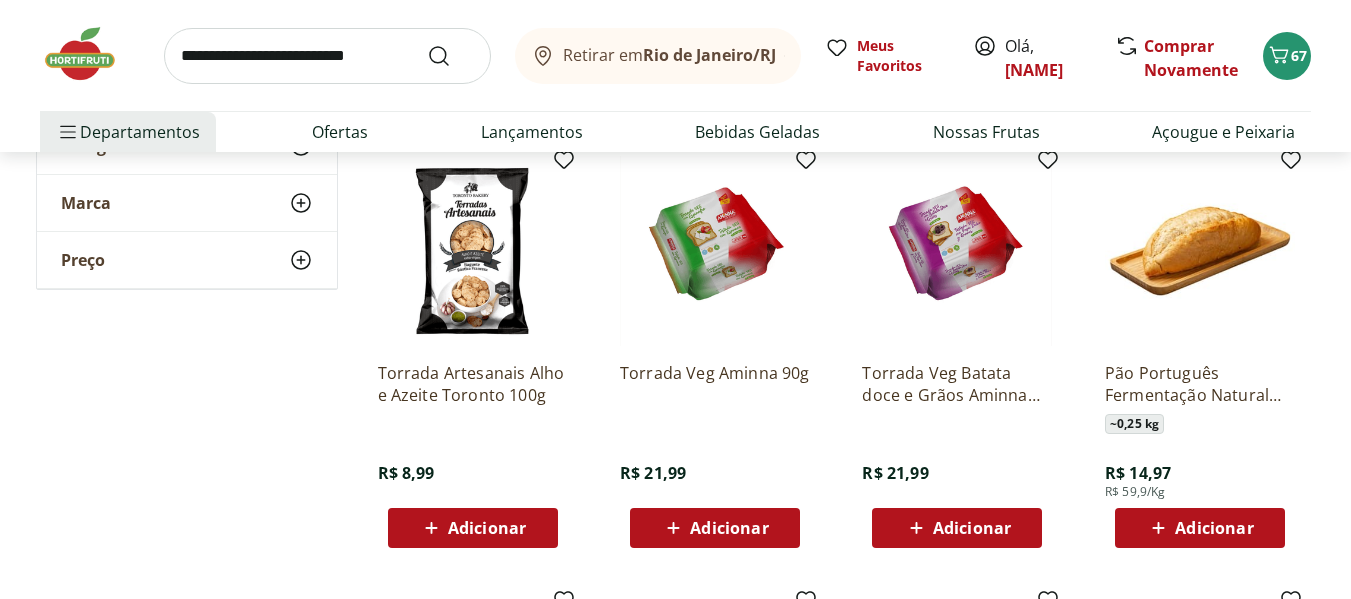 scroll, scrollTop: 4600, scrollLeft: 0, axis: vertical 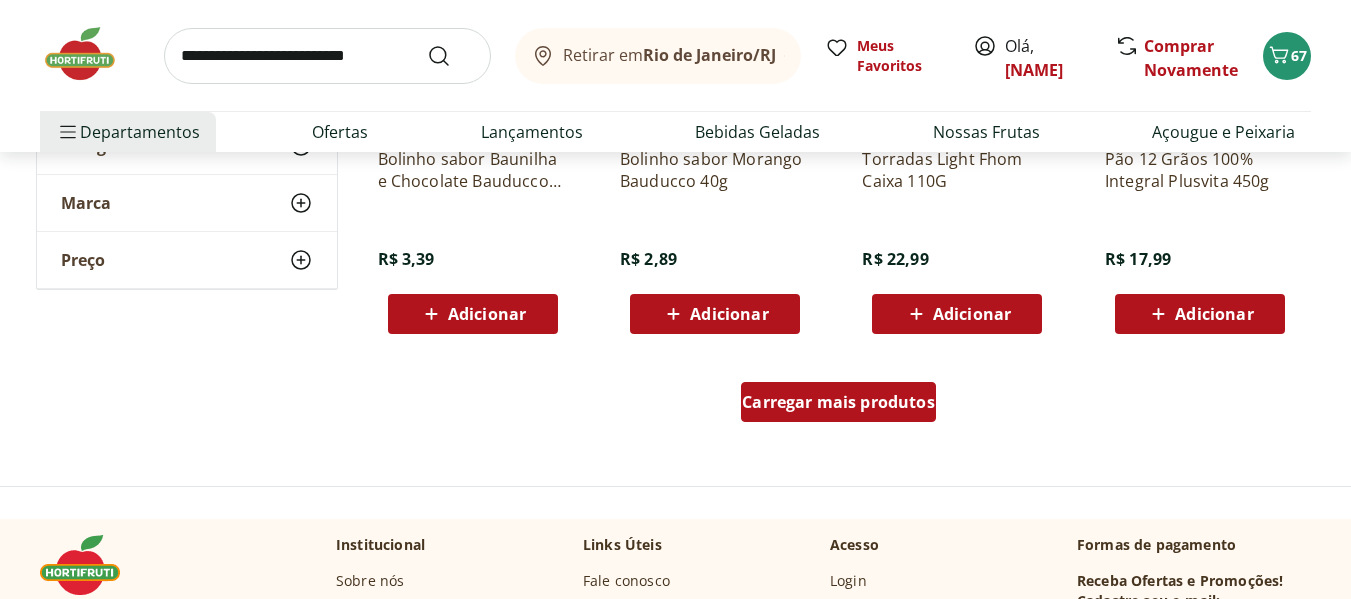 click on "Carregar mais produtos" at bounding box center [838, 402] 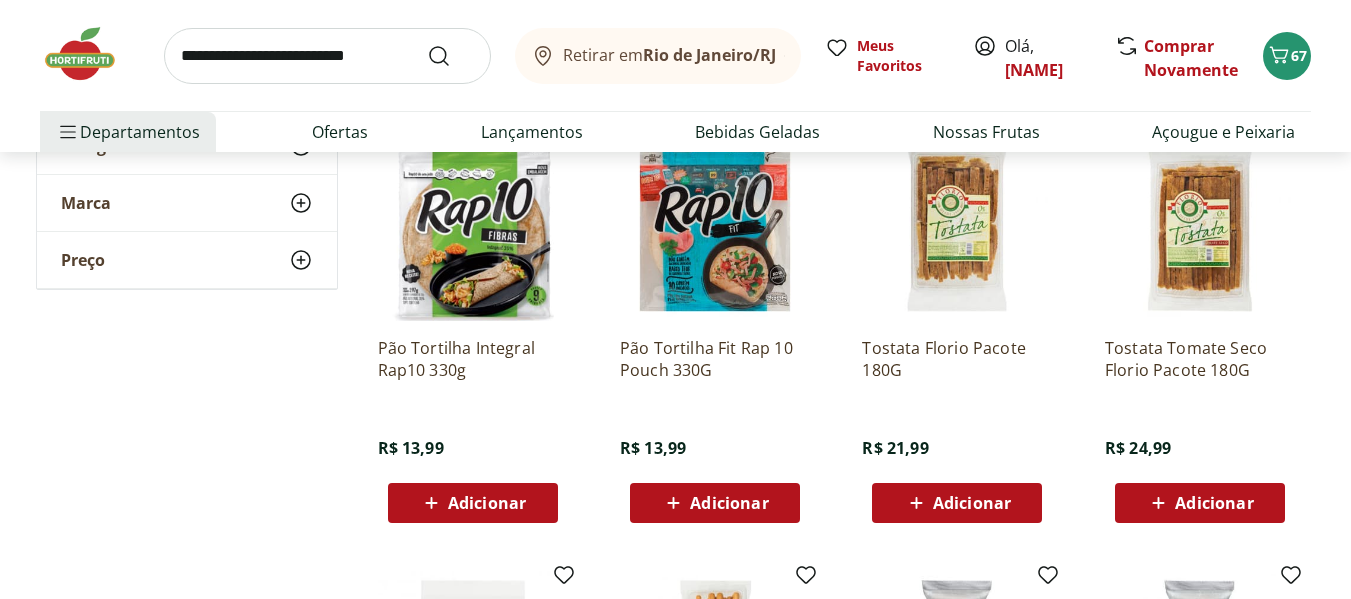 scroll, scrollTop: 5400, scrollLeft: 0, axis: vertical 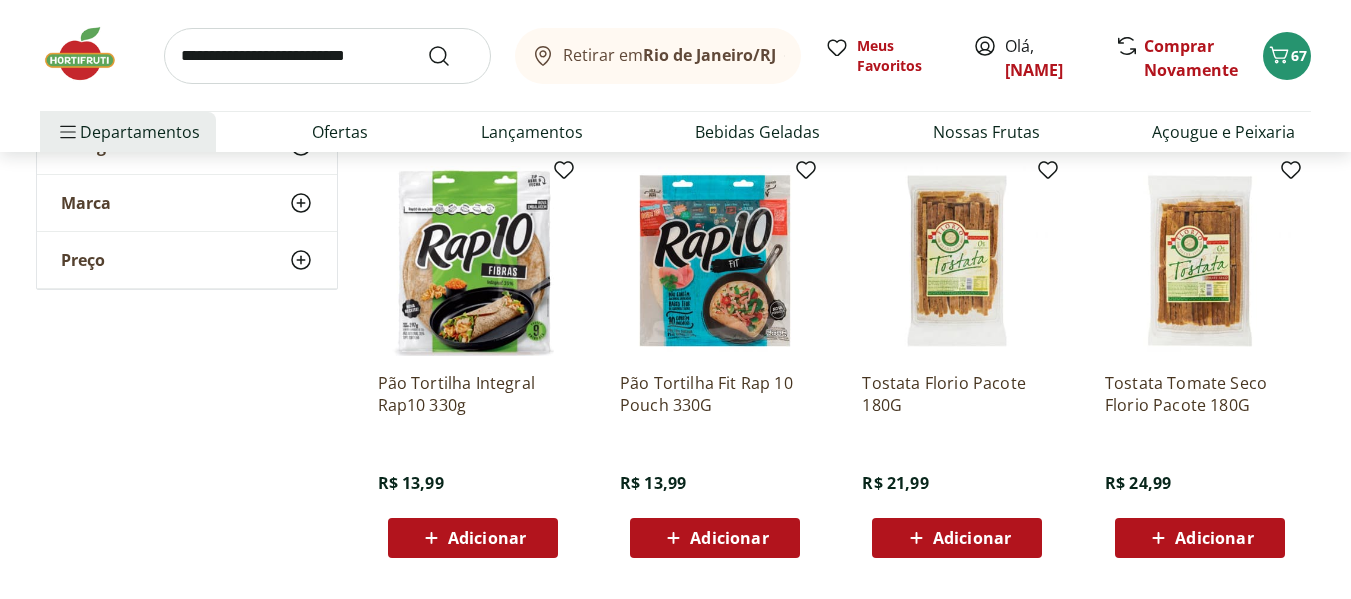 click on "Adicionar" at bounding box center [1214, 538] 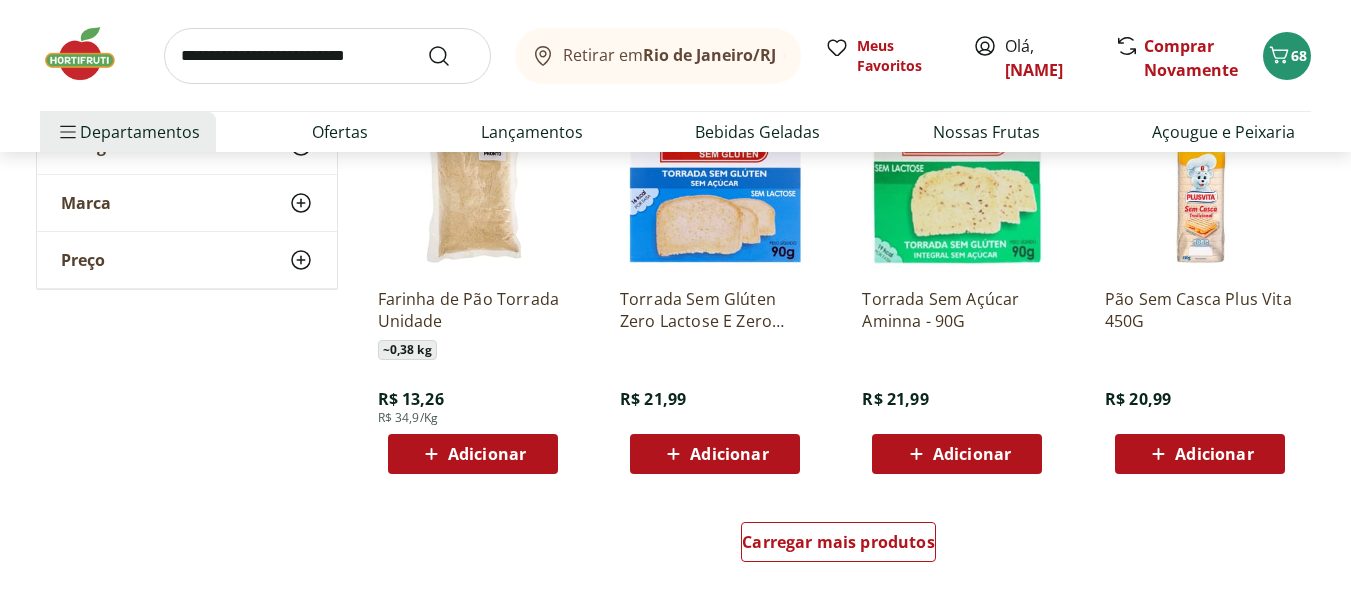scroll, scrollTop: 6400, scrollLeft: 0, axis: vertical 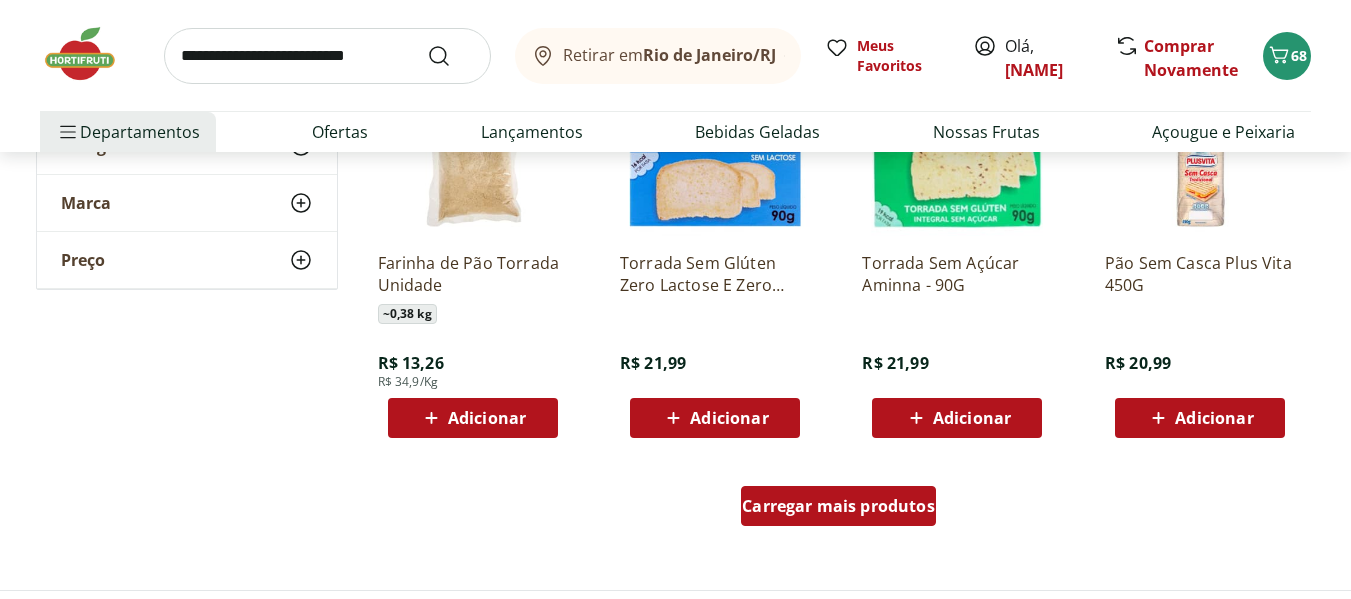 click on "Carregar mais produtos" at bounding box center [838, 506] 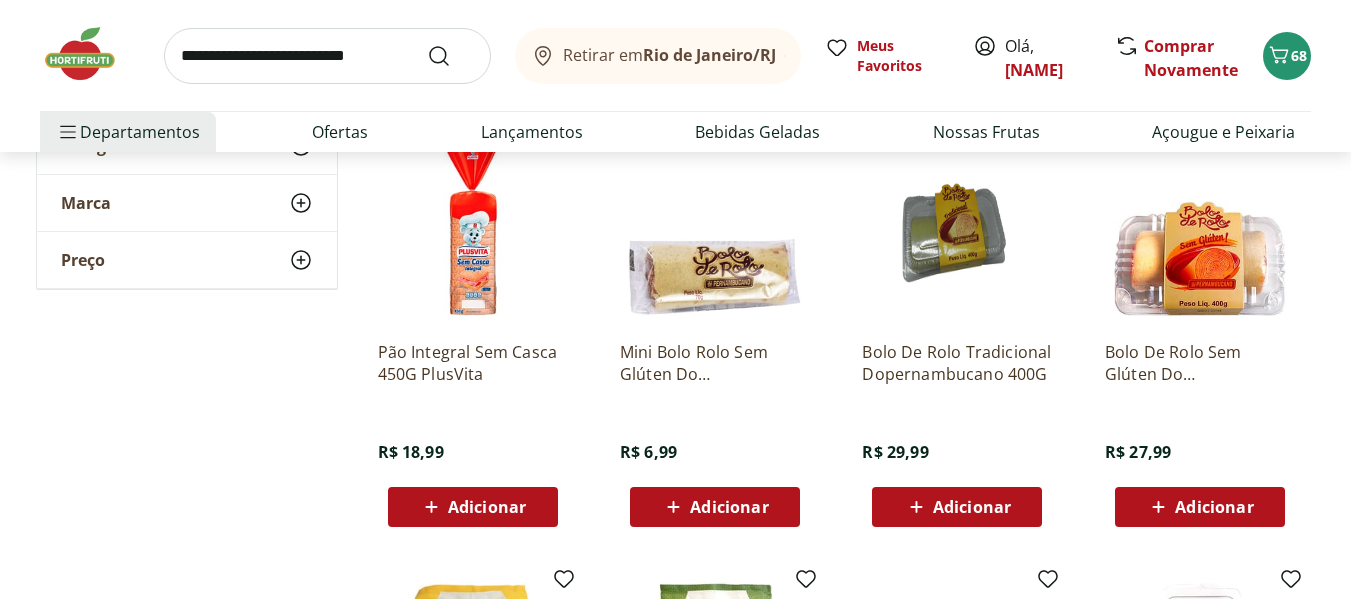 scroll, scrollTop: 6700, scrollLeft: 0, axis: vertical 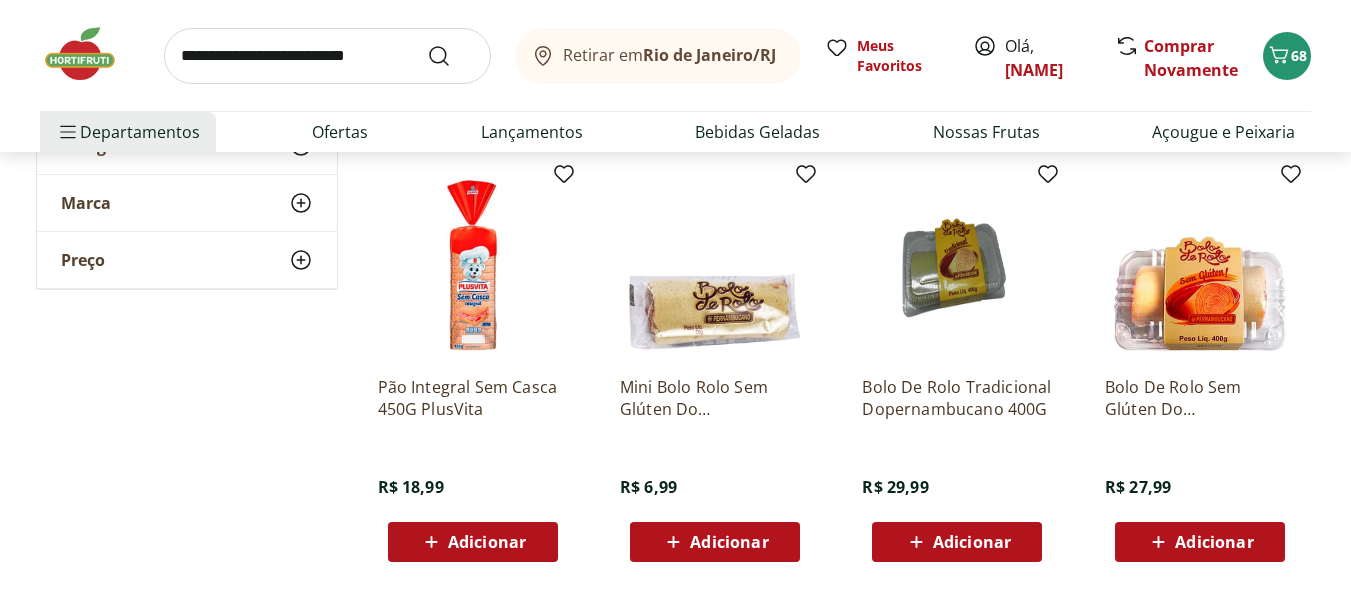 click on "Adicionar" at bounding box center (729, 542) 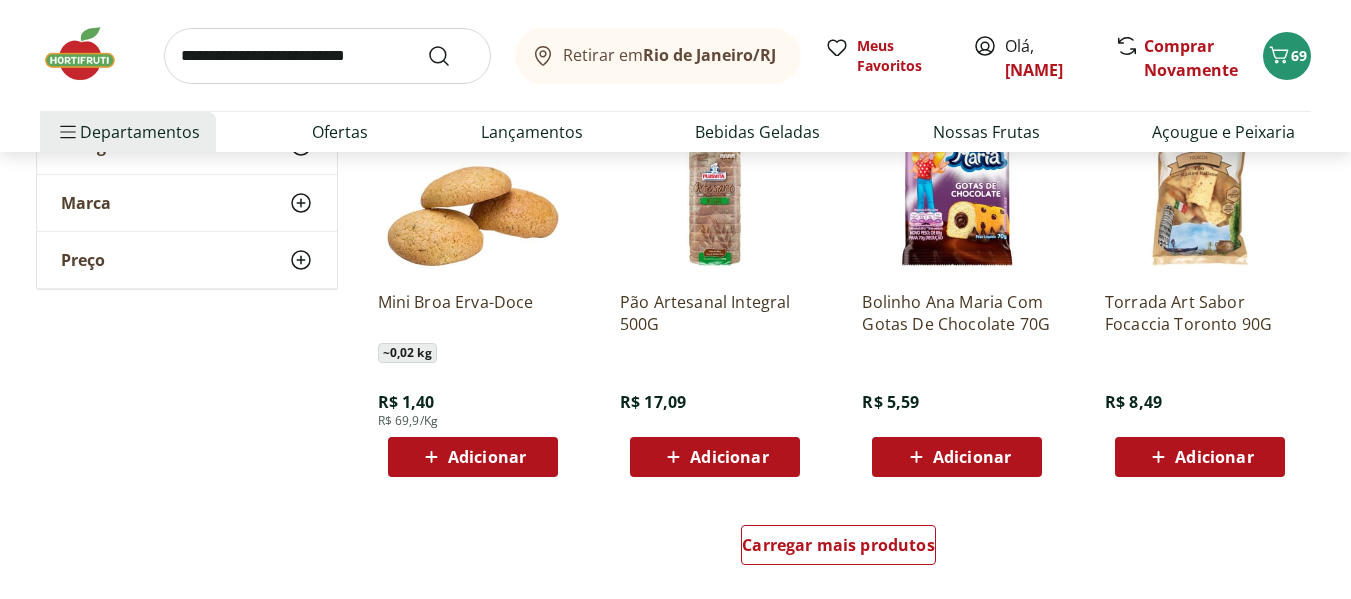 scroll, scrollTop: 7700, scrollLeft: 0, axis: vertical 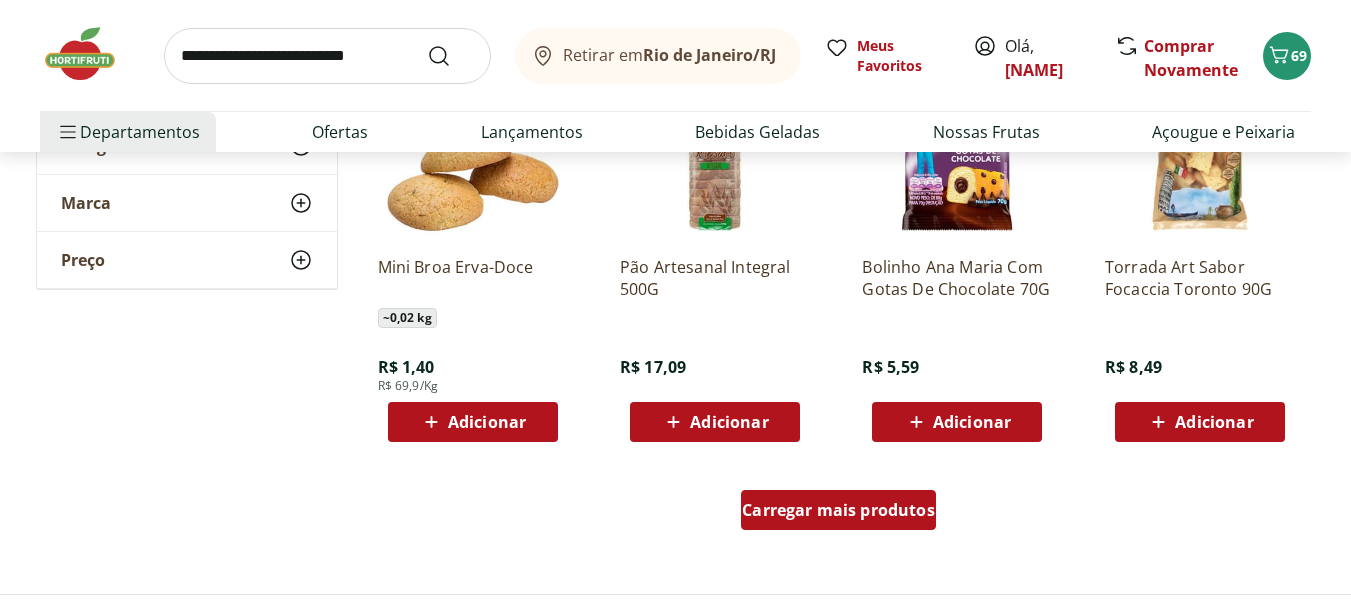 click on "Carregar mais produtos" at bounding box center (838, 510) 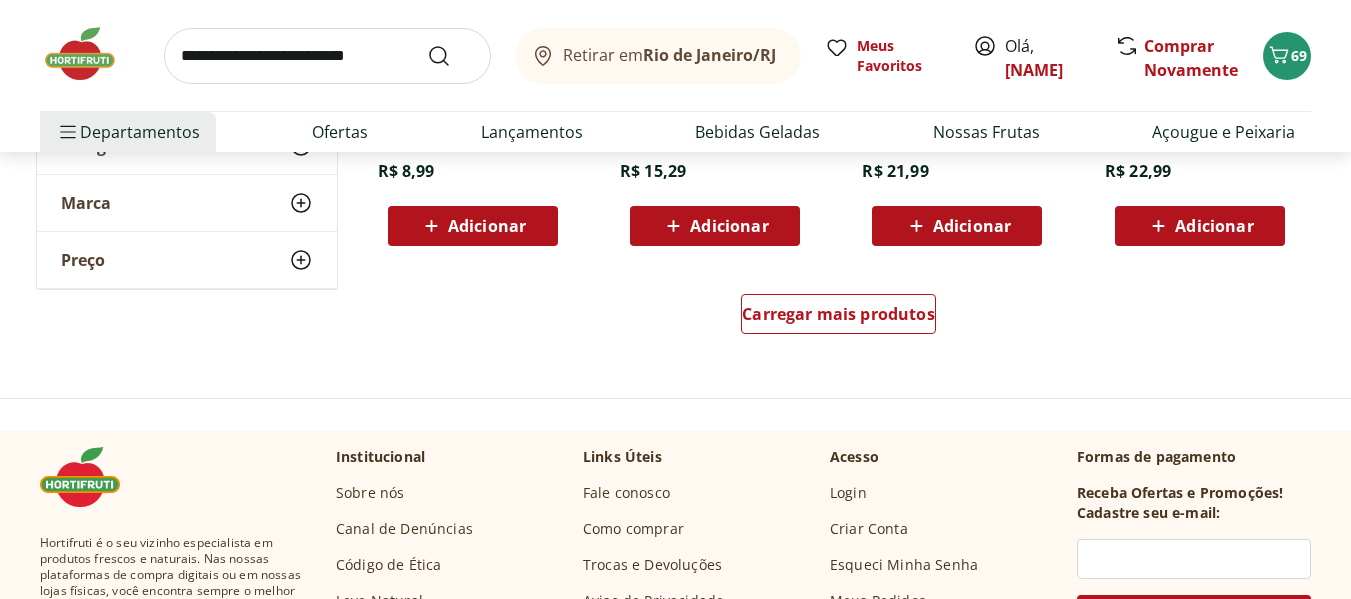 scroll, scrollTop: 9000, scrollLeft: 0, axis: vertical 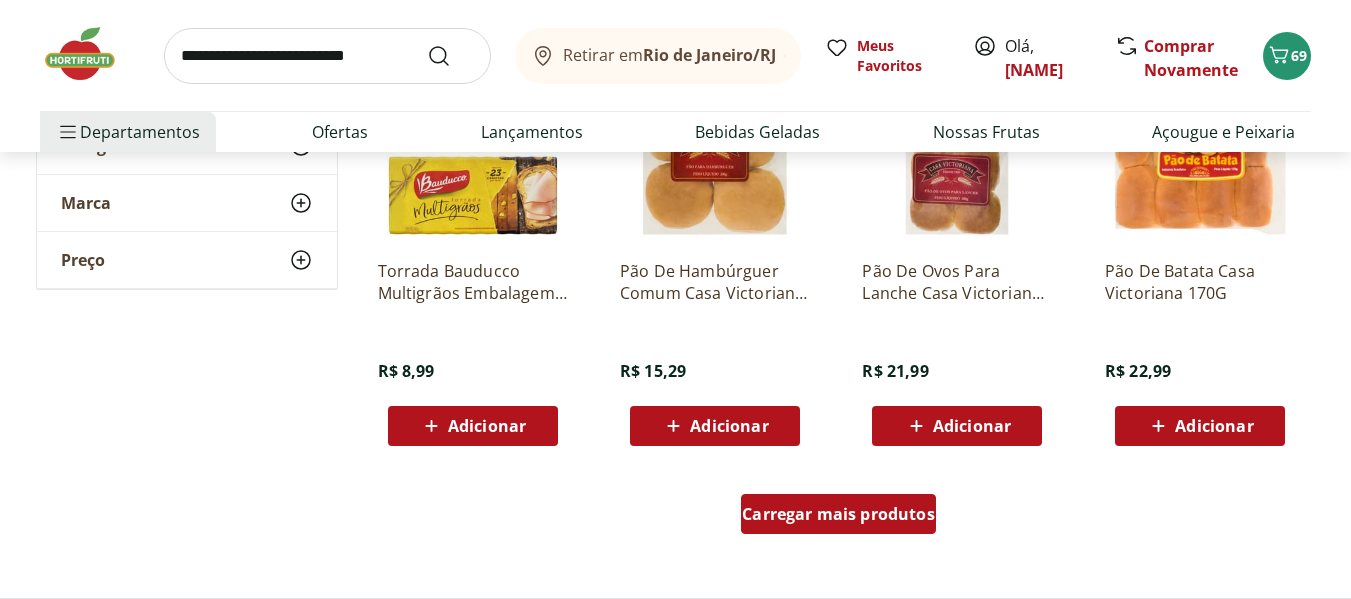 click on "Carregar mais produtos" at bounding box center [838, 514] 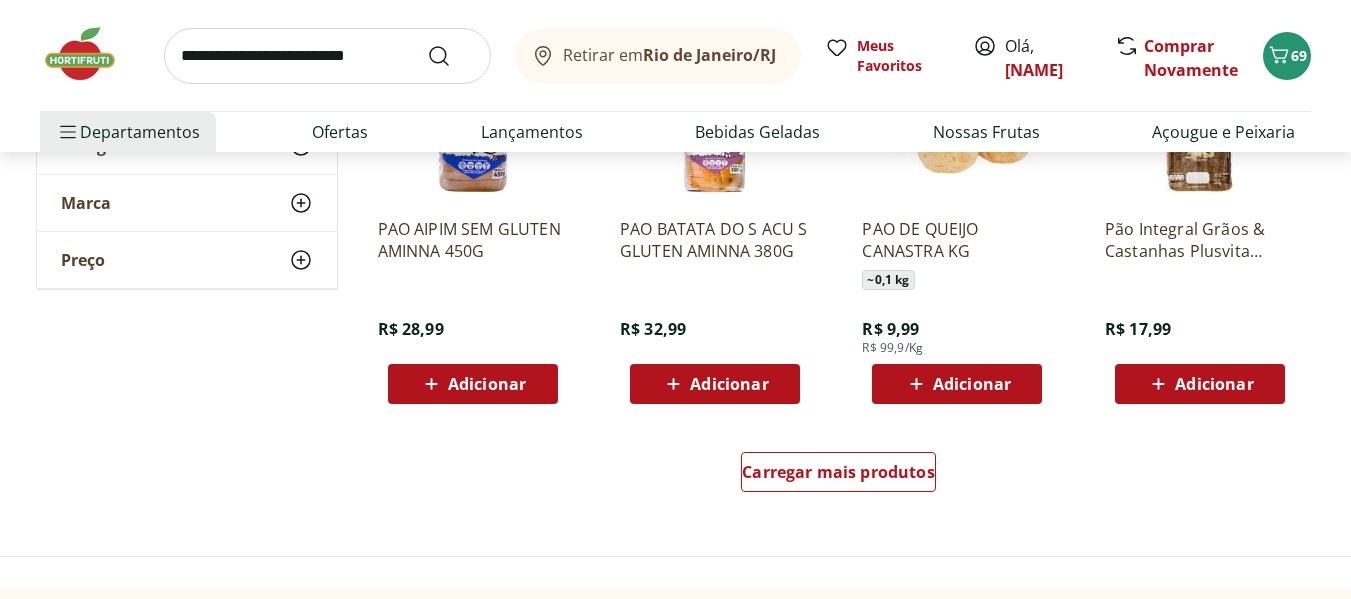 scroll, scrollTop: 10400, scrollLeft: 0, axis: vertical 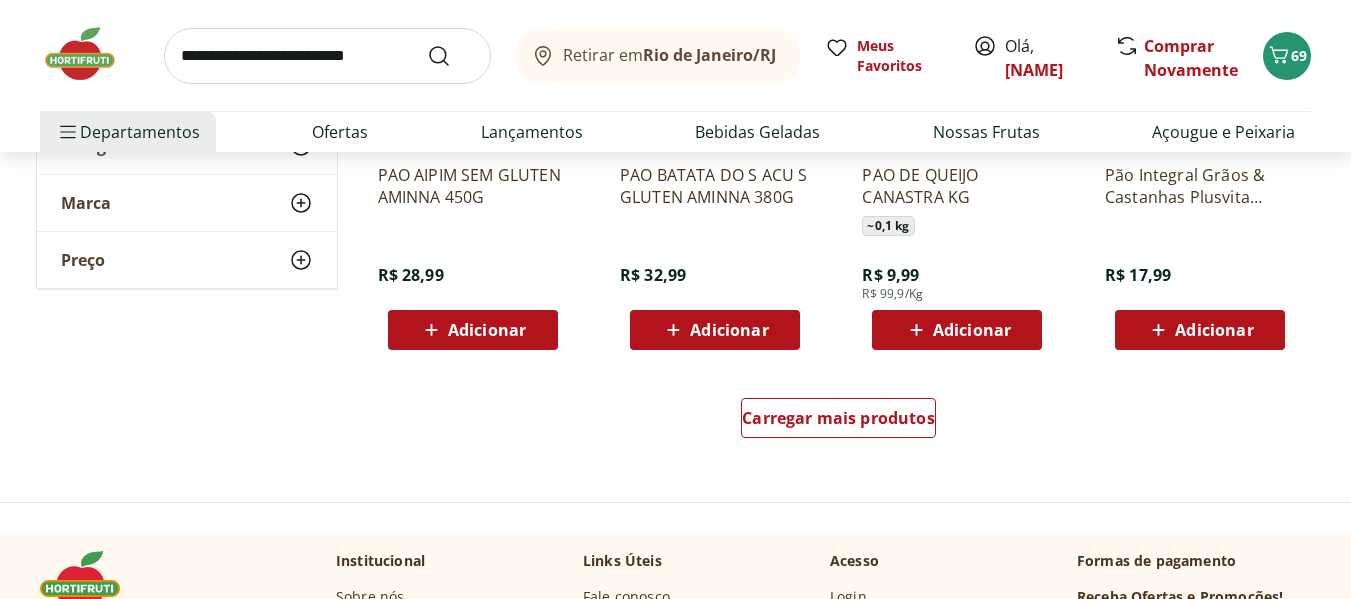 click on "Carregar mais produtos" at bounding box center [839, 422] 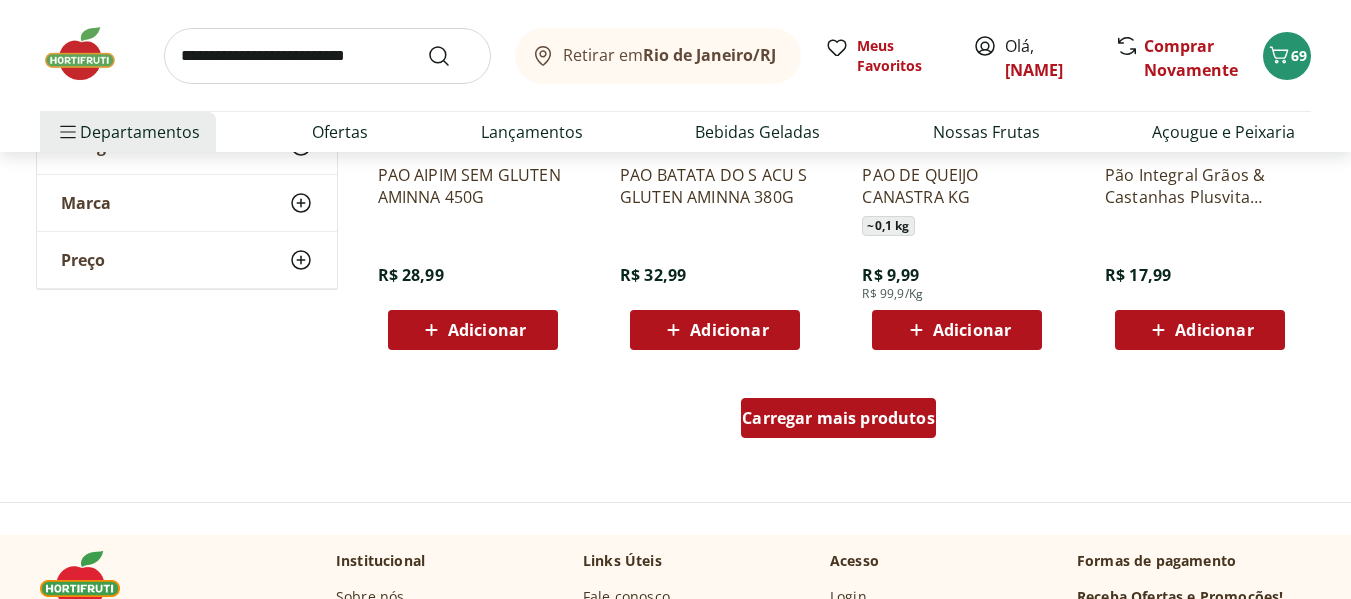 click on "Carregar mais produtos" at bounding box center (838, 418) 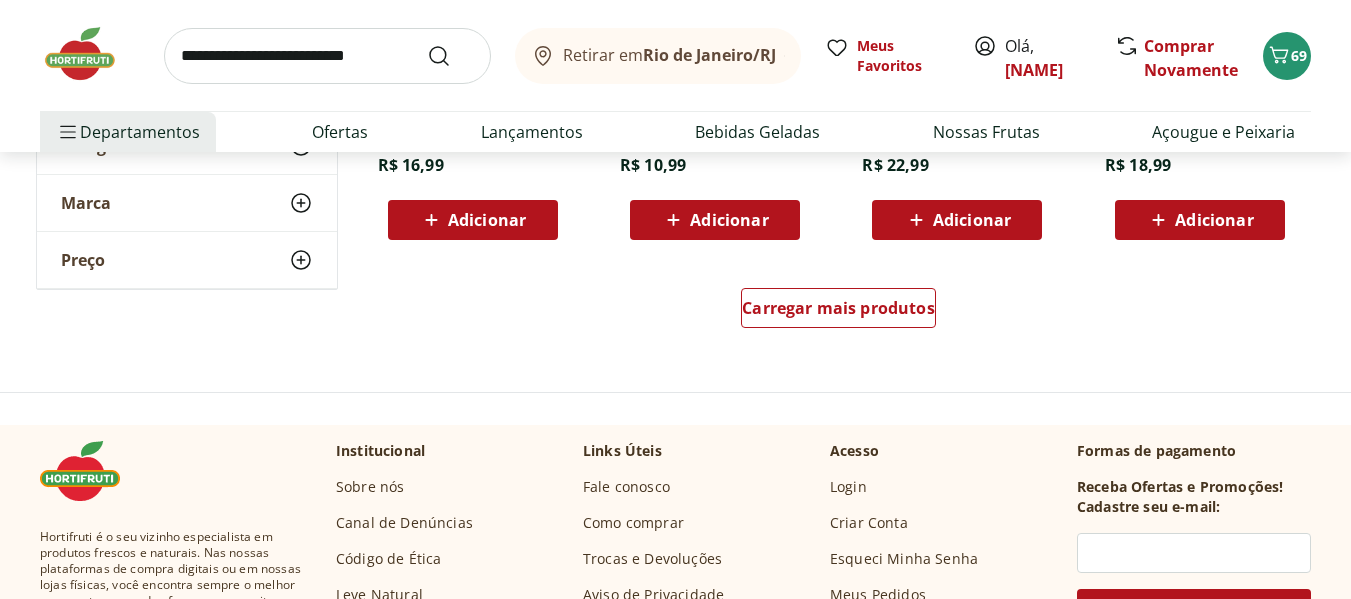 scroll, scrollTop: 11800, scrollLeft: 0, axis: vertical 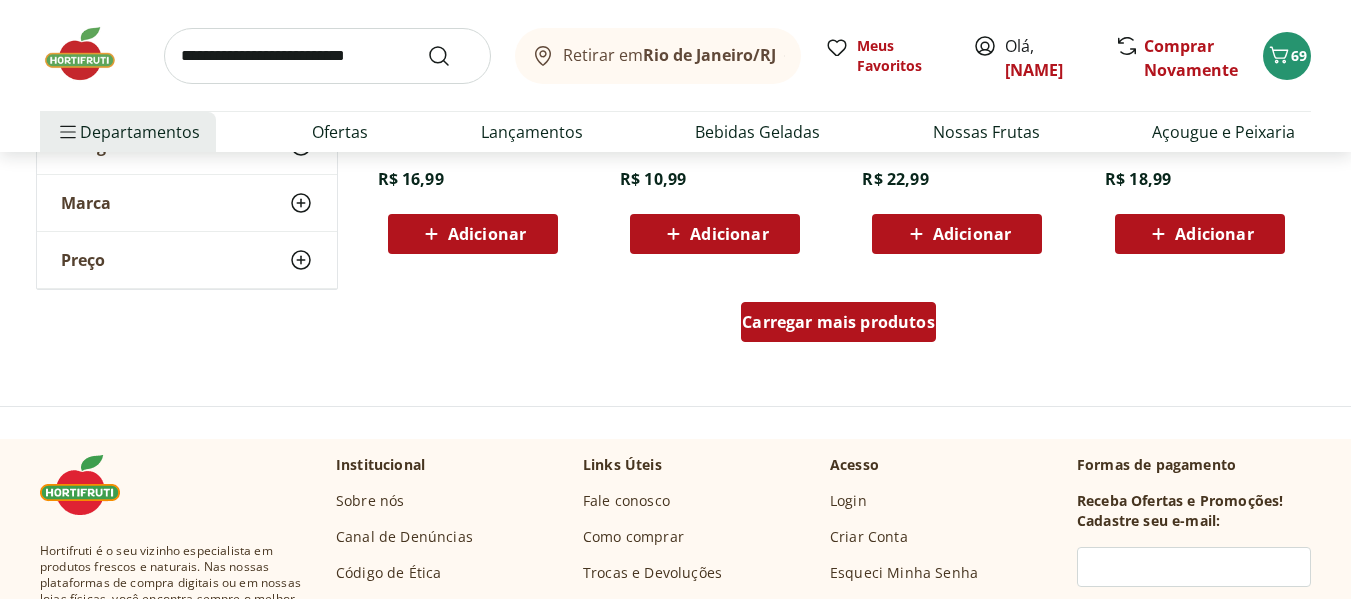 click on "Carregar mais produtos" at bounding box center (838, 322) 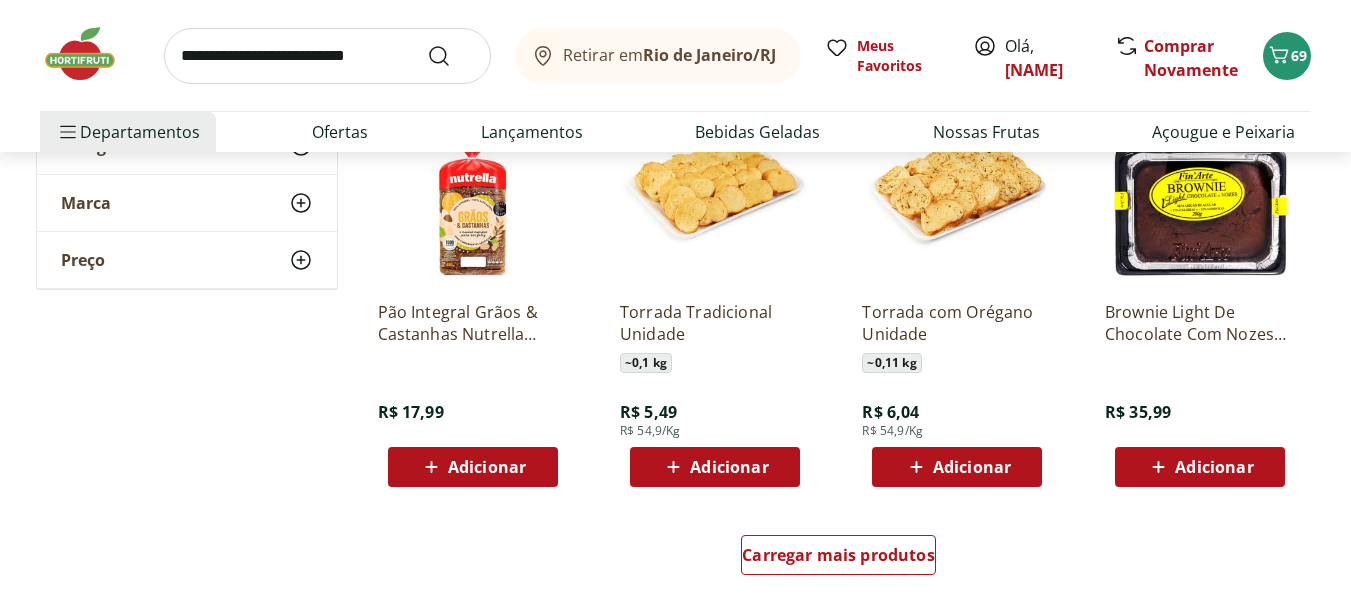 scroll, scrollTop: 12900, scrollLeft: 0, axis: vertical 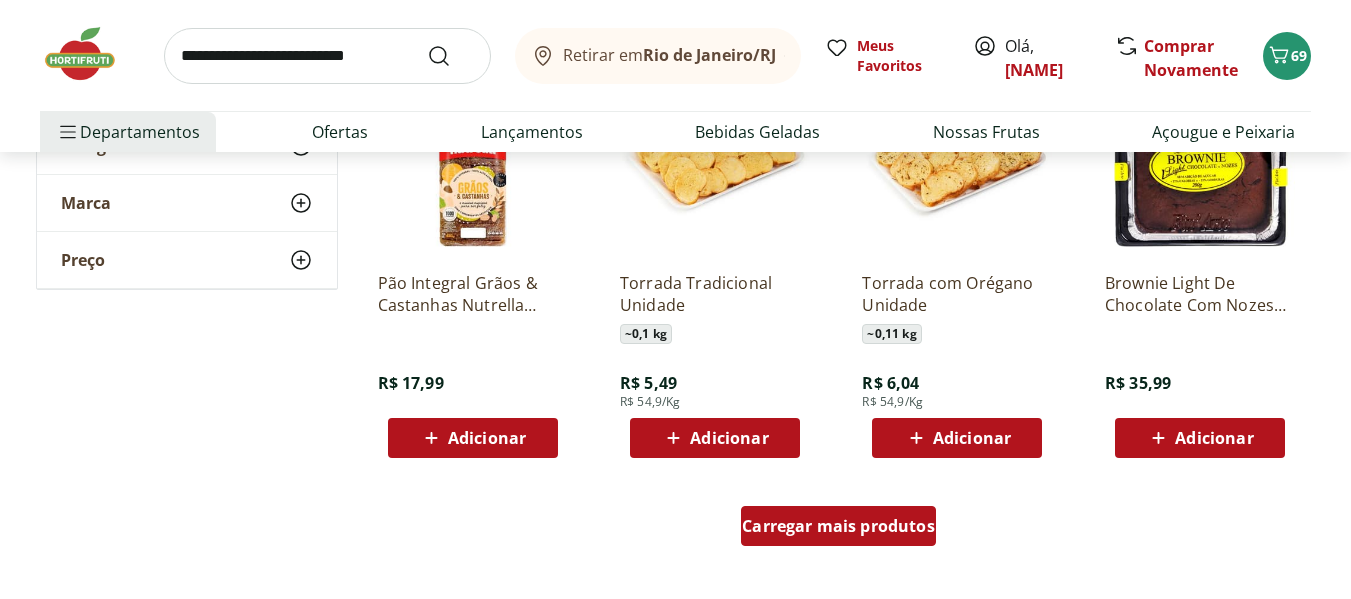 click on "Carregar mais produtos" at bounding box center (838, 526) 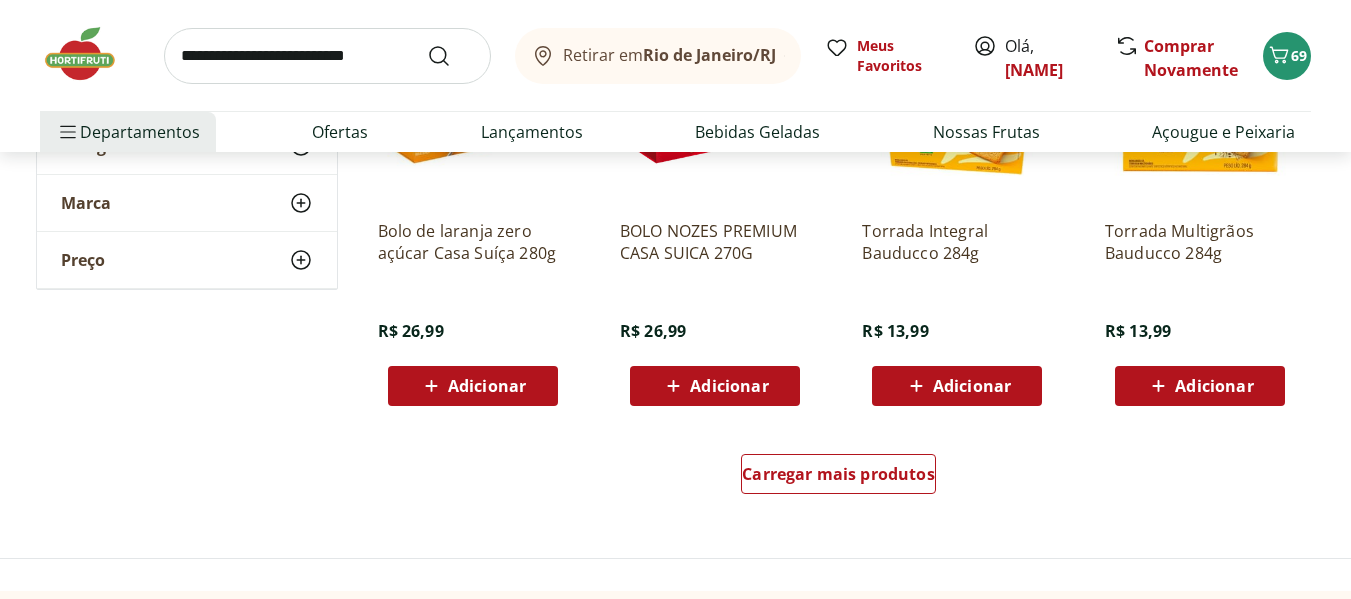 scroll, scrollTop: 14300, scrollLeft: 0, axis: vertical 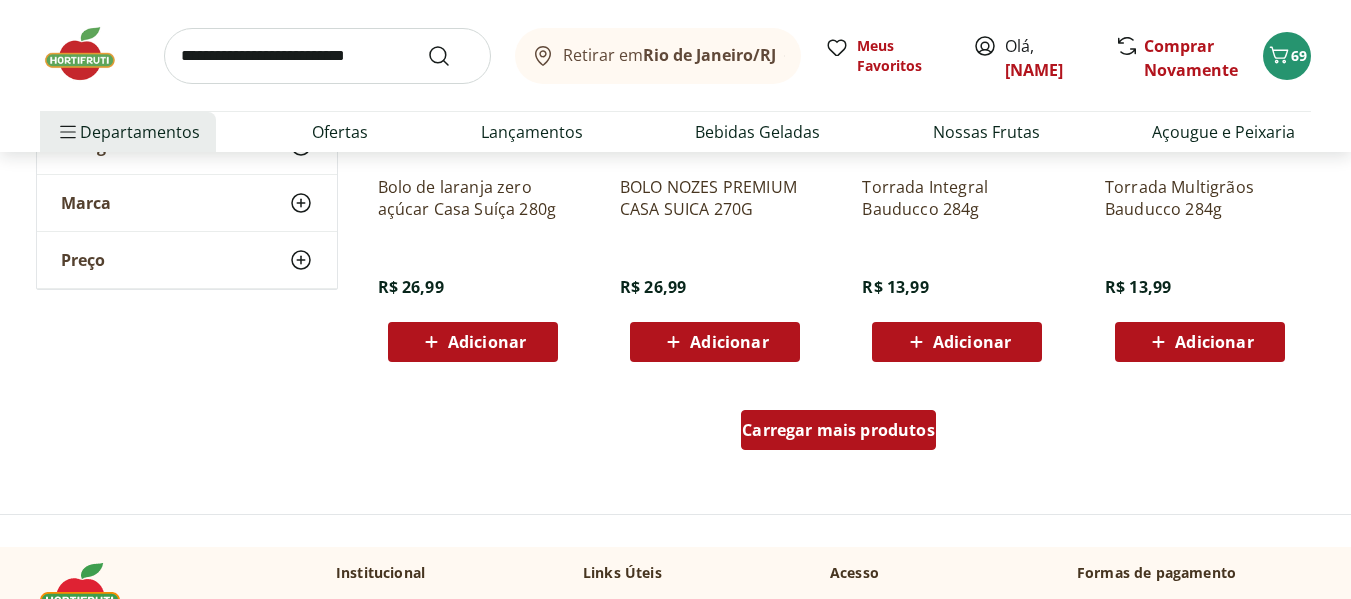 click on "Carregar mais produtos" at bounding box center (838, 430) 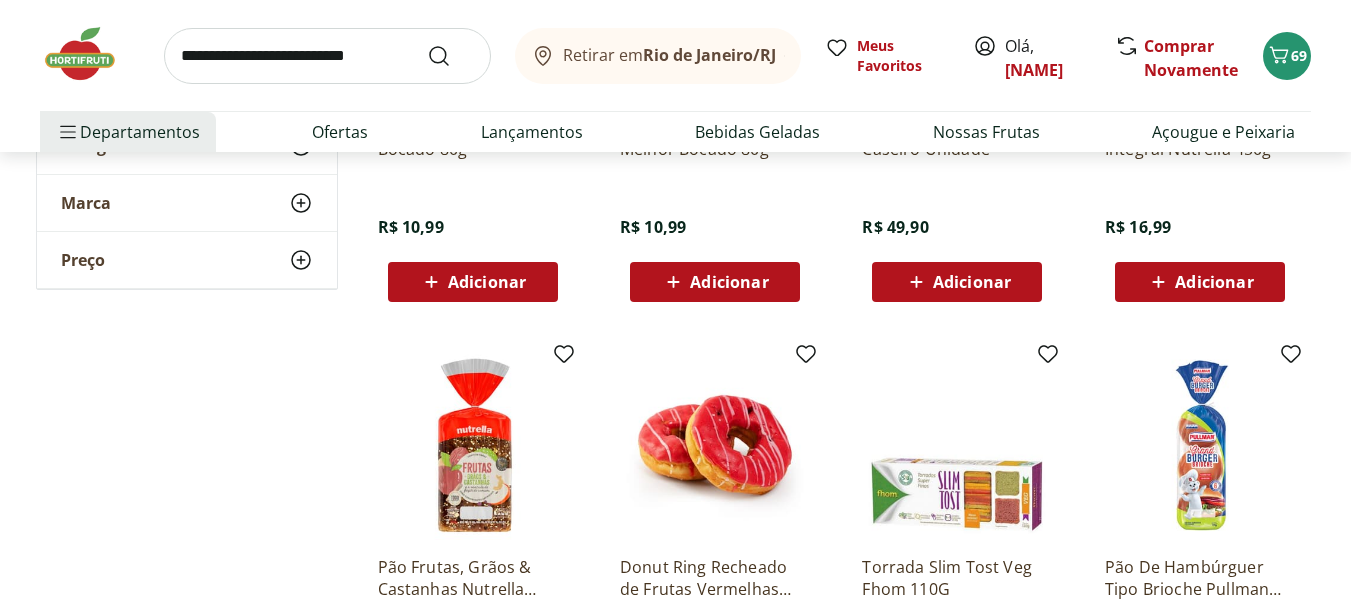 scroll, scrollTop: 11300, scrollLeft: 0, axis: vertical 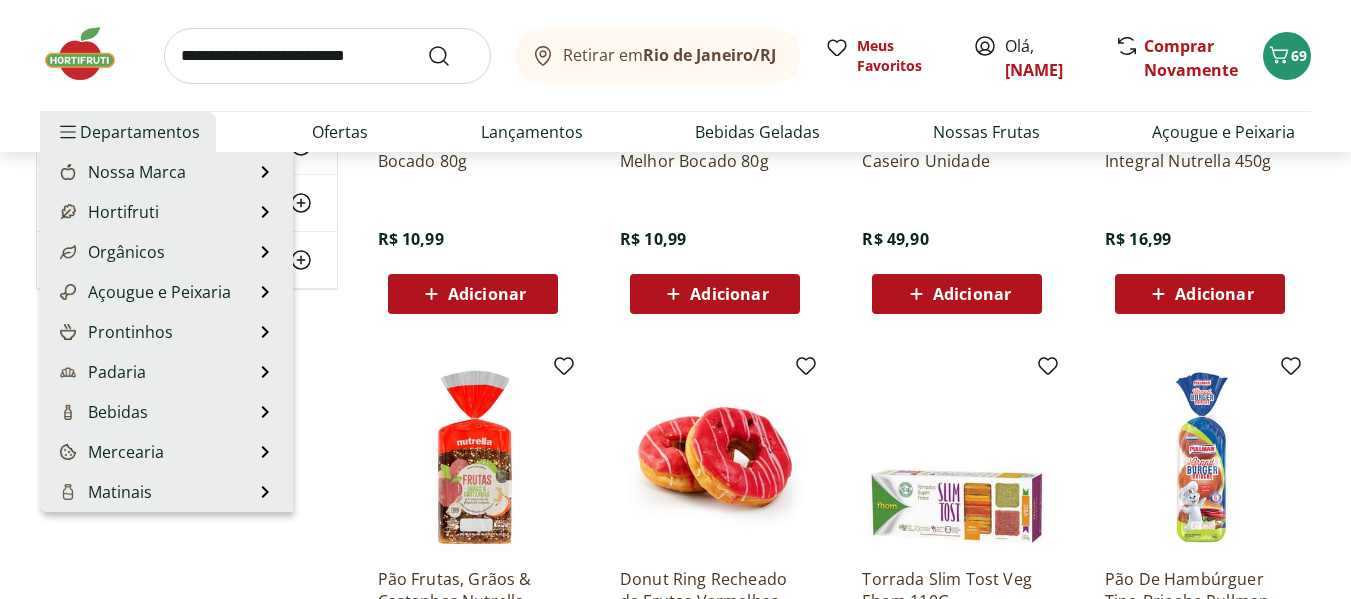 click on "Departamentos" at bounding box center (128, 132) 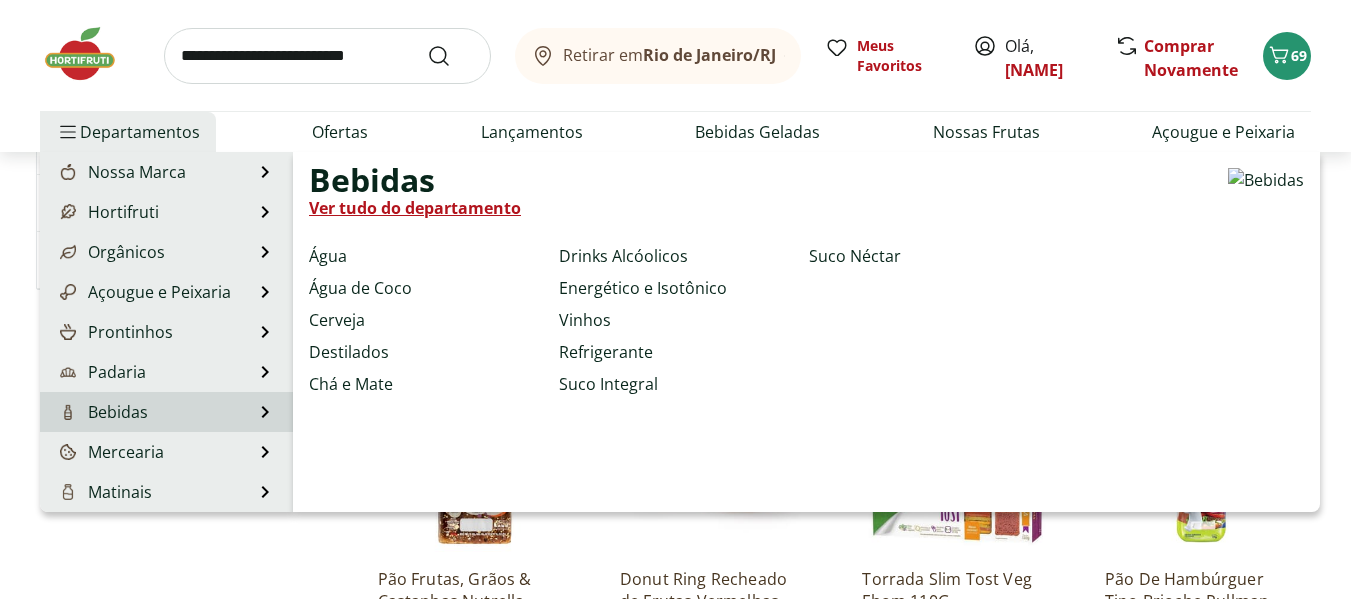click on "Bebidas" at bounding box center [102, 412] 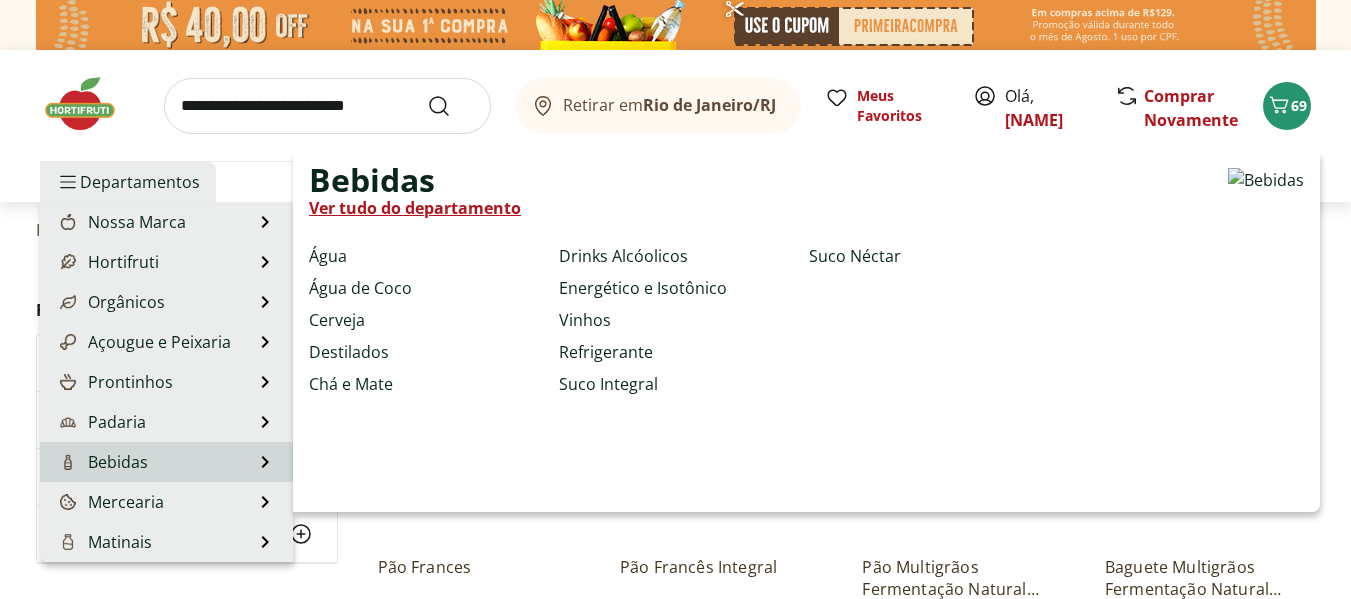 select on "**********" 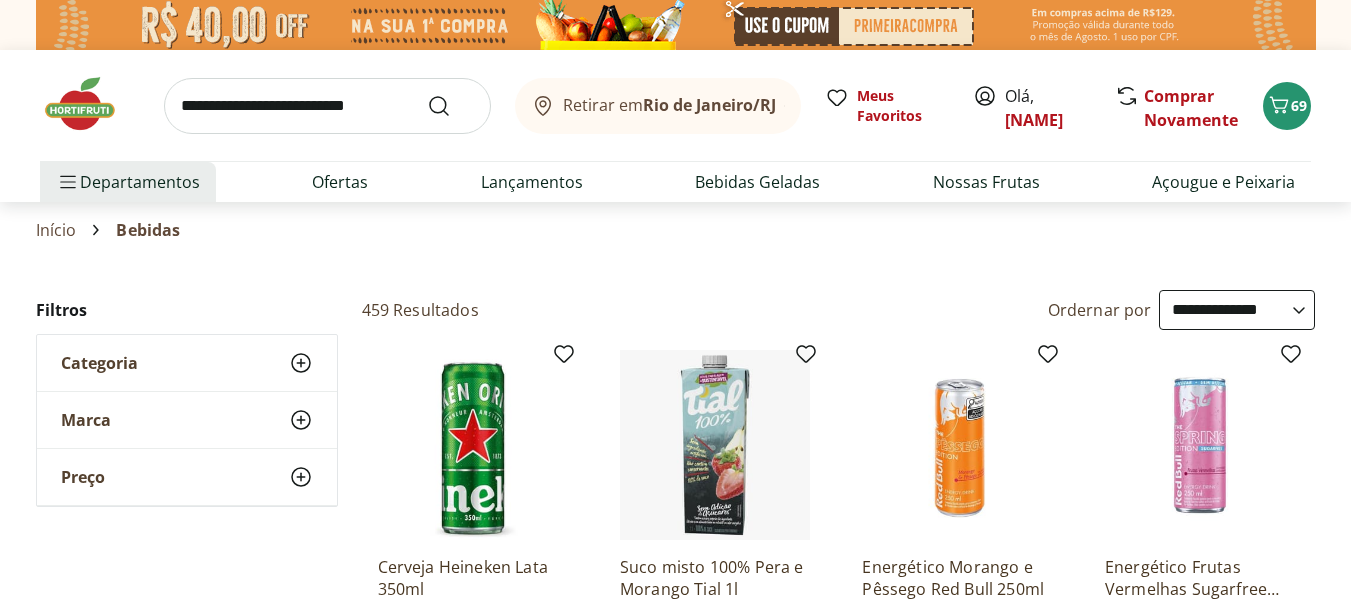 scroll, scrollTop: 100, scrollLeft: 0, axis: vertical 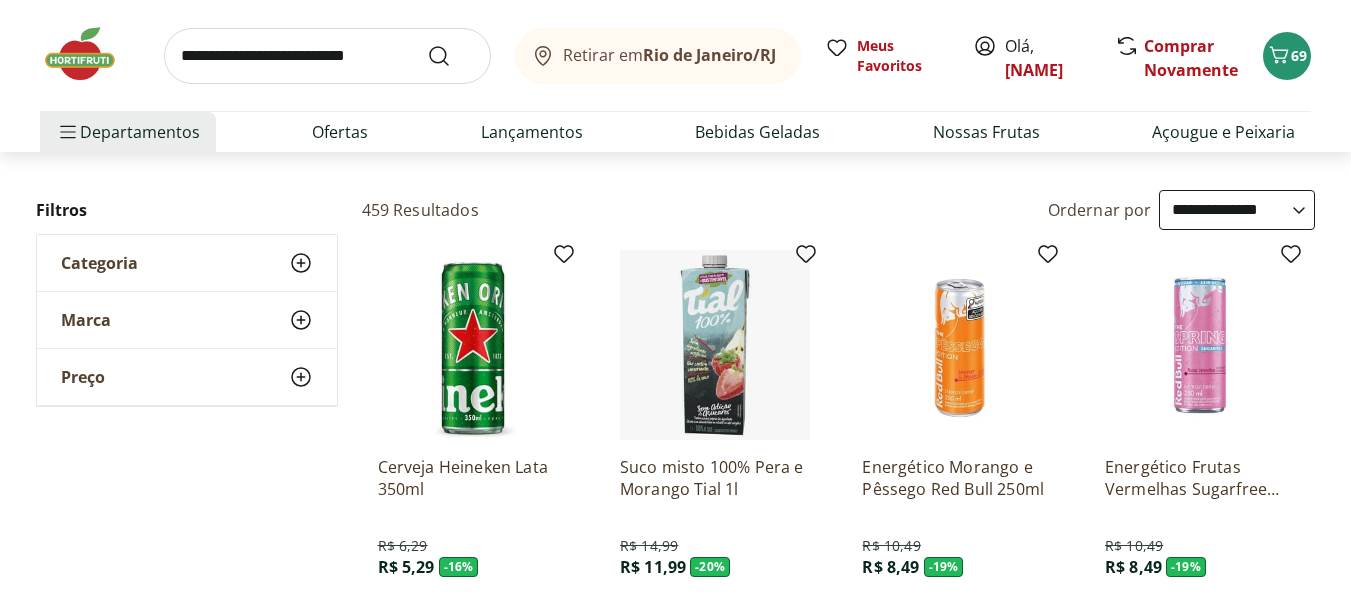 click 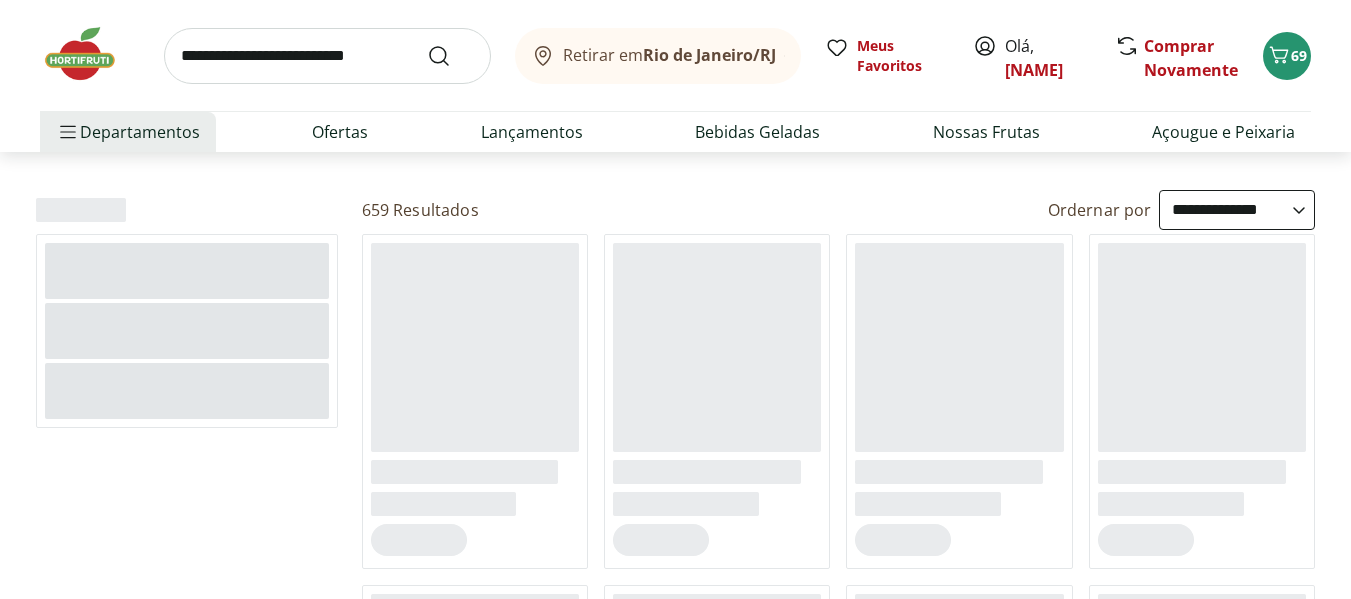 scroll, scrollTop: 0, scrollLeft: 0, axis: both 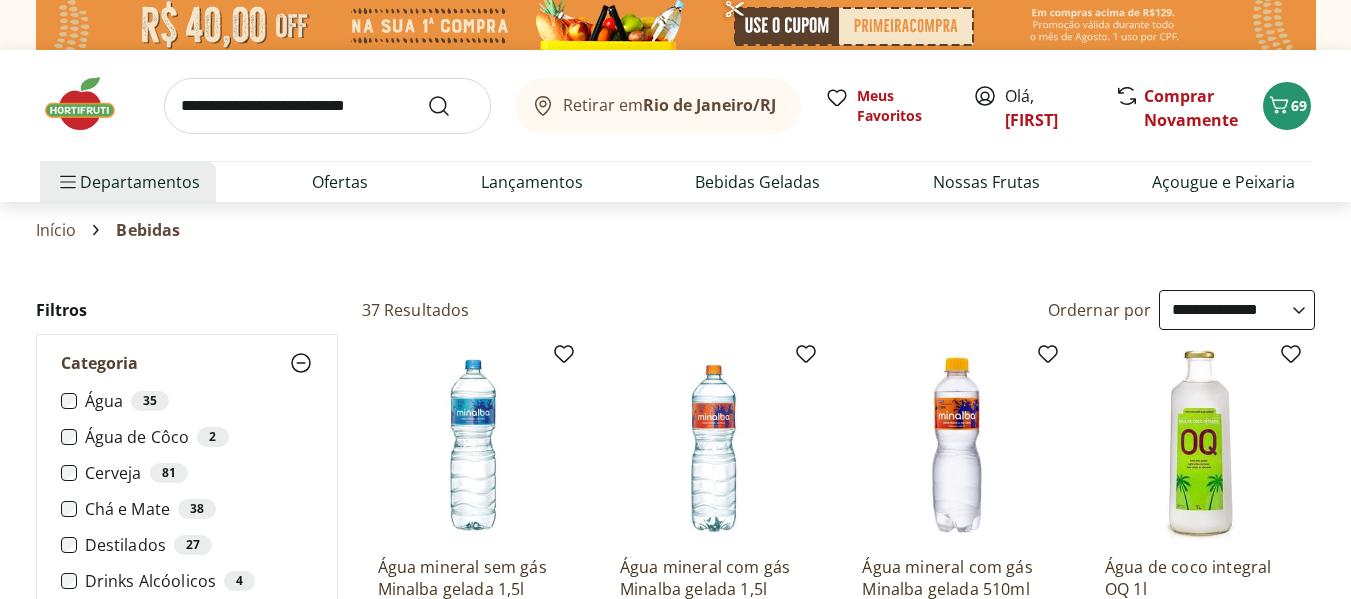 select on "**********" 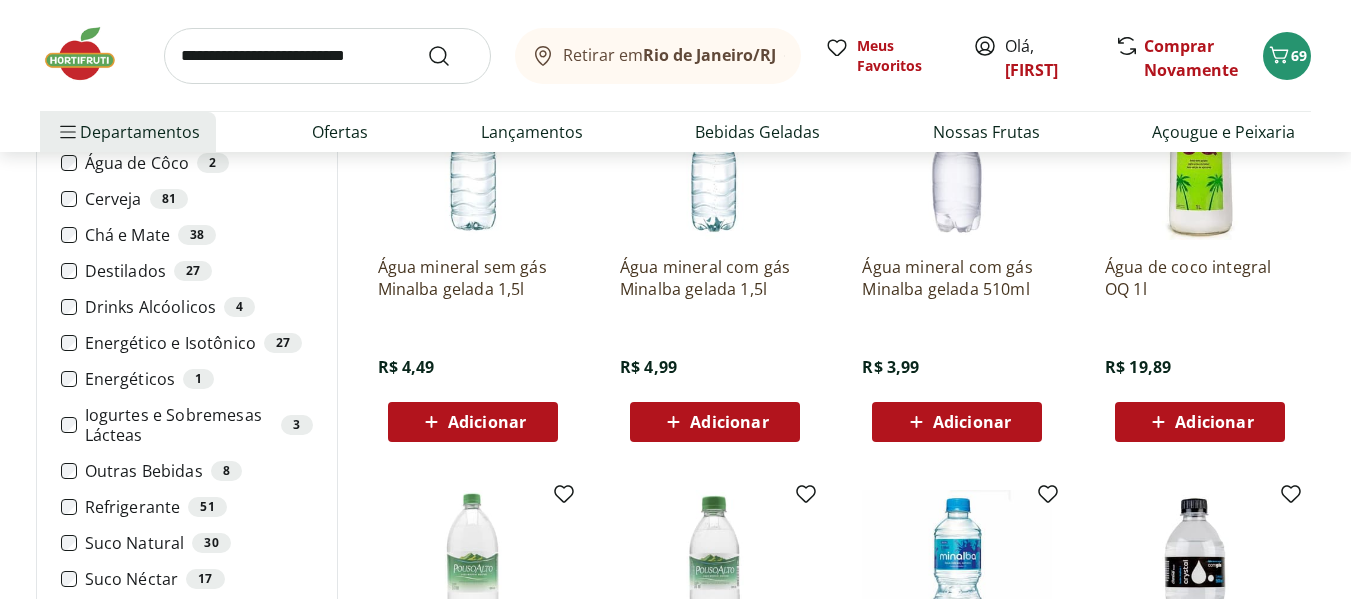 scroll, scrollTop: 0, scrollLeft: 0, axis: both 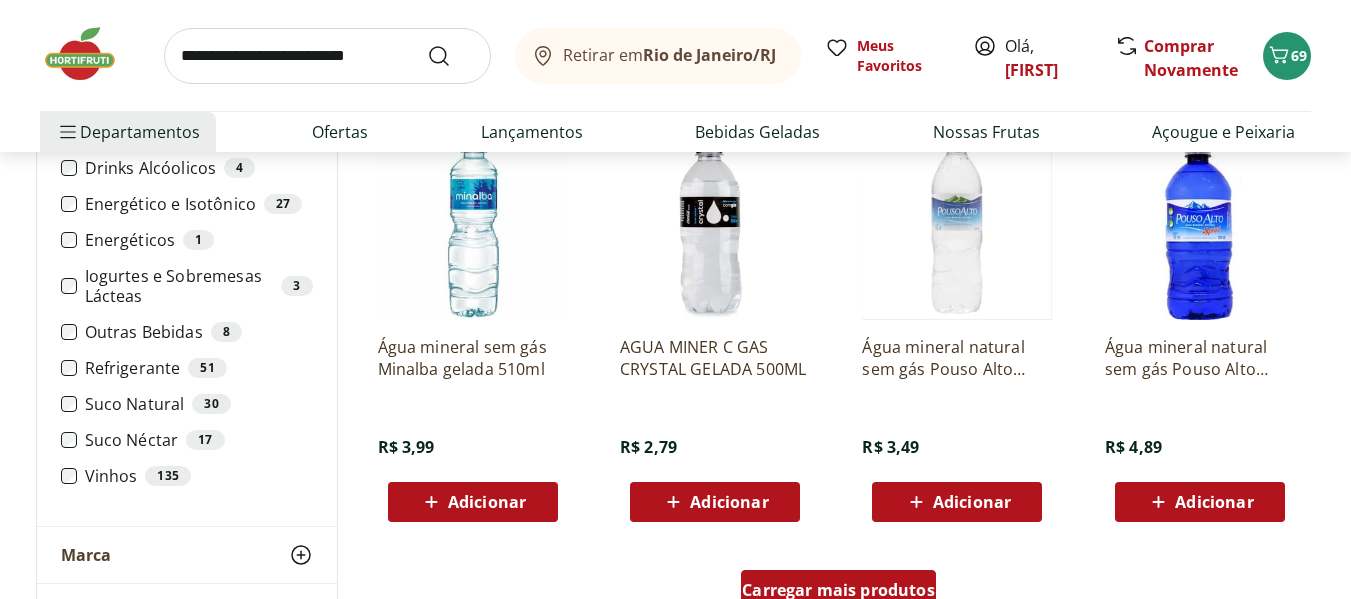 click on "Carregar mais produtos" at bounding box center [838, 590] 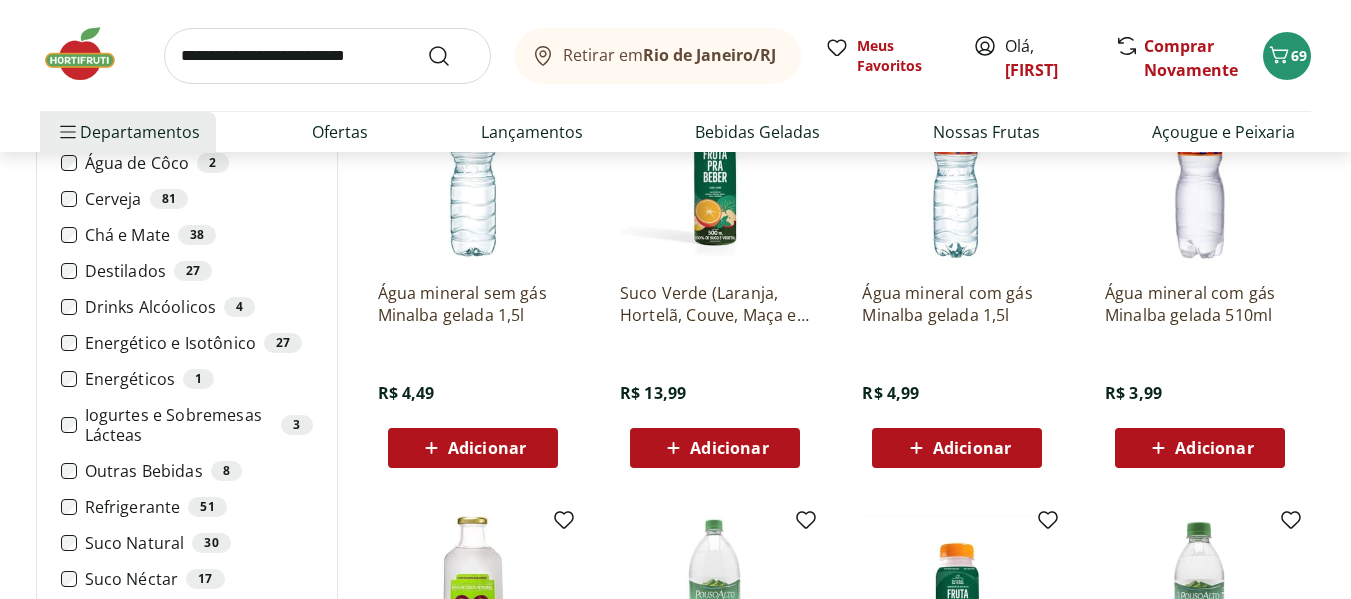 scroll, scrollTop: 300, scrollLeft: 0, axis: vertical 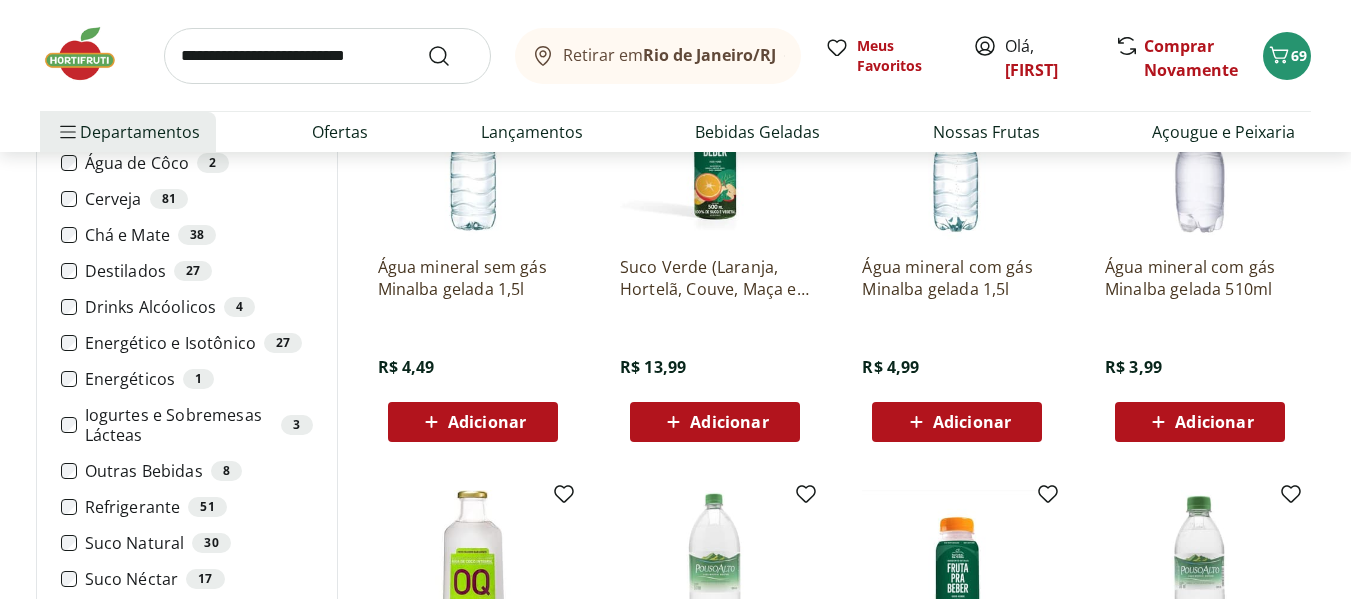 click on "Adicionar" at bounding box center [957, 422] 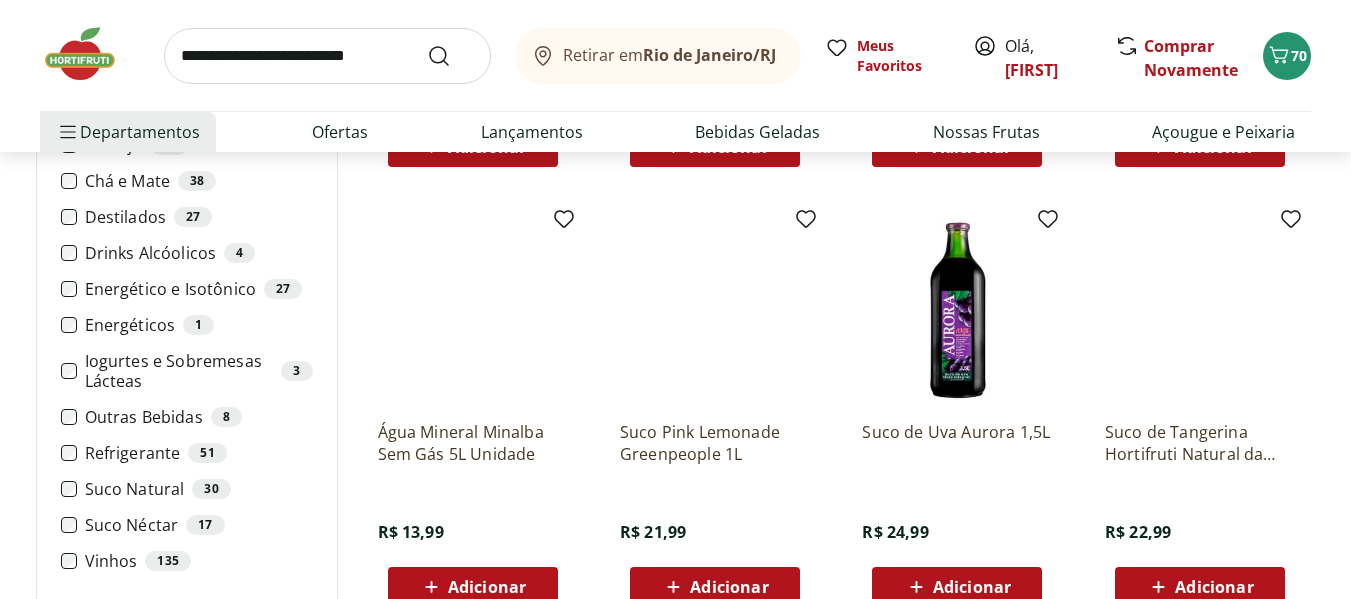 scroll, scrollTop: 2500, scrollLeft: 0, axis: vertical 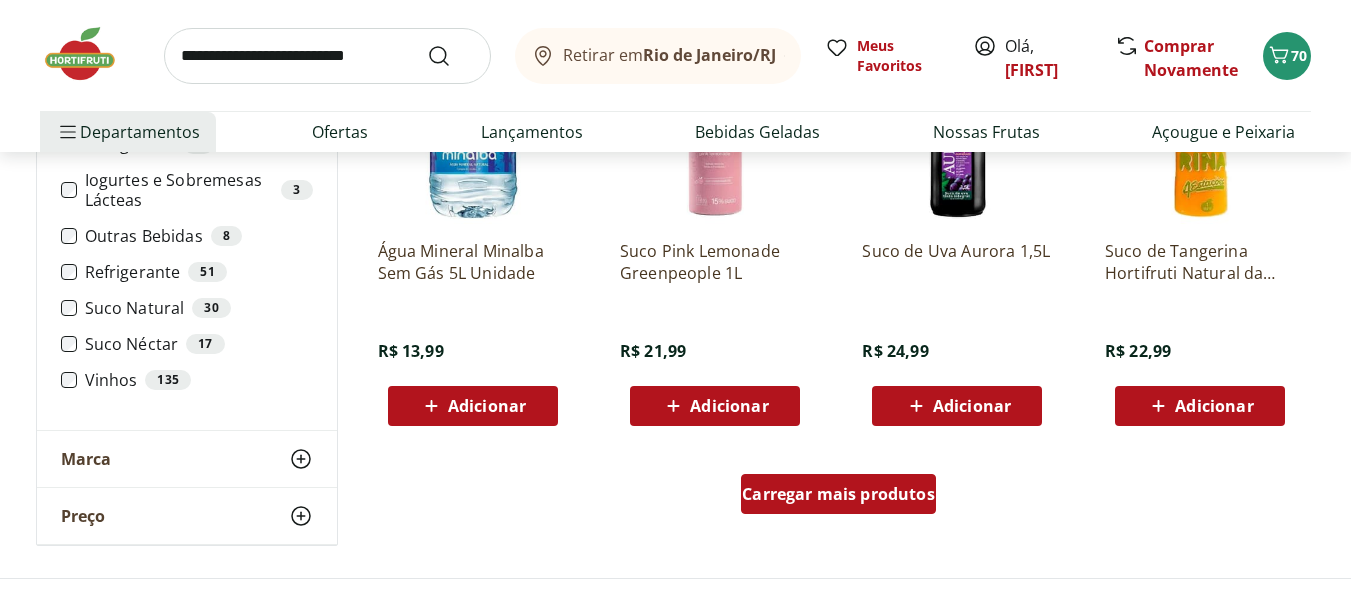 click on "Carregar mais produtos" at bounding box center [838, 494] 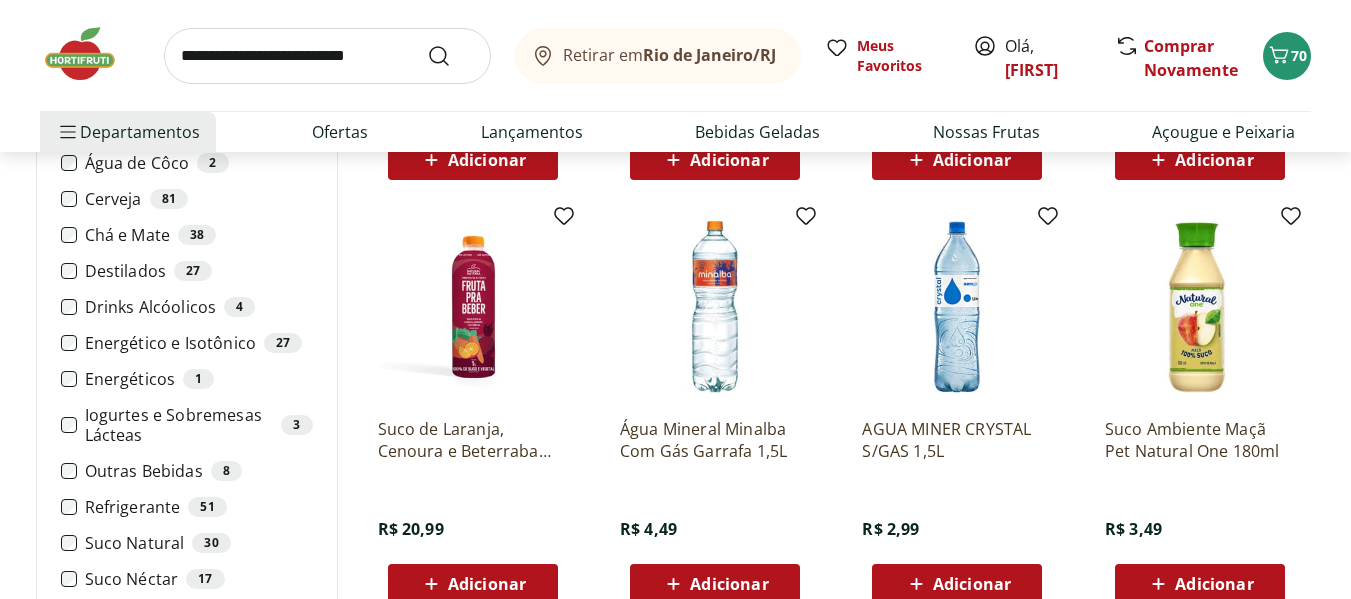scroll, scrollTop: 2800, scrollLeft: 0, axis: vertical 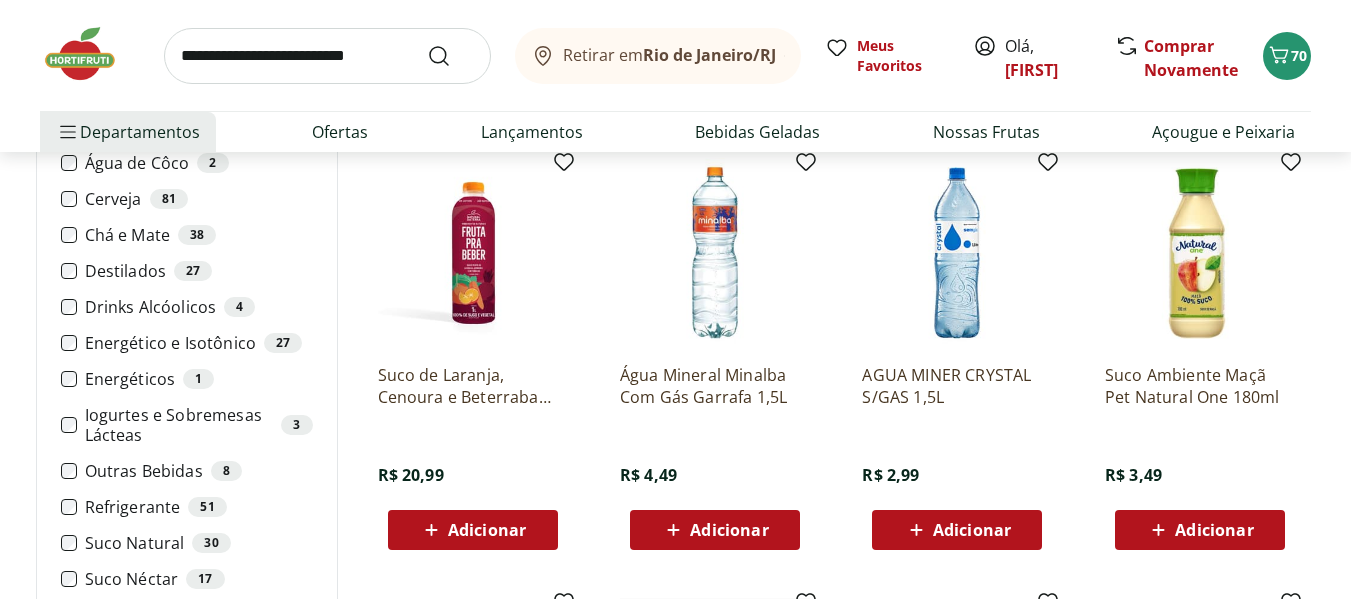 click on "Adicionar" at bounding box center [729, 530] 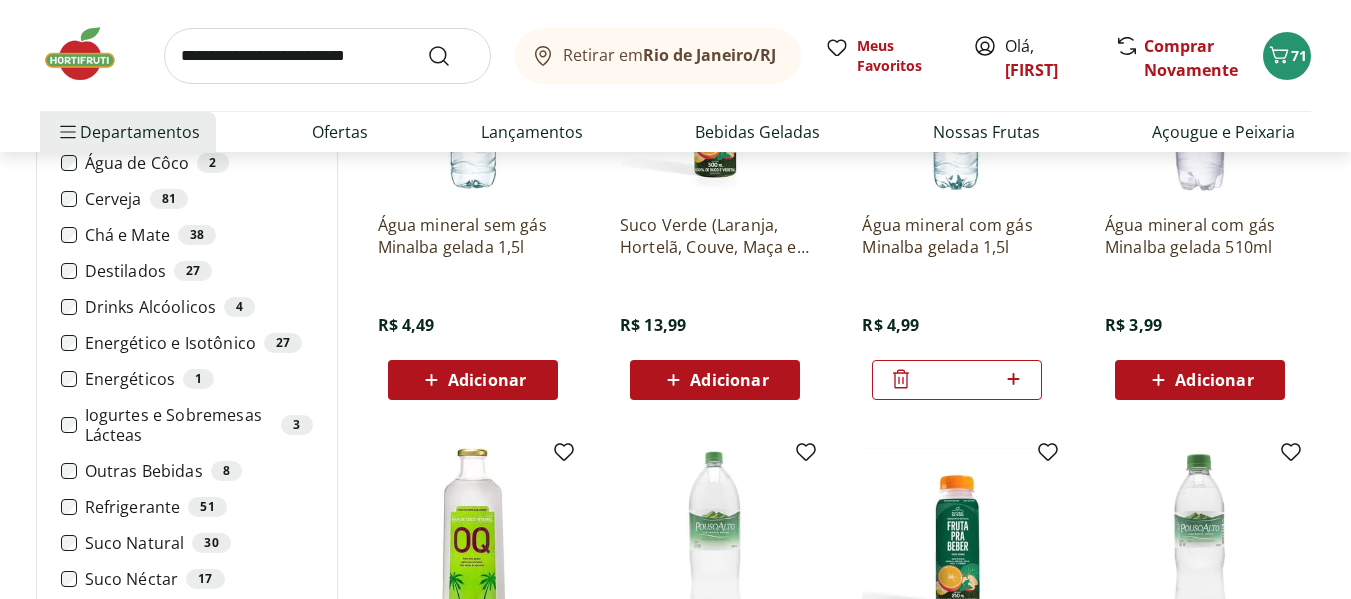 scroll, scrollTop: 400, scrollLeft: 0, axis: vertical 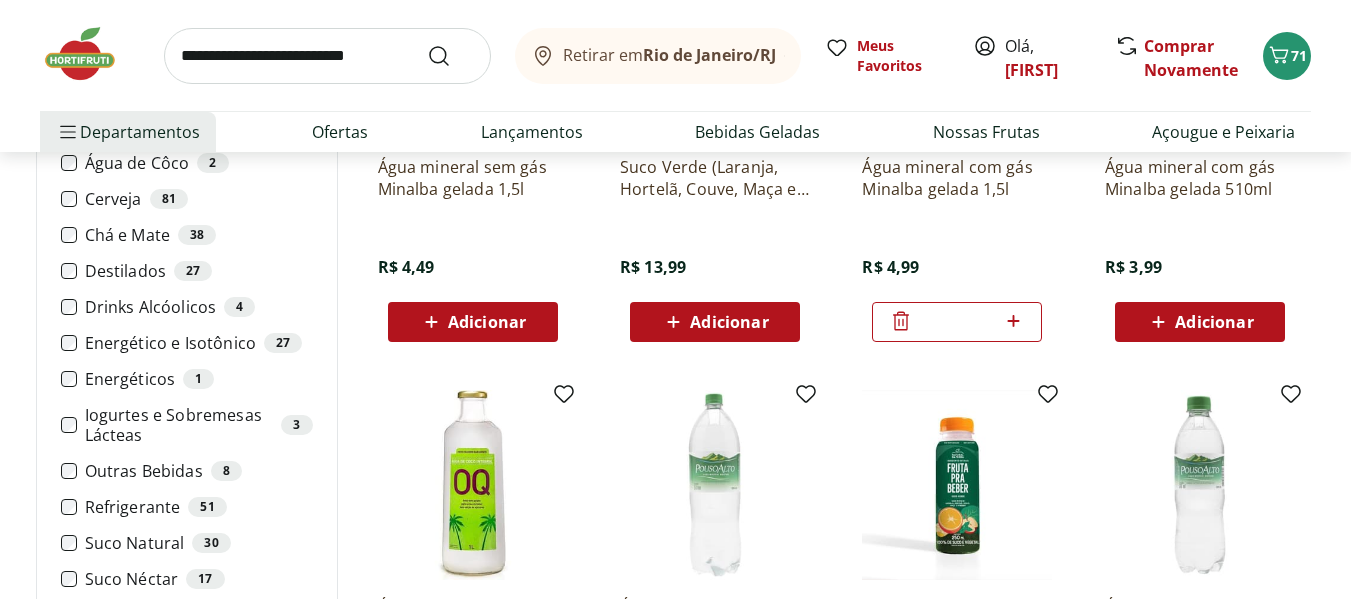 click 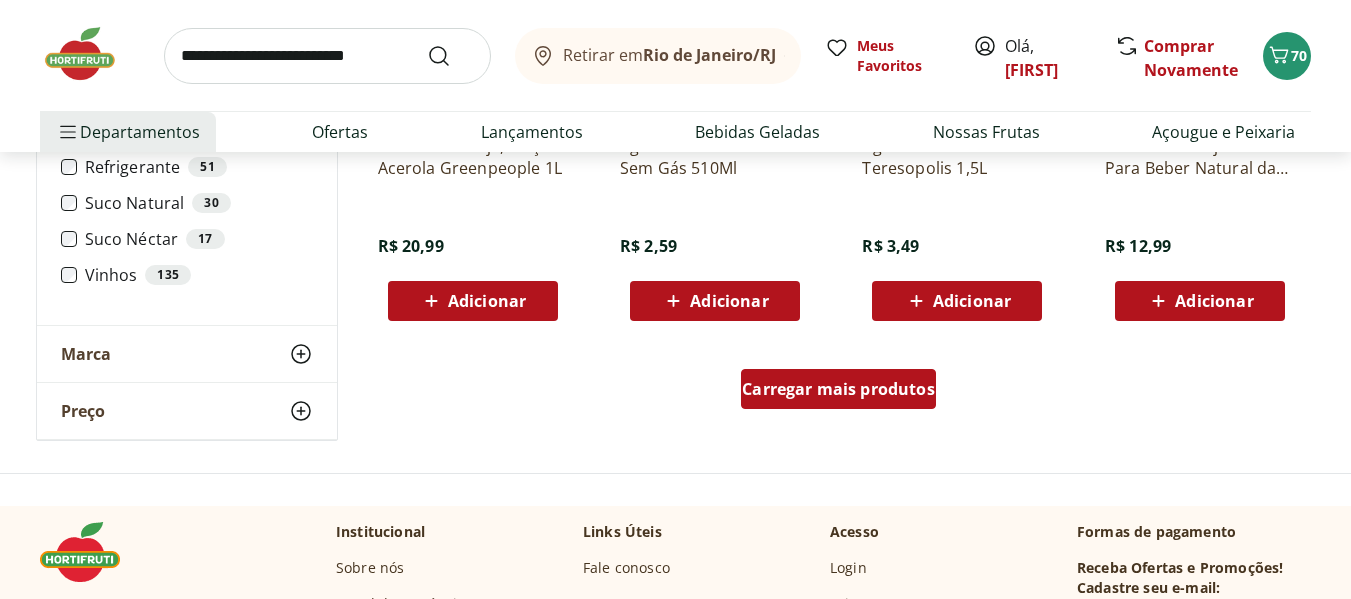 scroll, scrollTop: 3900, scrollLeft: 0, axis: vertical 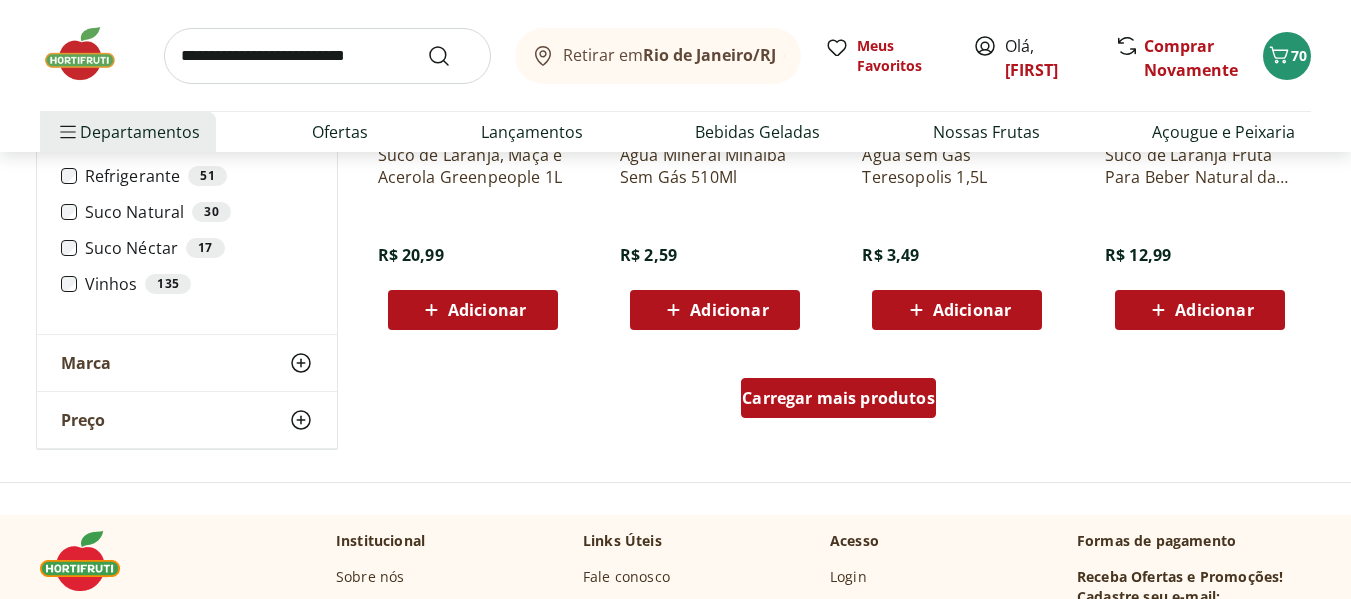 click on "Carregar mais produtos" at bounding box center [838, 398] 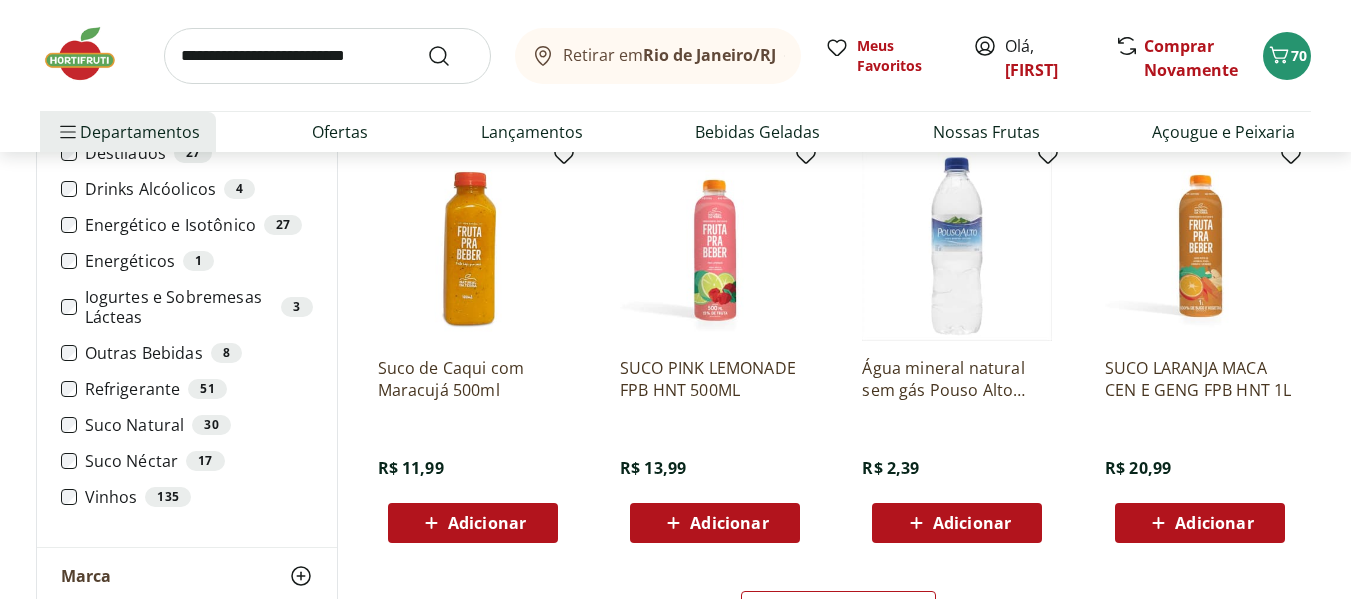 scroll, scrollTop: 5100, scrollLeft: 0, axis: vertical 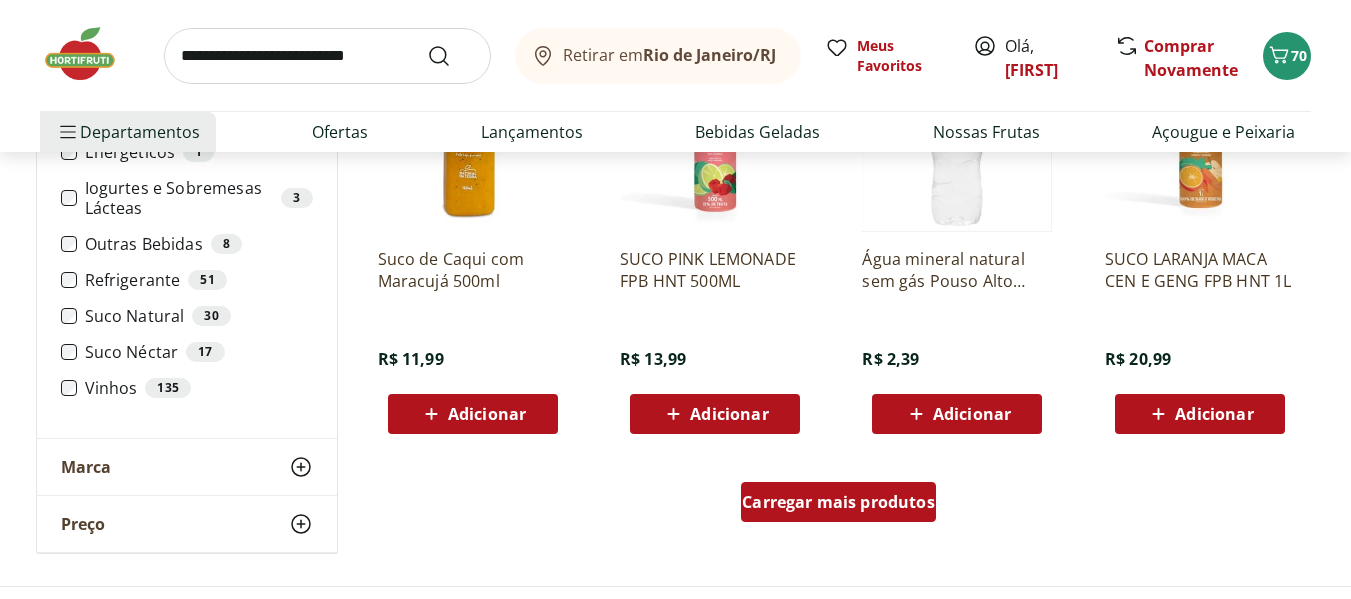click on "Carregar mais produtos" at bounding box center (838, 502) 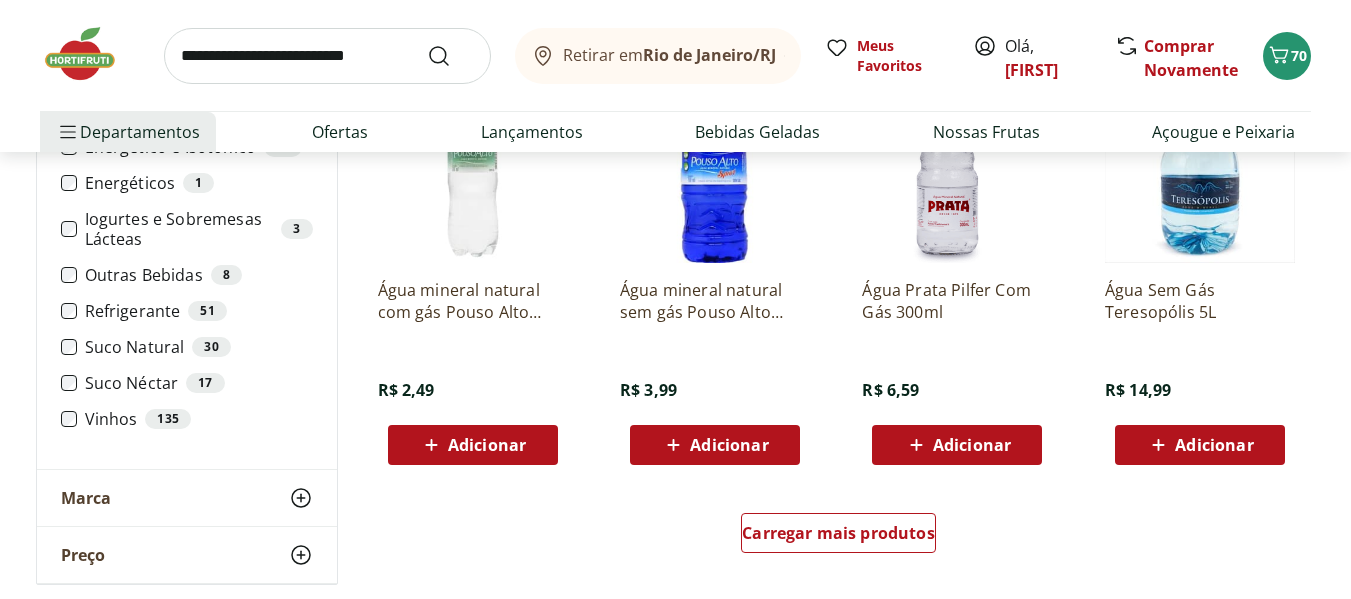 scroll, scrollTop: 6400, scrollLeft: 0, axis: vertical 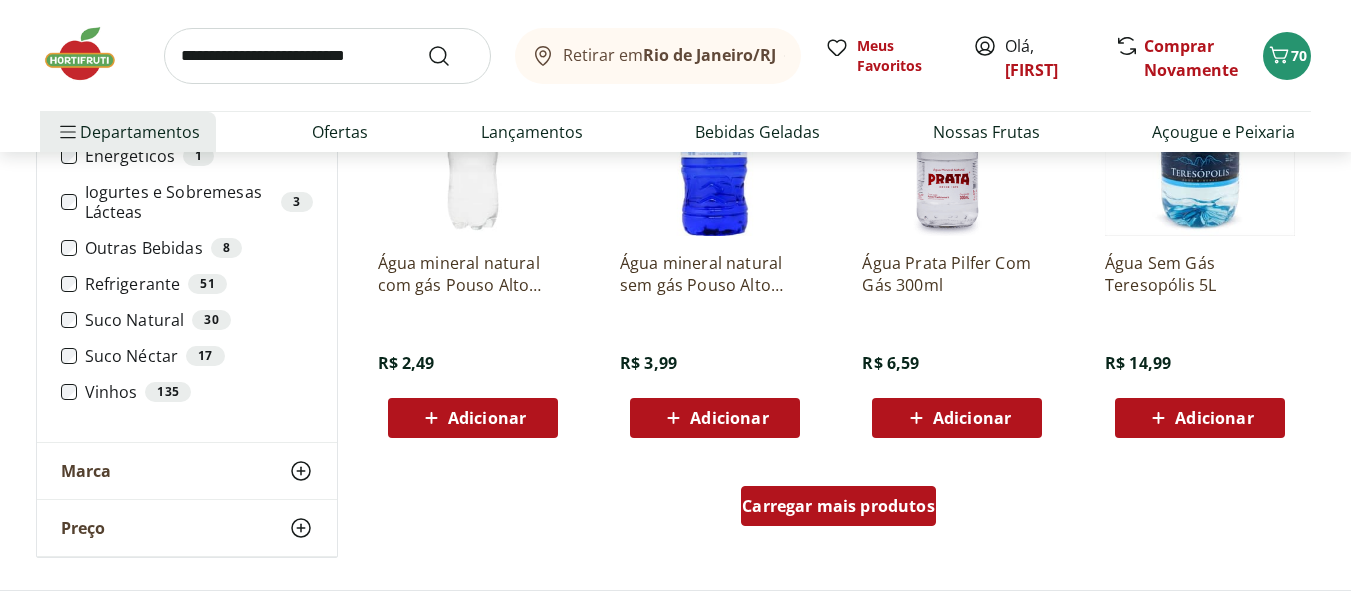 click on "Carregar mais produtos" at bounding box center [838, 506] 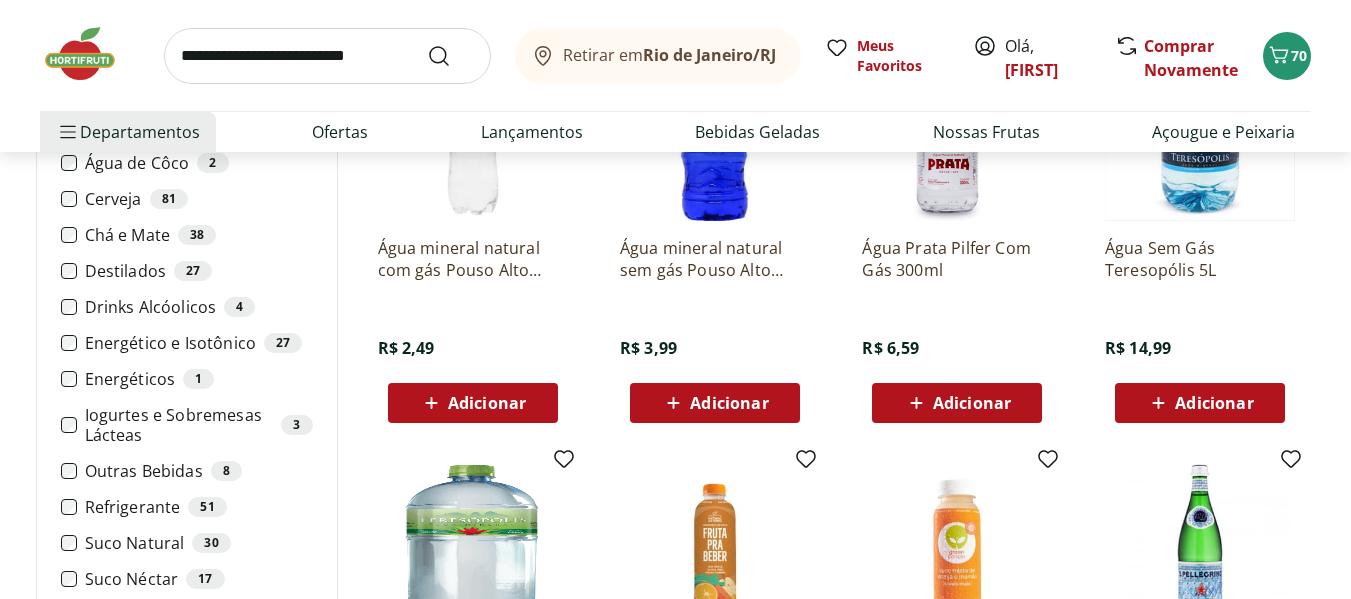 scroll, scrollTop: 6200, scrollLeft: 0, axis: vertical 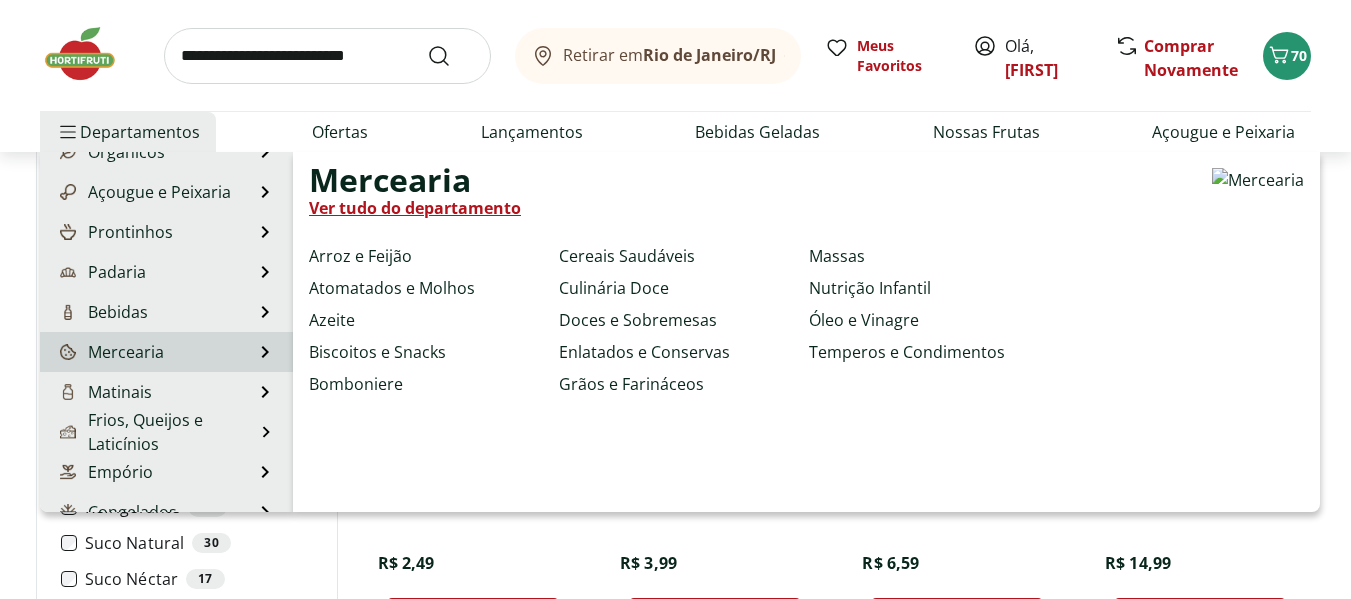 click on "Mercearia Mercearia Ver tudo do departamento Arroz e Feijão Atomatados e Molhos Azeite Biscoitos e Snacks Bomboniere Cereais Saudáveis Culinária Doce Doces e Sobremesas Enlatados e Conservas Grãos e Farináceos Massas Nutrição Infantil Óleo e Vinagre Temperos e Condimentos" at bounding box center [166, 352] 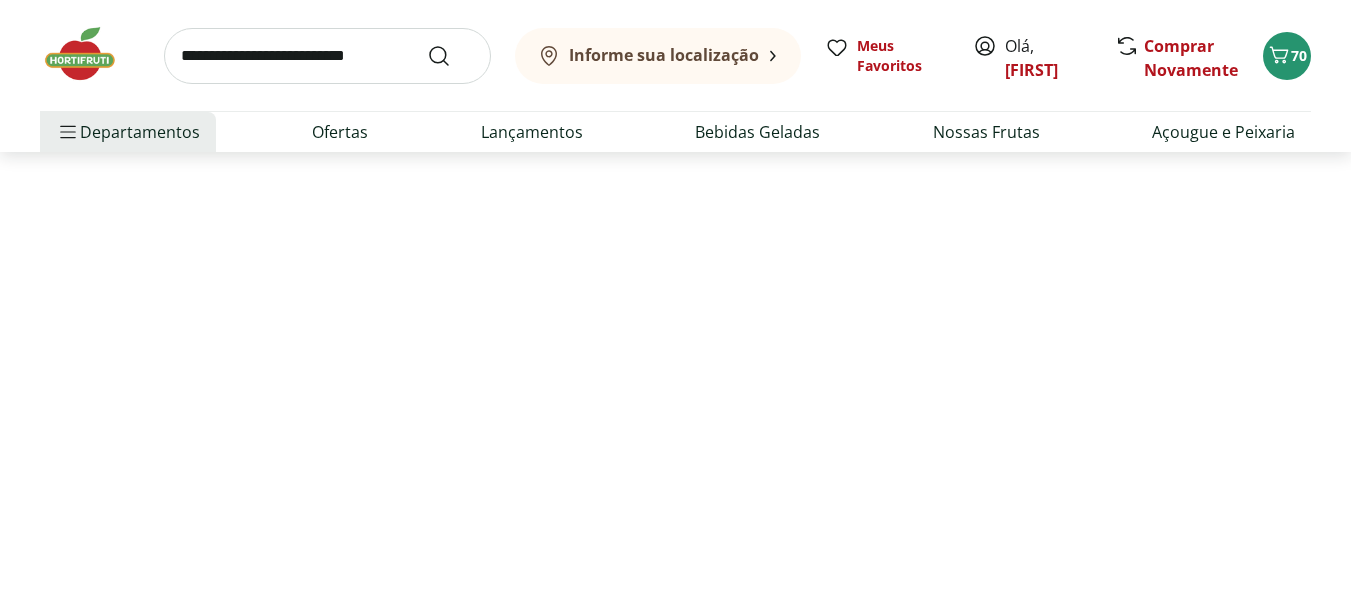 scroll, scrollTop: 0, scrollLeft: 0, axis: both 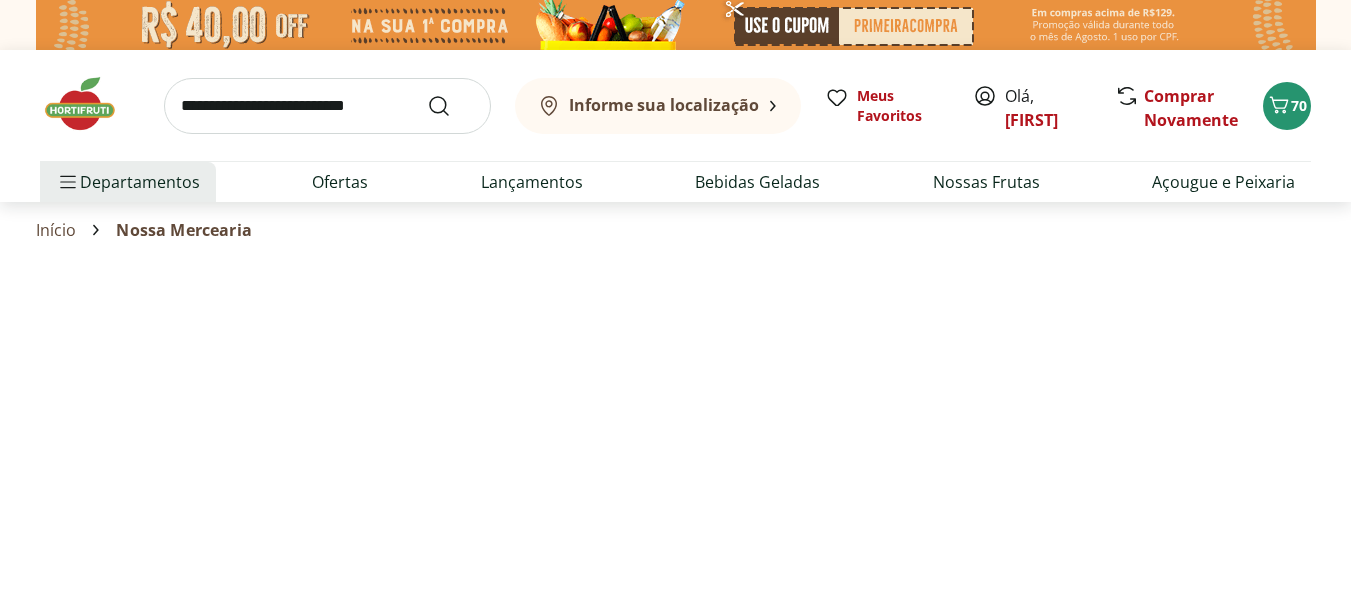 select on "**********" 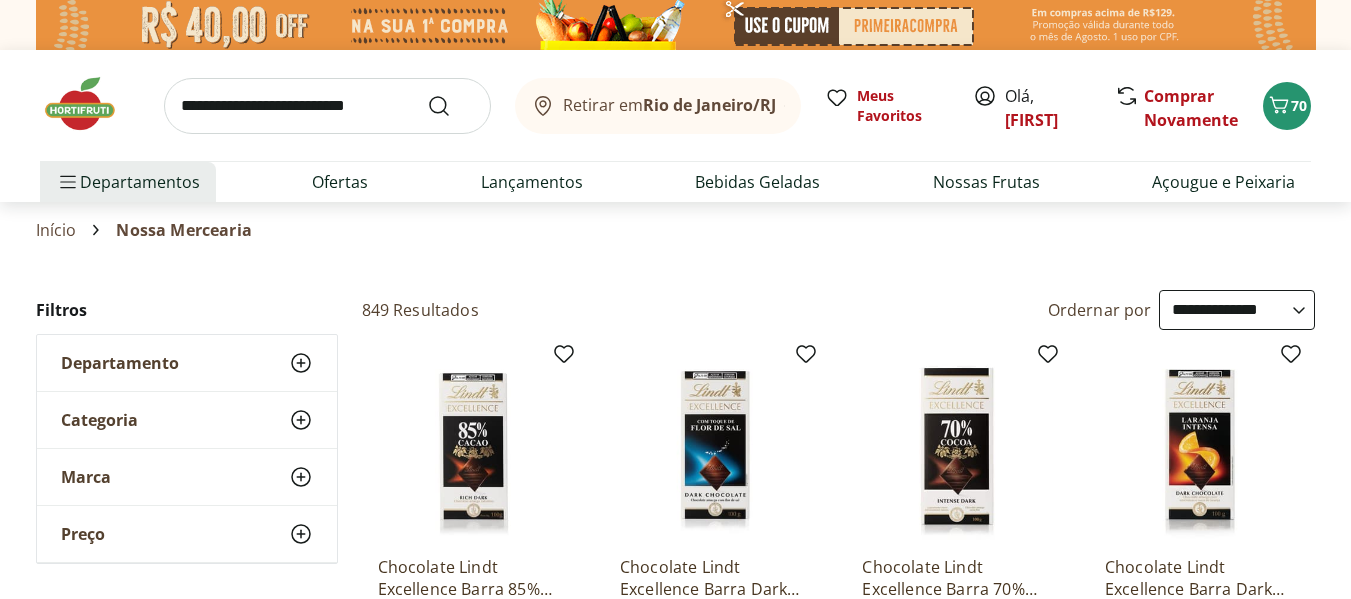 scroll, scrollTop: 100, scrollLeft: 0, axis: vertical 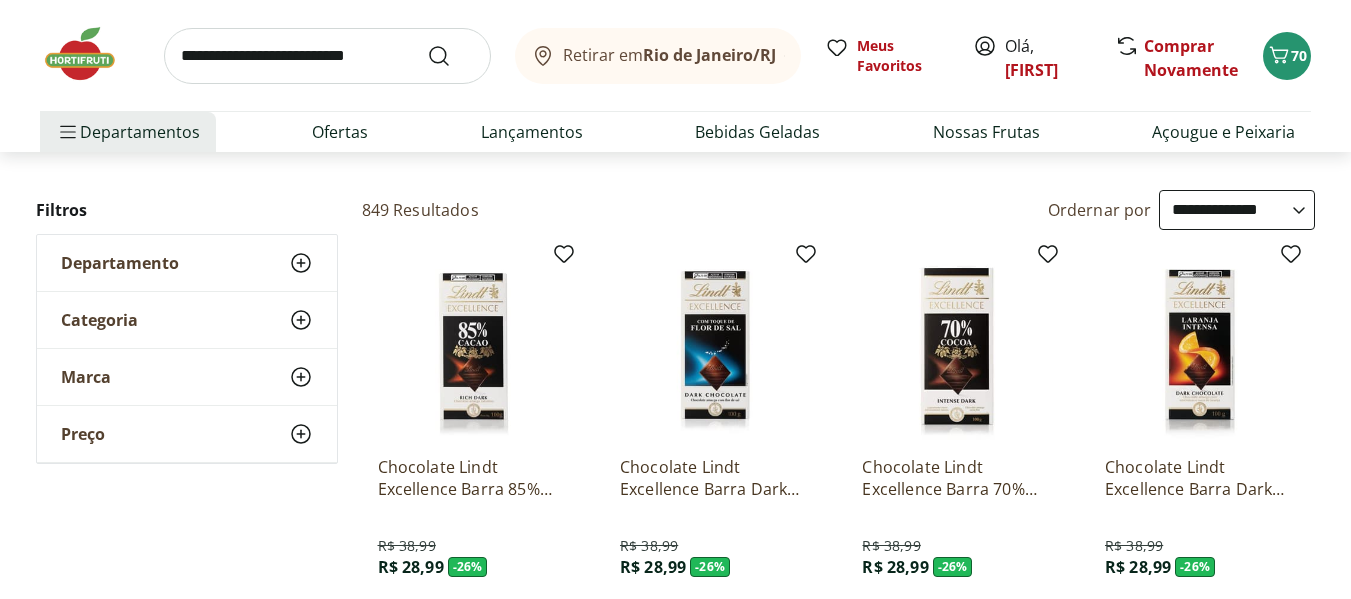 click 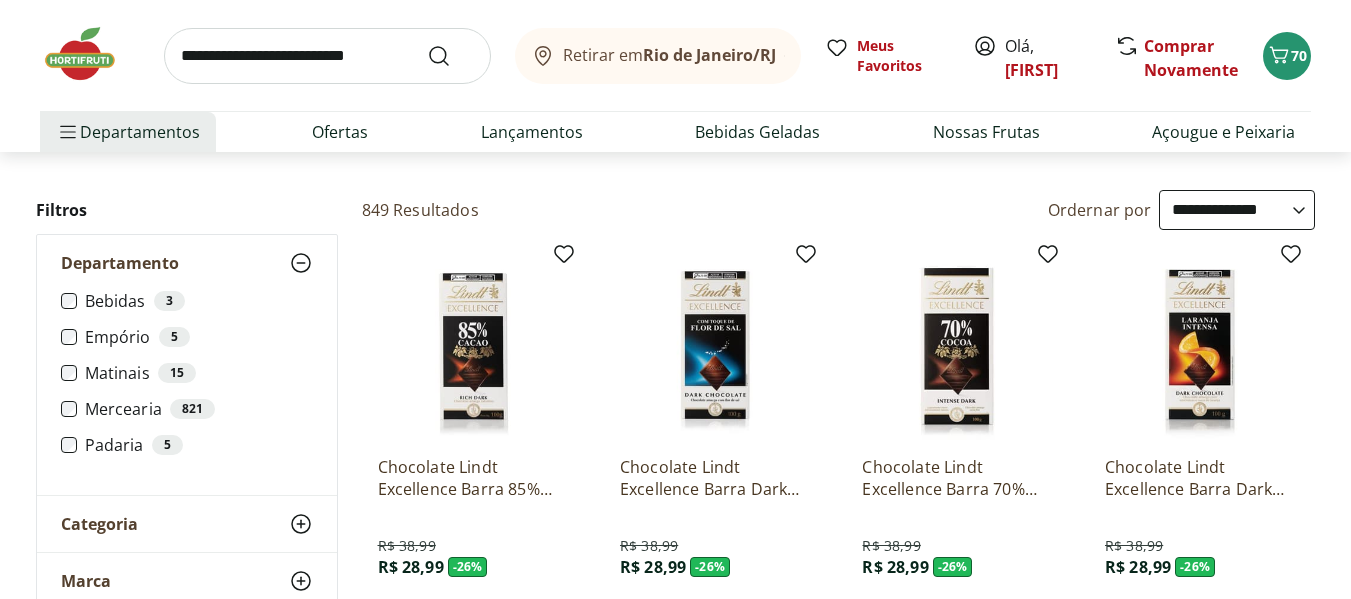click 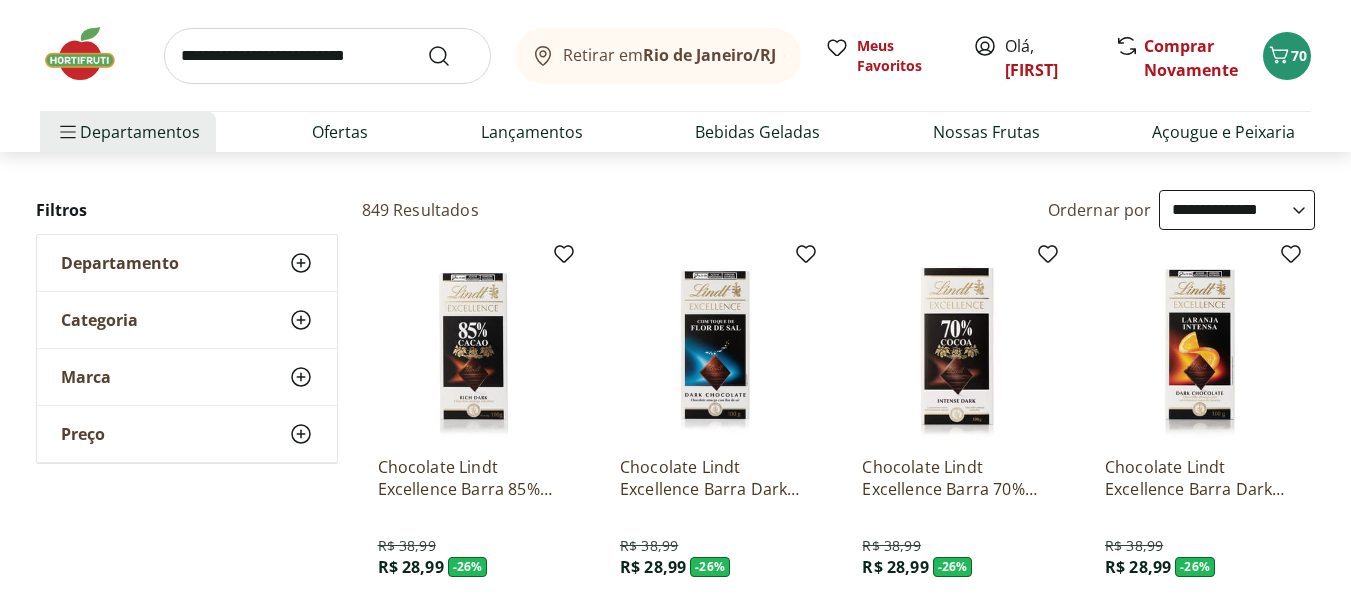 click 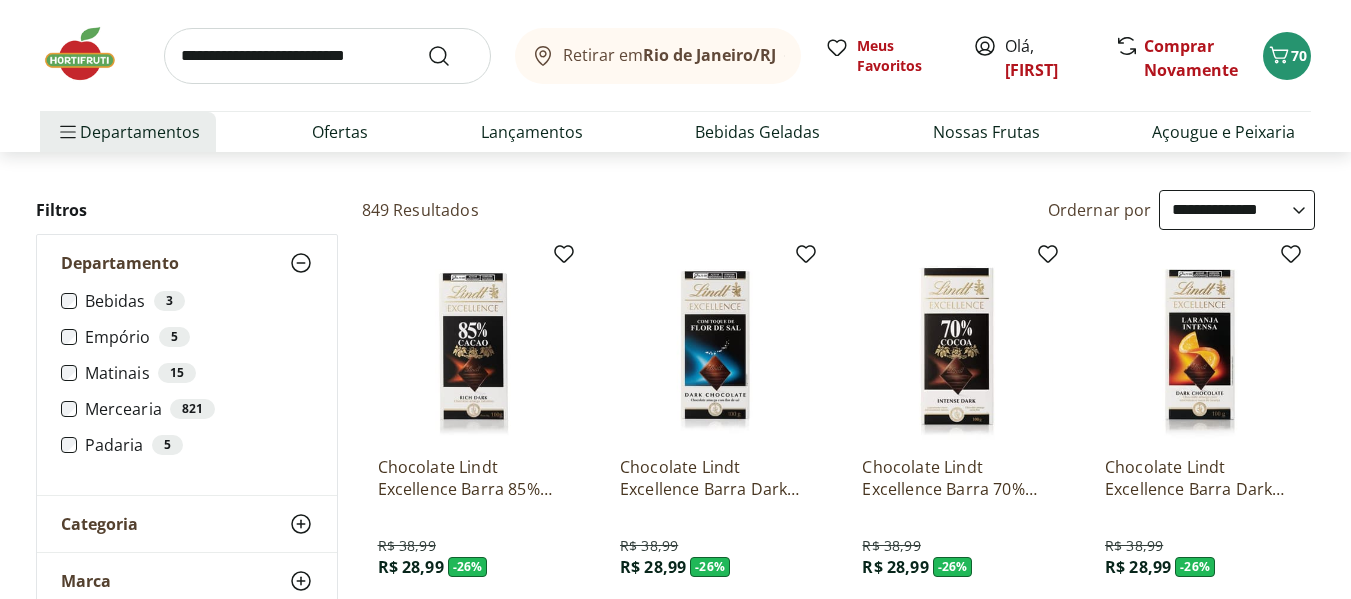 click 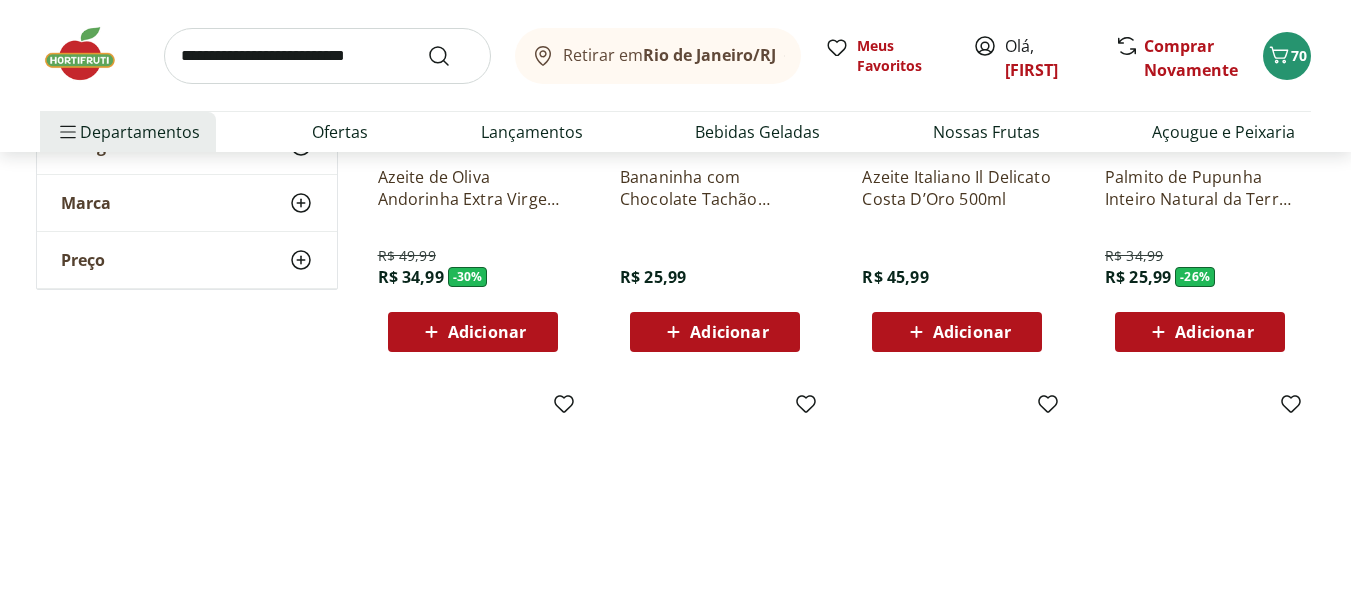 scroll, scrollTop: 900, scrollLeft: 0, axis: vertical 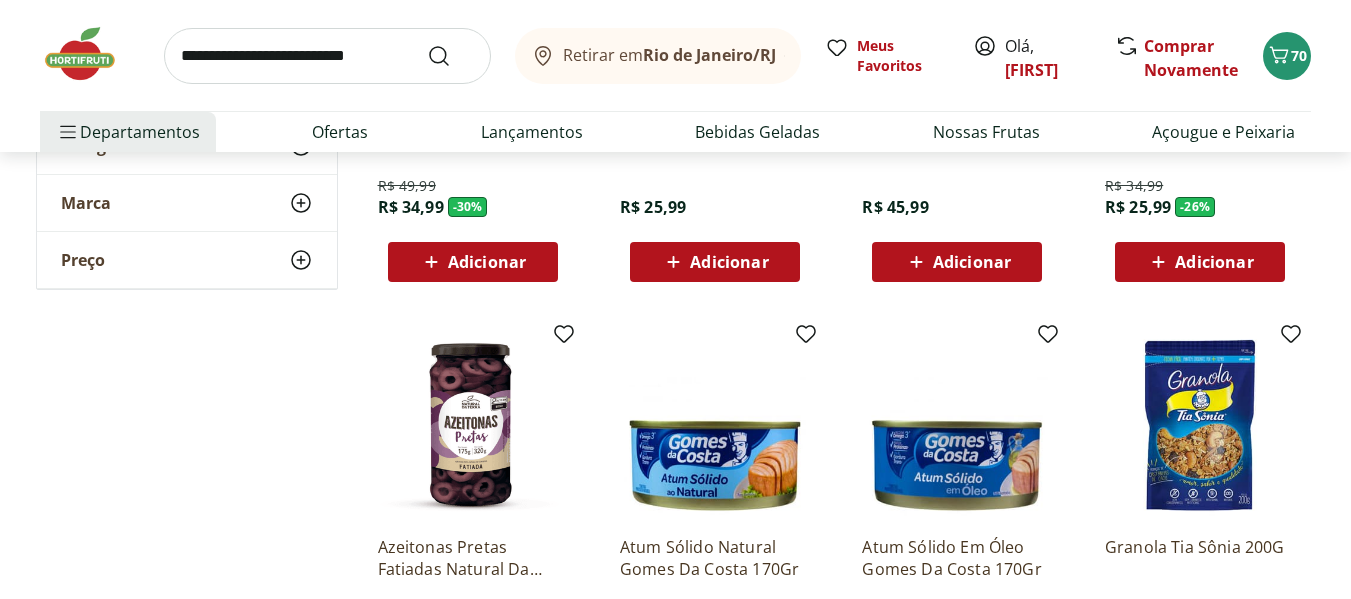 click 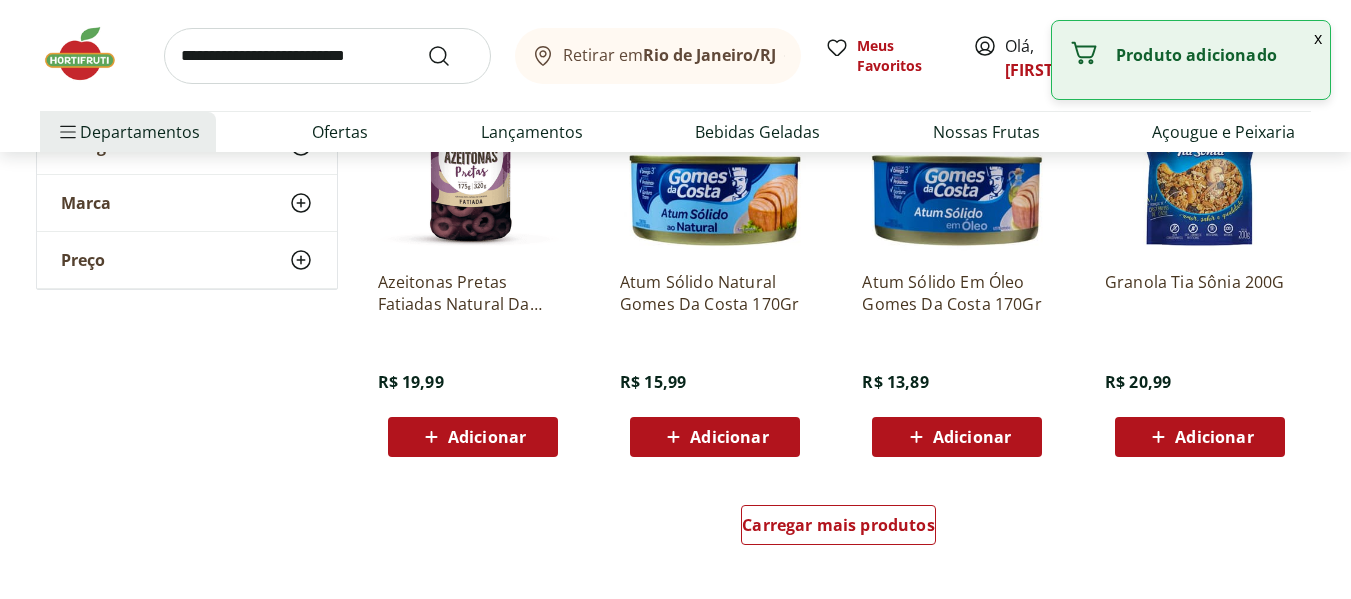 scroll, scrollTop: 1200, scrollLeft: 0, axis: vertical 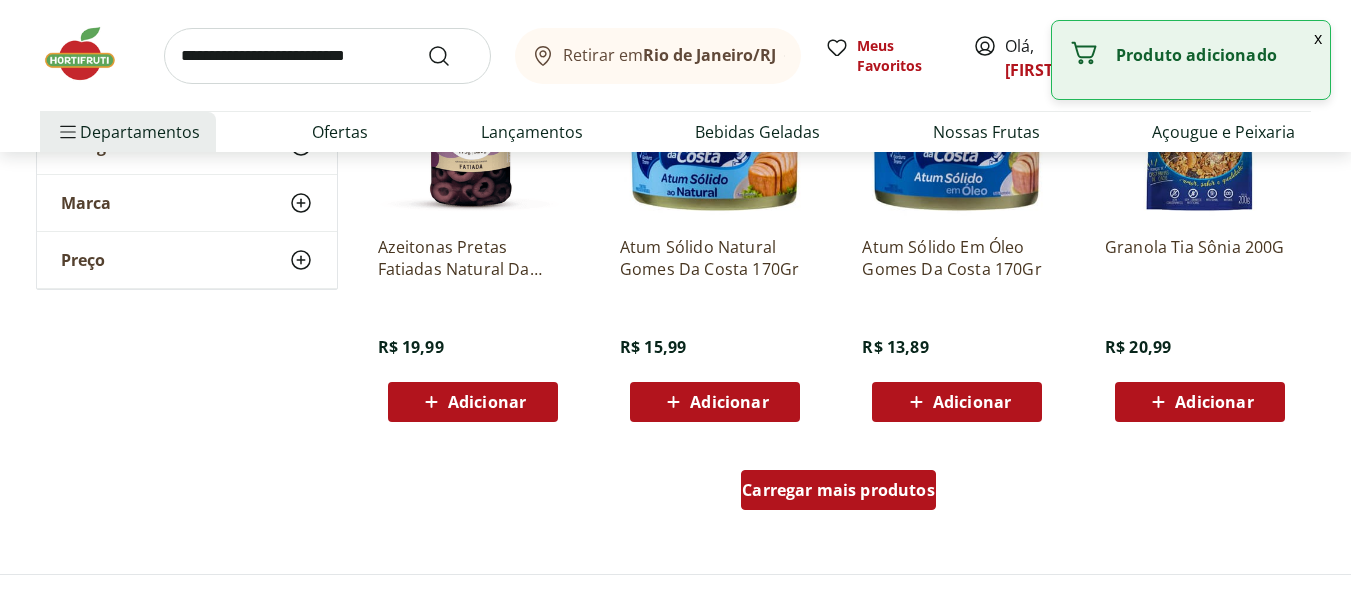 click on "Carregar mais produtos" at bounding box center [838, 494] 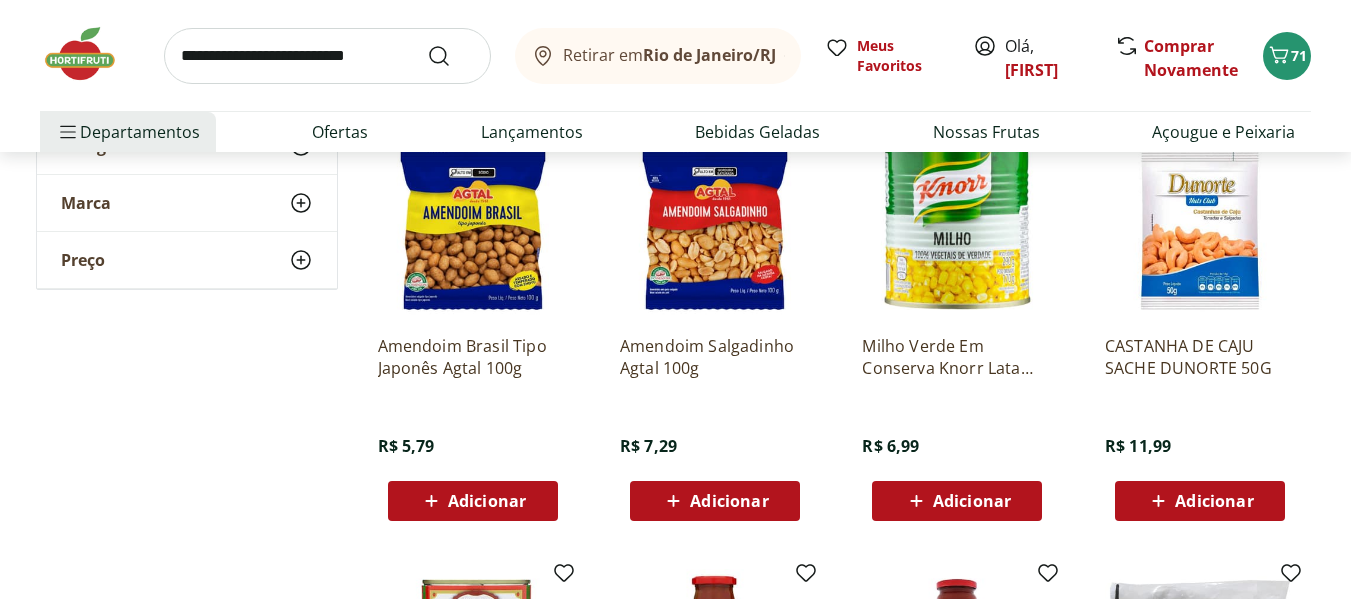 scroll, scrollTop: 2000, scrollLeft: 0, axis: vertical 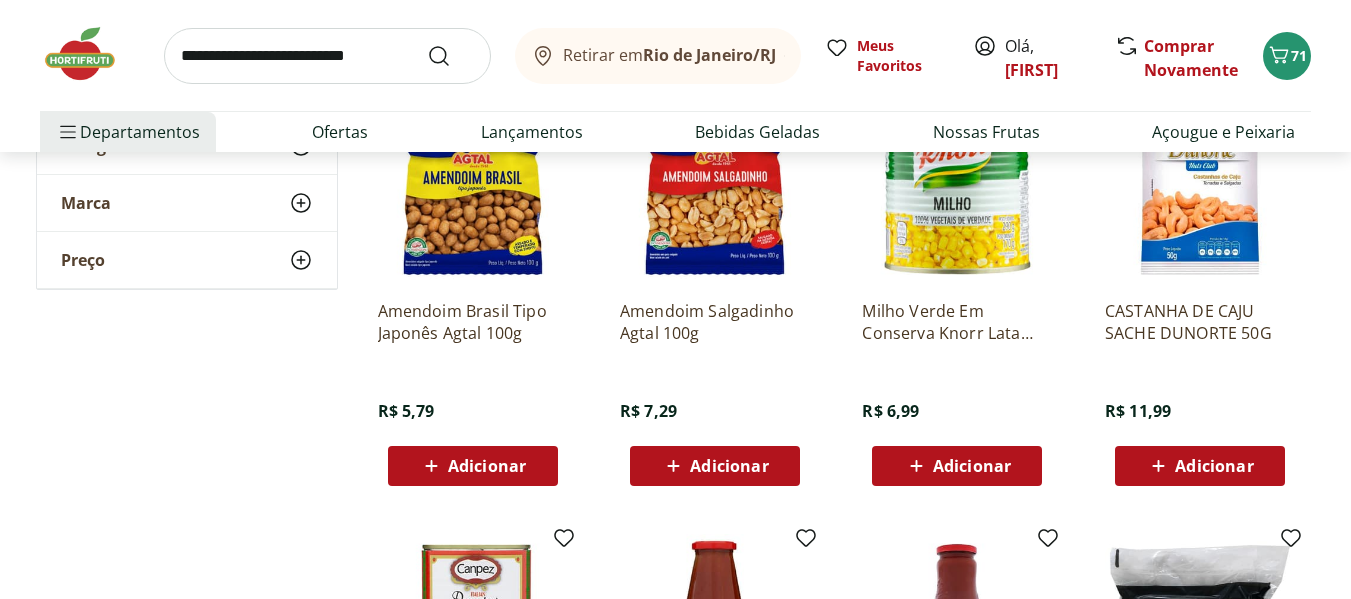 click on "Adicionar" at bounding box center (473, 466) 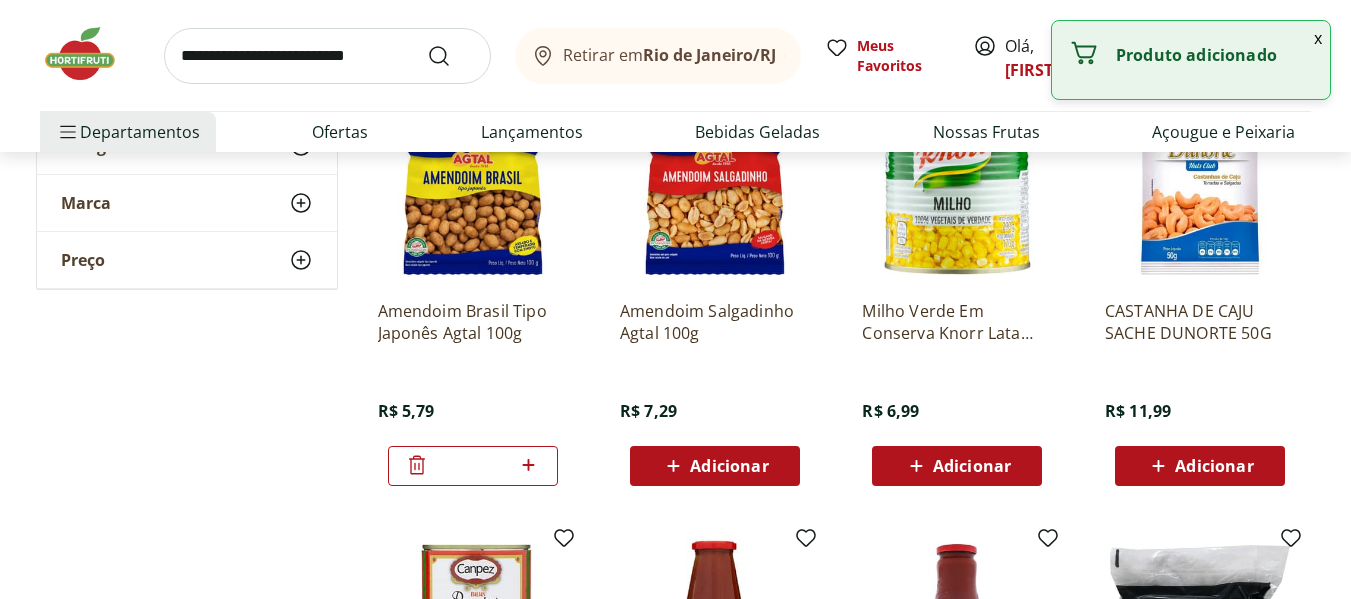 click 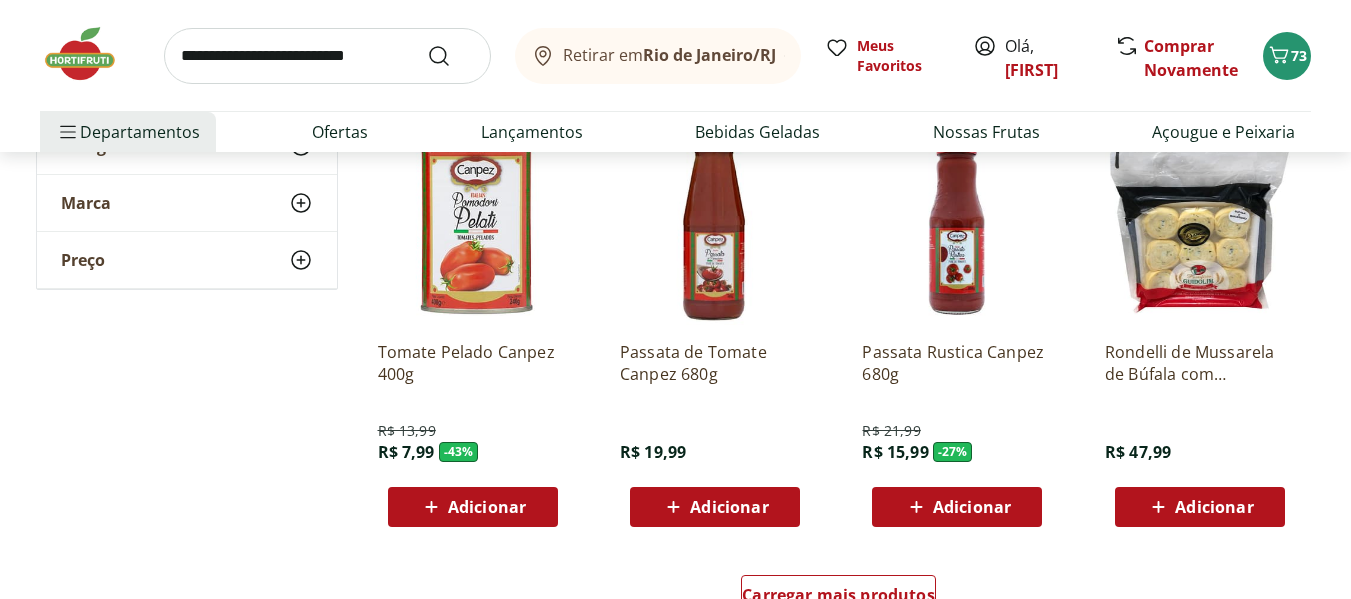 scroll, scrollTop: 2400, scrollLeft: 0, axis: vertical 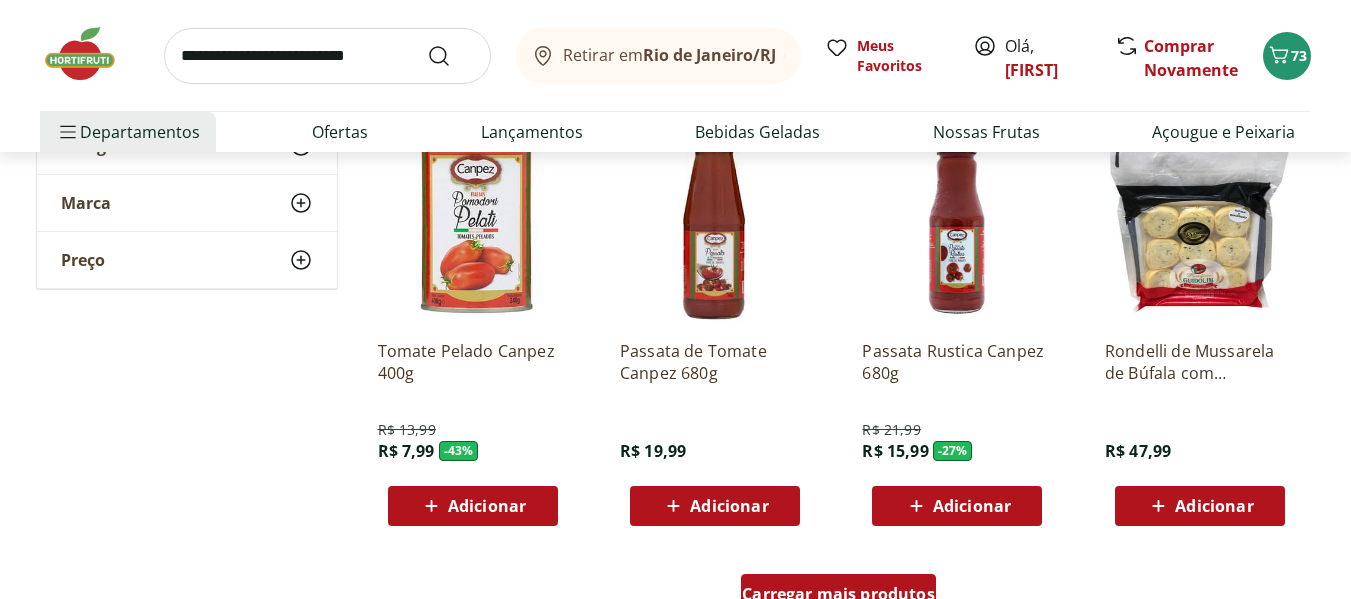 click on "Carregar mais produtos" at bounding box center [838, 594] 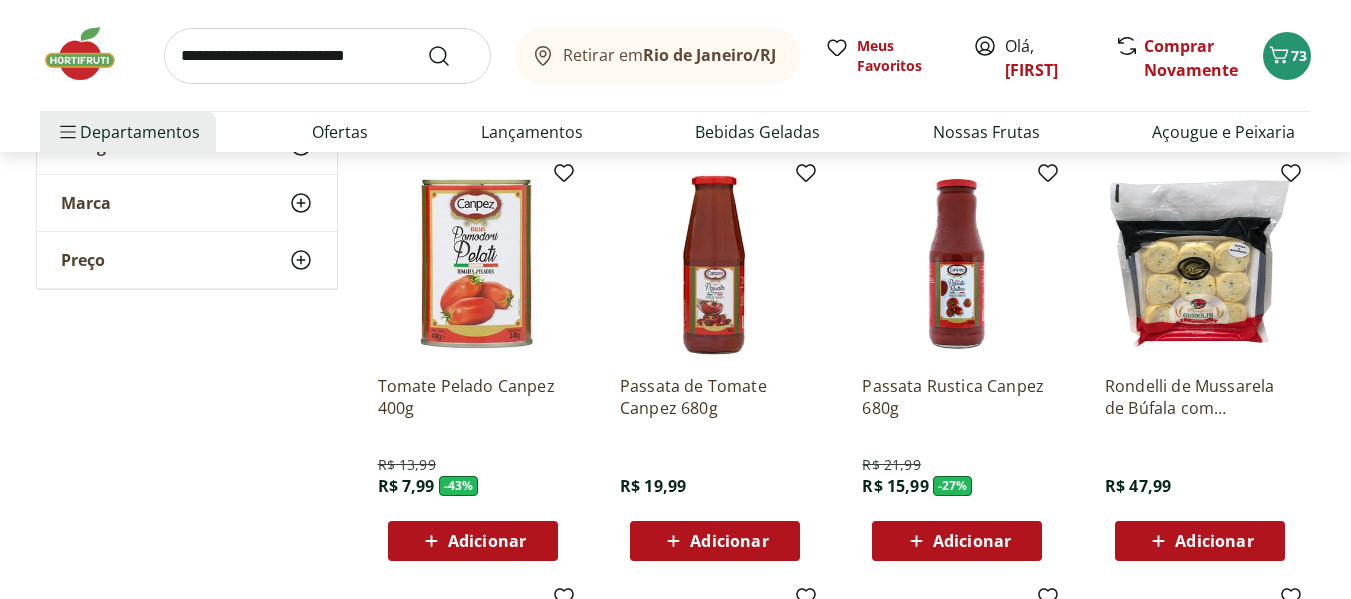 scroll, scrollTop: 2400, scrollLeft: 0, axis: vertical 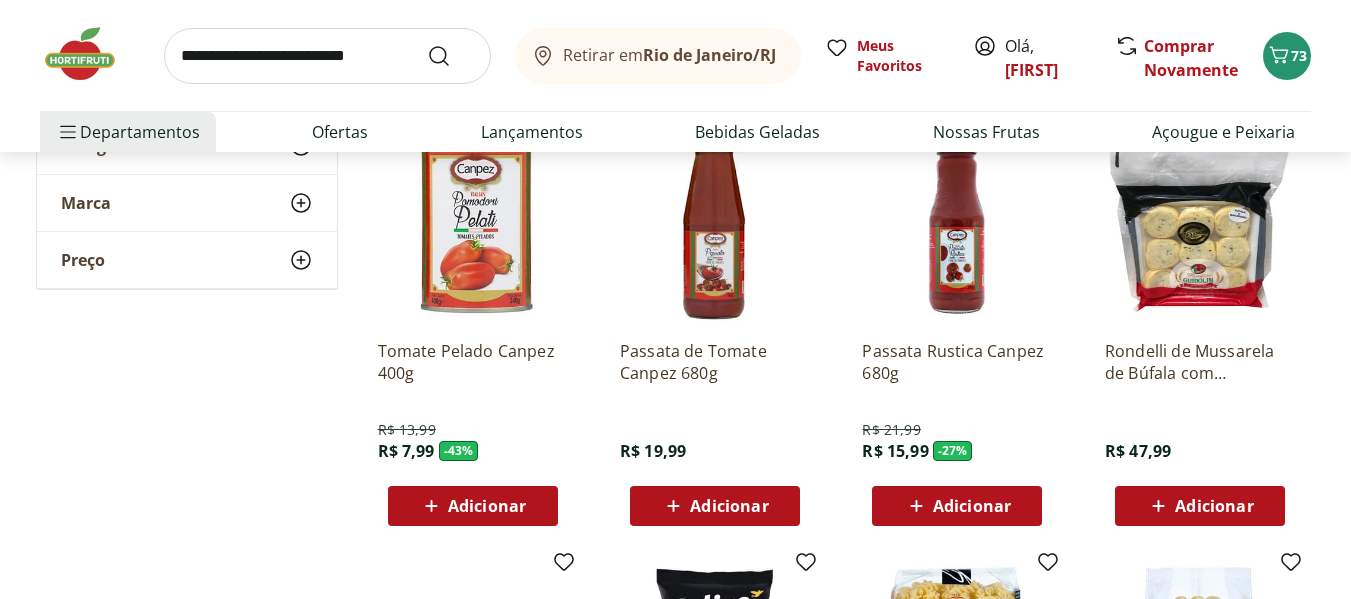 click on "Adicionar" at bounding box center (972, 506) 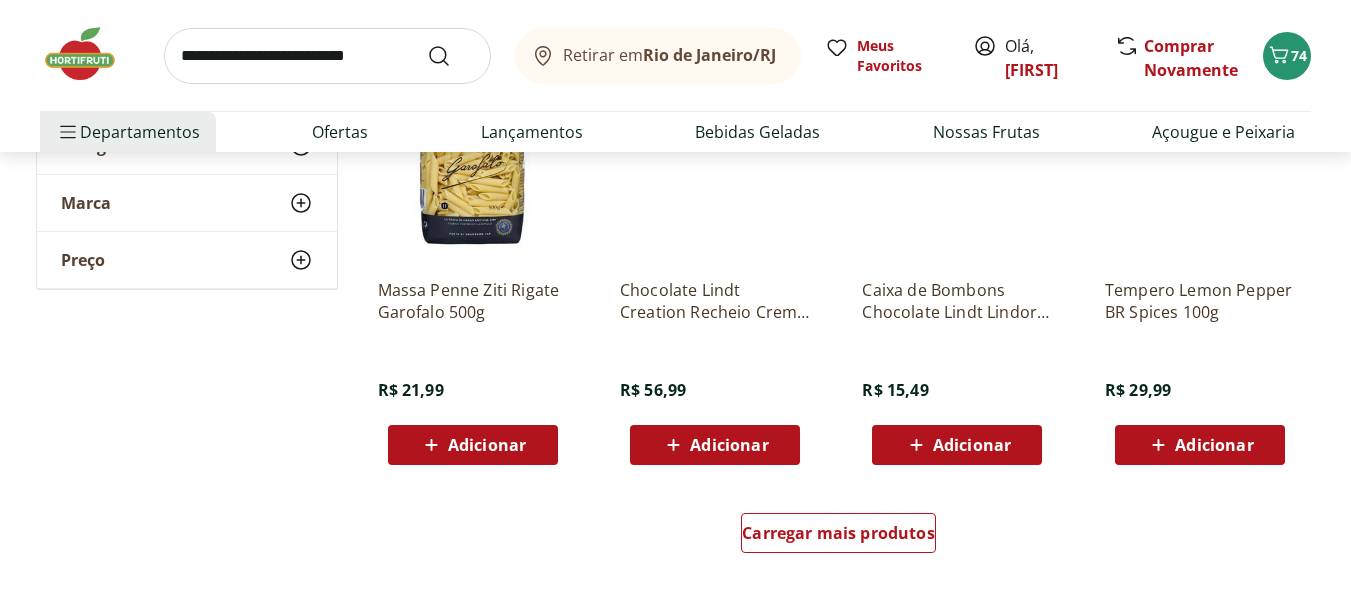 scroll, scrollTop: 3800, scrollLeft: 0, axis: vertical 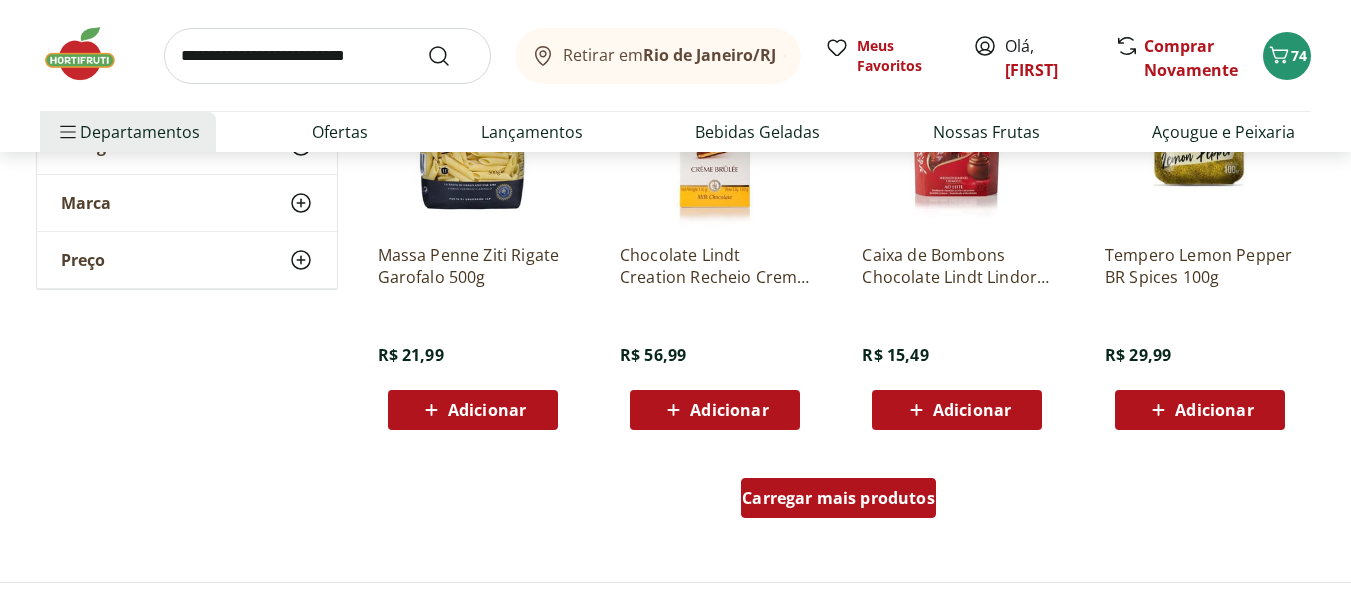 click on "Carregar mais produtos" at bounding box center (838, 498) 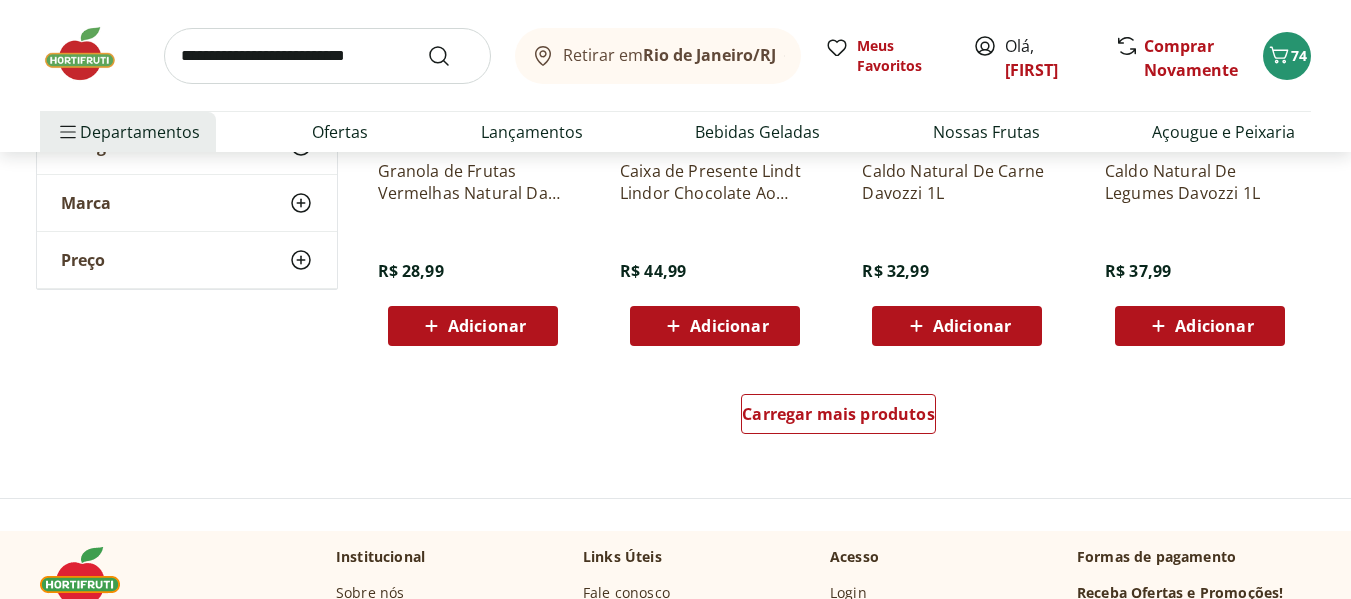 scroll, scrollTop: 5200, scrollLeft: 0, axis: vertical 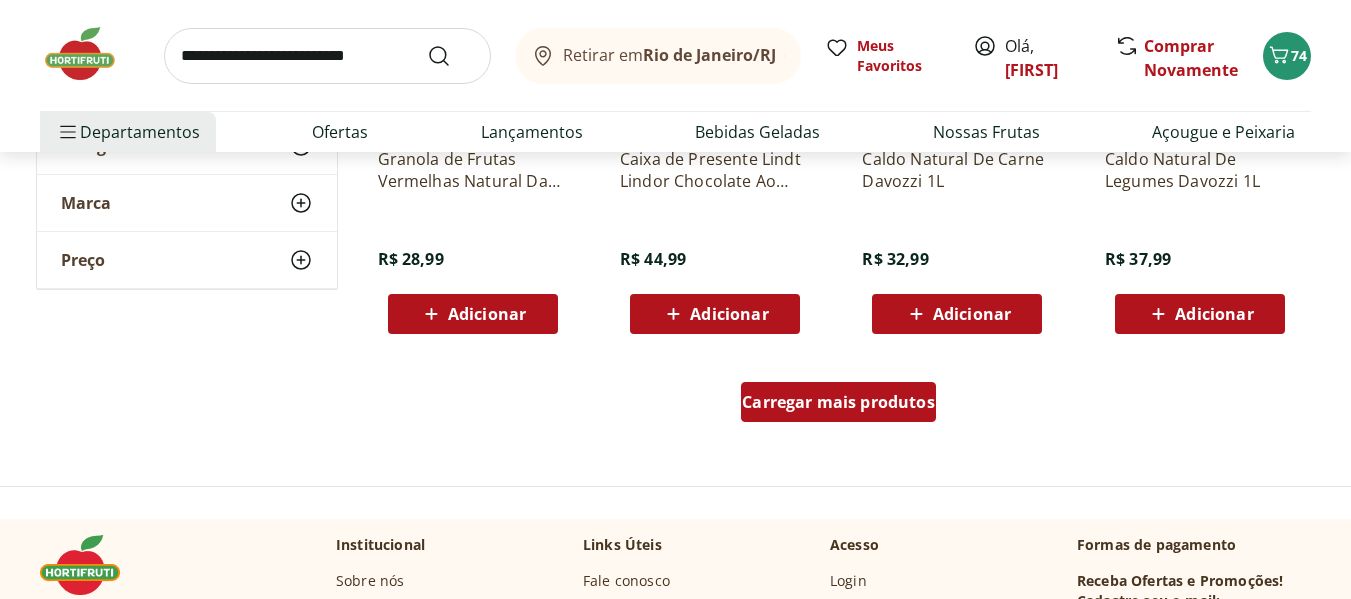 click on "Carregar mais produtos" at bounding box center [838, 406] 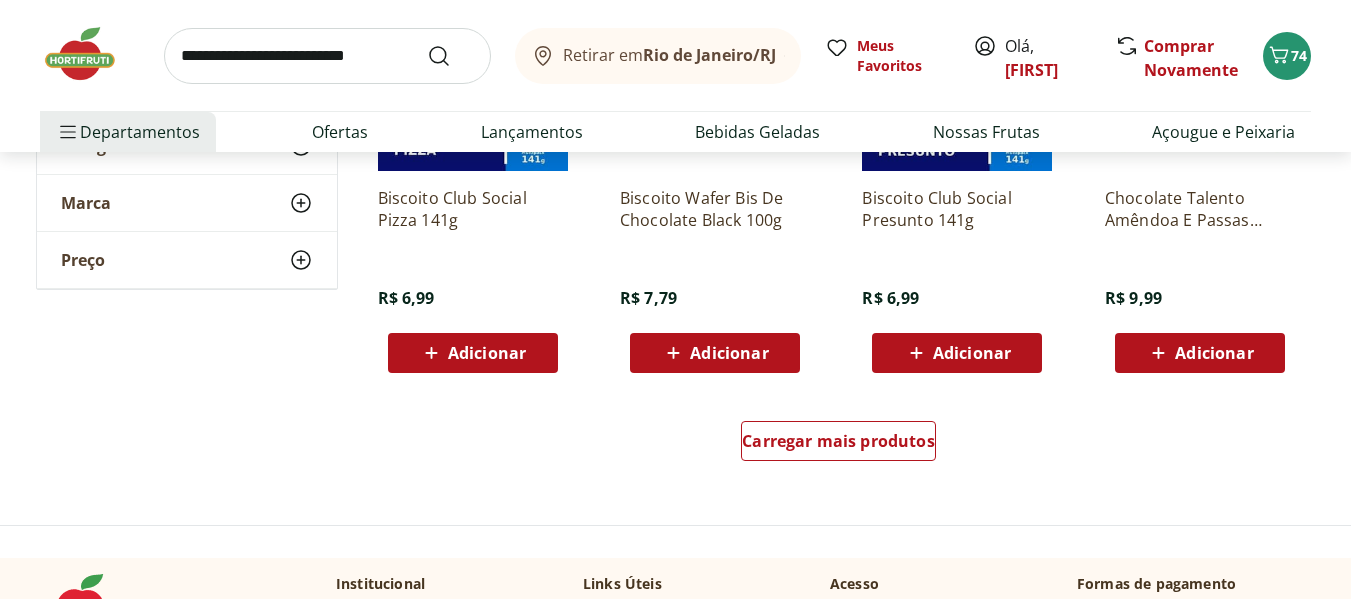 scroll, scrollTop: 6500, scrollLeft: 0, axis: vertical 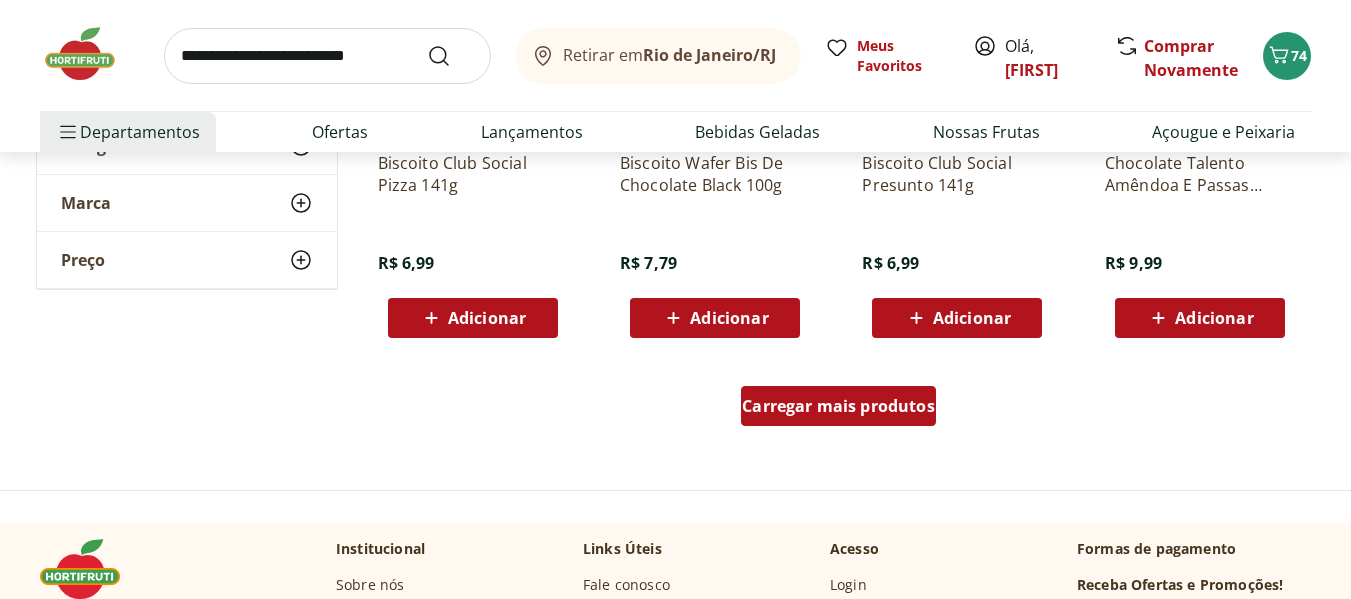 click on "Carregar mais produtos" at bounding box center [838, 406] 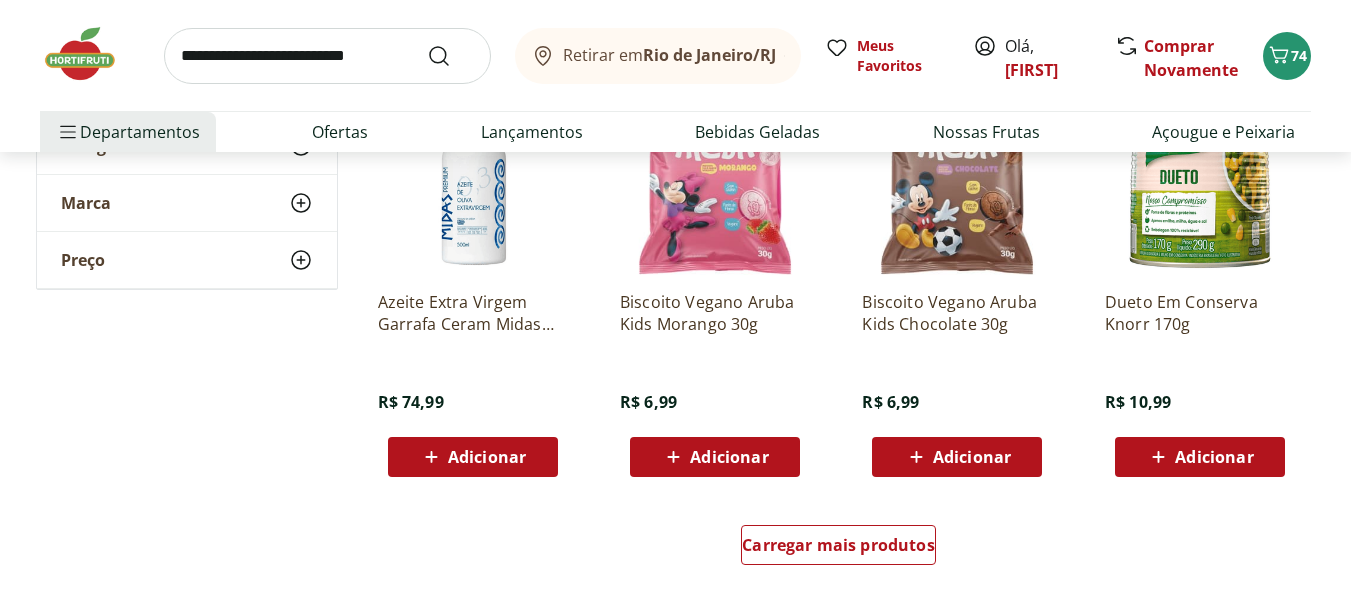 scroll, scrollTop: 7700, scrollLeft: 0, axis: vertical 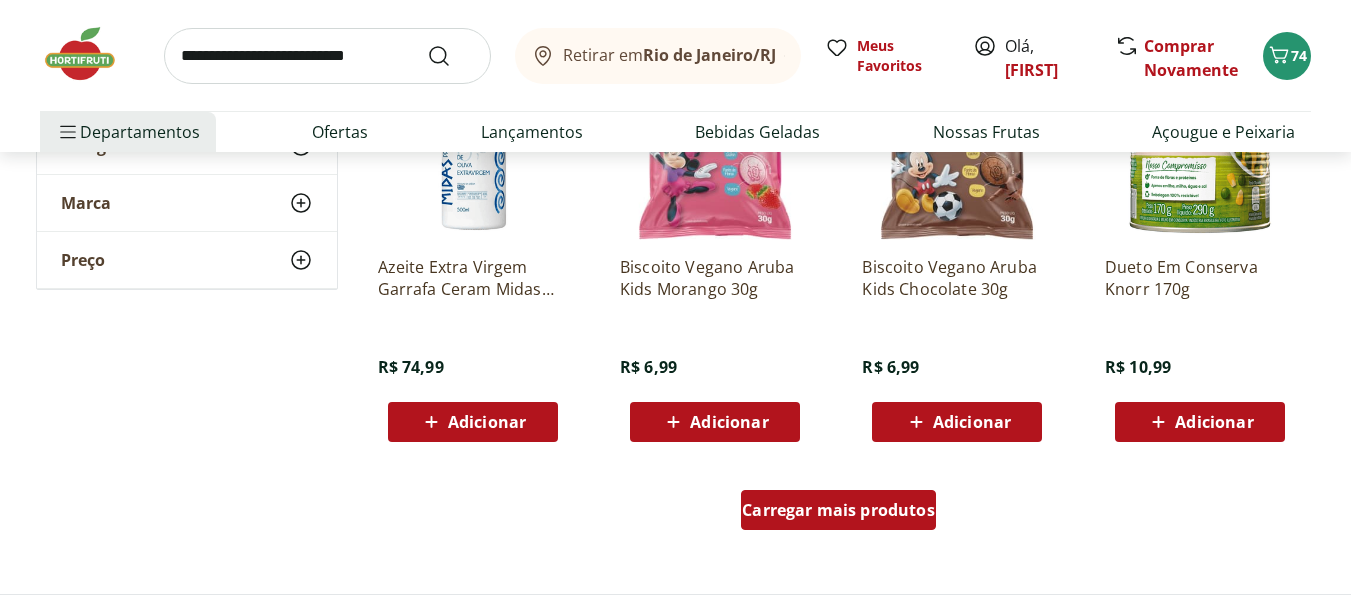 click on "Carregar mais produtos" at bounding box center [838, 510] 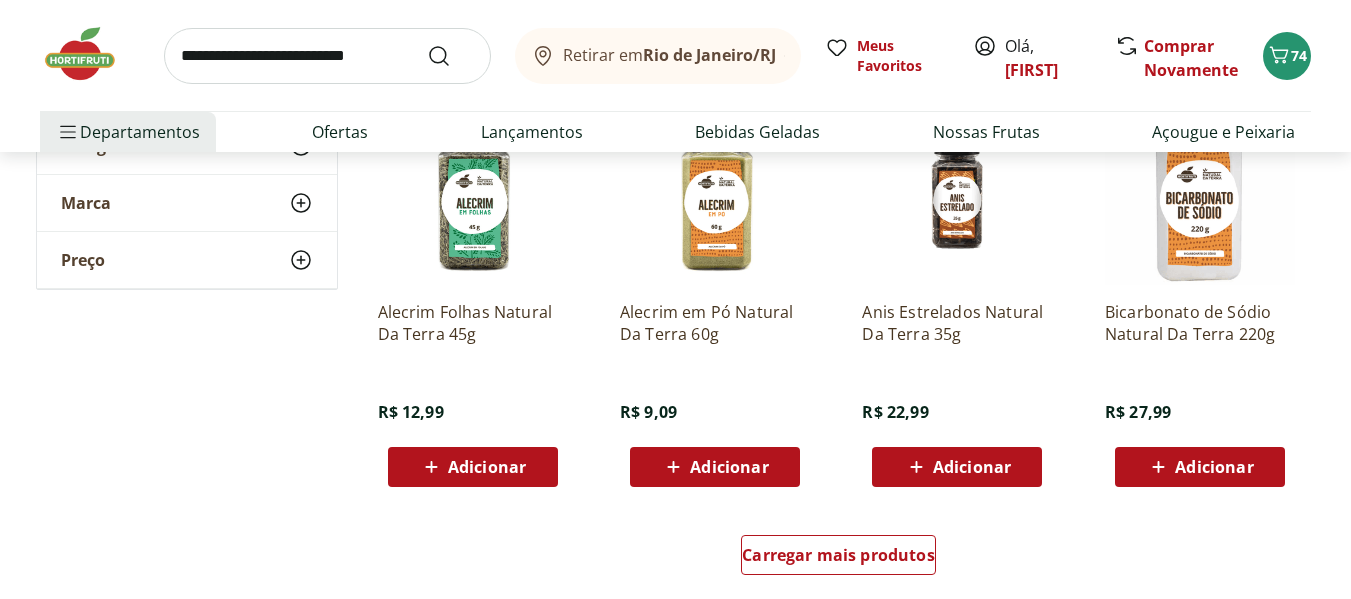 scroll, scrollTop: 9000, scrollLeft: 0, axis: vertical 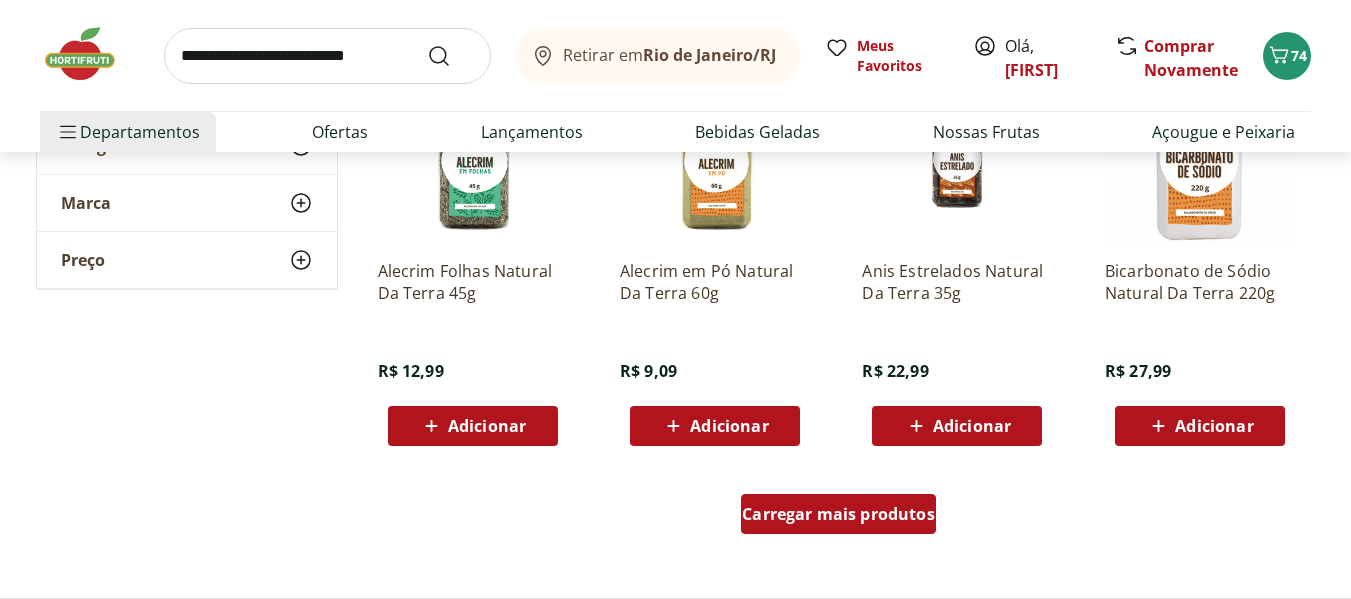 click on "Carregar mais produtos" at bounding box center (838, 514) 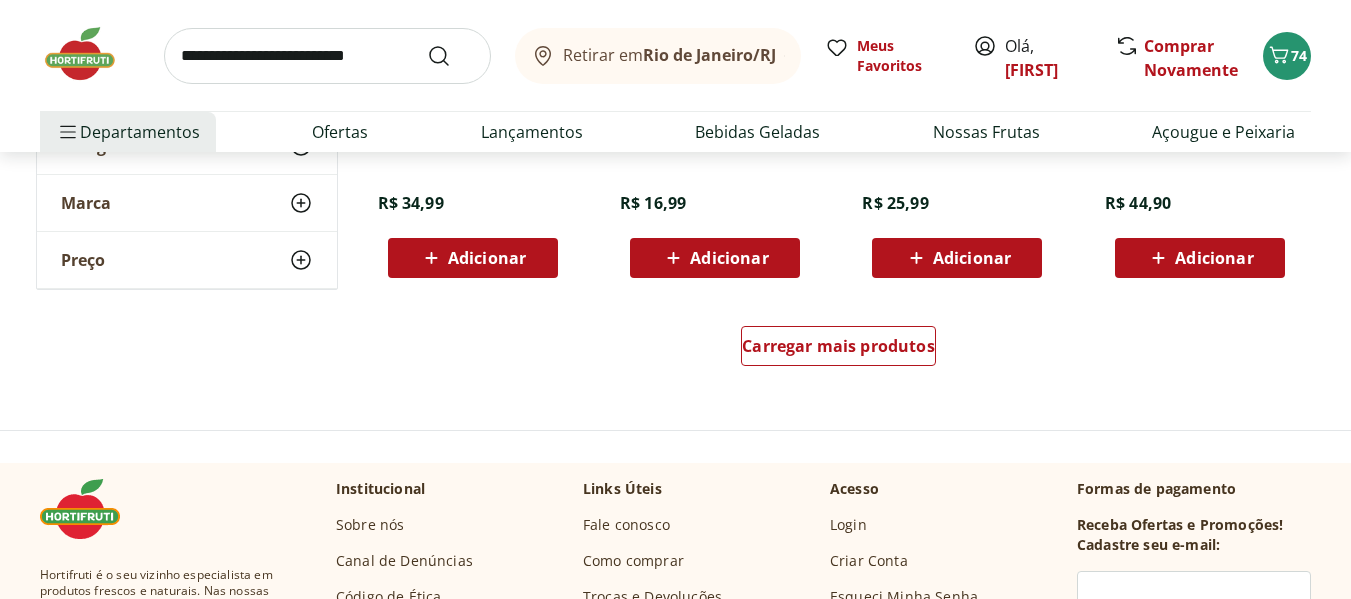 scroll, scrollTop: 10500, scrollLeft: 0, axis: vertical 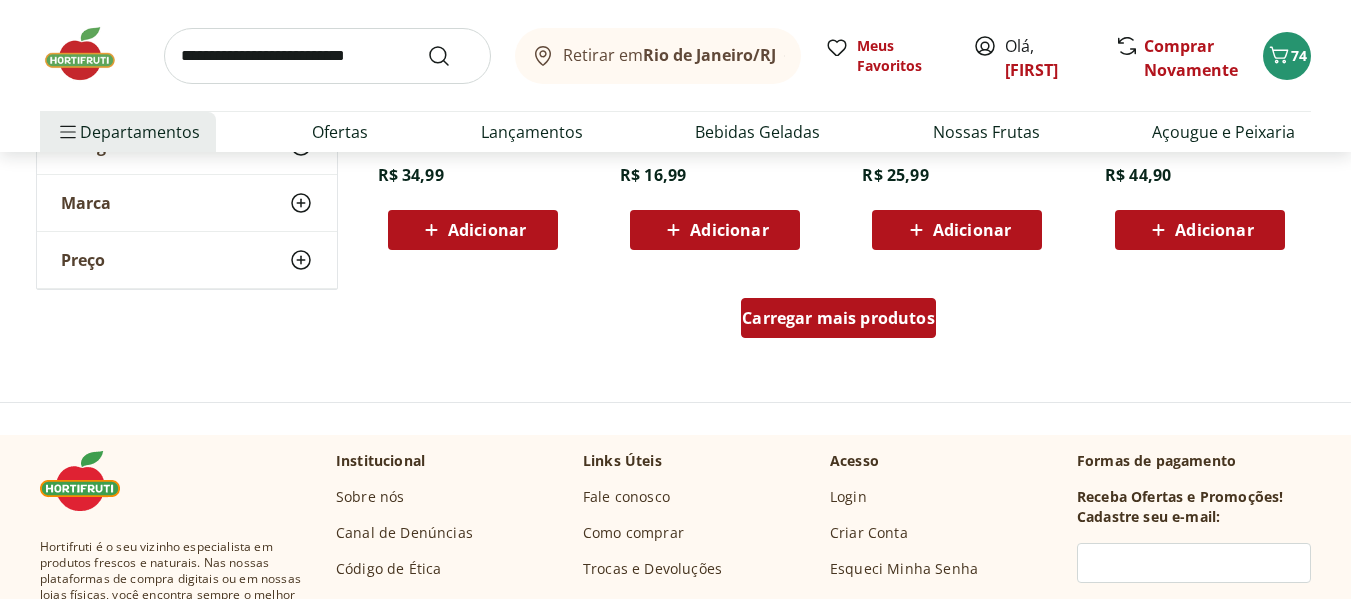 click on "Carregar mais produtos" at bounding box center [838, 318] 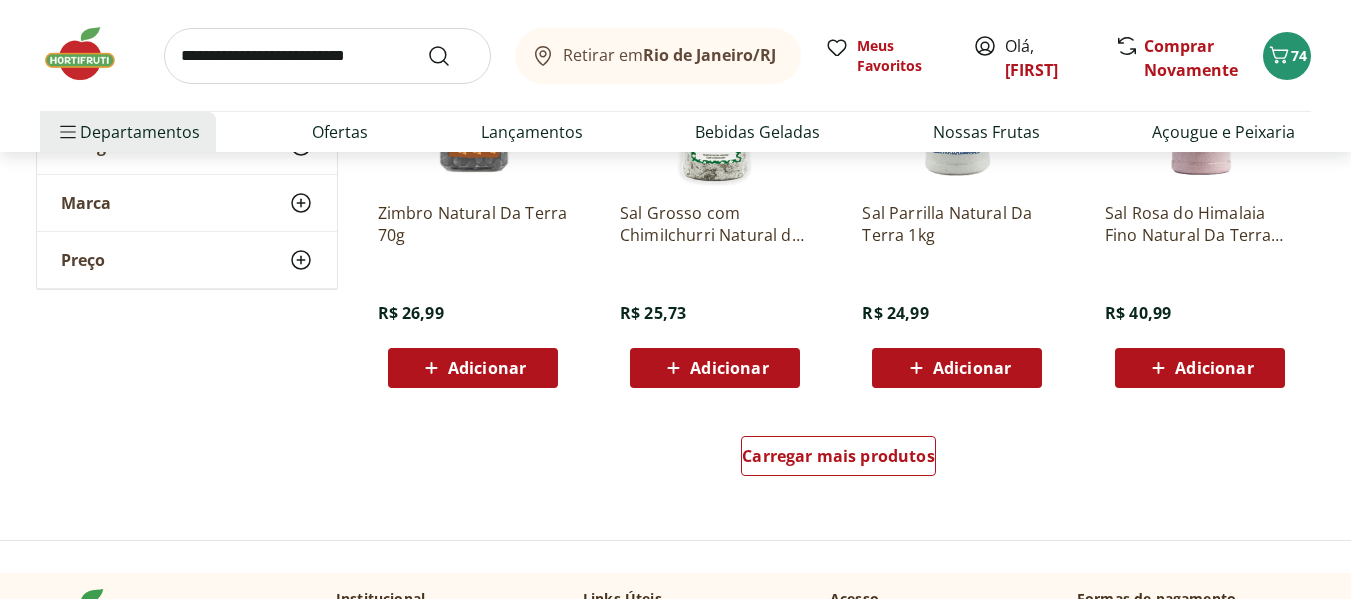 scroll, scrollTop: 11700, scrollLeft: 0, axis: vertical 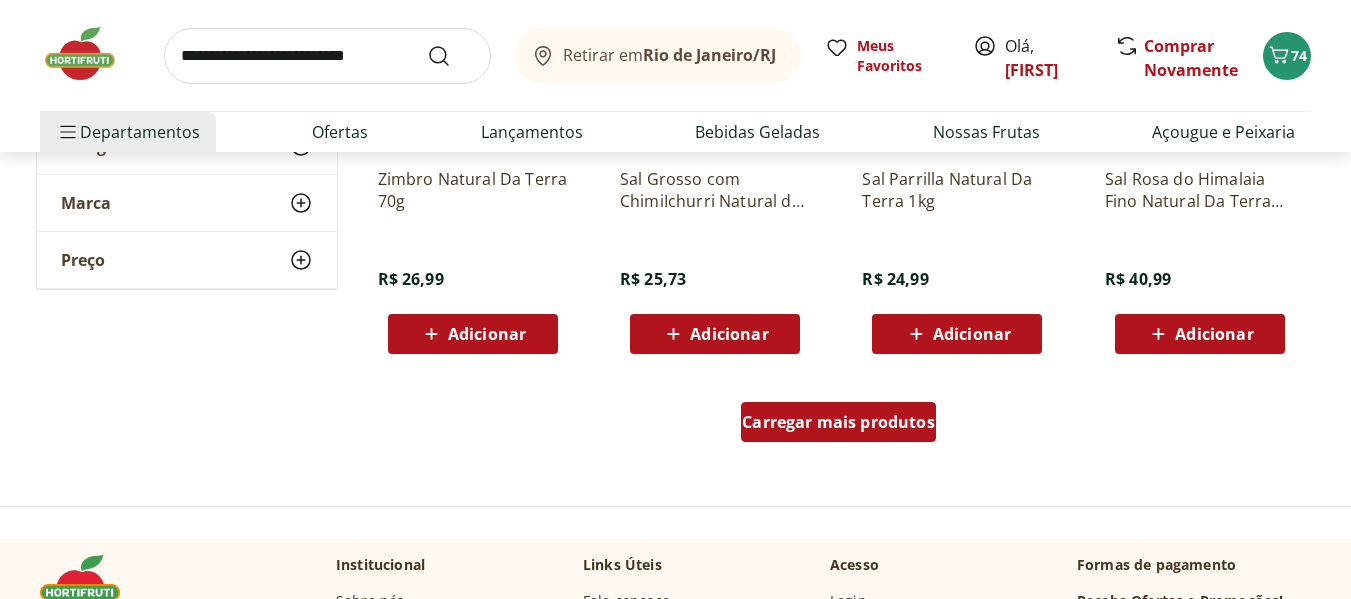click on "Carregar mais produtos" at bounding box center (838, 422) 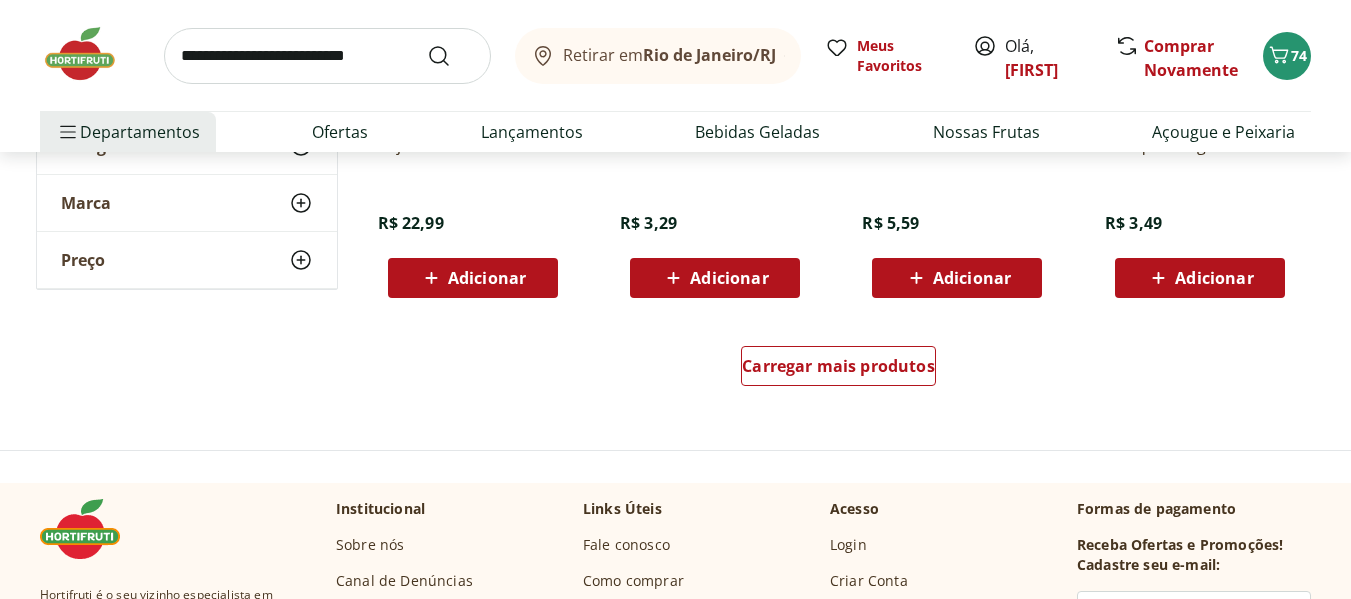 scroll, scrollTop: 13100, scrollLeft: 0, axis: vertical 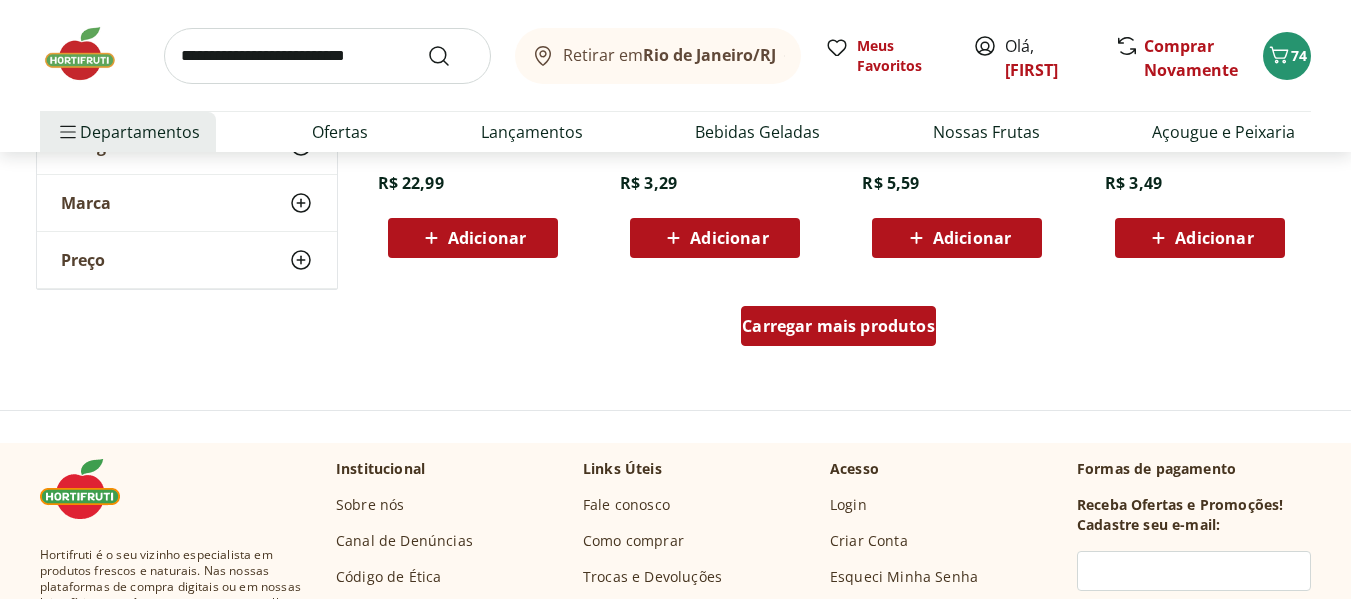 click on "Carregar mais produtos" at bounding box center [838, 326] 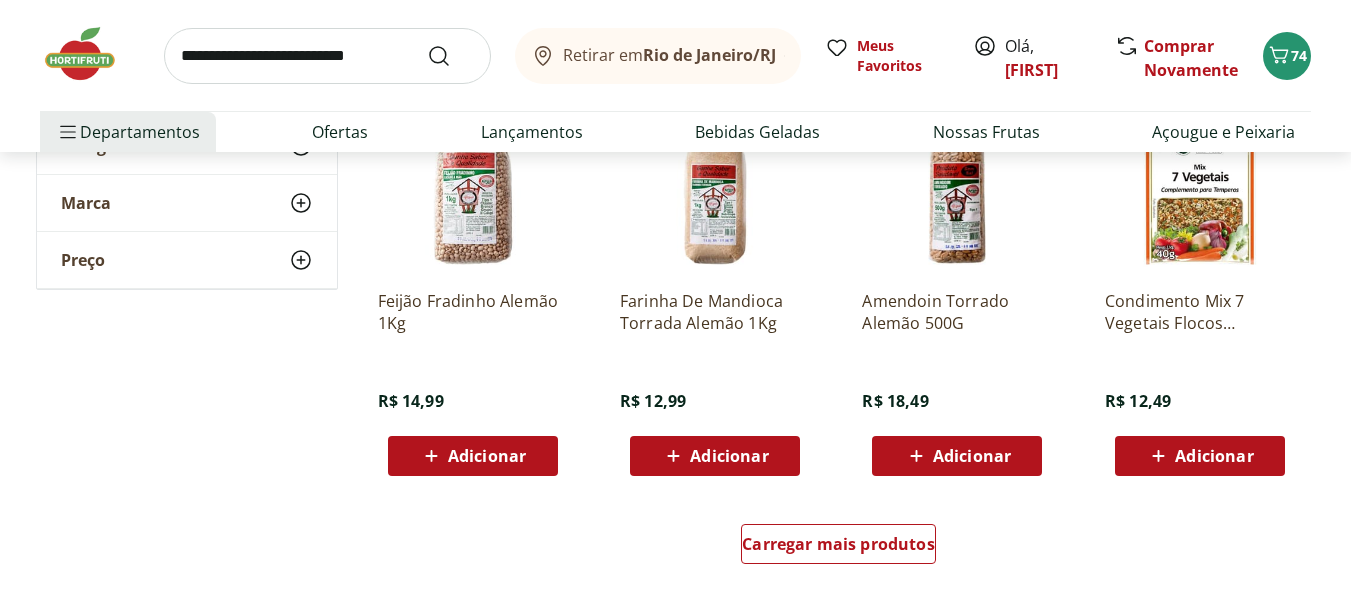 scroll, scrollTop: 14200, scrollLeft: 0, axis: vertical 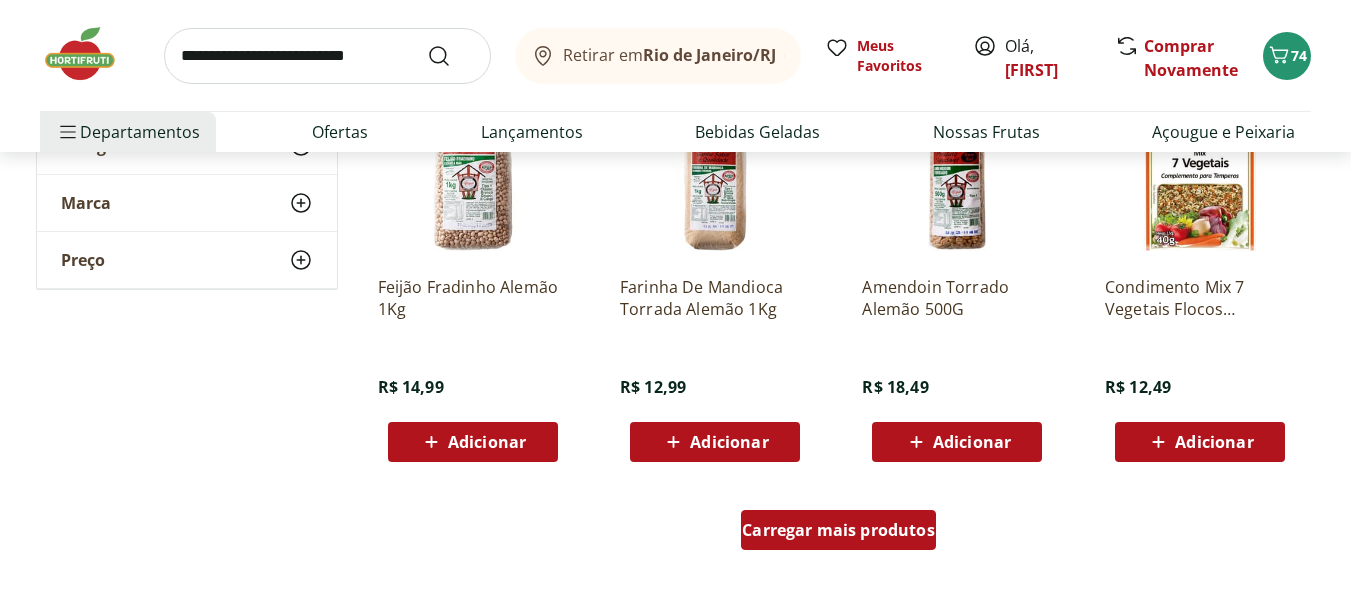 click on "Carregar mais produtos" at bounding box center (838, 530) 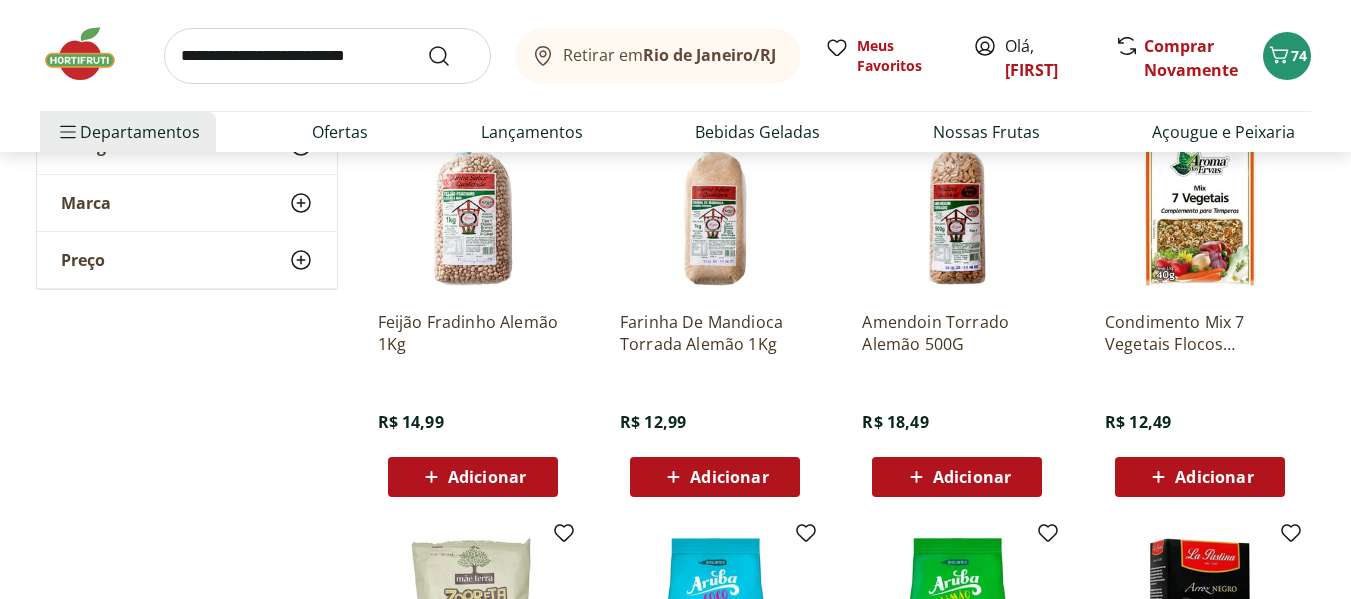 scroll, scrollTop: 14200, scrollLeft: 0, axis: vertical 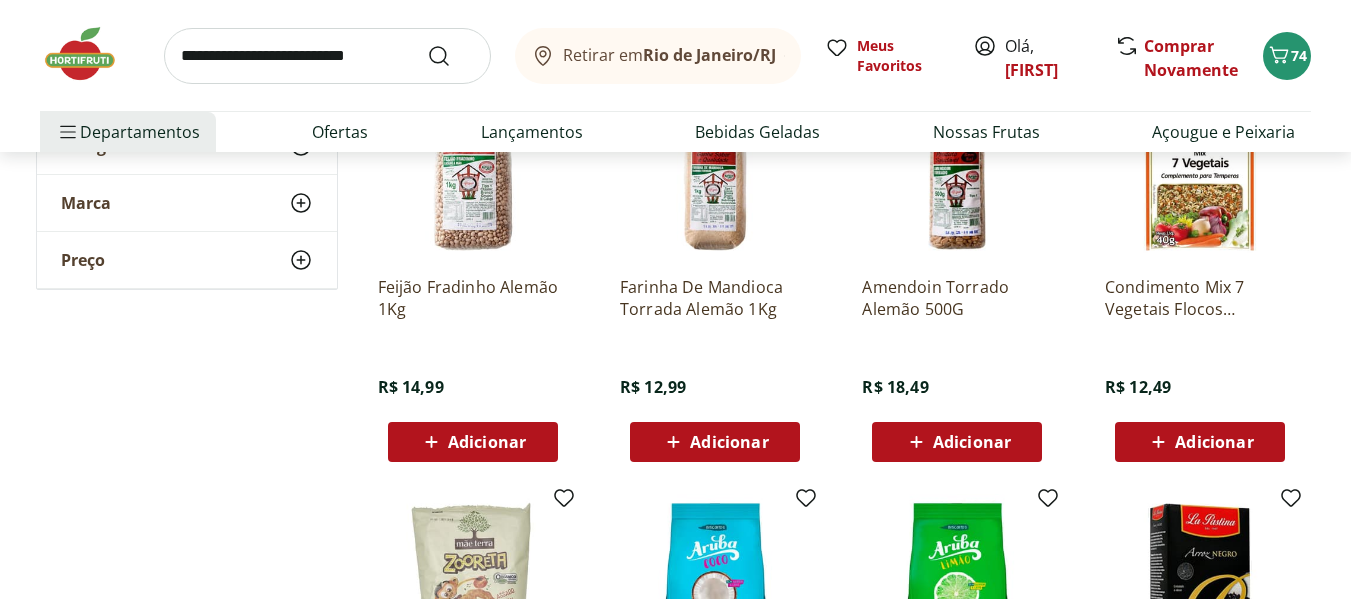 click on "Adicionar" at bounding box center (487, 442) 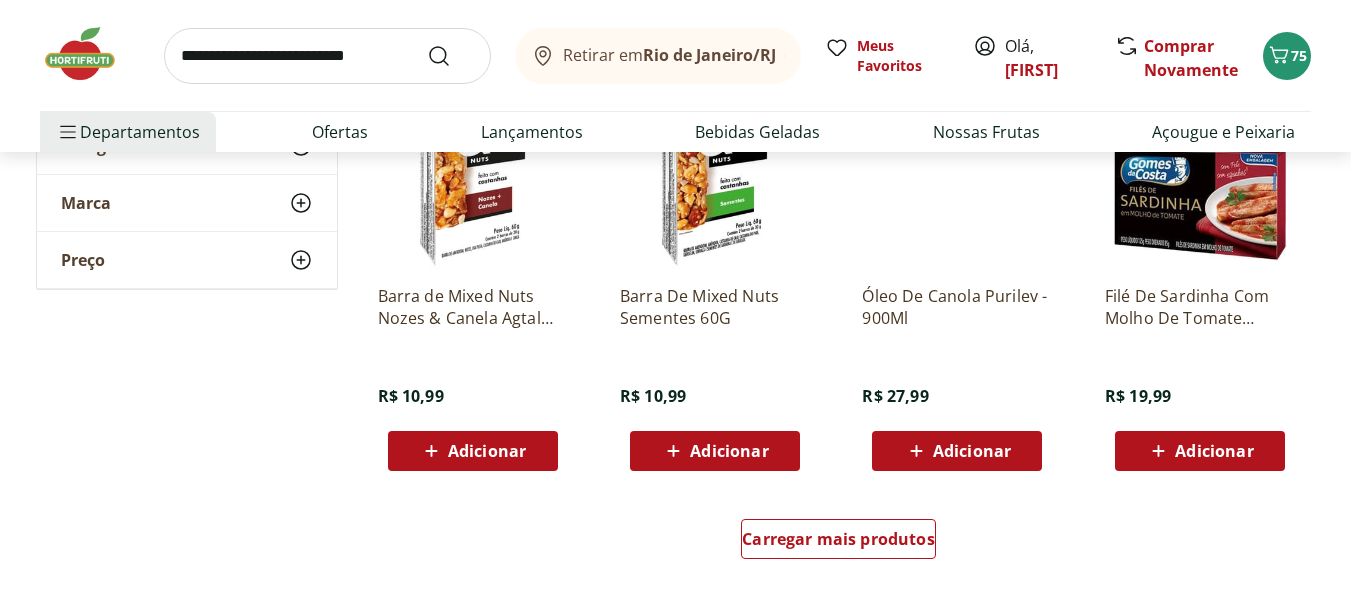 scroll, scrollTop: 15500, scrollLeft: 0, axis: vertical 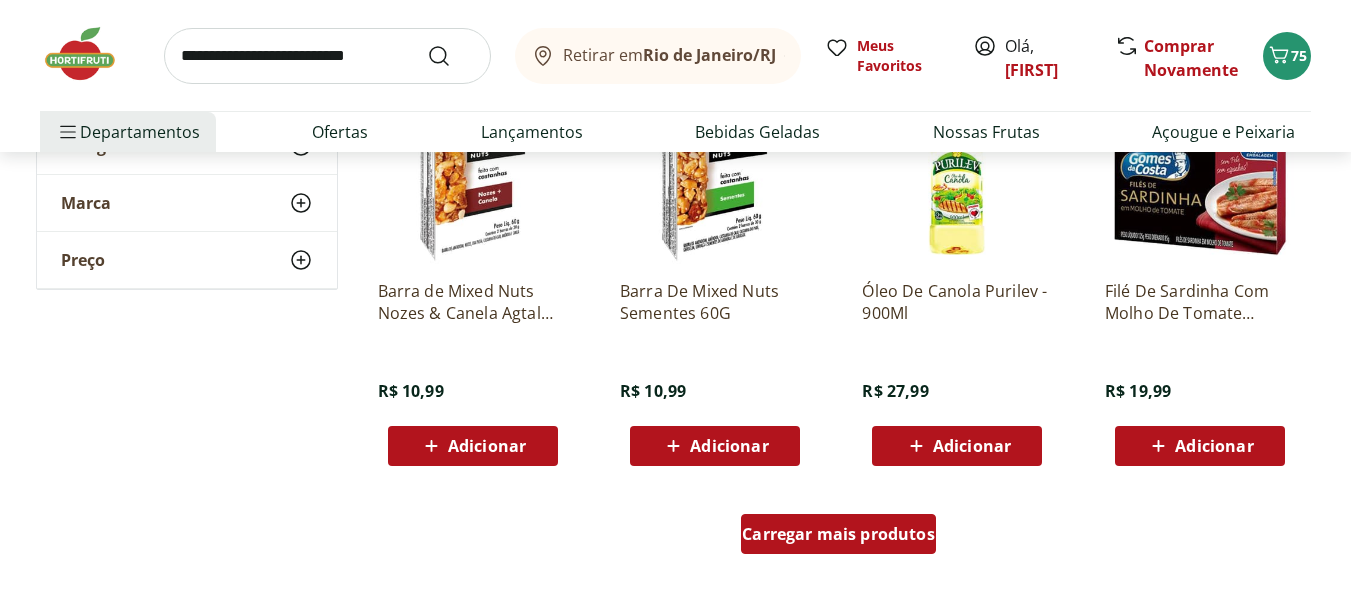 click on "Carregar mais produtos" at bounding box center (838, 534) 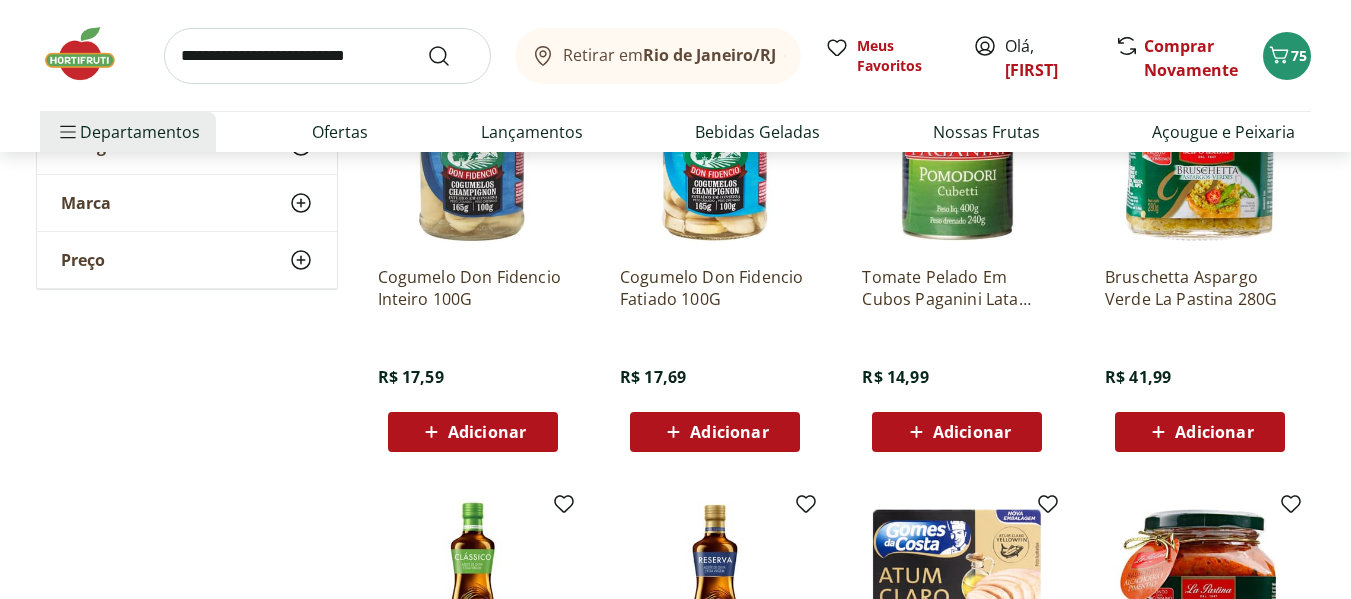 scroll, scrollTop: 16400, scrollLeft: 0, axis: vertical 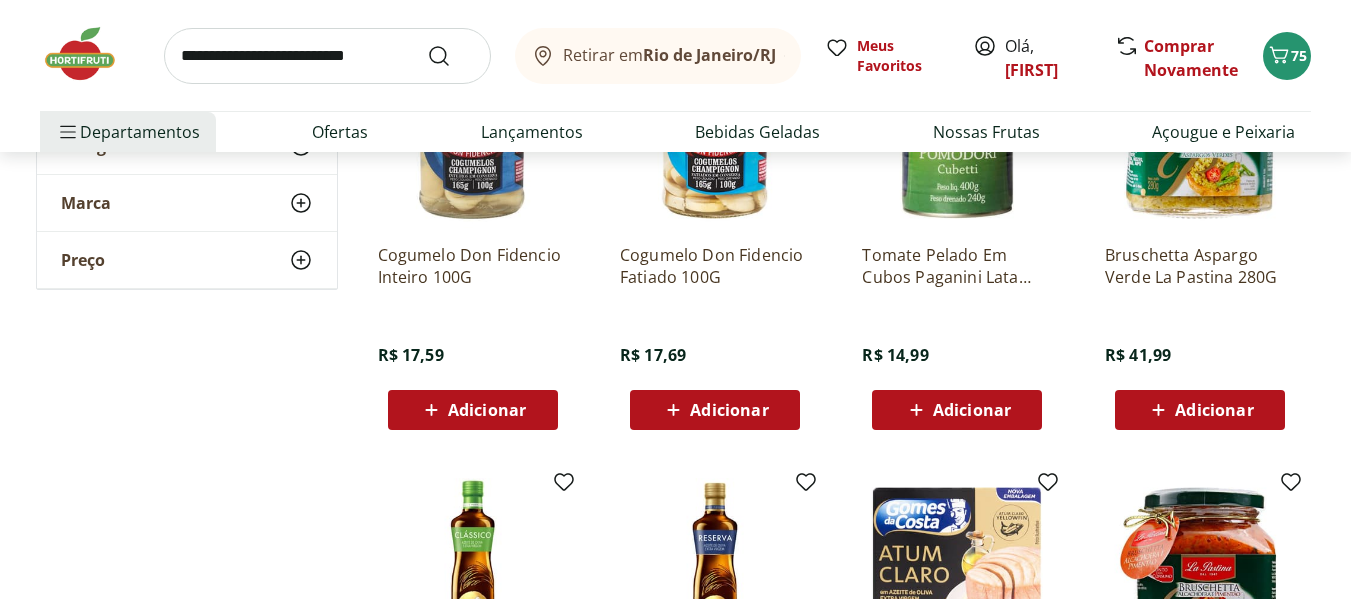 click on "Adicionar" at bounding box center (957, 410) 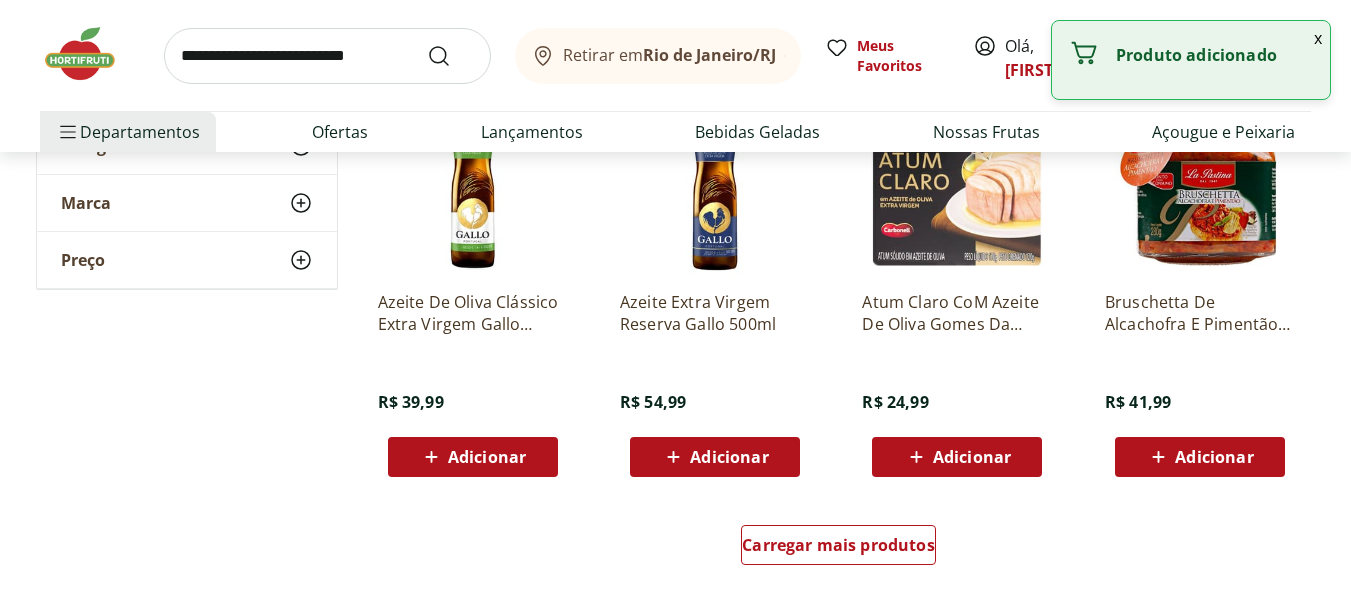 scroll, scrollTop: 16800, scrollLeft: 0, axis: vertical 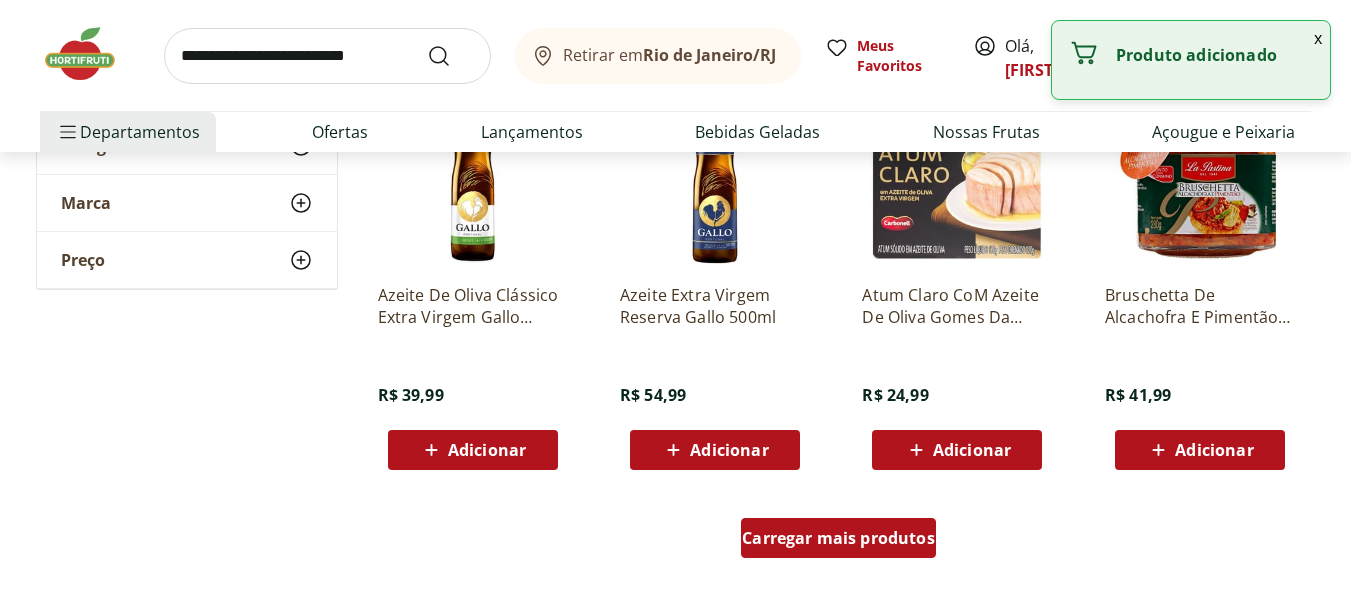 click on "Carregar mais produtos" at bounding box center (838, 538) 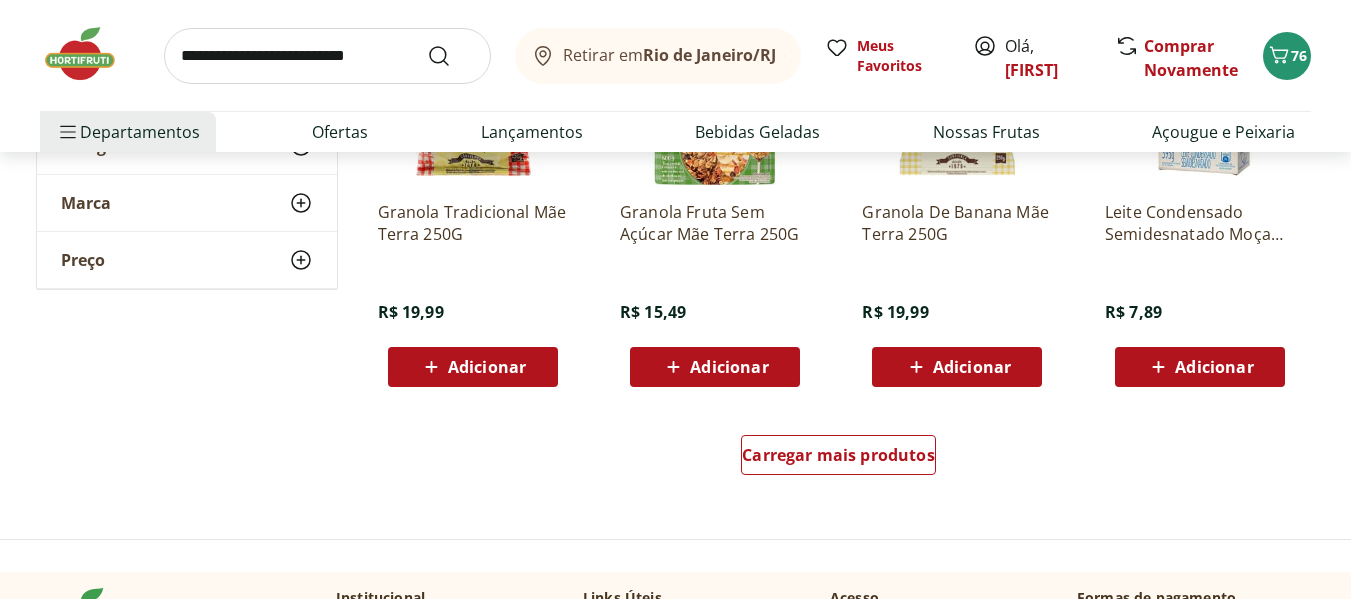scroll, scrollTop: 18300, scrollLeft: 0, axis: vertical 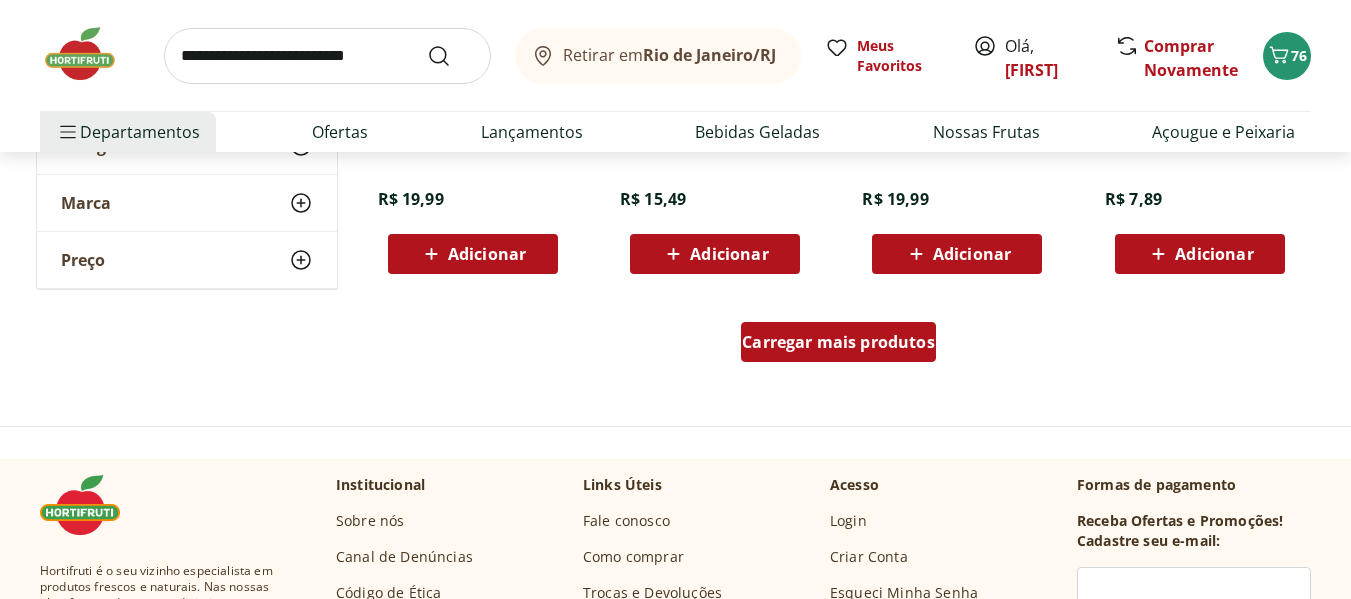 click on "Carregar mais produtos" at bounding box center [838, 342] 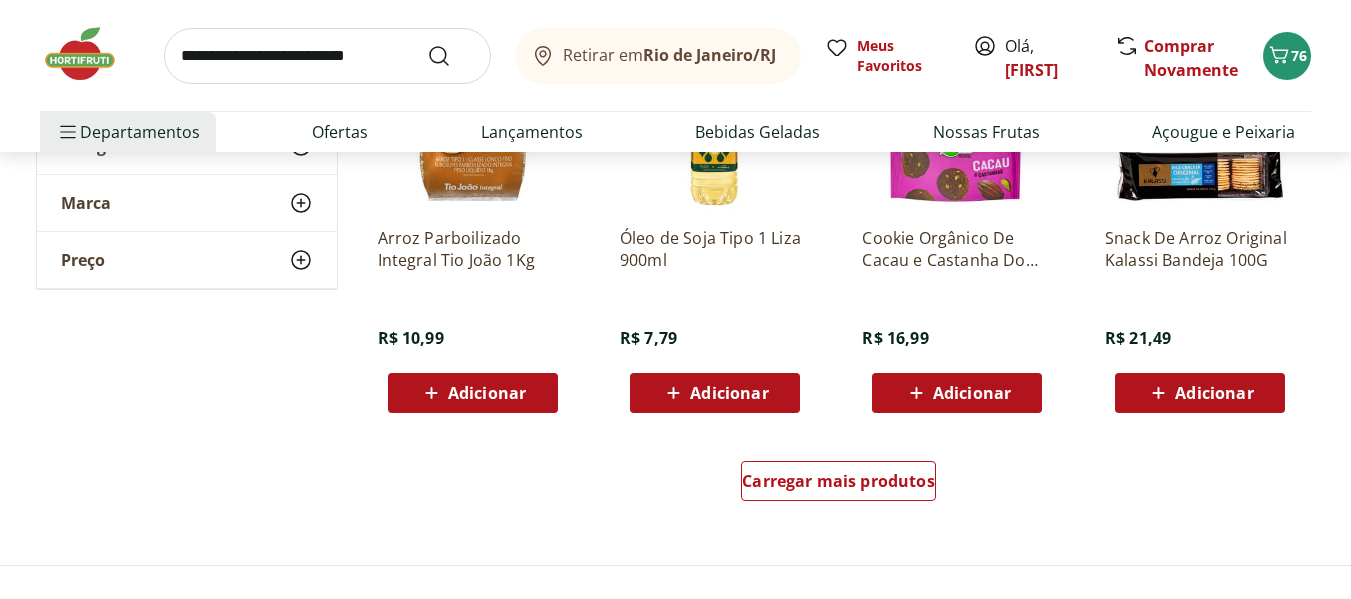 scroll, scrollTop: 19500, scrollLeft: 0, axis: vertical 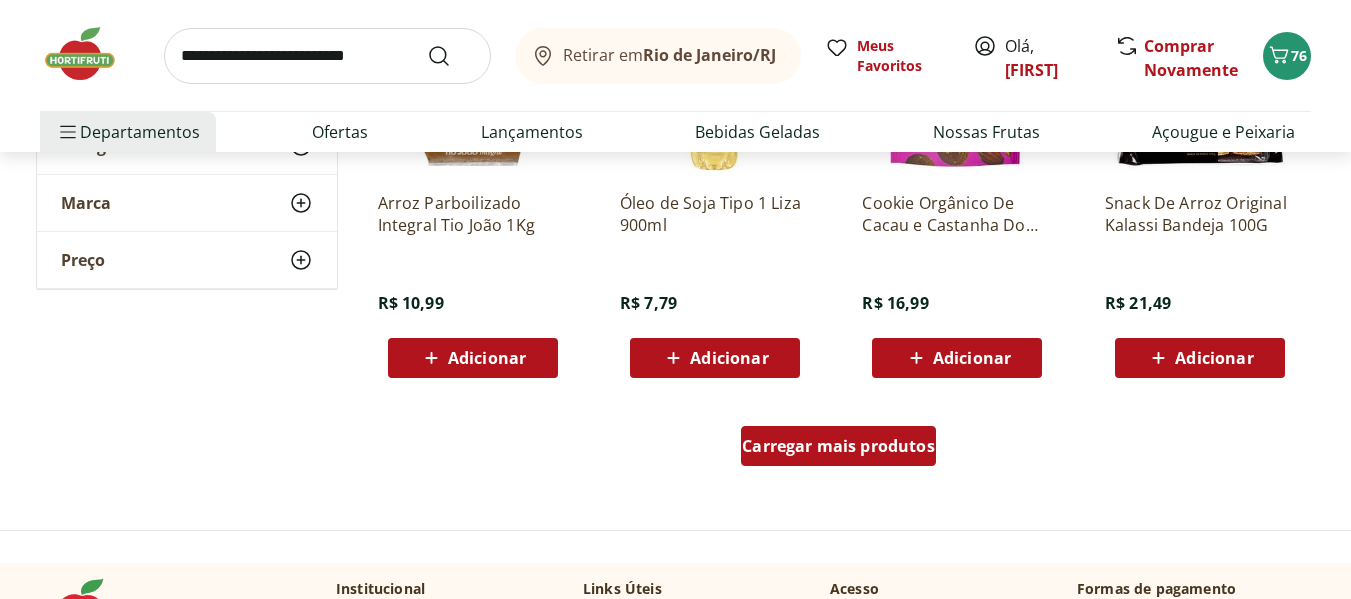 click on "Carregar mais produtos" at bounding box center [838, 446] 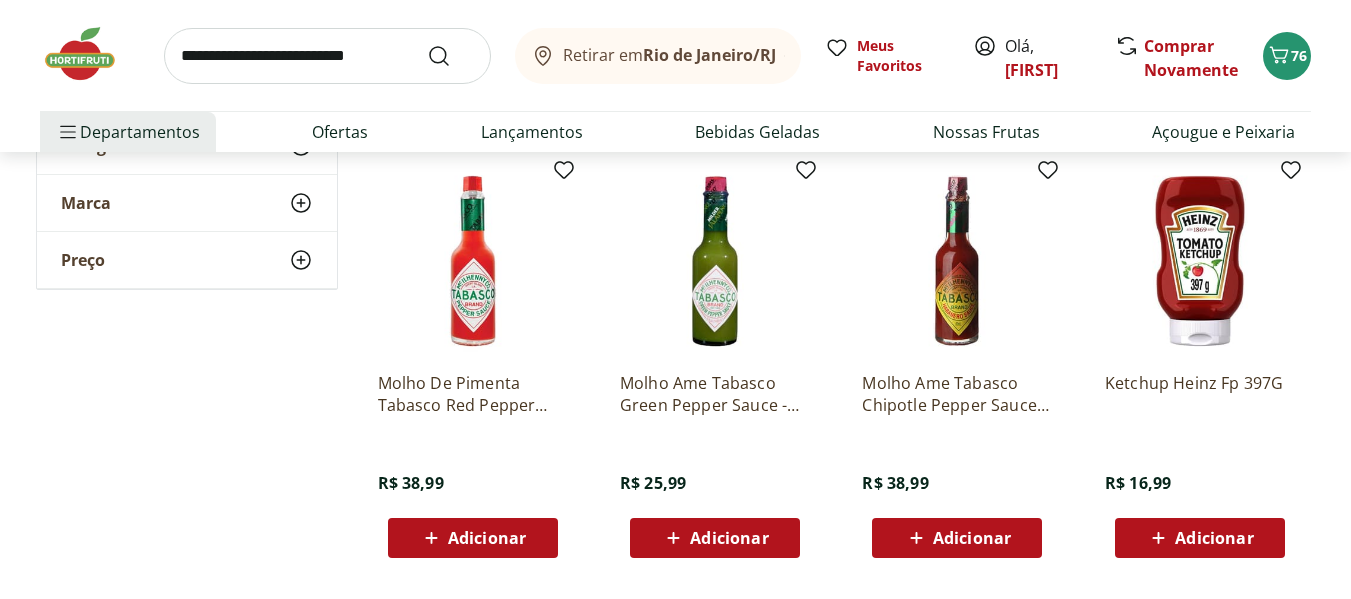 scroll, scrollTop: 20200, scrollLeft: 0, axis: vertical 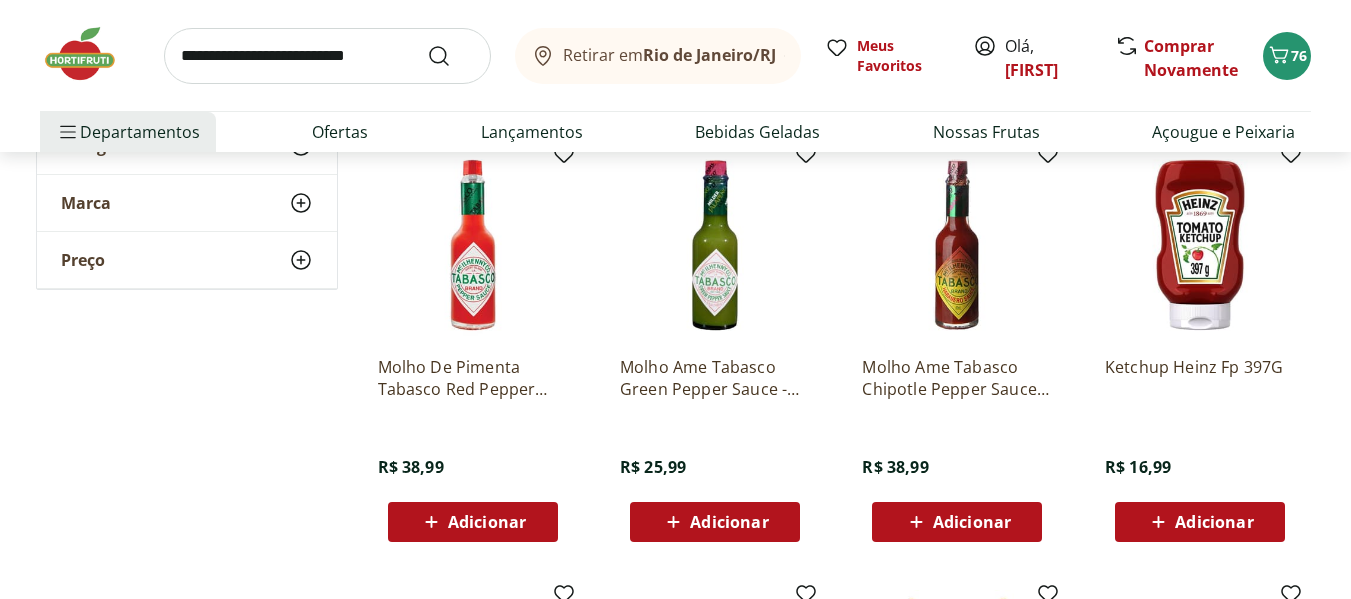 click on "Adicionar" at bounding box center (1200, 522) 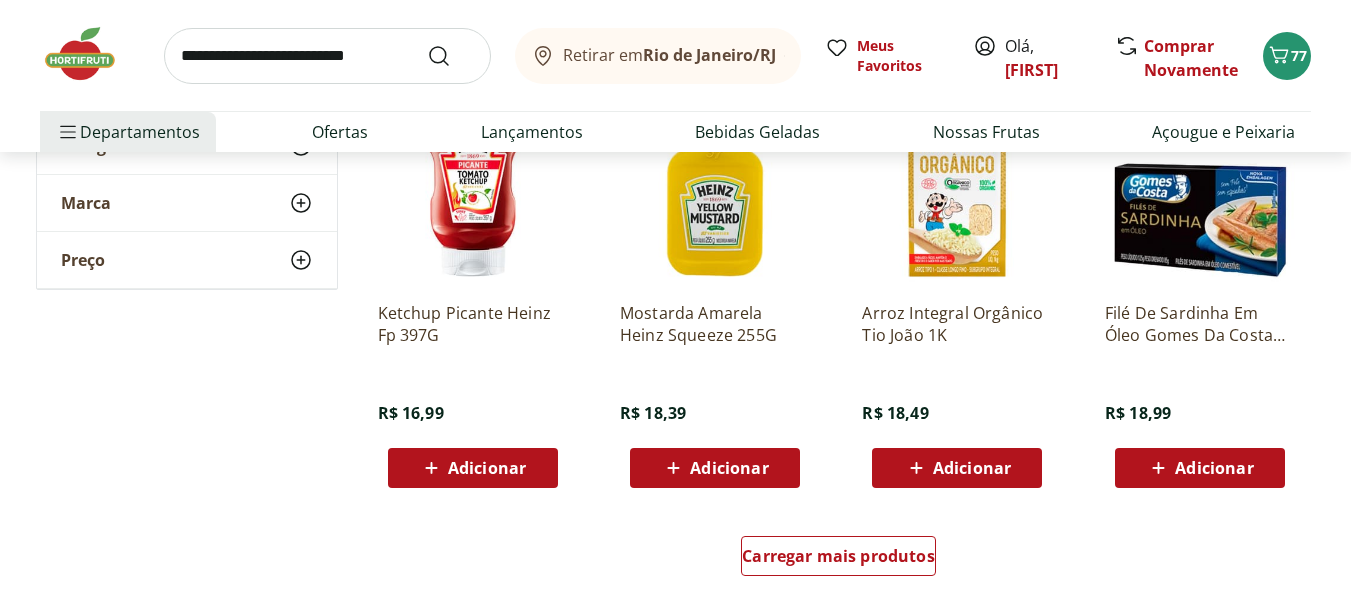 scroll, scrollTop: 20700, scrollLeft: 0, axis: vertical 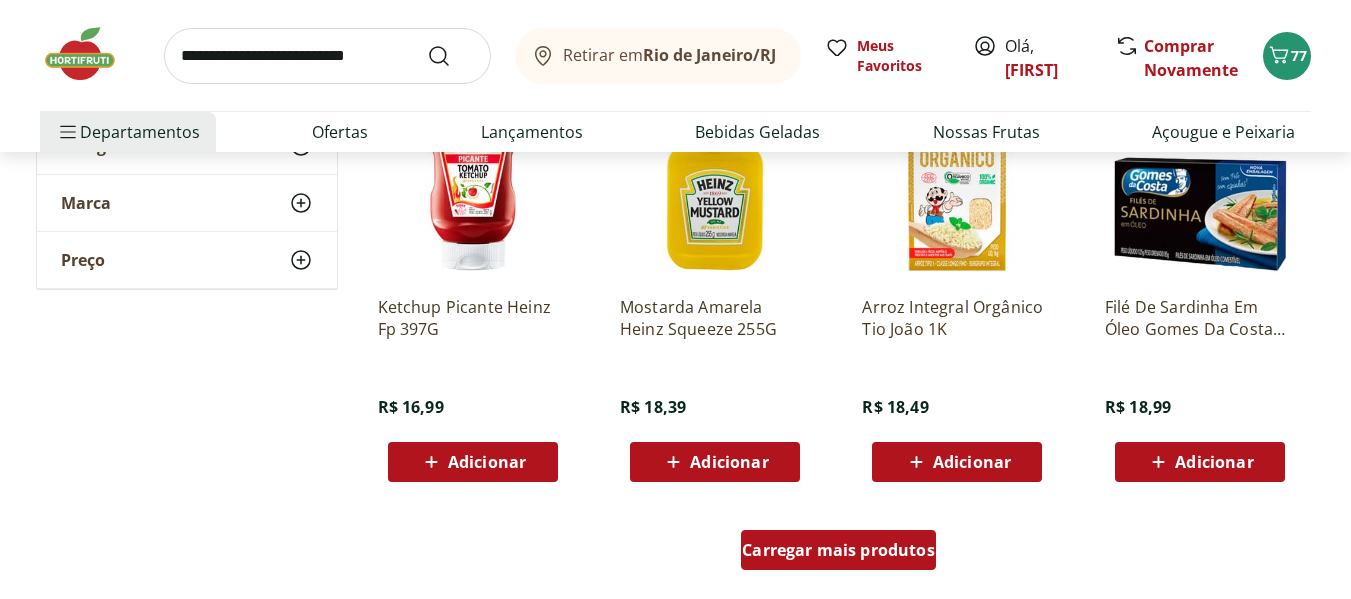 click on "Carregar mais produtos" at bounding box center [838, 550] 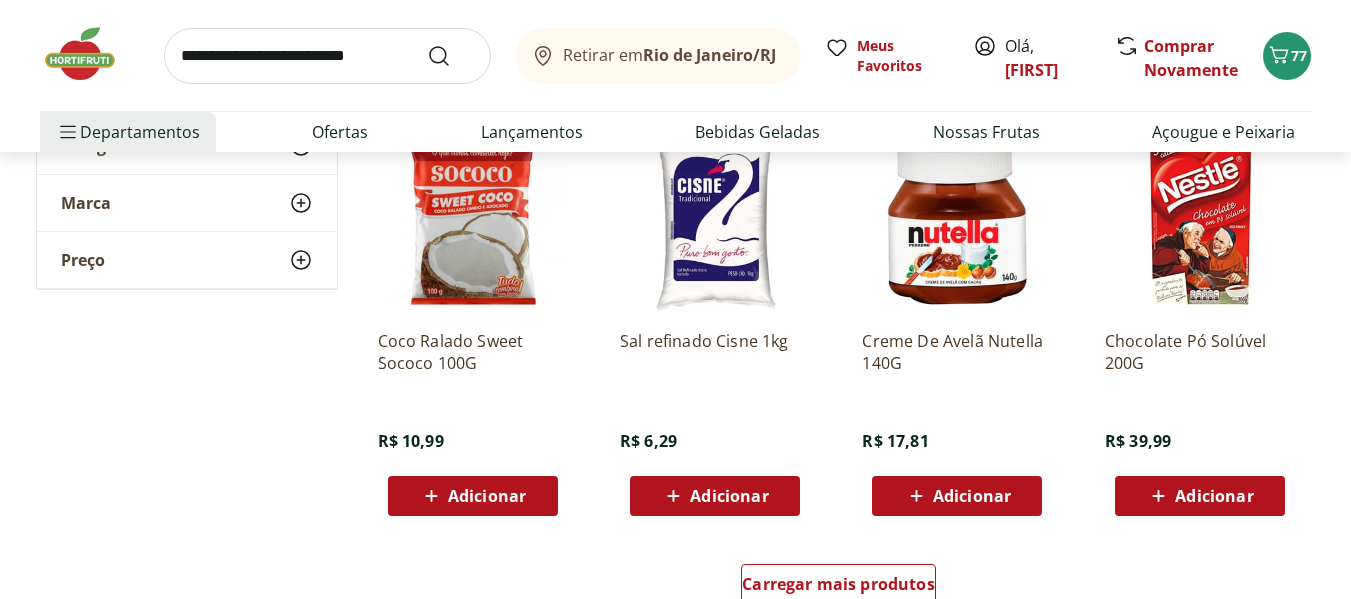 scroll, scrollTop: 22000, scrollLeft: 0, axis: vertical 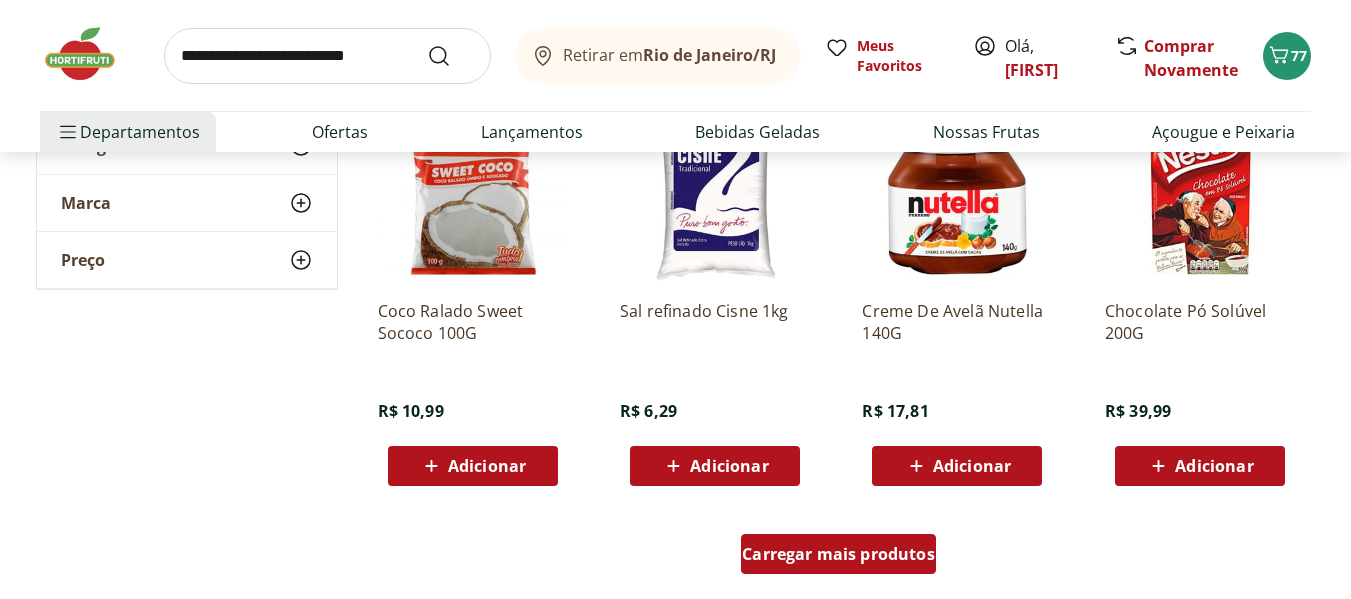 click on "Carregar mais produtos" at bounding box center [838, 554] 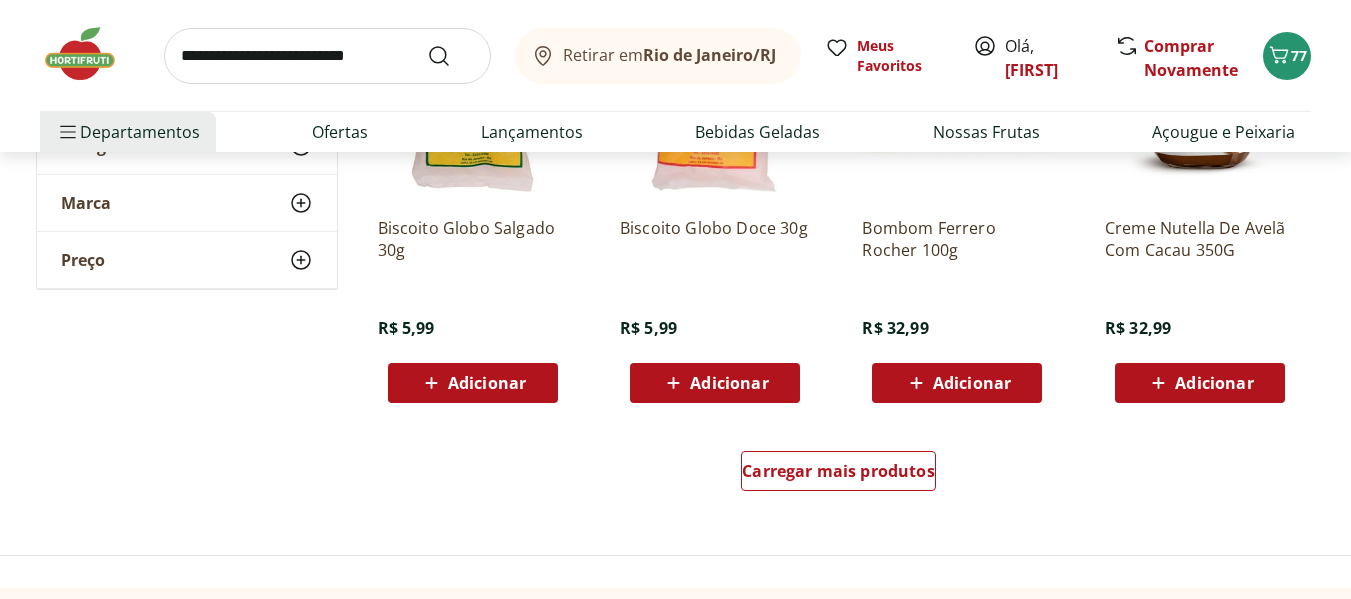 scroll, scrollTop: 23400, scrollLeft: 0, axis: vertical 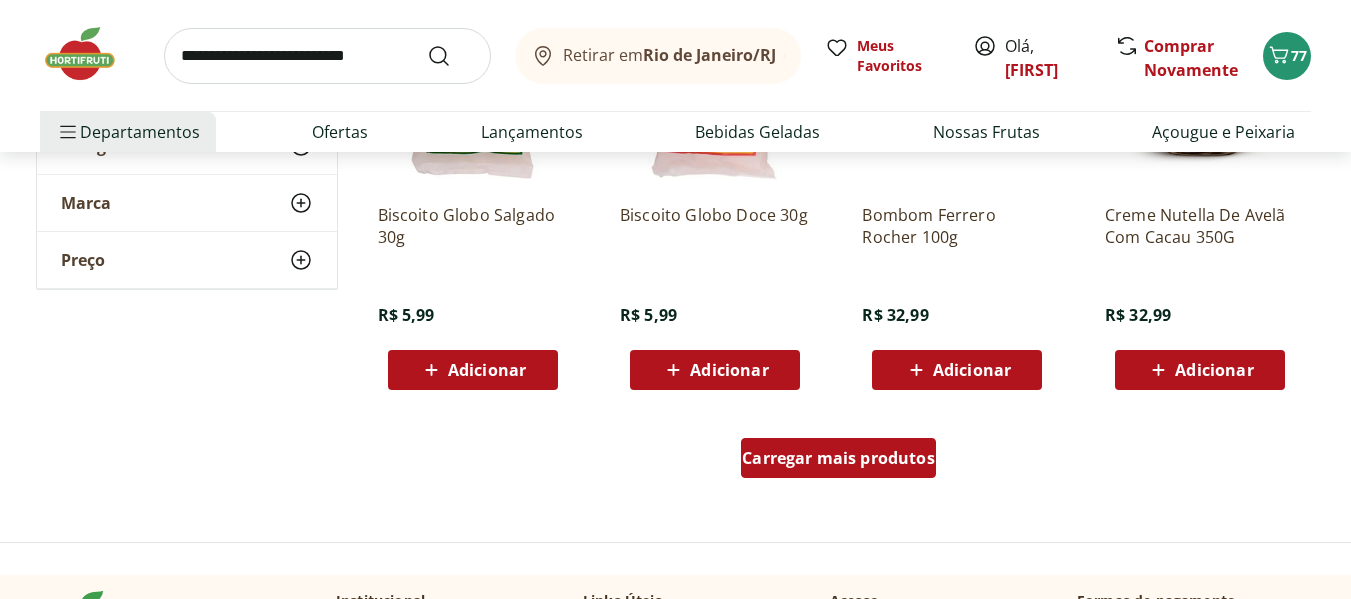 click on "Carregar mais produtos" at bounding box center (838, 458) 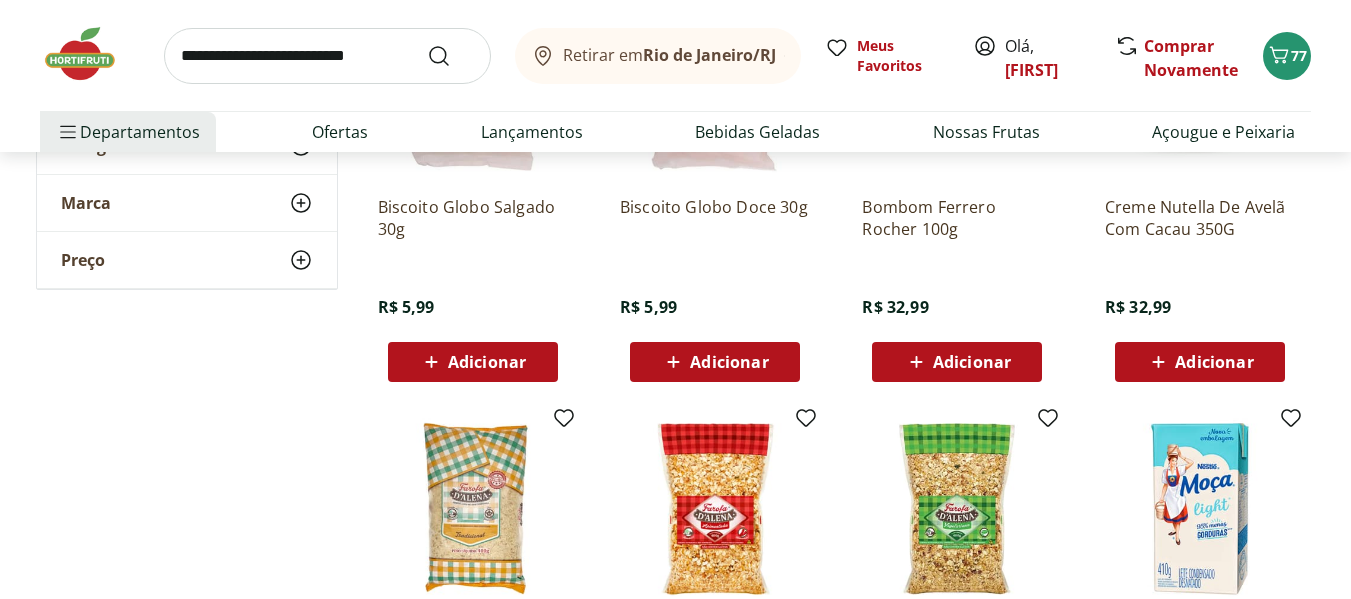 scroll, scrollTop: 23400, scrollLeft: 0, axis: vertical 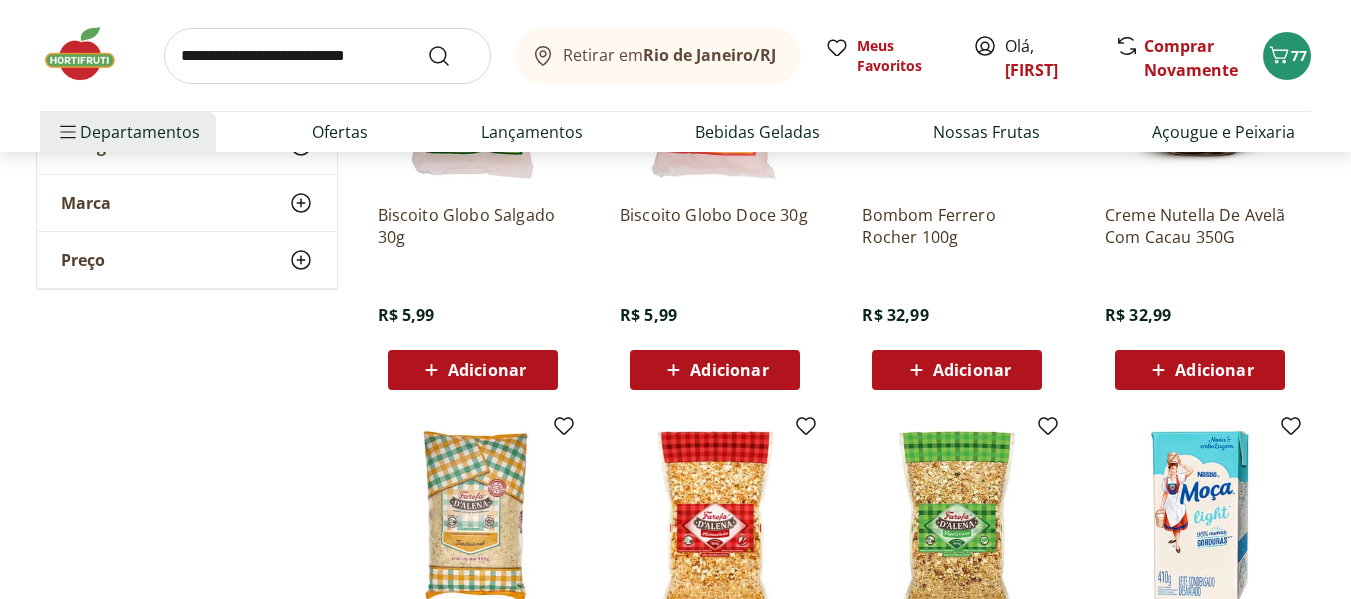 click on "Adicionar" at bounding box center [487, 370] 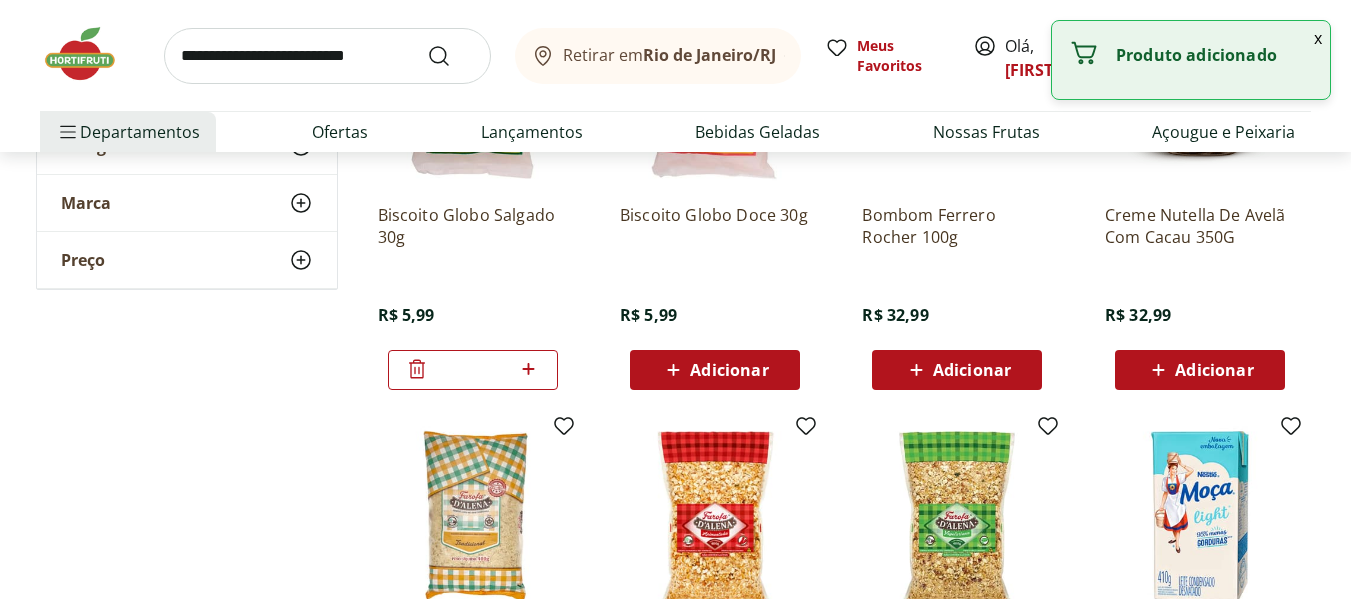 click 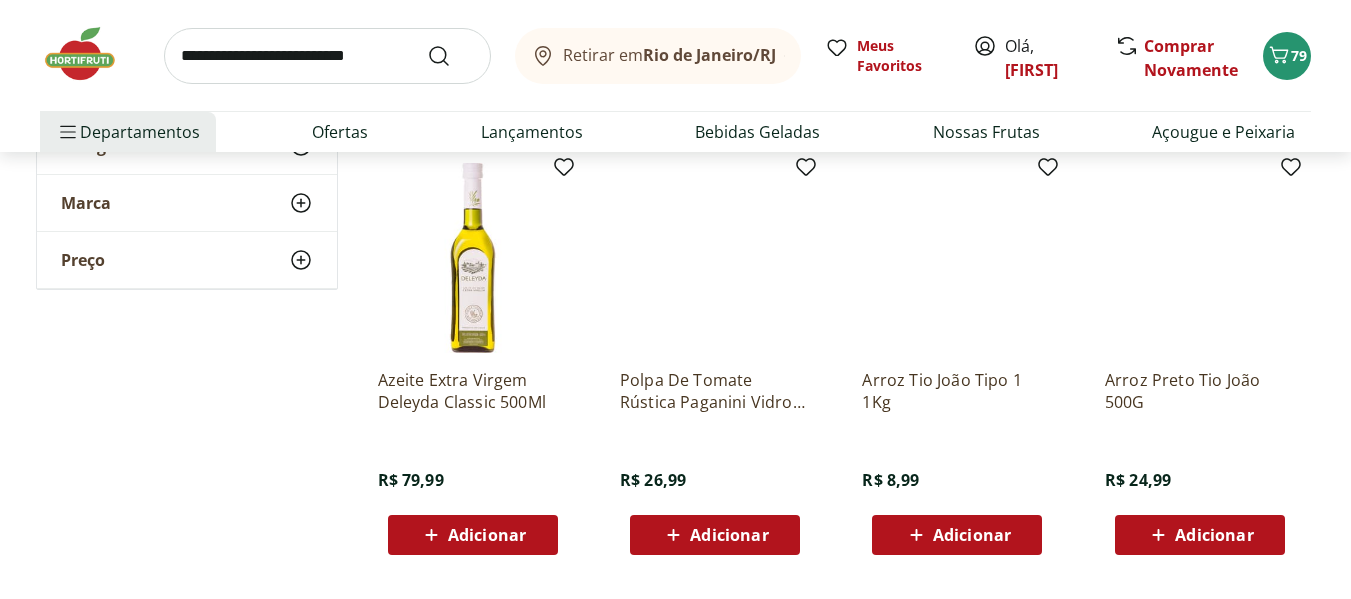 scroll, scrollTop: 24600, scrollLeft: 0, axis: vertical 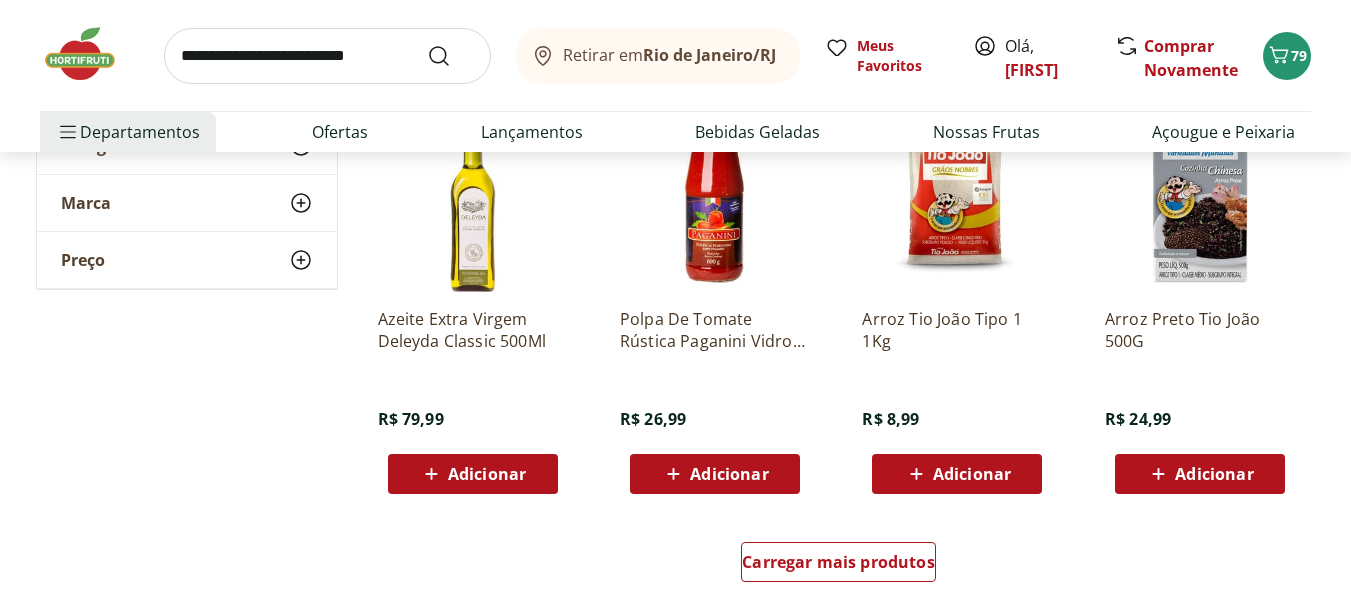click on "Adicionar" at bounding box center [957, 474] 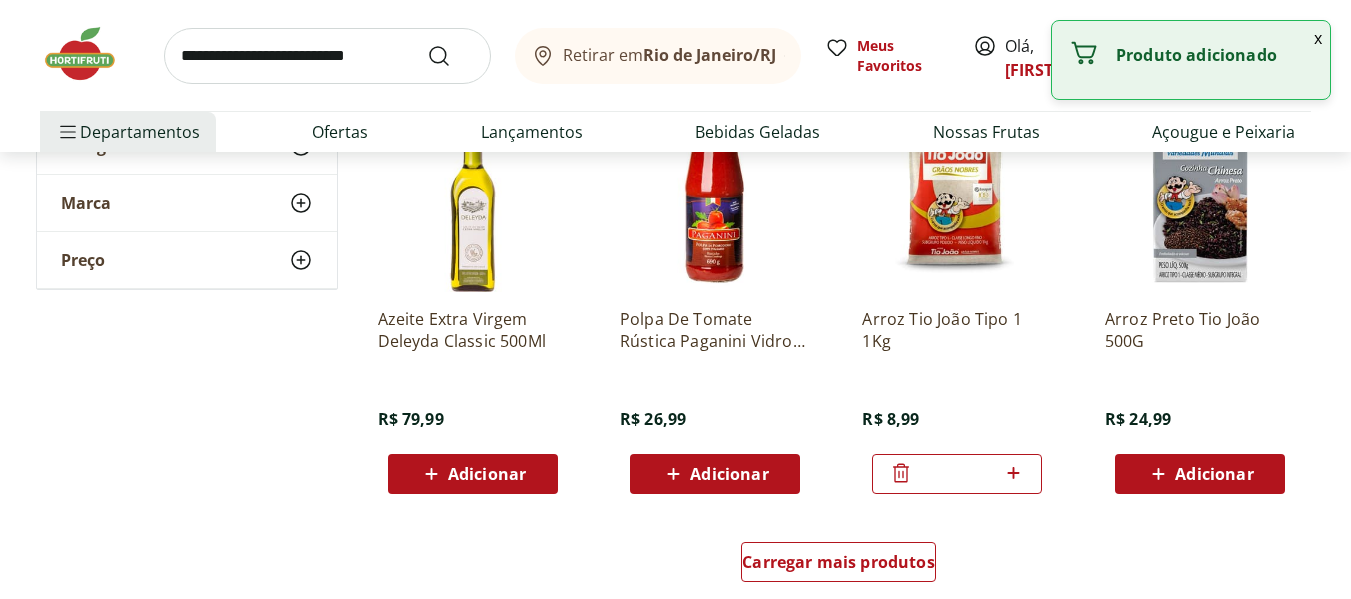 click 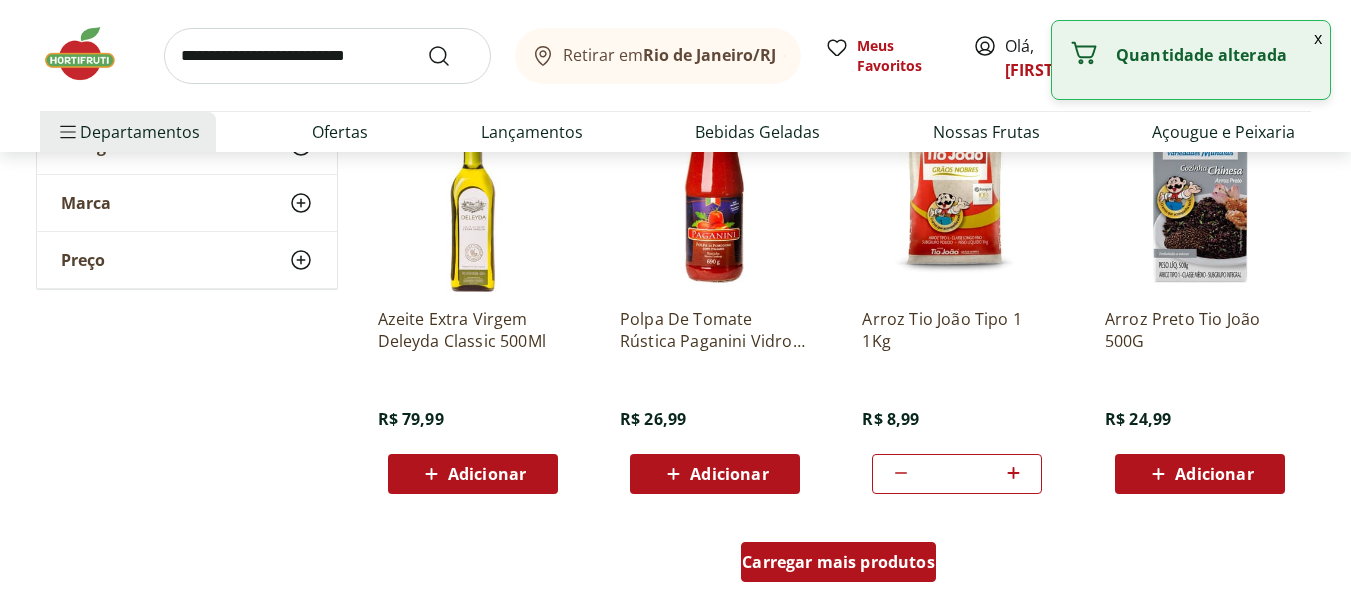 click on "Carregar mais produtos" at bounding box center [838, 562] 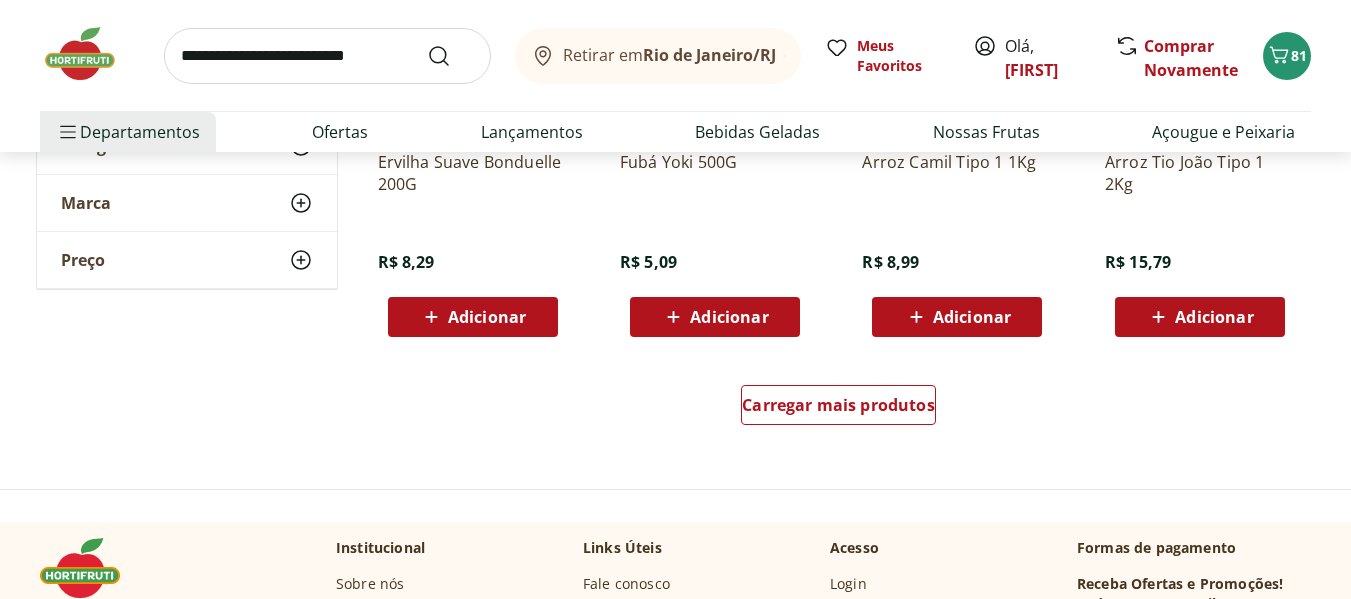 scroll, scrollTop: 26100, scrollLeft: 0, axis: vertical 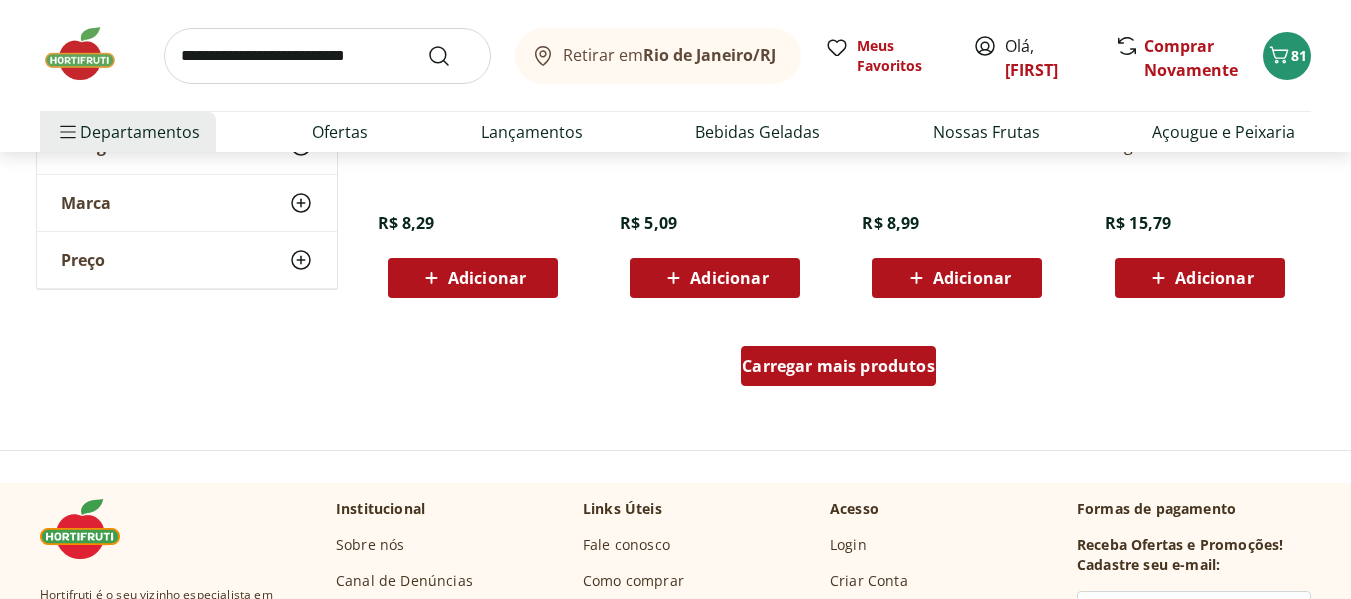 click on "Carregar mais produtos" at bounding box center (838, 366) 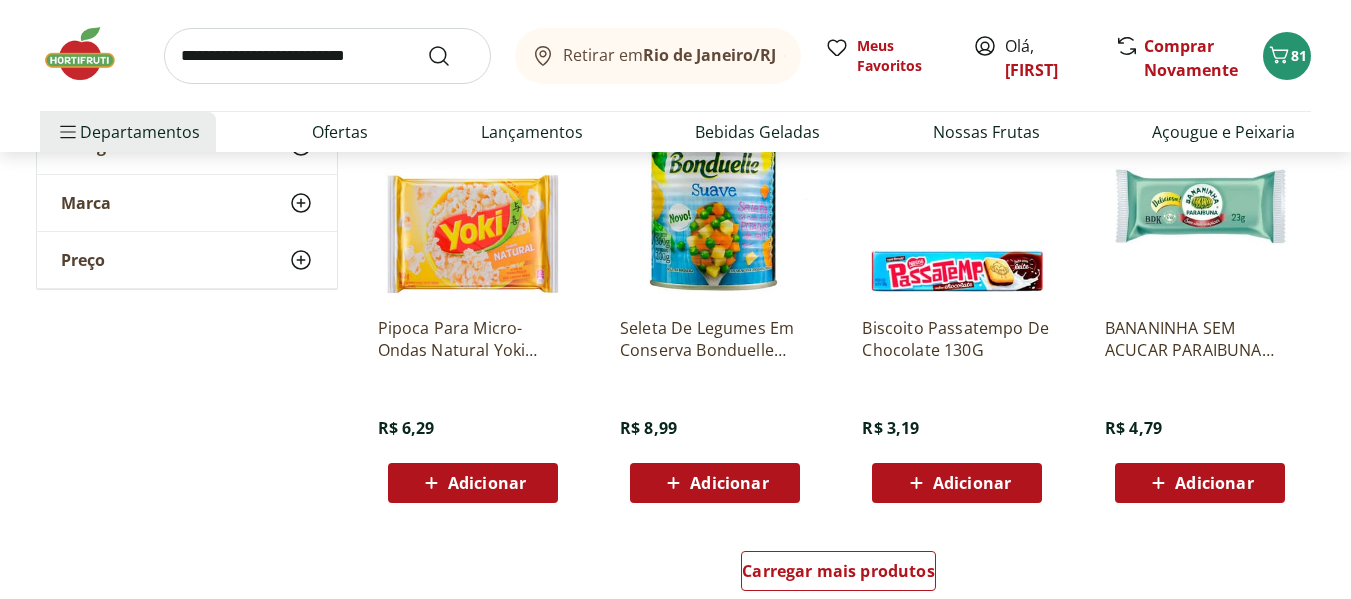scroll, scrollTop: 27200, scrollLeft: 0, axis: vertical 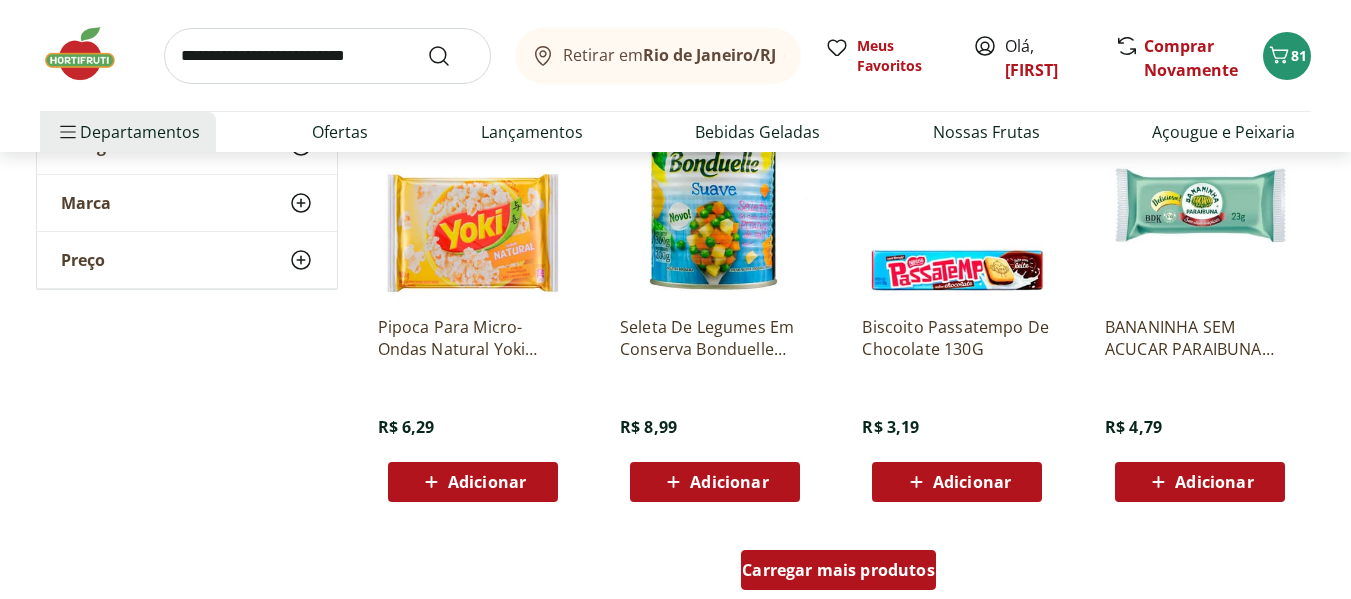 click on "Carregar mais produtos" at bounding box center (838, 570) 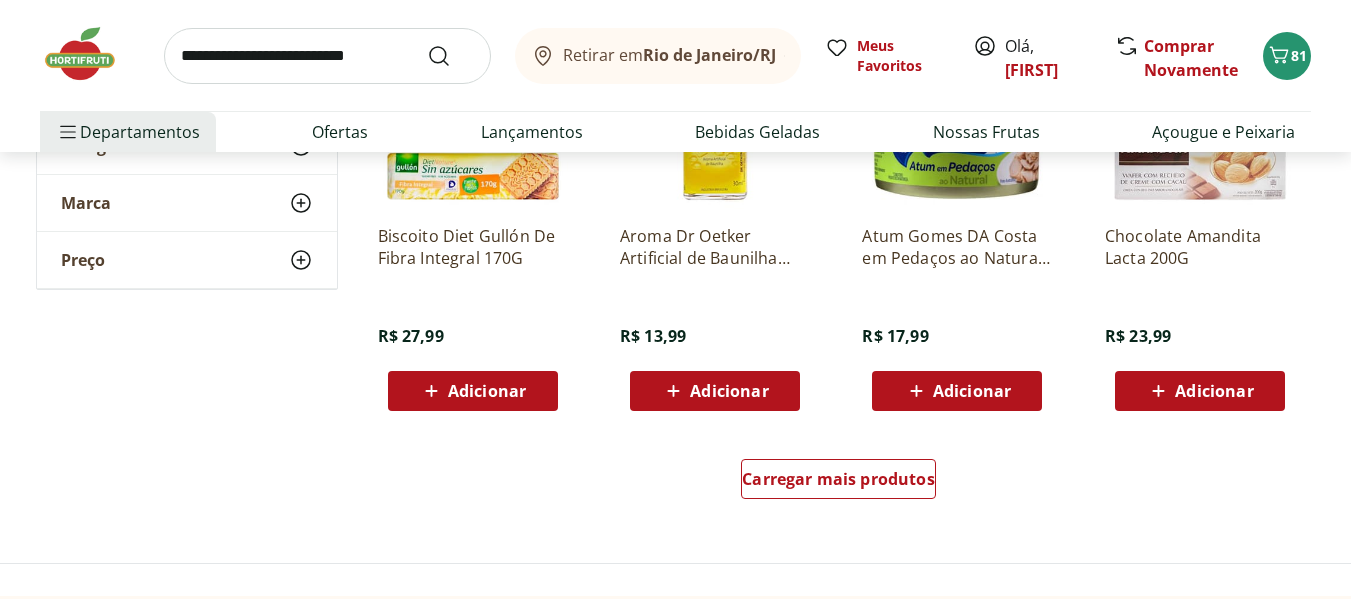 scroll, scrollTop: 28600, scrollLeft: 0, axis: vertical 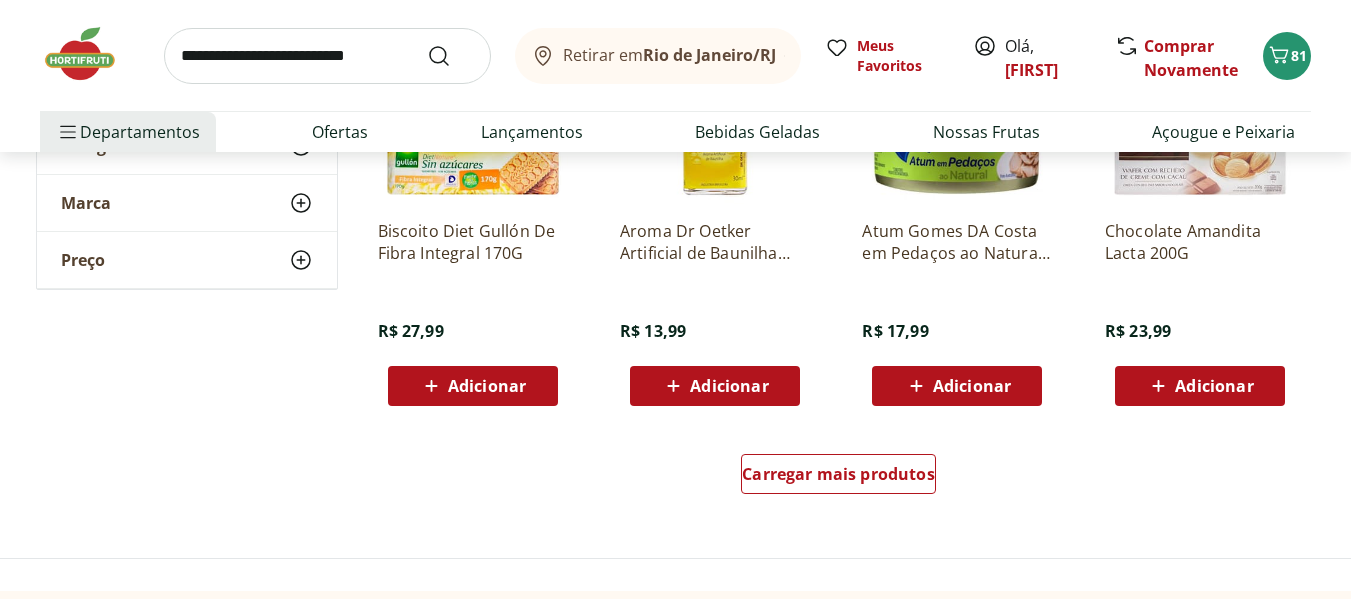 click on "Carregar mais produtos" at bounding box center (839, 478) 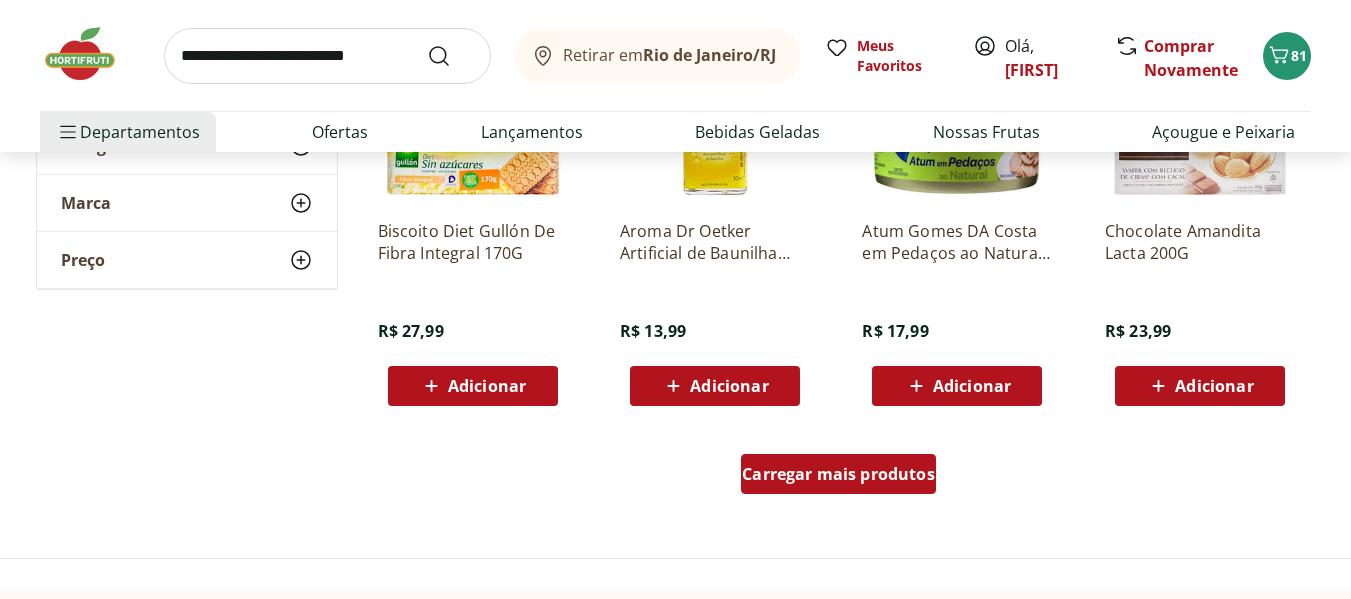 click on "Carregar mais produtos" at bounding box center [838, 474] 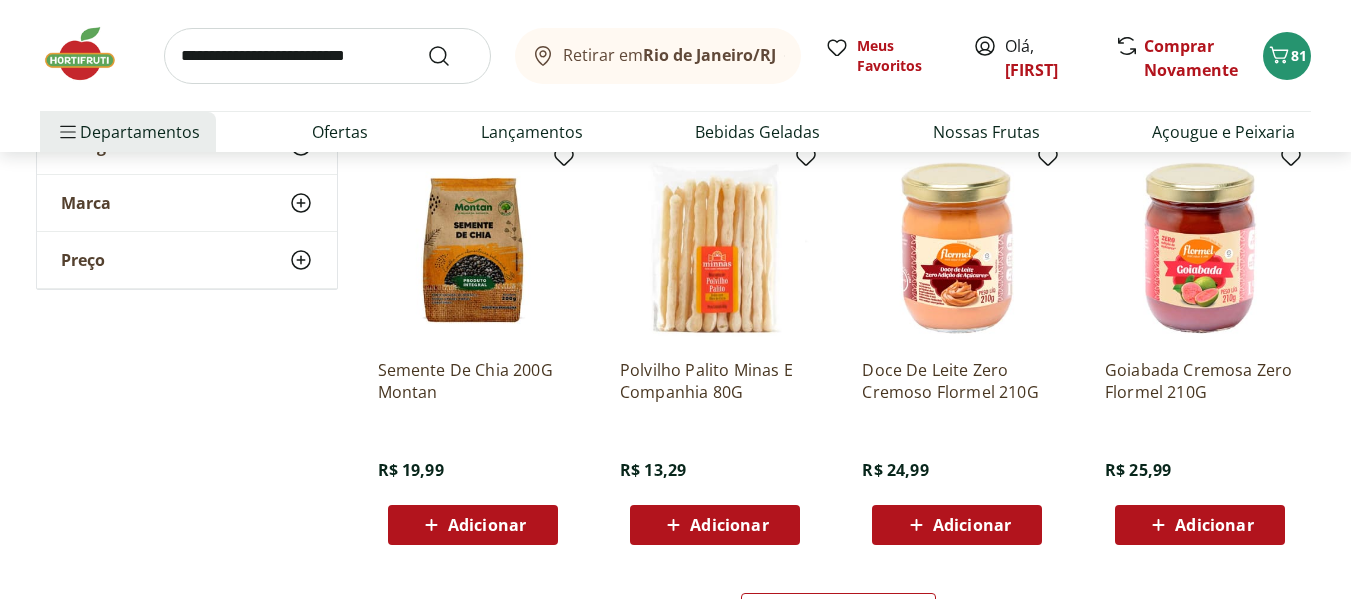 scroll, scrollTop: 29800, scrollLeft: 0, axis: vertical 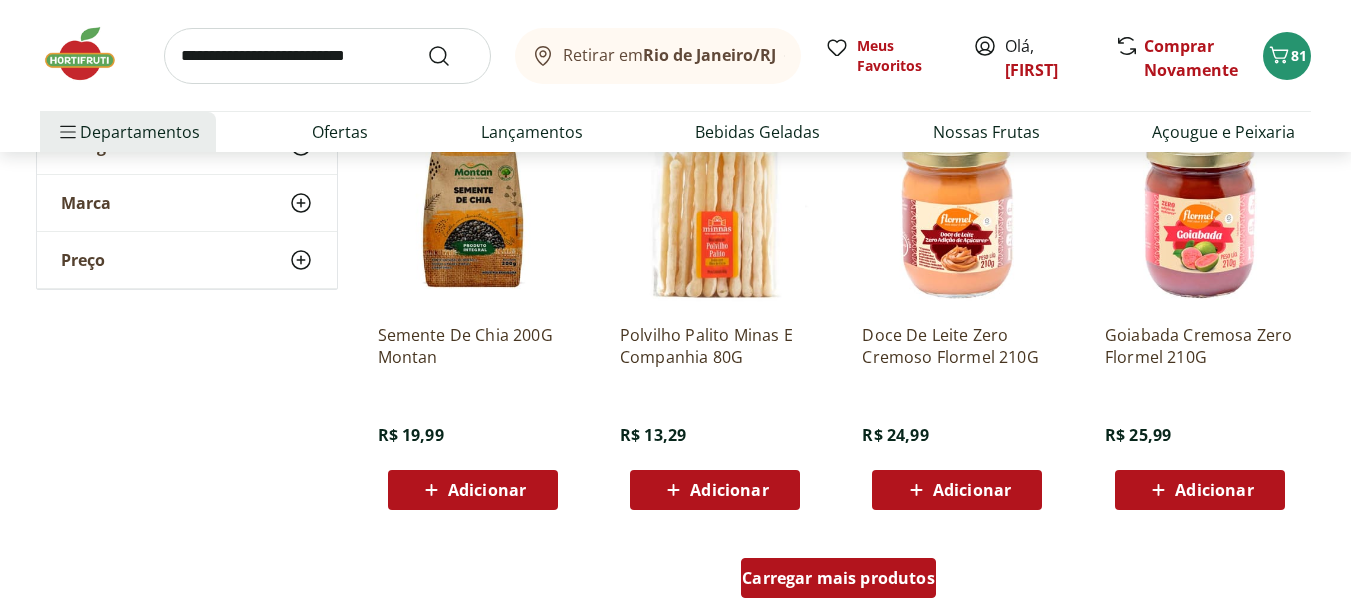 click on "Carregar mais produtos" at bounding box center [838, 578] 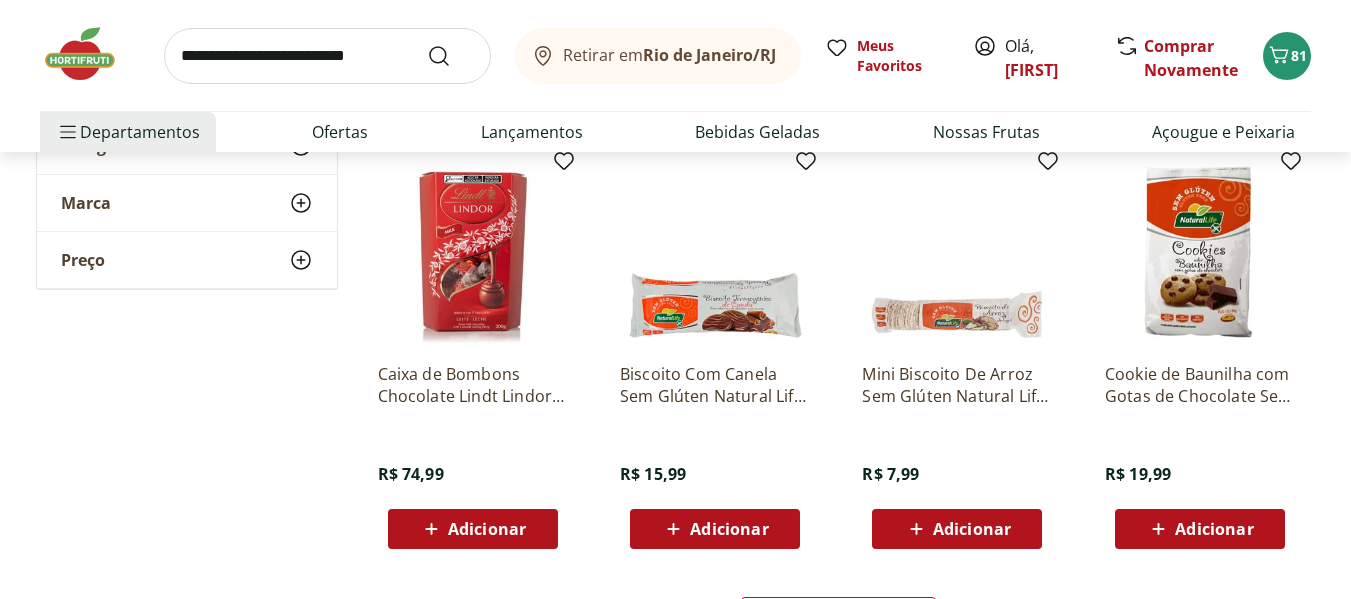 scroll, scrollTop: 31100, scrollLeft: 0, axis: vertical 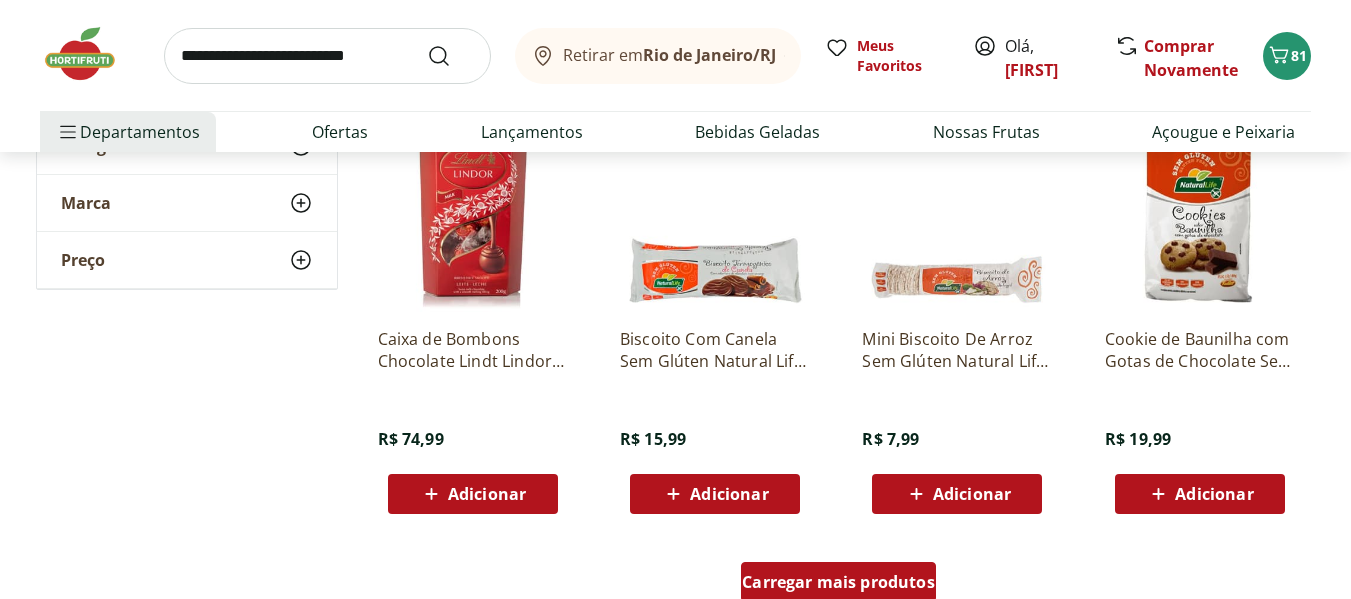 click on "Carregar mais produtos" at bounding box center (838, 582) 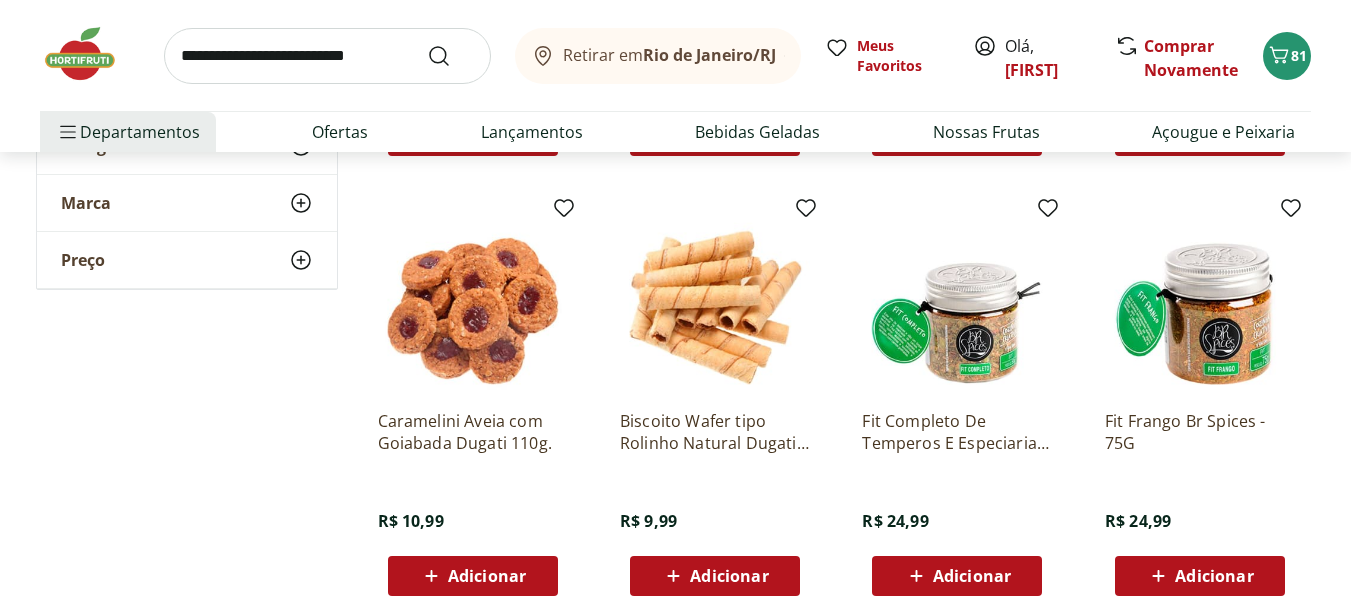 scroll, scrollTop: 31900, scrollLeft: 0, axis: vertical 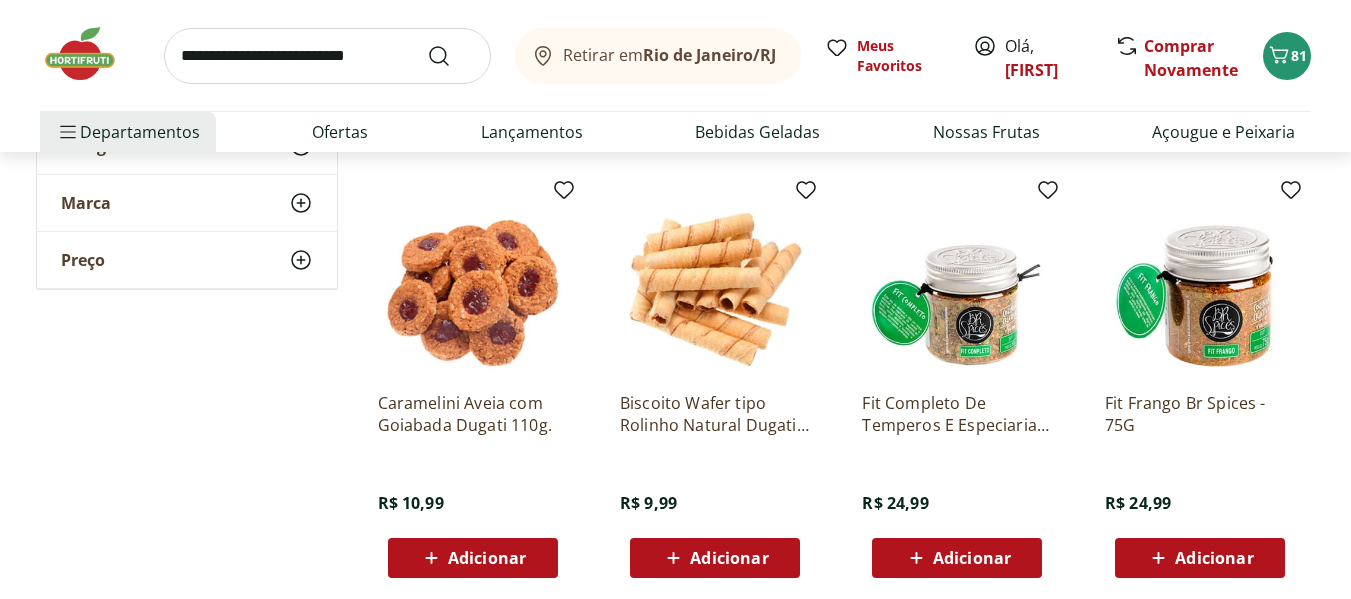 click on "**********" at bounding box center (676, -15236) 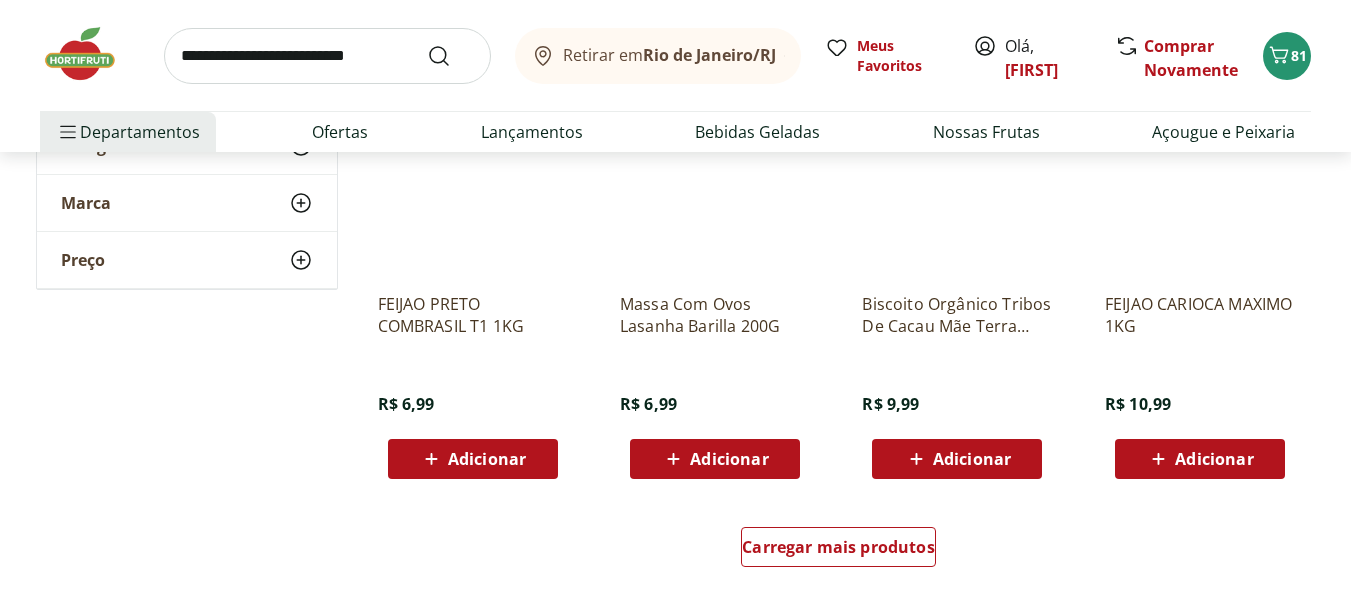 scroll, scrollTop: 32500, scrollLeft: 0, axis: vertical 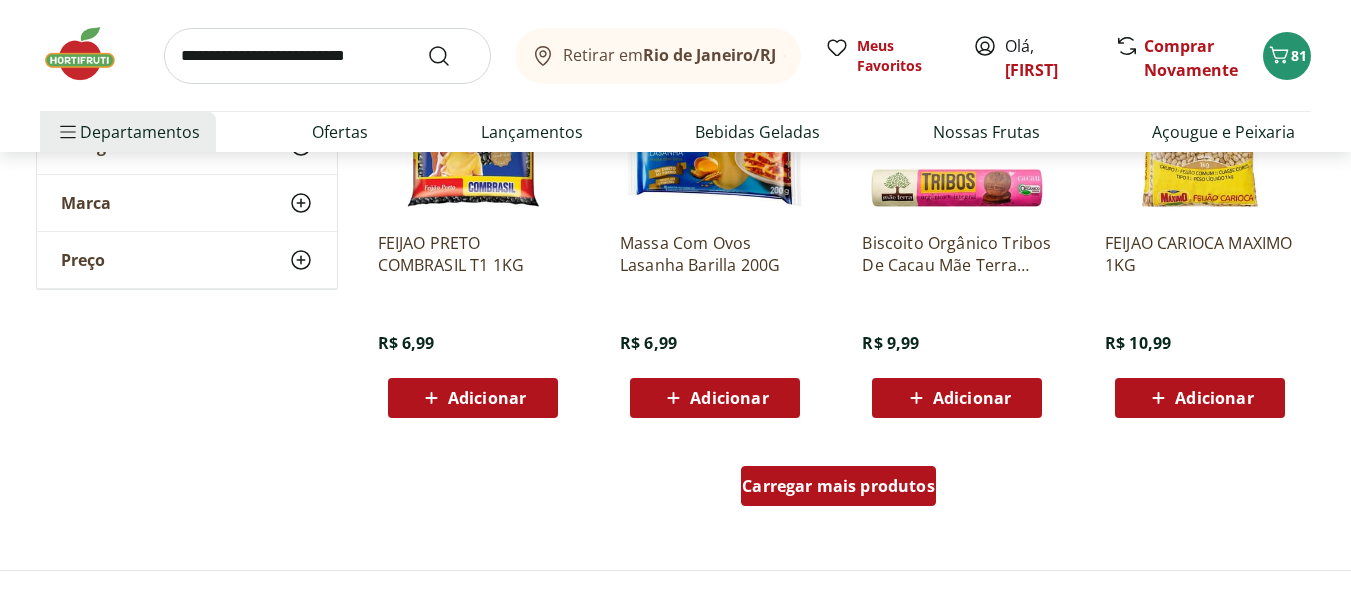 click on "Carregar mais produtos" at bounding box center [838, 486] 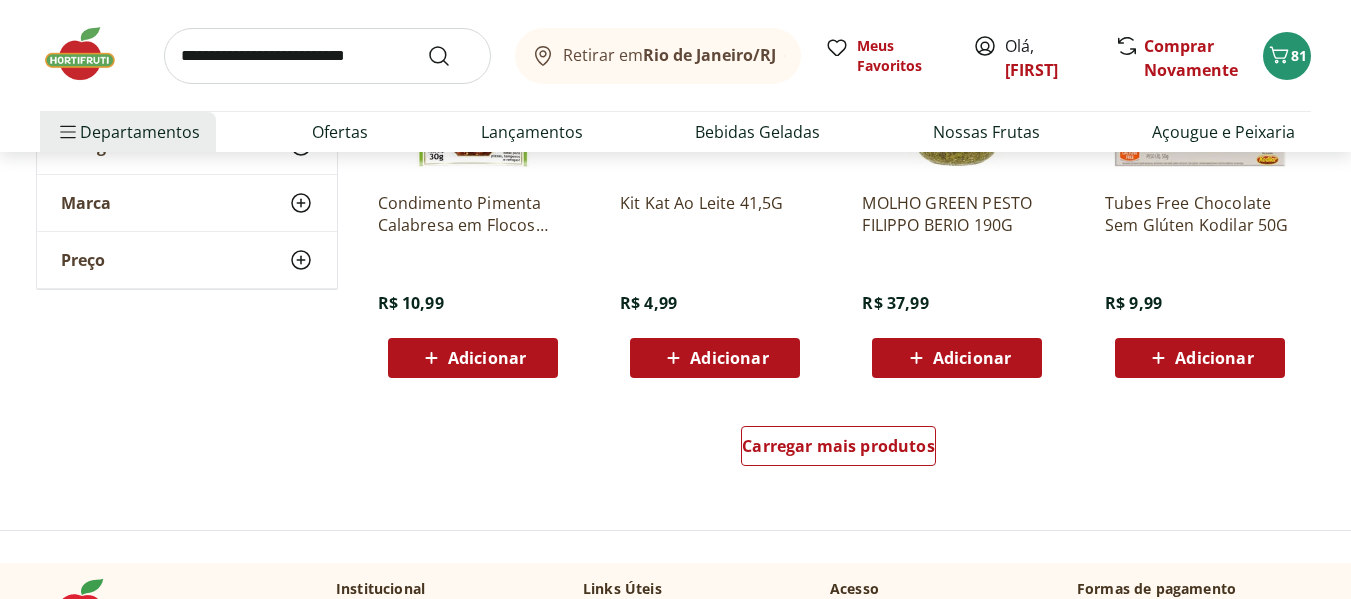 scroll, scrollTop: 33900, scrollLeft: 0, axis: vertical 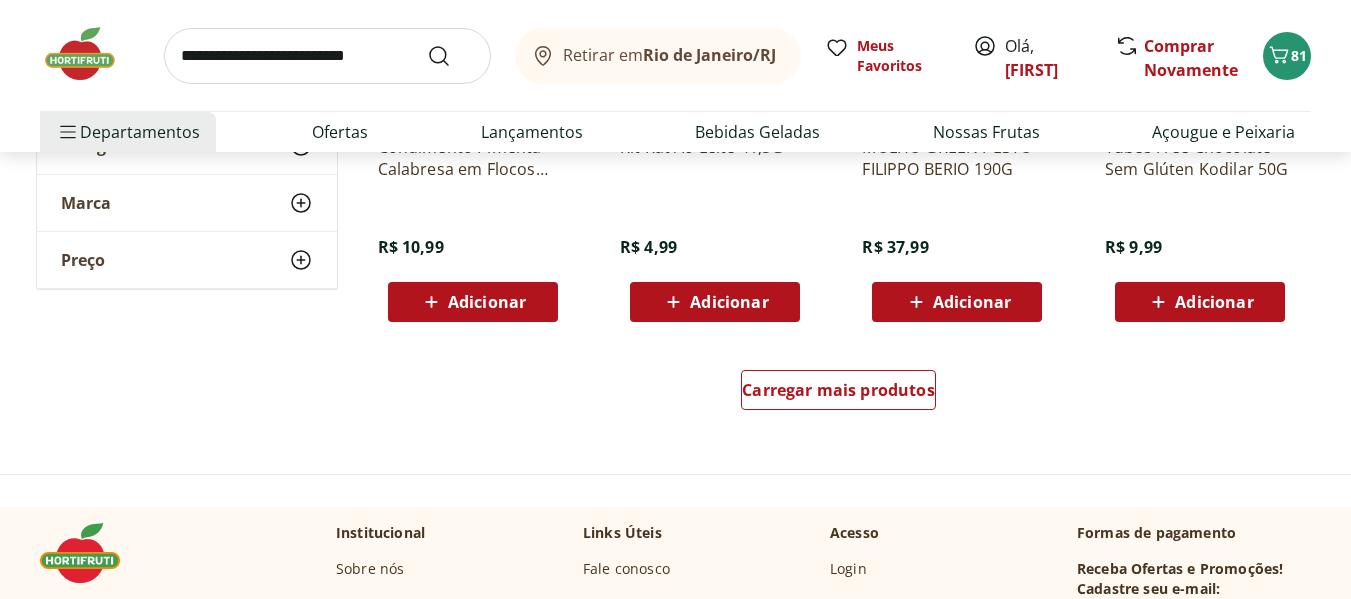 click on "Carregar mais produtos" at bounding box center (839, 394) 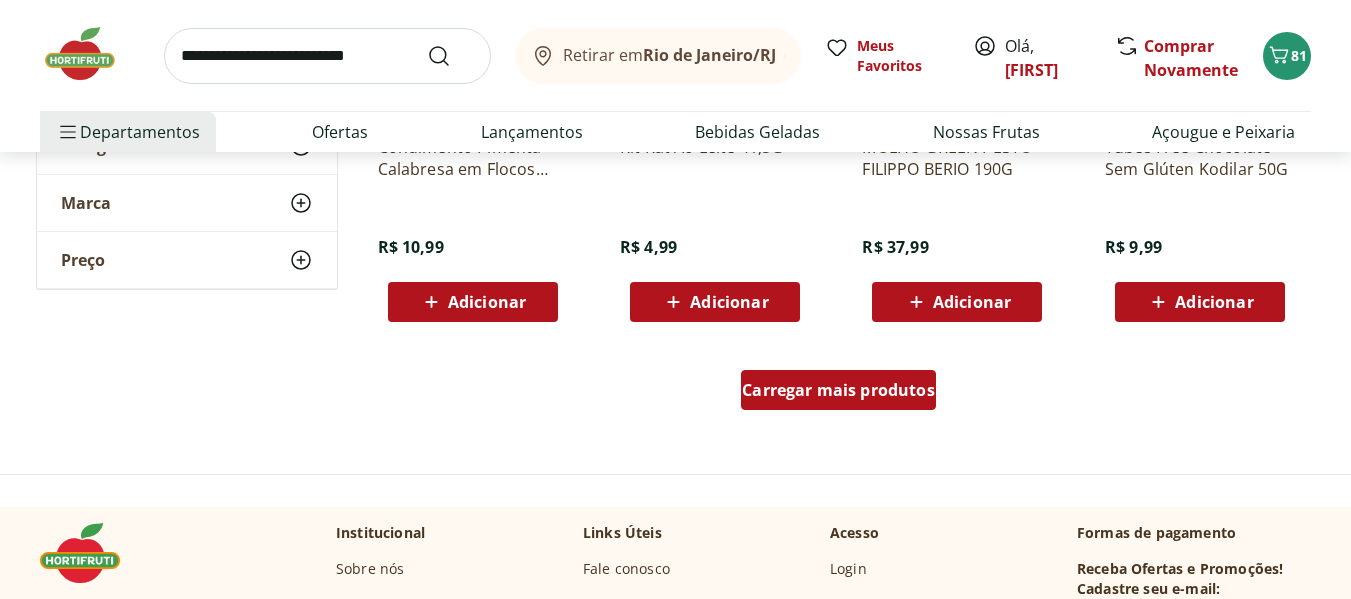 click on "Carregar mais produtos" at bounding box center (838, 390) 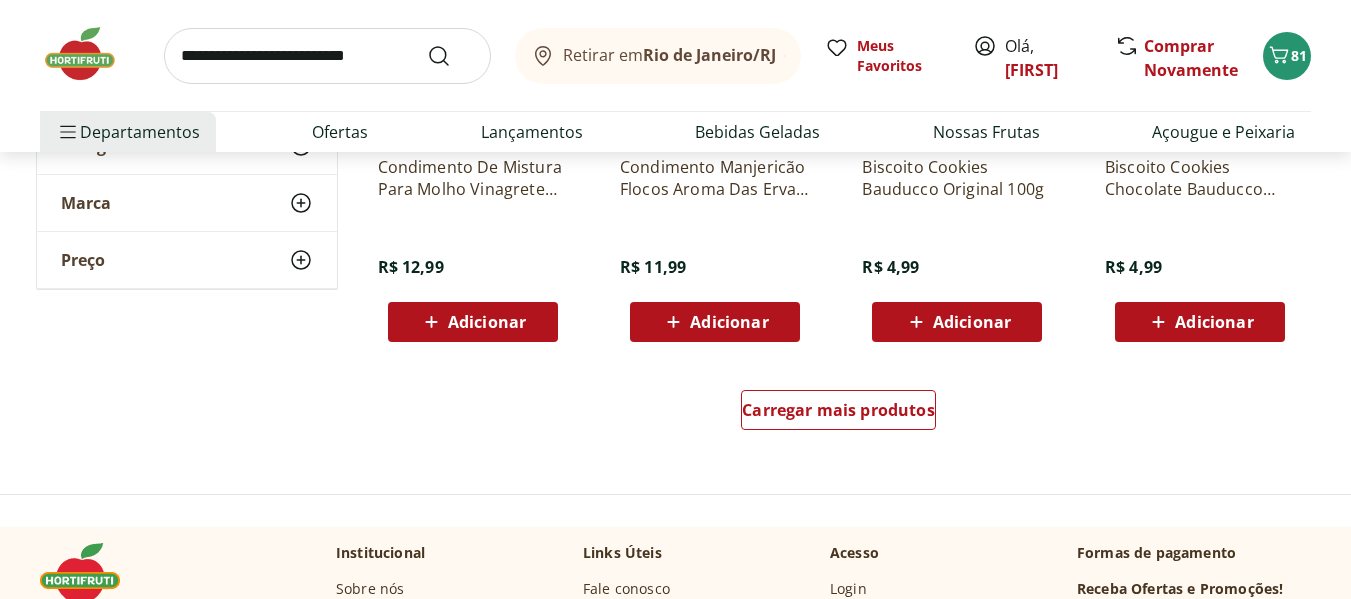 scroll, scrollTop: 35200, scrollLeft: 0, axis: vertical 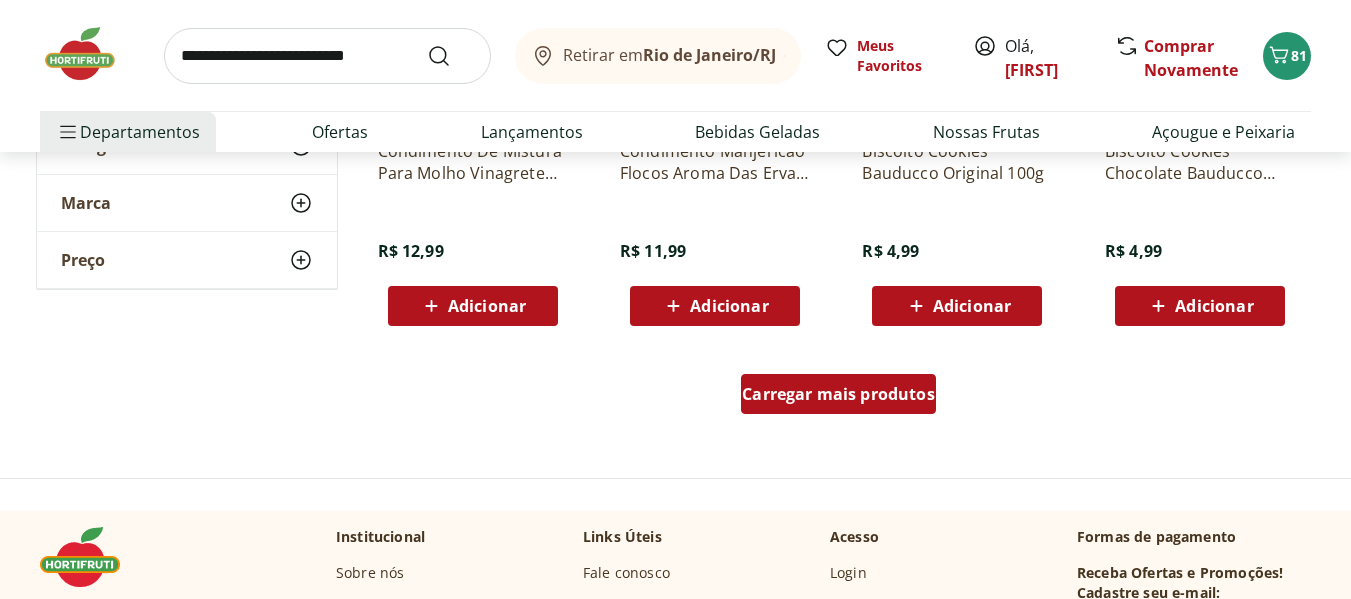 click on "Carregar mais produtos" at bounding box center (838, 394) 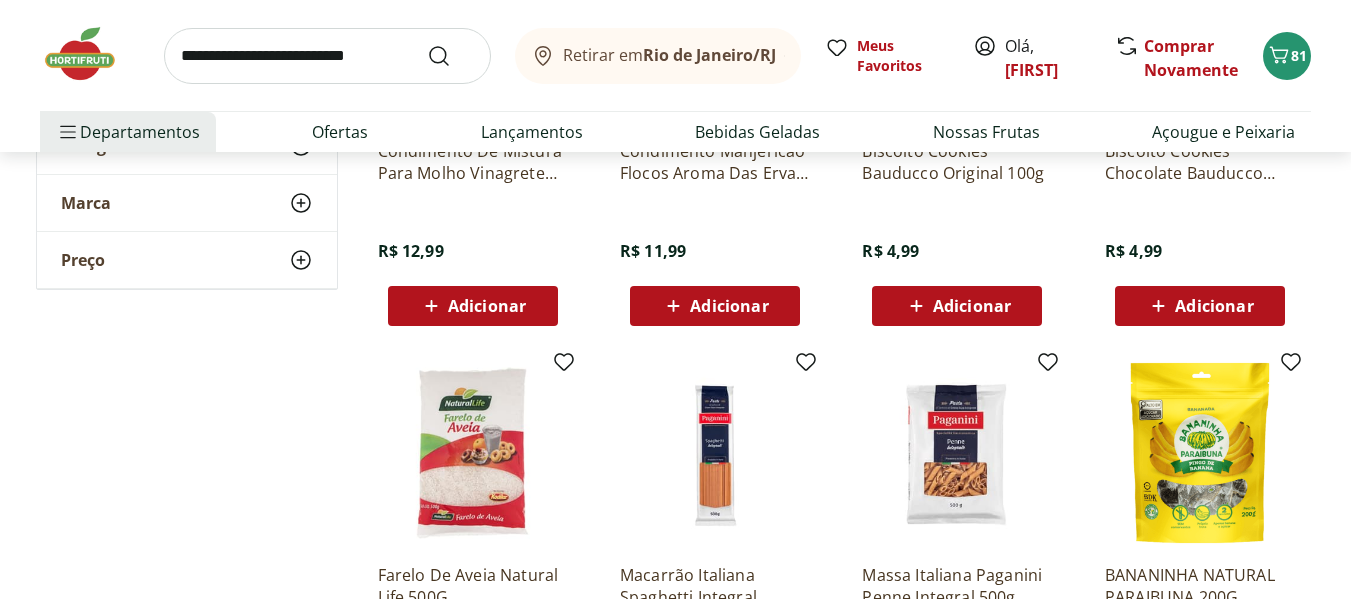 click on "Massa Italiana Paganini Penne Integral 500g R$ 17,99 Adicionar" at bounding box center [957, 554] 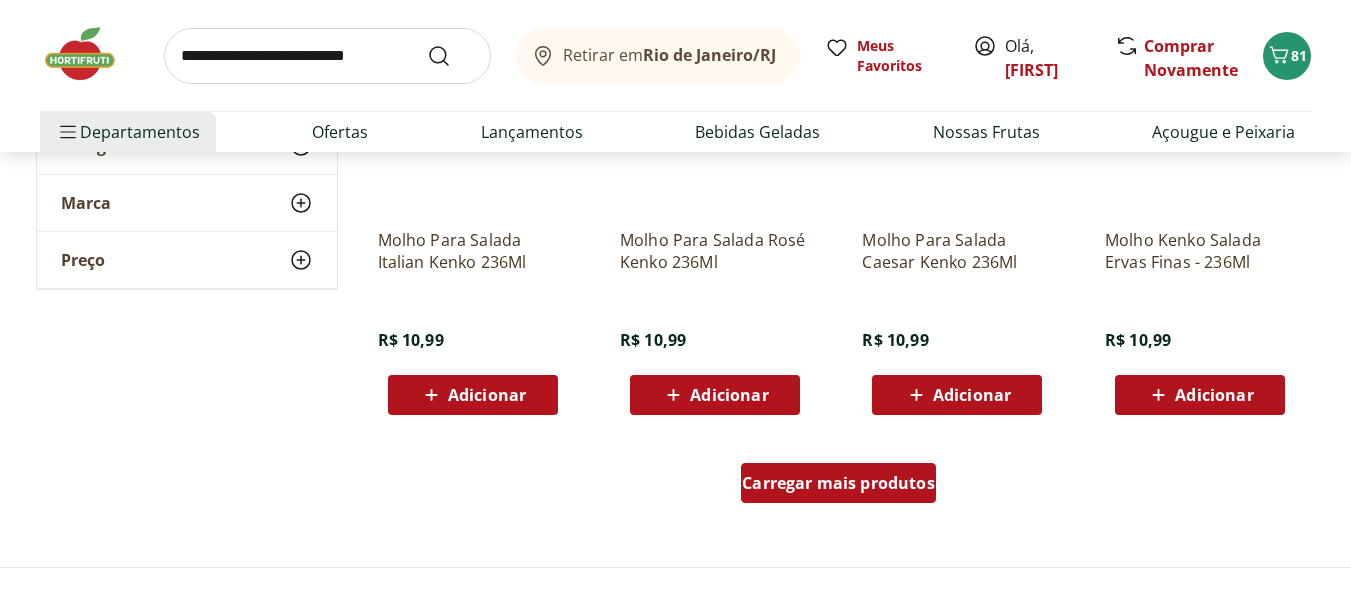 scroll, scrollTop: 36600, scrollLeft: 0, axis: vertical 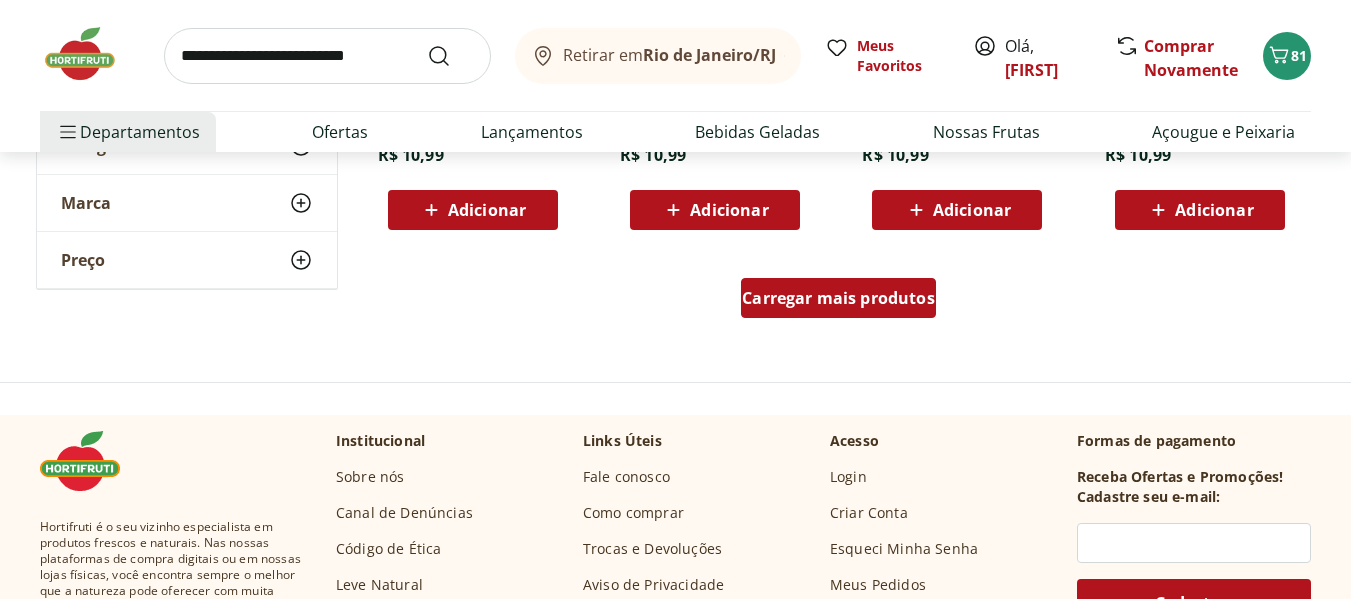 click on "Carregar mais produtos" at bounding box center [838, 298] 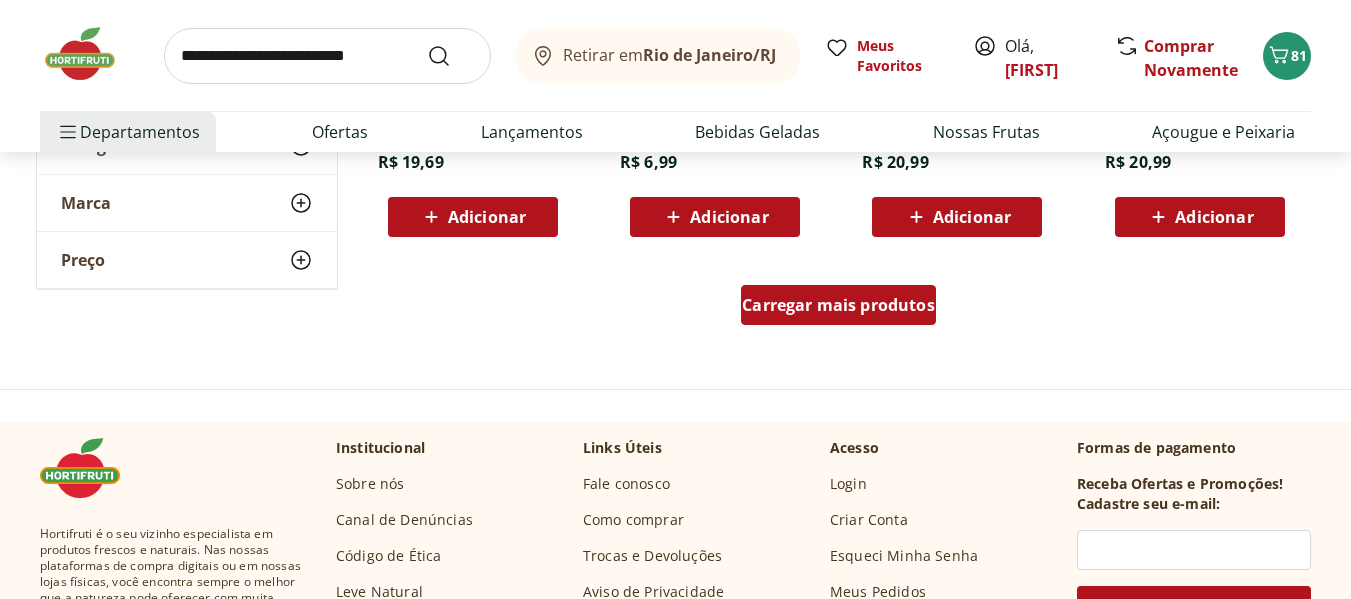 scroll, scrollTop: 37900, scrollLeft: 0, axis: vertical 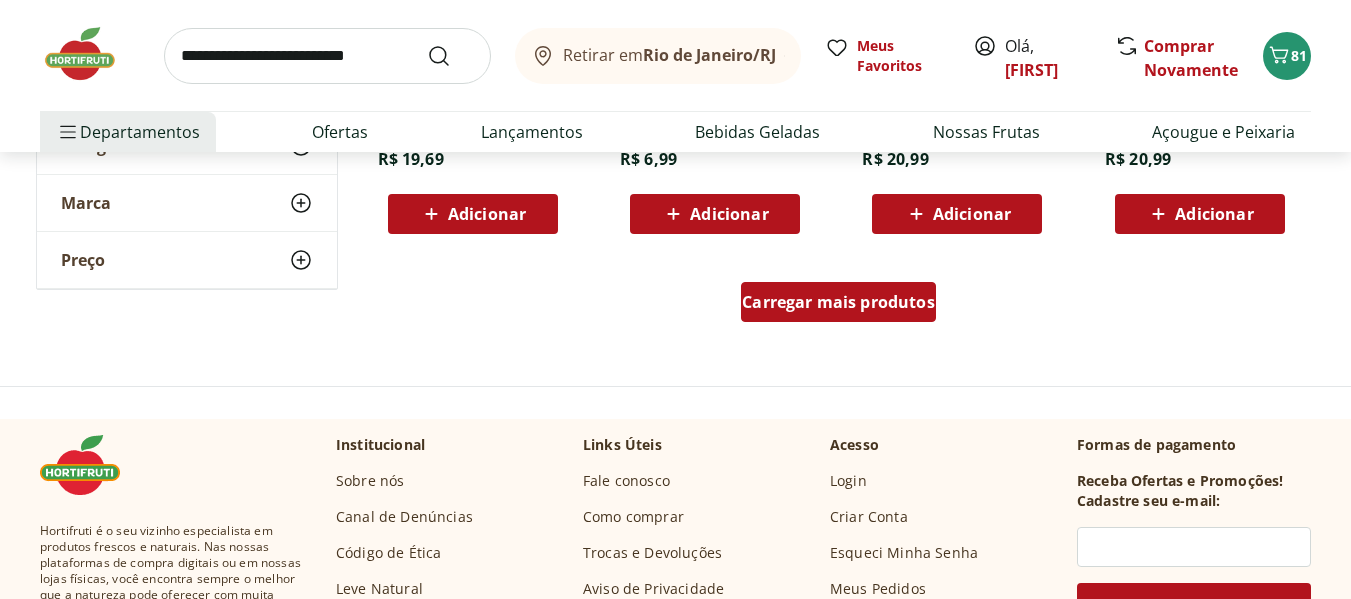 click on "Carregar mais produtos" at bounding box center (838, 302) 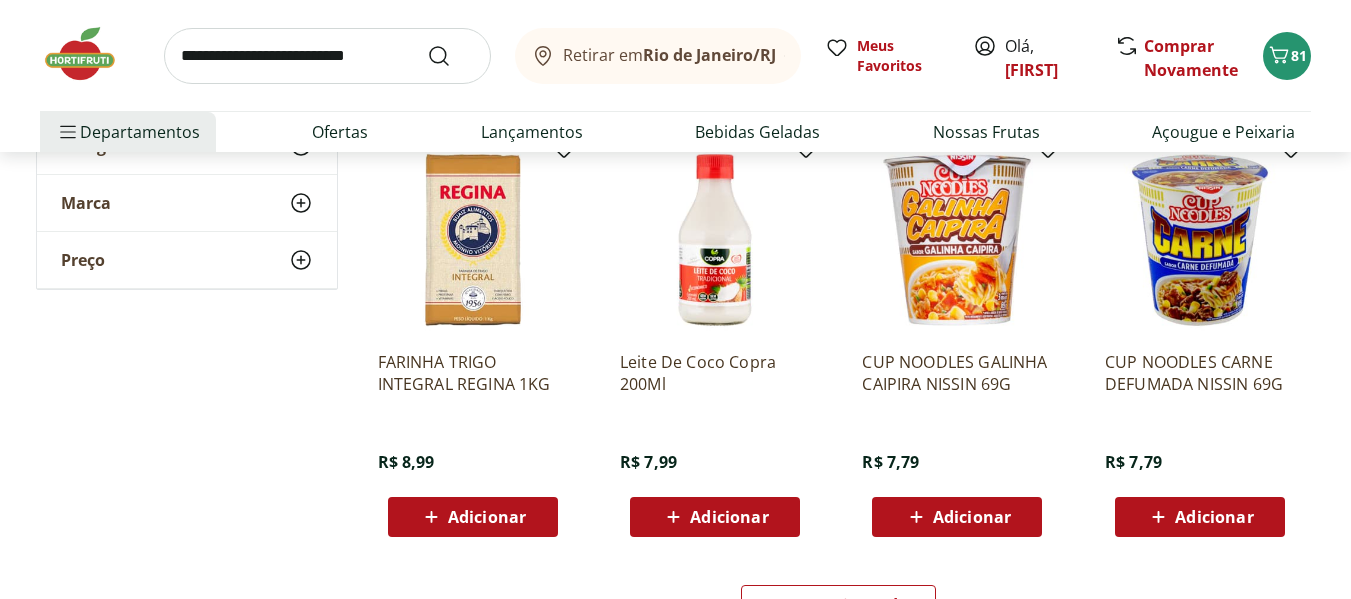 scroll, scrollTop: 39000, scrollLeft: 0, axis: vertical 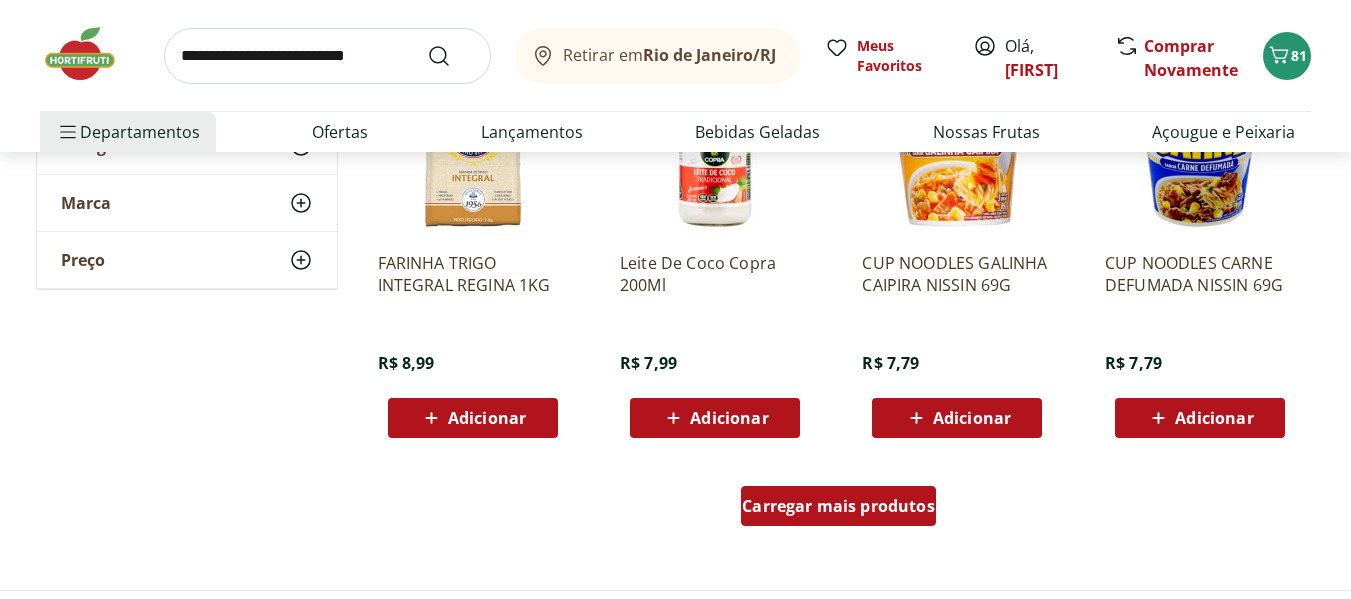 click on "Carregar mais produtos" at bounding box center [838, 506] 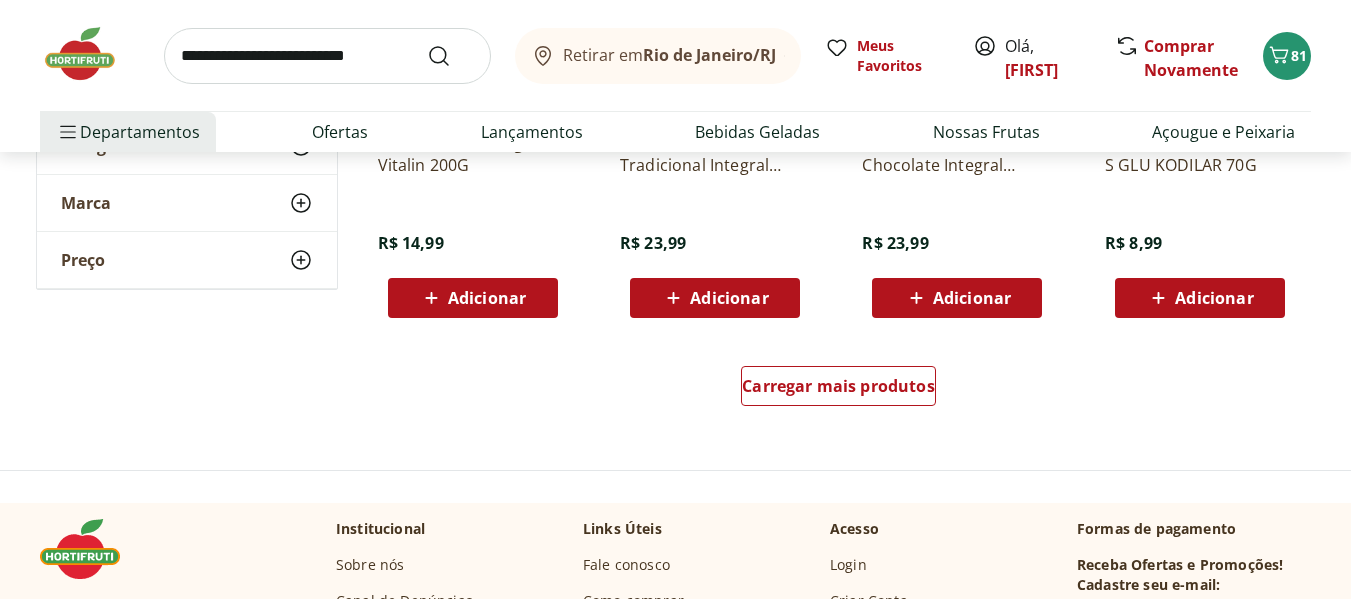 scroll, scrollTop: 40500, scrollLeft: 0, axis: vertical 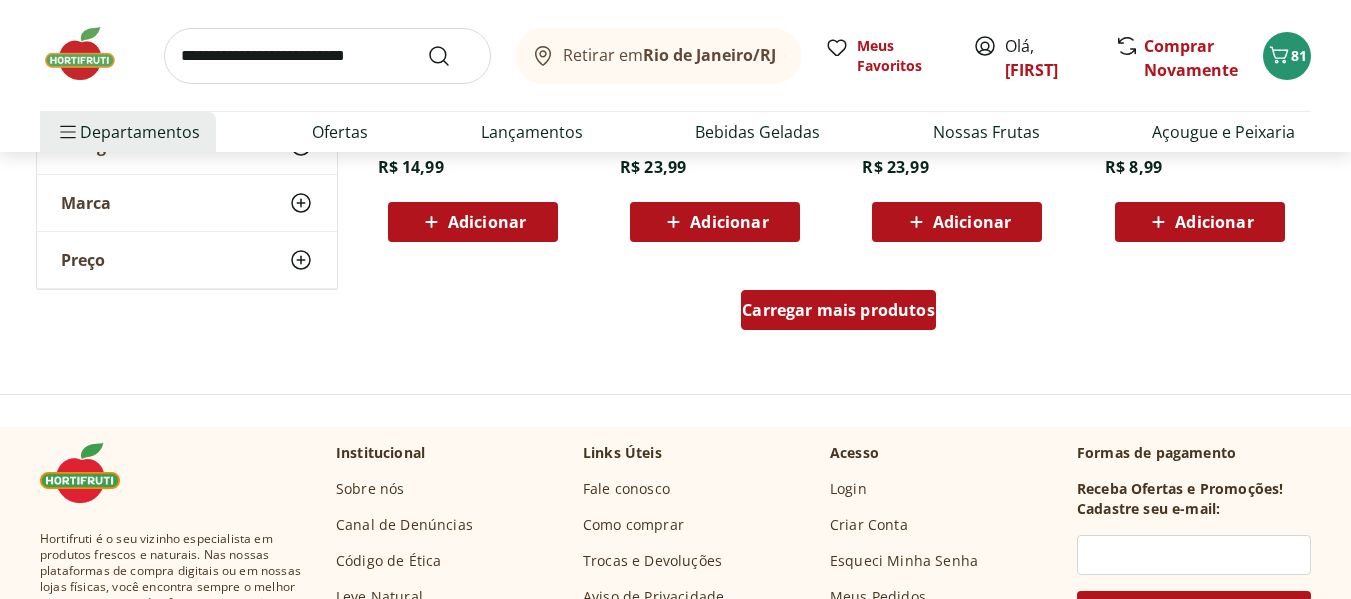 click on "Carregar mais produtos" at bounding box center (838, 310) 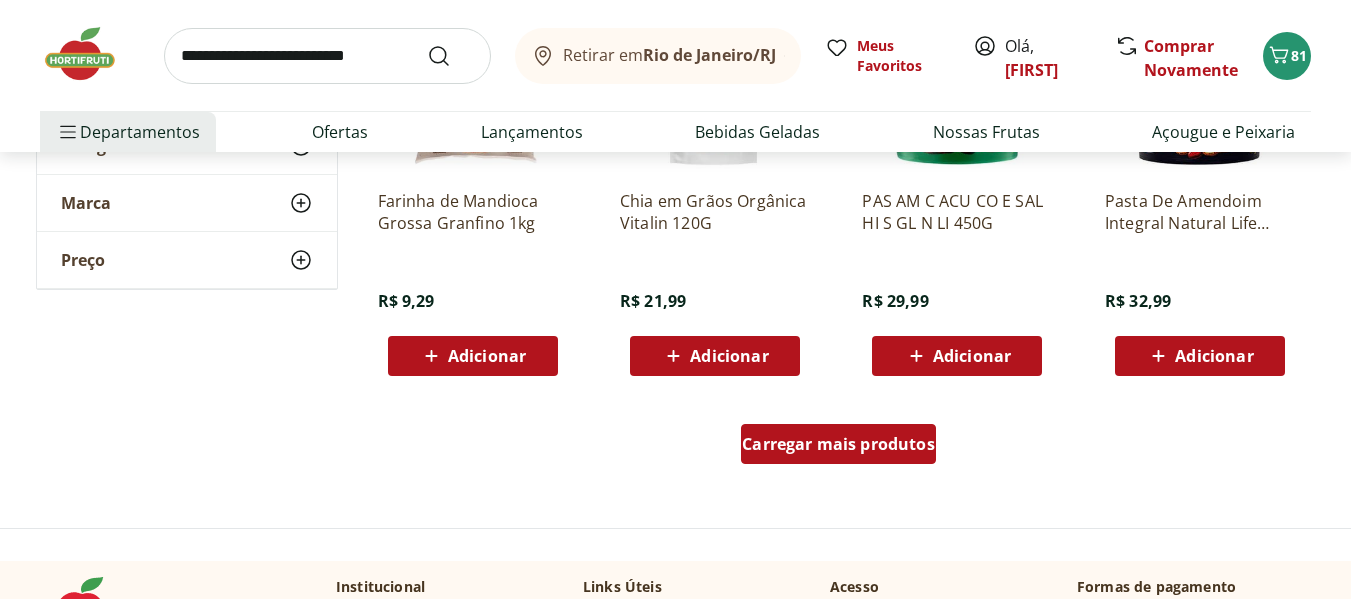 scroll, scrollTop: 41700, scrollLeft: 0, axis: vertical 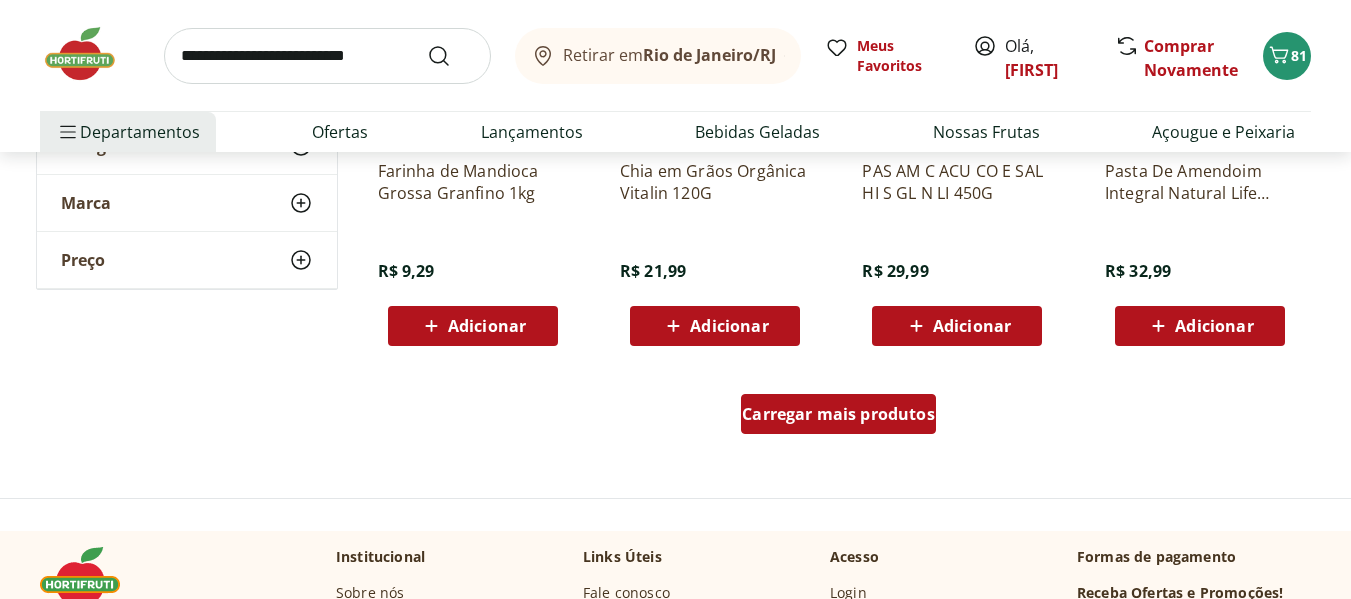 click on "Carregar mais produtos" at bounding box center [838, 414] 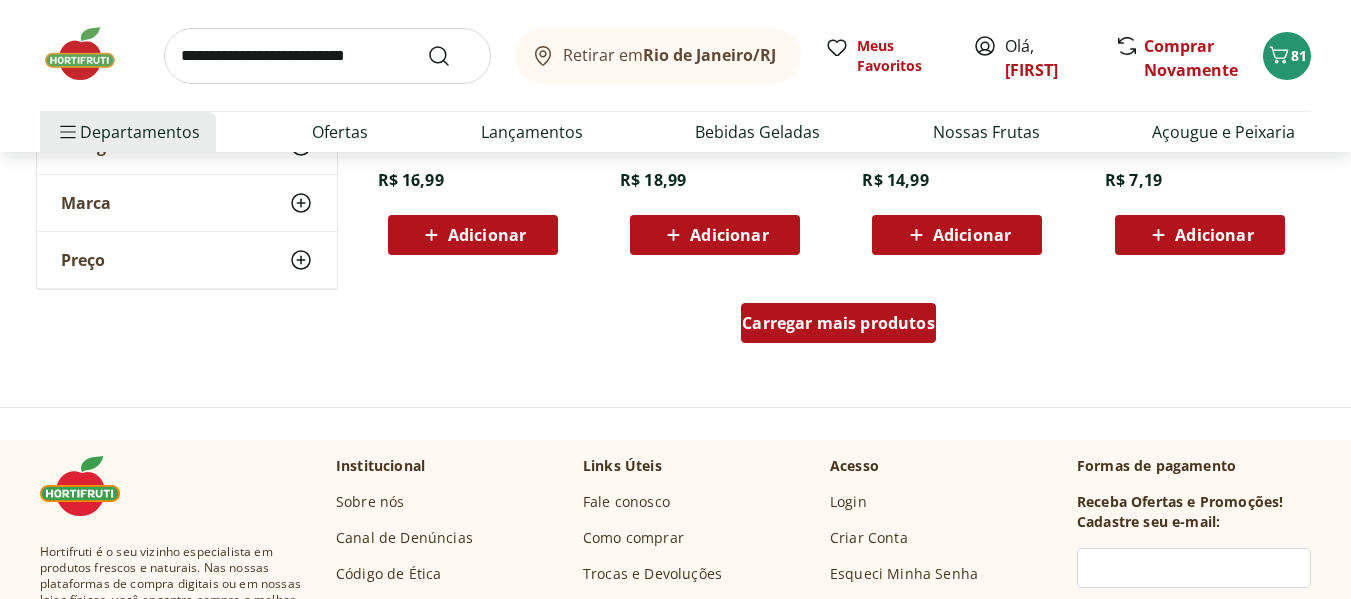 scroll, scrollTop: 43200, scrollLeft: 0, axis: vertical 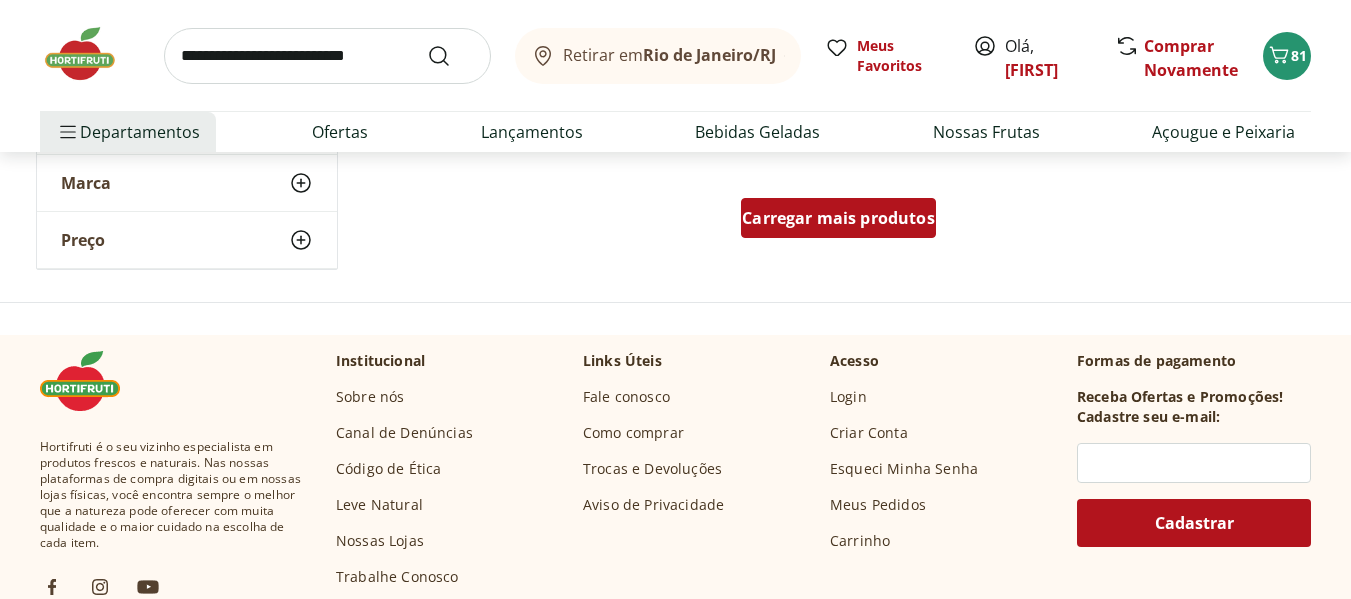 click on "Carregar mais produtos" at bounding box center [838, 218] 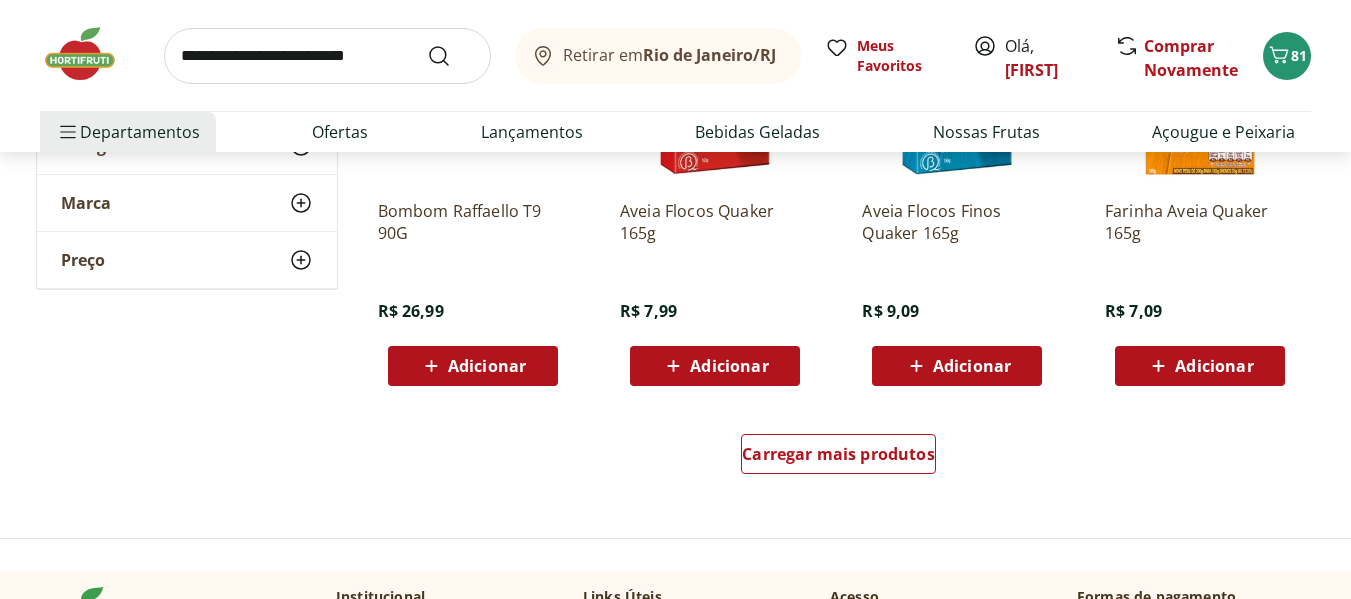 scroll, scrollTop: 44400, scrollLeft: 0, axis: vertical 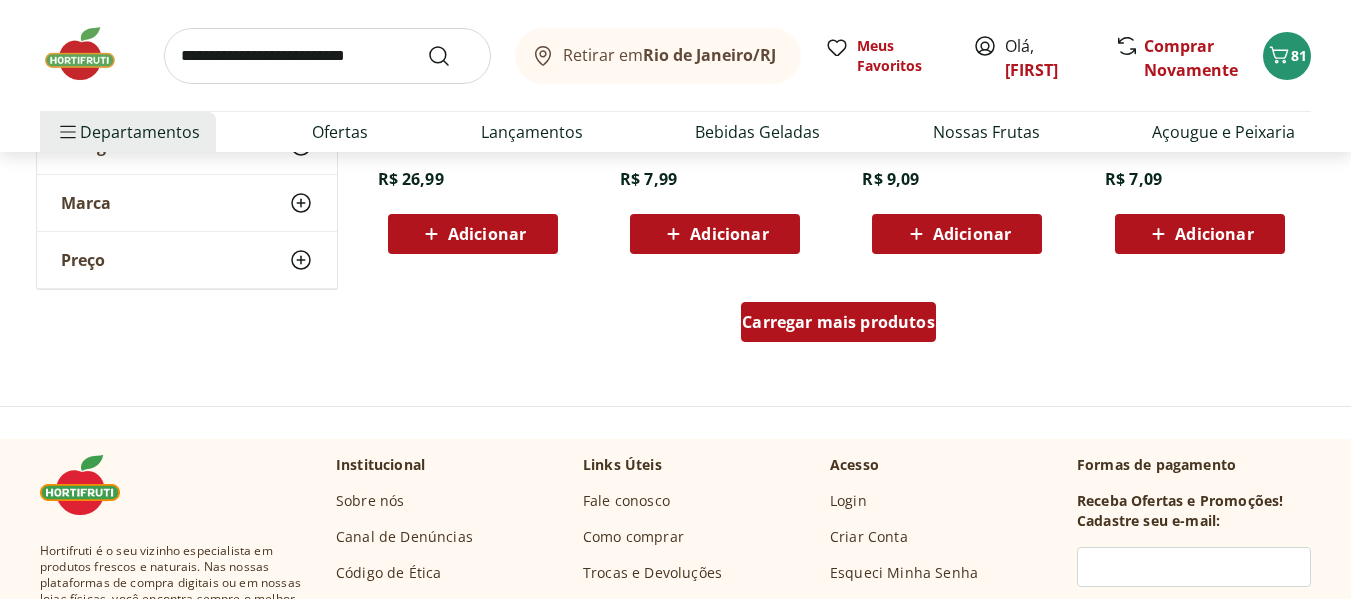 click on "Carregar mais produtos" at bounding box center (838, 322) 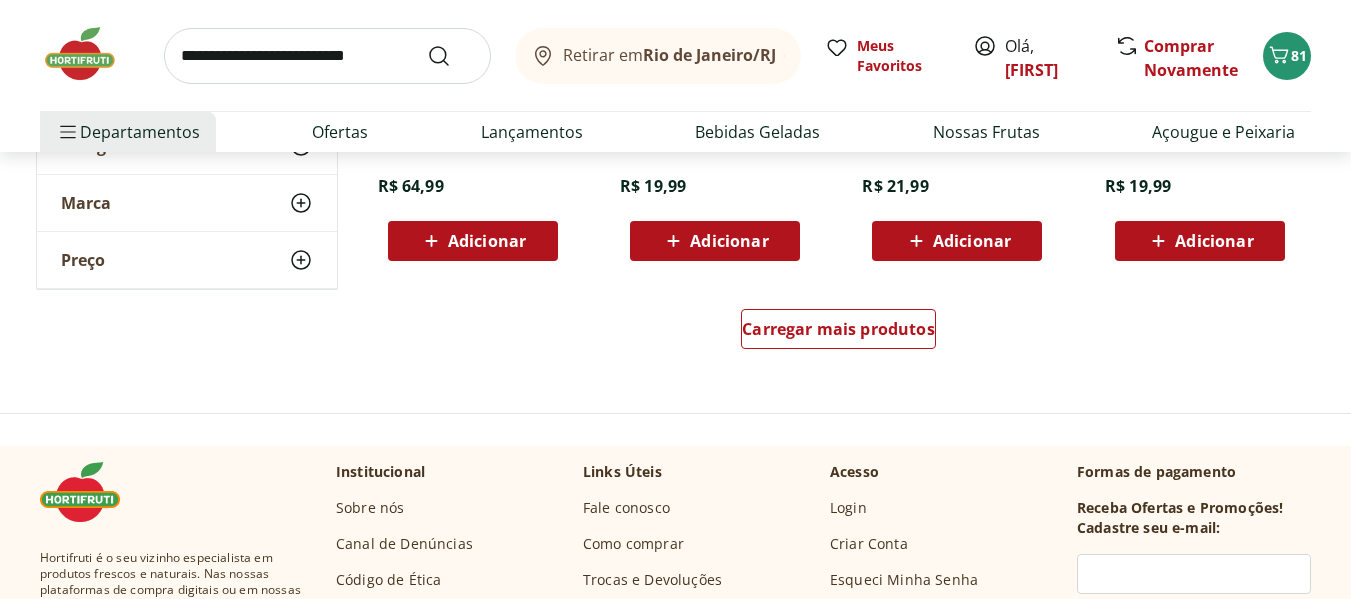 scroll, scrollTop: 45700, scrollLeft: 0, axis: vertical 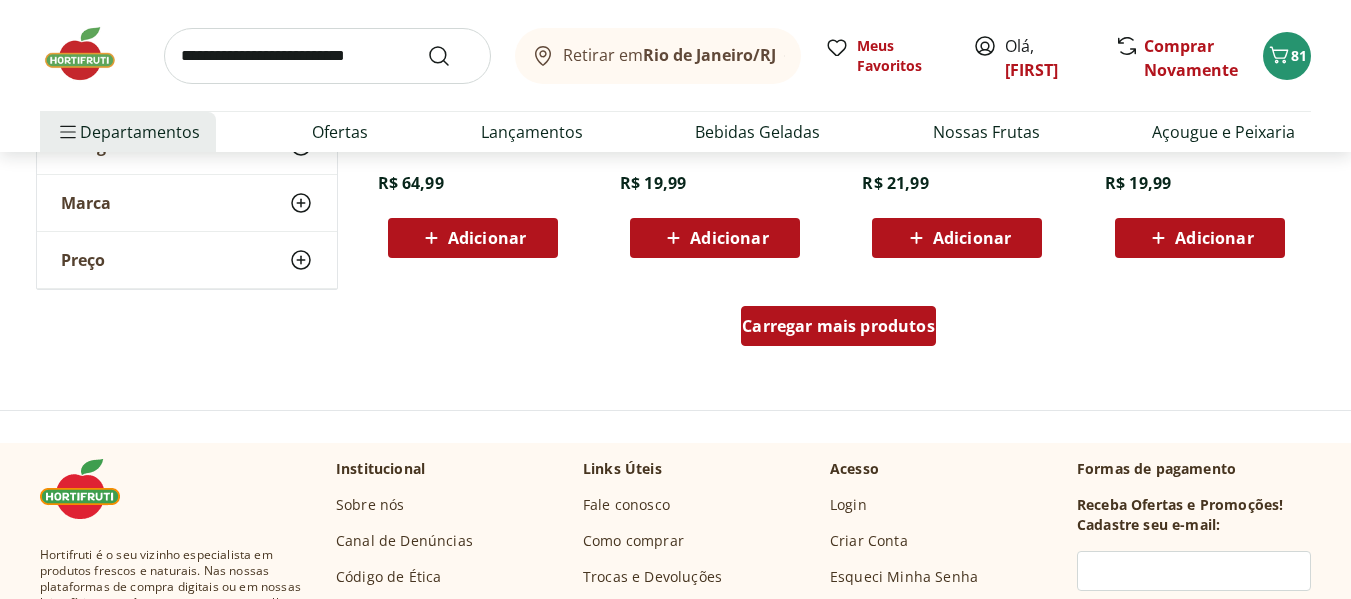 click on "Carregar mais produtos" at bounding box center (838, 326) 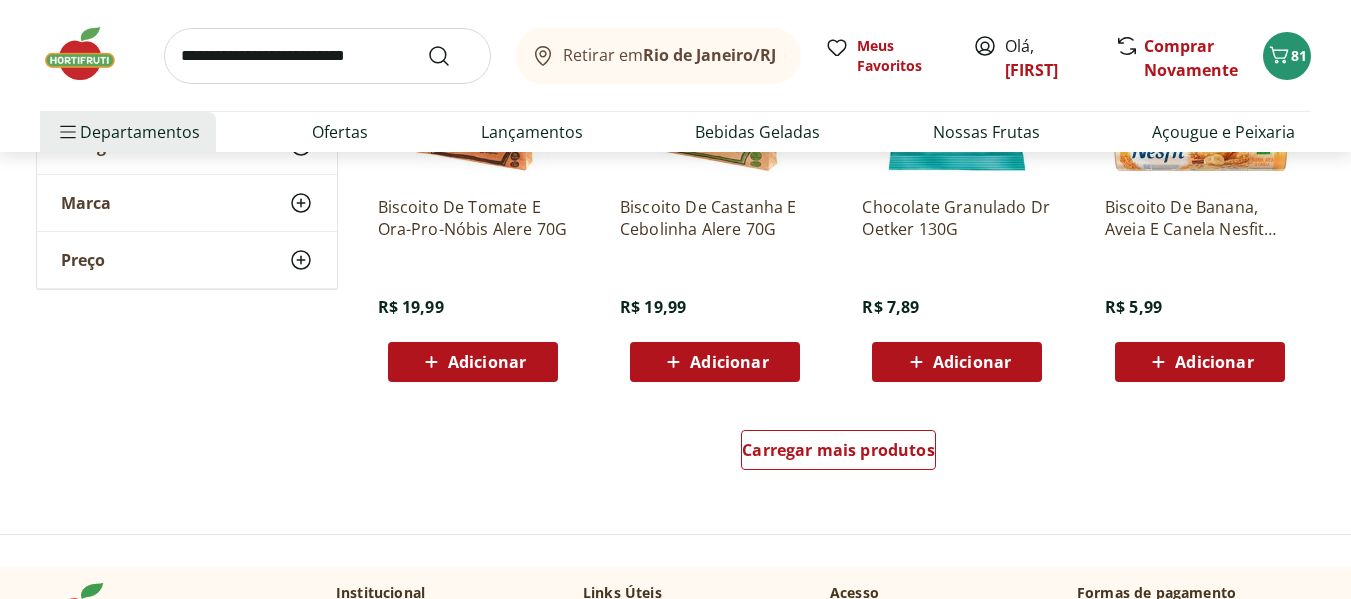 scroll, scrollTop: 46900, scrollLeft: 0, axis: vertical 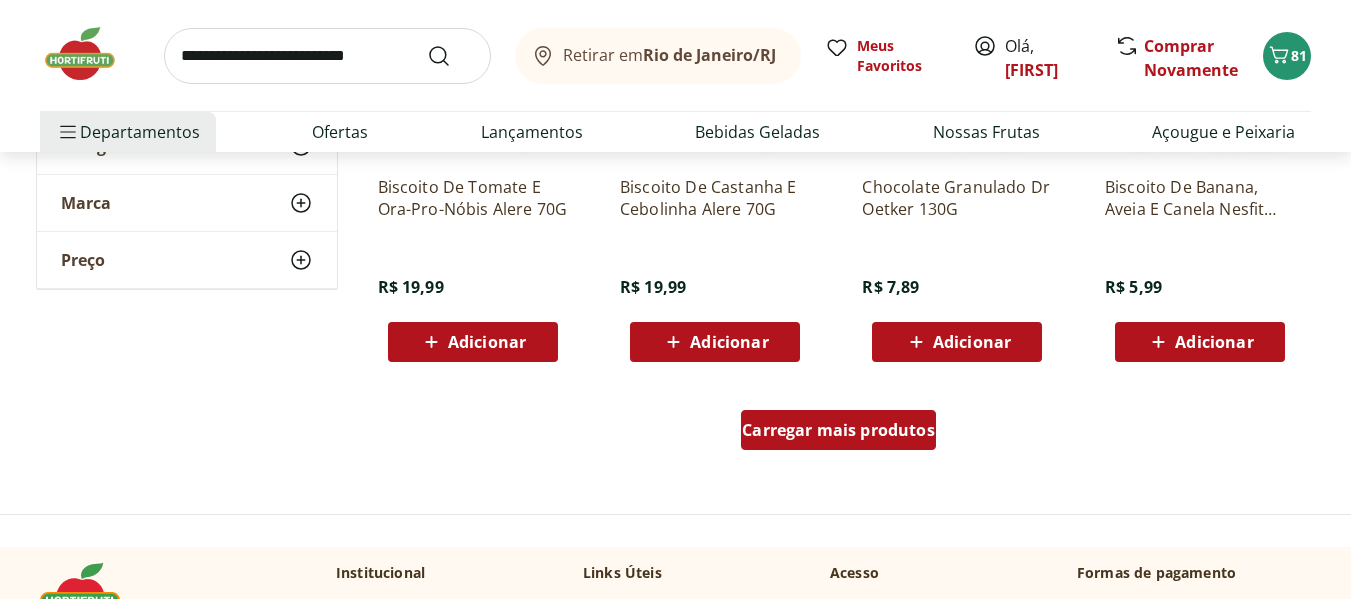 click on "Carregar mais produtos" at bounding box center (838, 430) 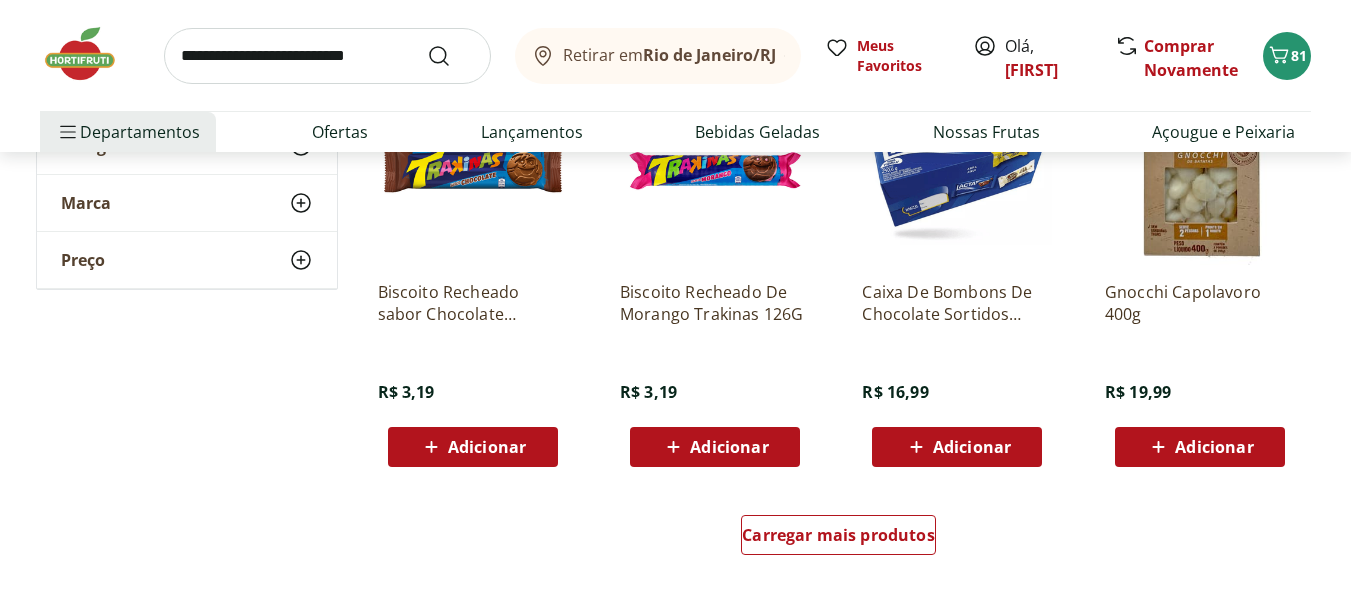 scroll, scrollTop: 48200, scrollLeft: 0, axis: vertical 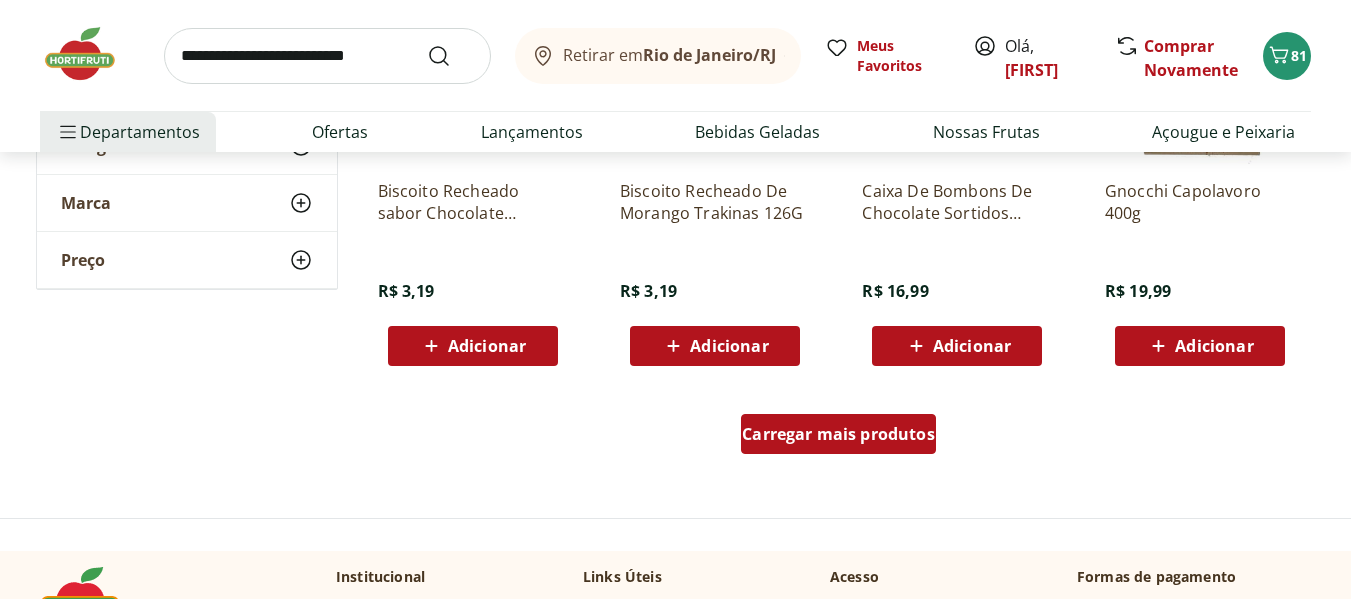 click on "Carregar mais produtos" at bounding box center (838, 434) 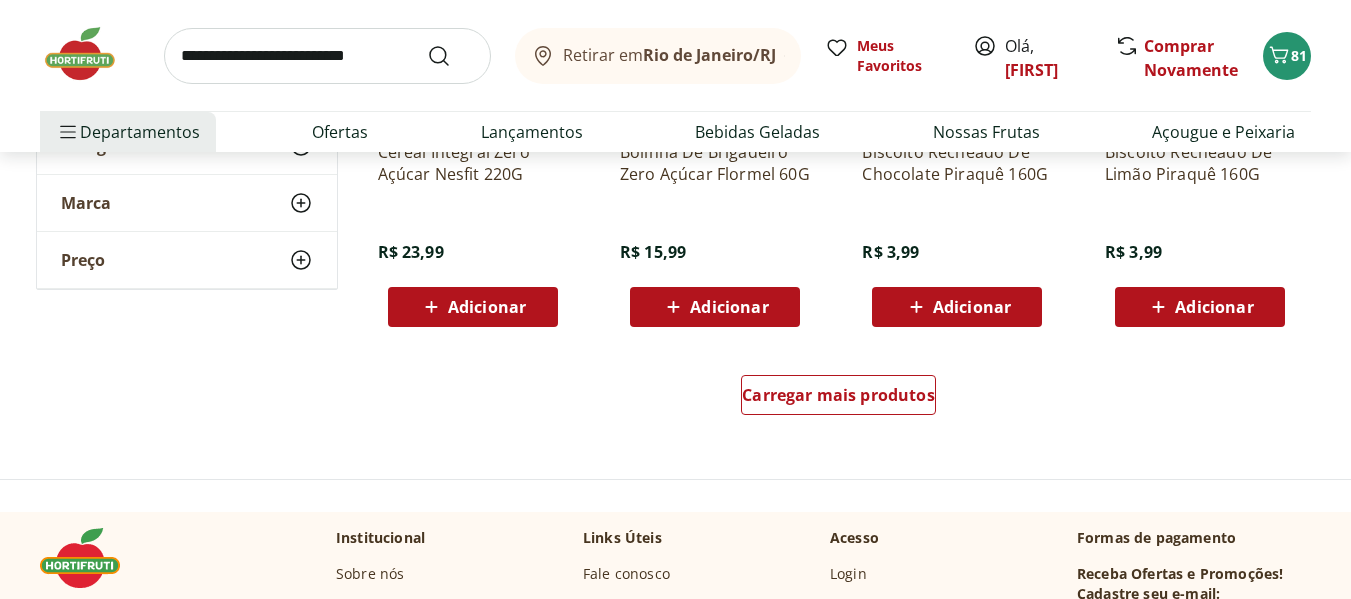 scroll, scrollTop: 49600, scrollLeft: 0, axis: vertical 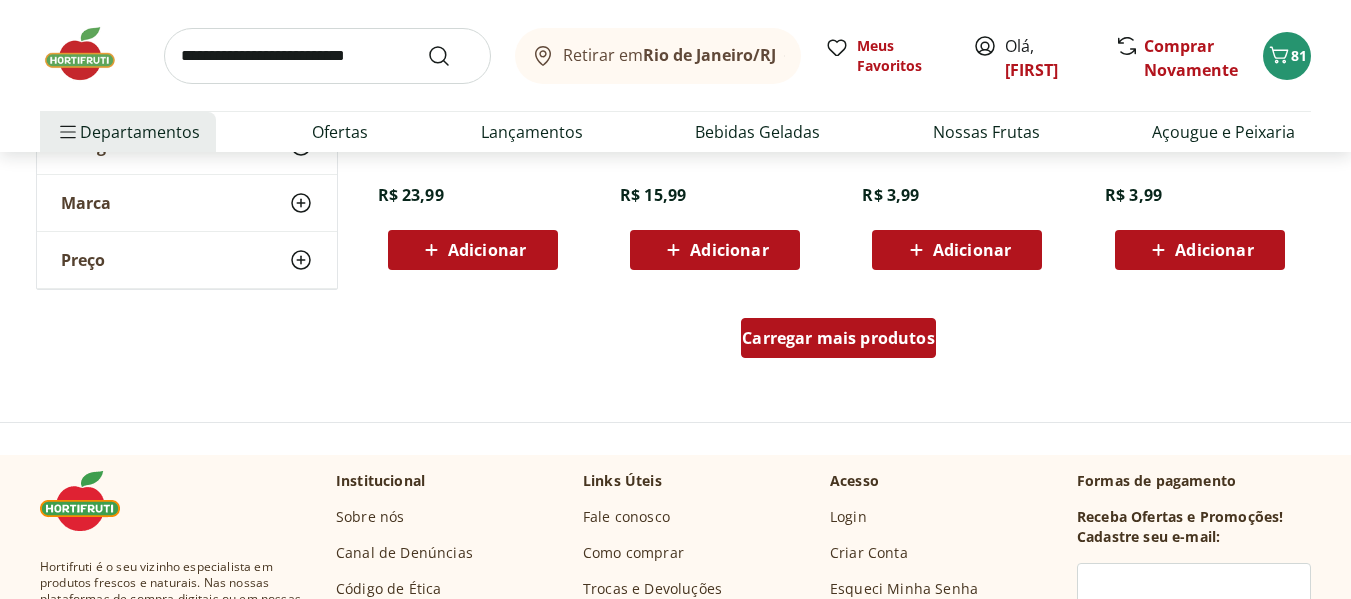 click on "Carregar mais produtos" at bounding box center [838, 338] 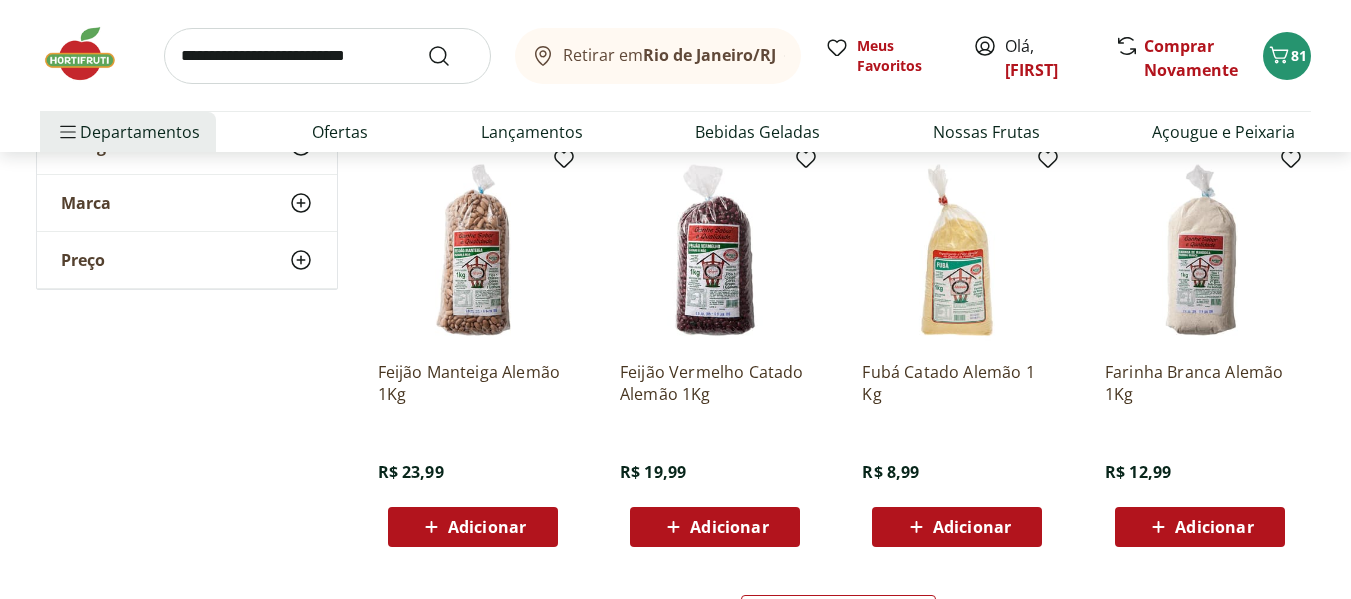 scroll, scrollTop: 50700, scrollLeft: 0, axis: vertical 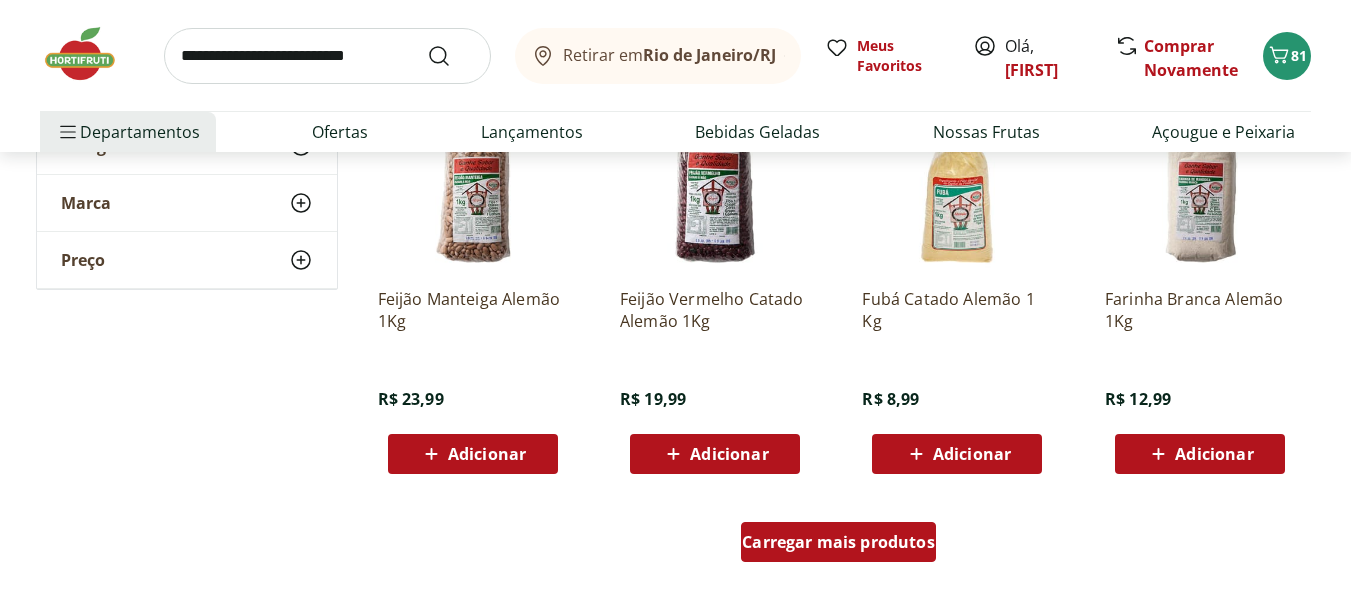 click on "Carregar mais produtos" at bounding box center (838, 542) 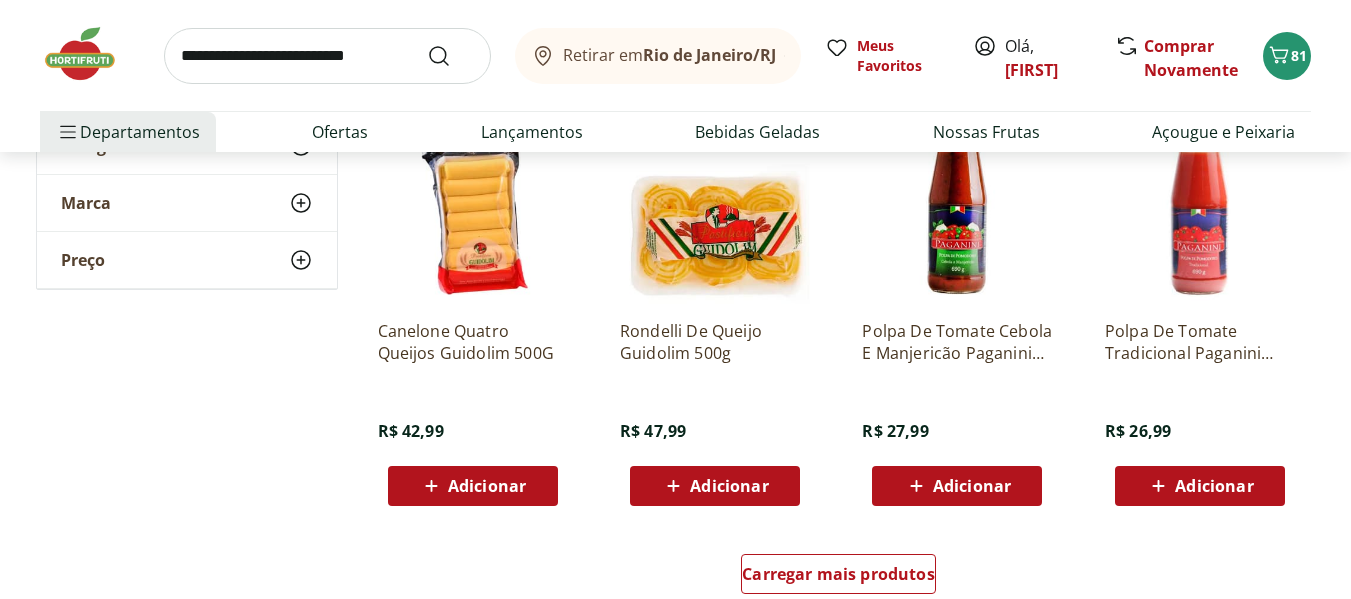 scroll, scrollTop: 52000, scrollLeft: 0, axis: vertical 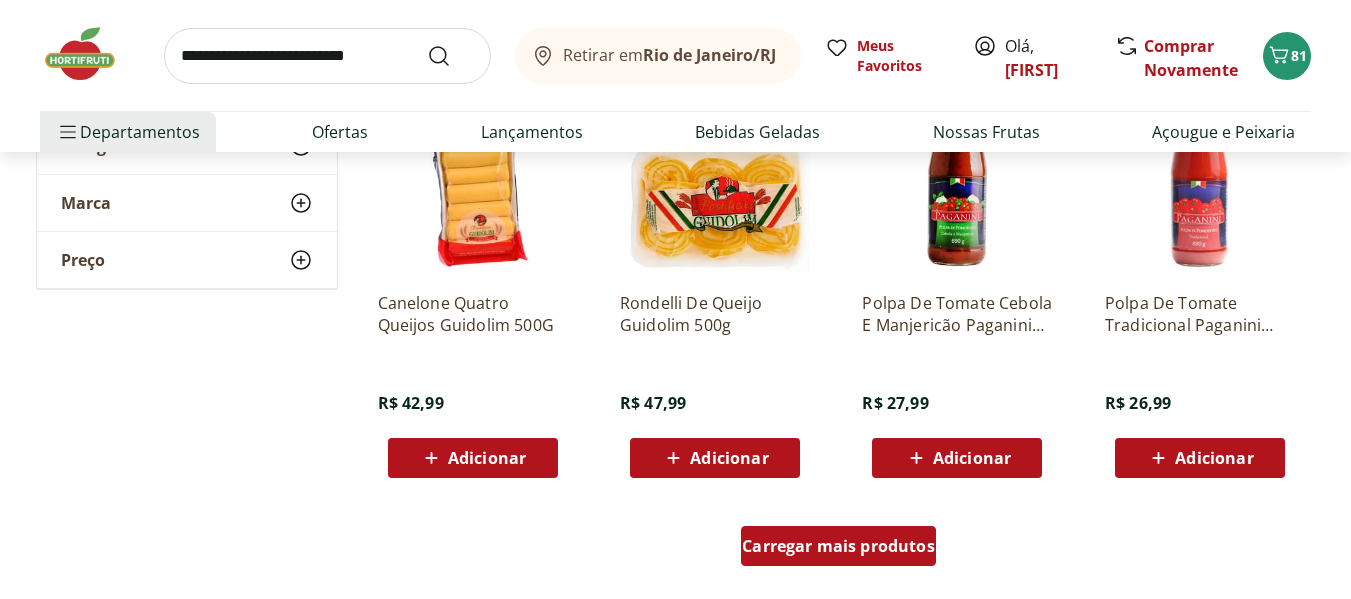 click on "Carregar mais produtos" at bounding box center [838, 546] 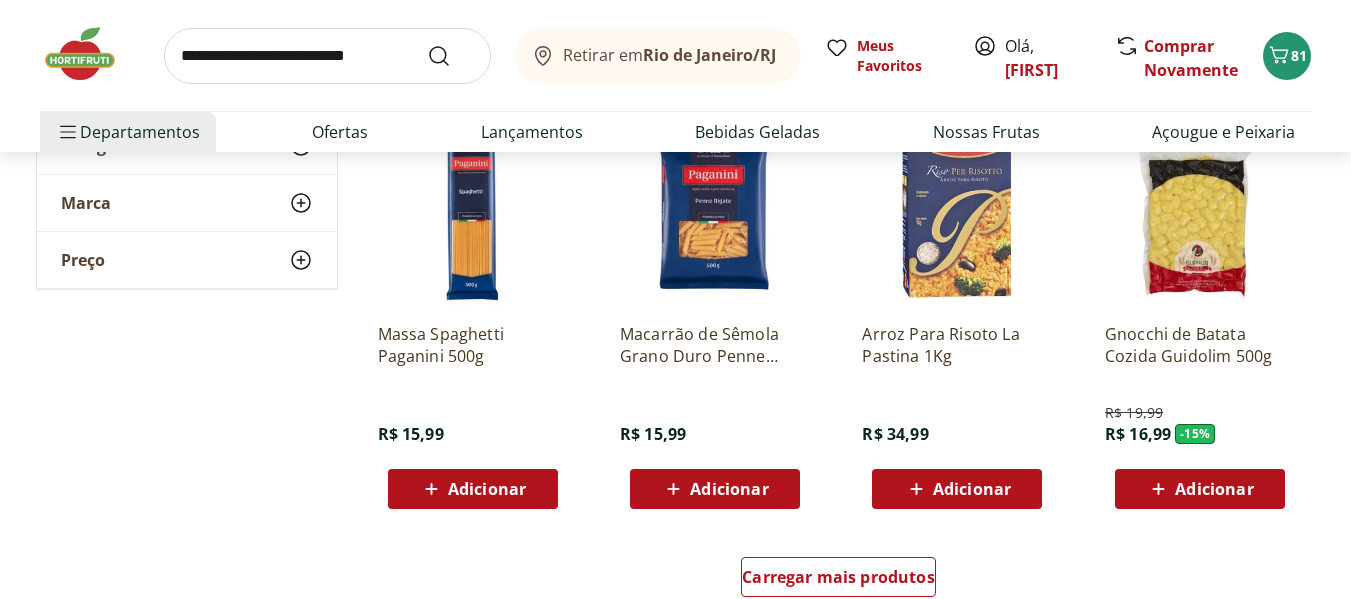 scroll, scrollTop: 53400, scrollLeft: 0, axis: vertical 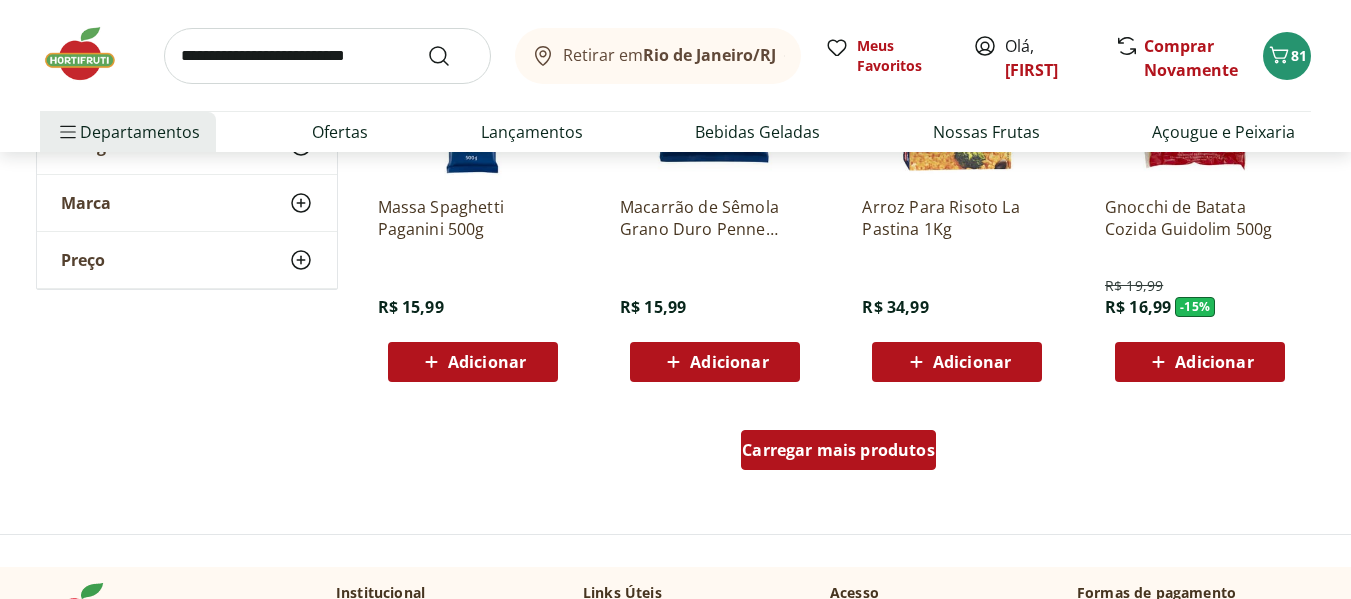 click on "Carregar mais produtos" at bounding box center (838, 450) 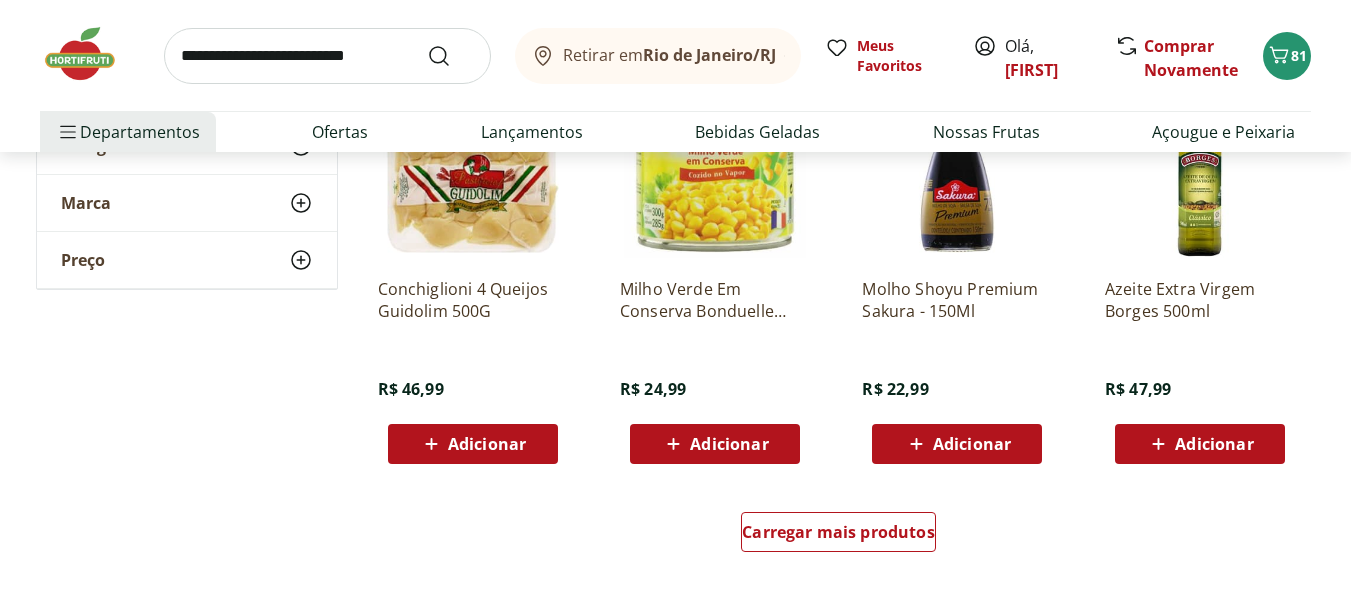 scroll, scrollTop: 54600, scrollLeft: 0, axis: vertical 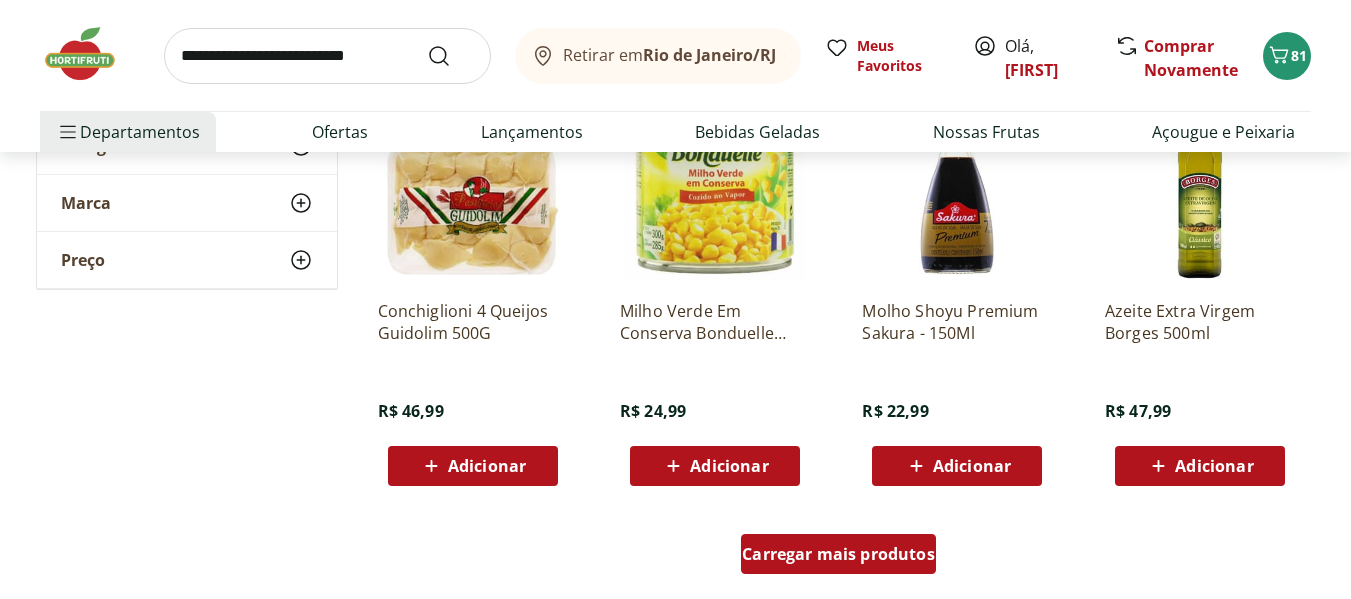click on "Carregar mais produtos" at bounding box center (838, 554) 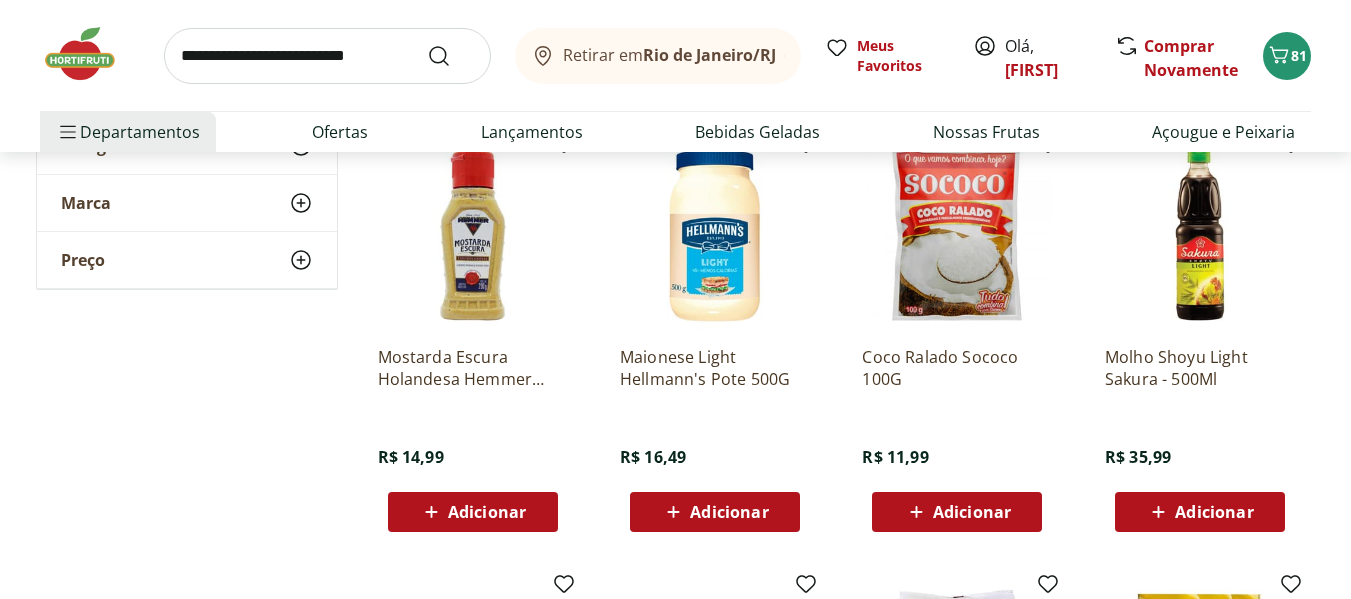 scroll, scrollTop: 55000, scrollLeft: 0, axis: vertical 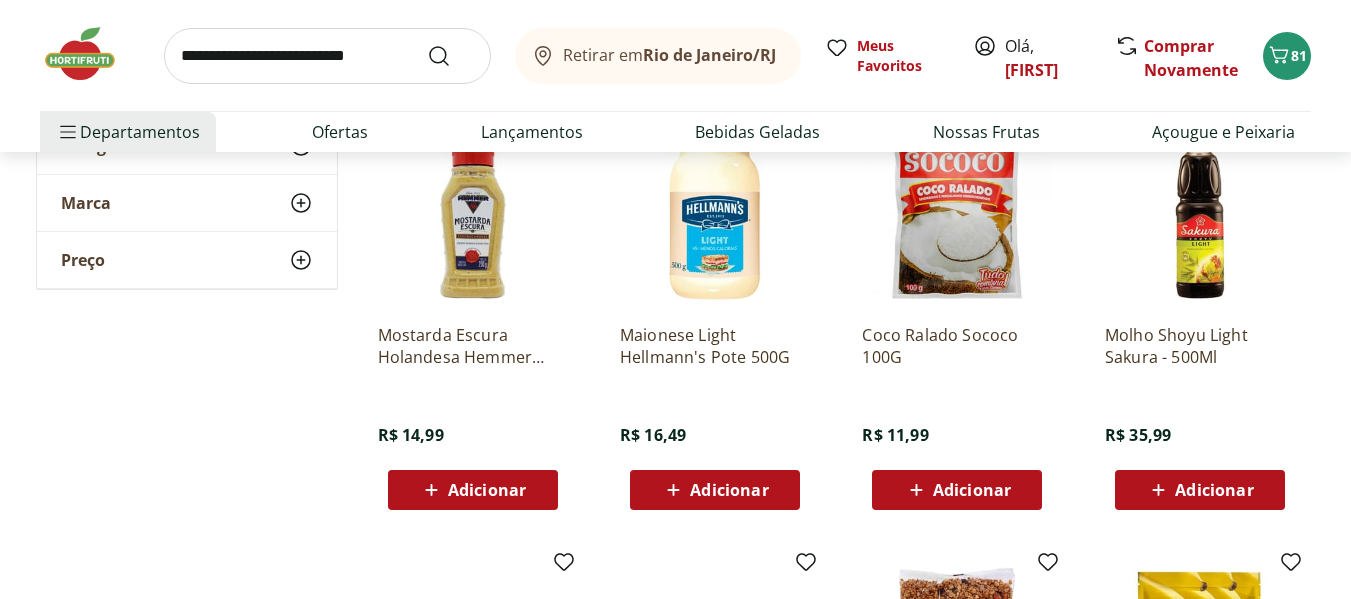 click on "Adicionar" at bounding box center [1214, 490] 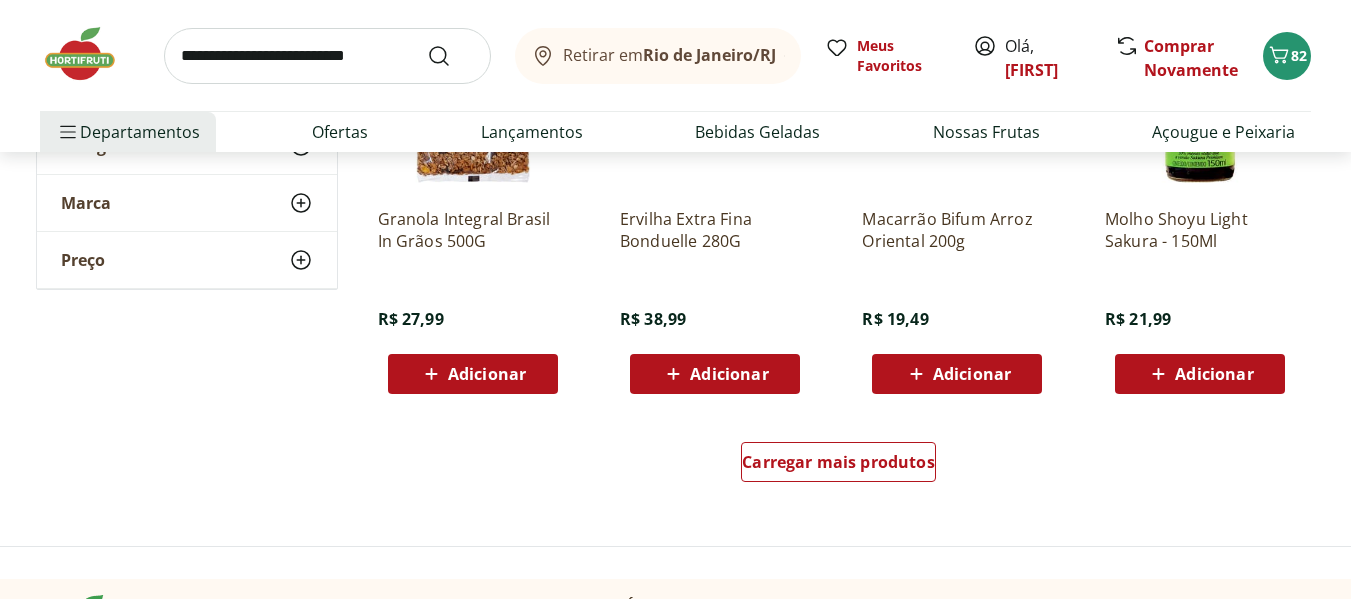 scroll, scrollTop: 56000, scrollLeft: 0, axis: vertical 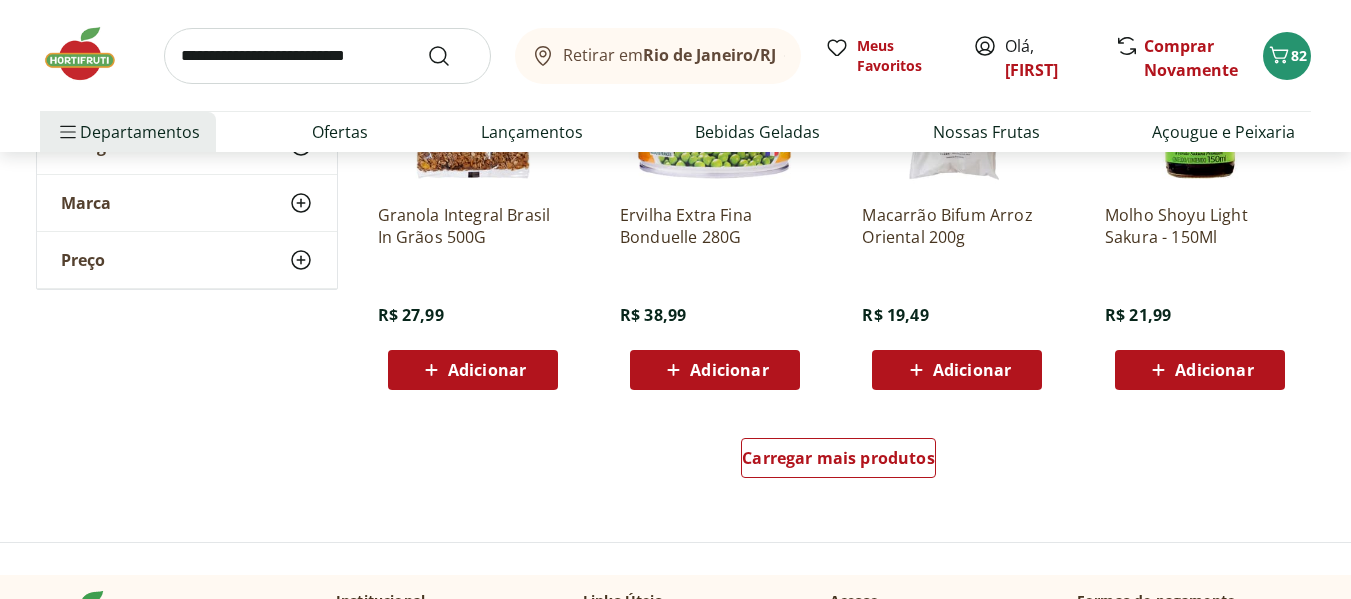 click on "Carregar mais produtos" at bounding box center [839, 462] 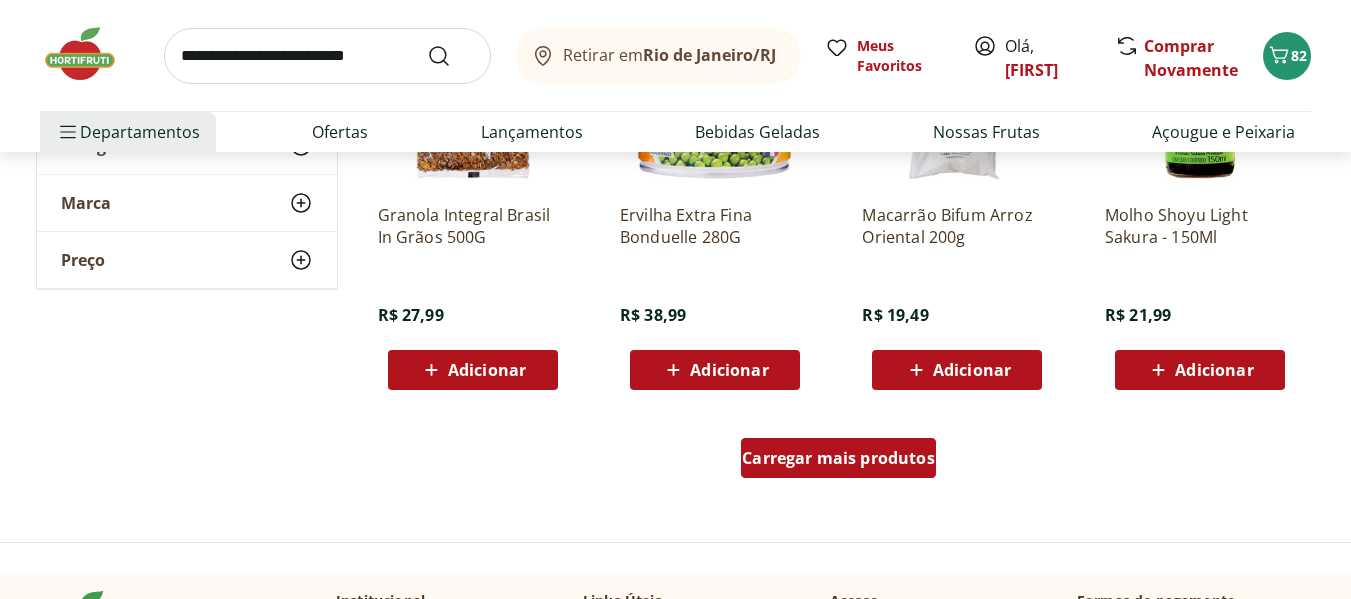 click on "Carregar mais produtos" at bounding box center [838, 458] 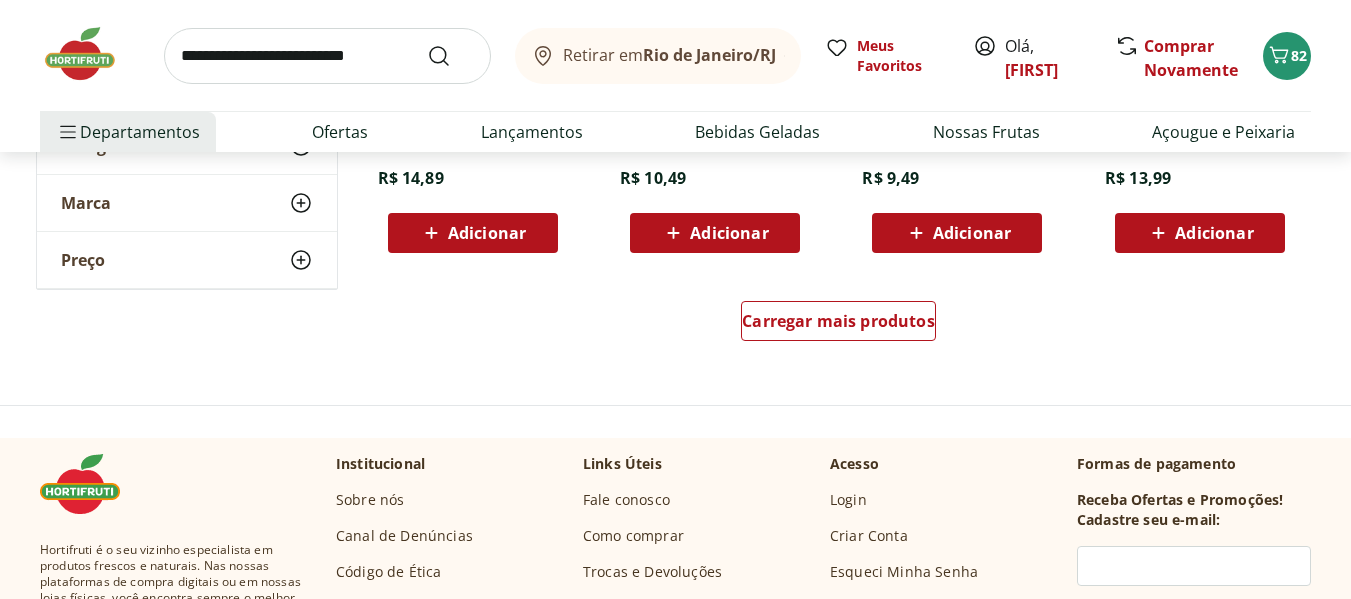 scroll, scrollTop: 57500, scrollLeft: 0, axis: vertical 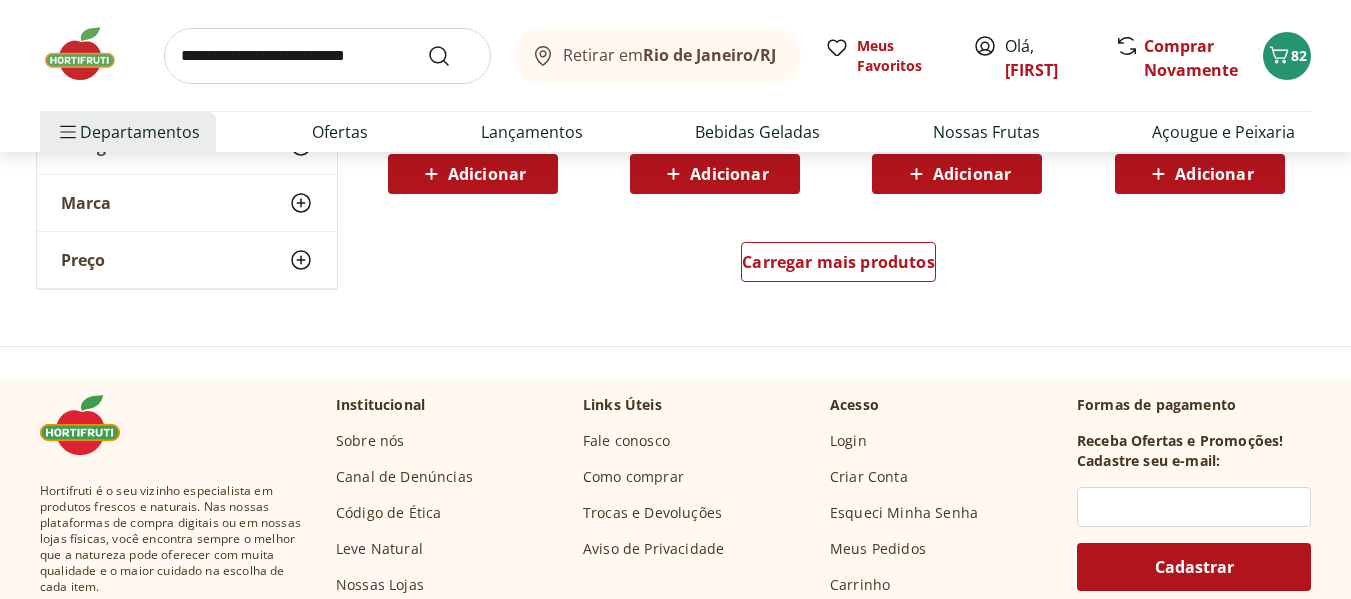 click on "Carregar mais produtos" at bounding box center [839, 266] 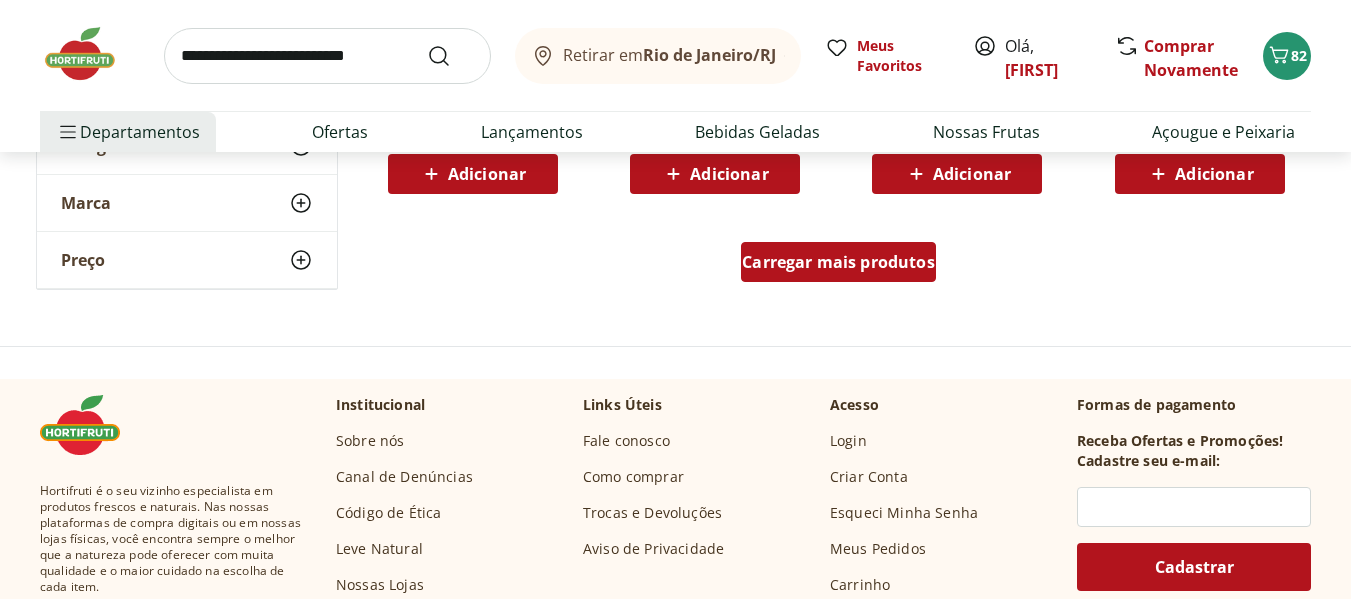 click on "Carregar mais produtos" at bounding box center (838, 262) 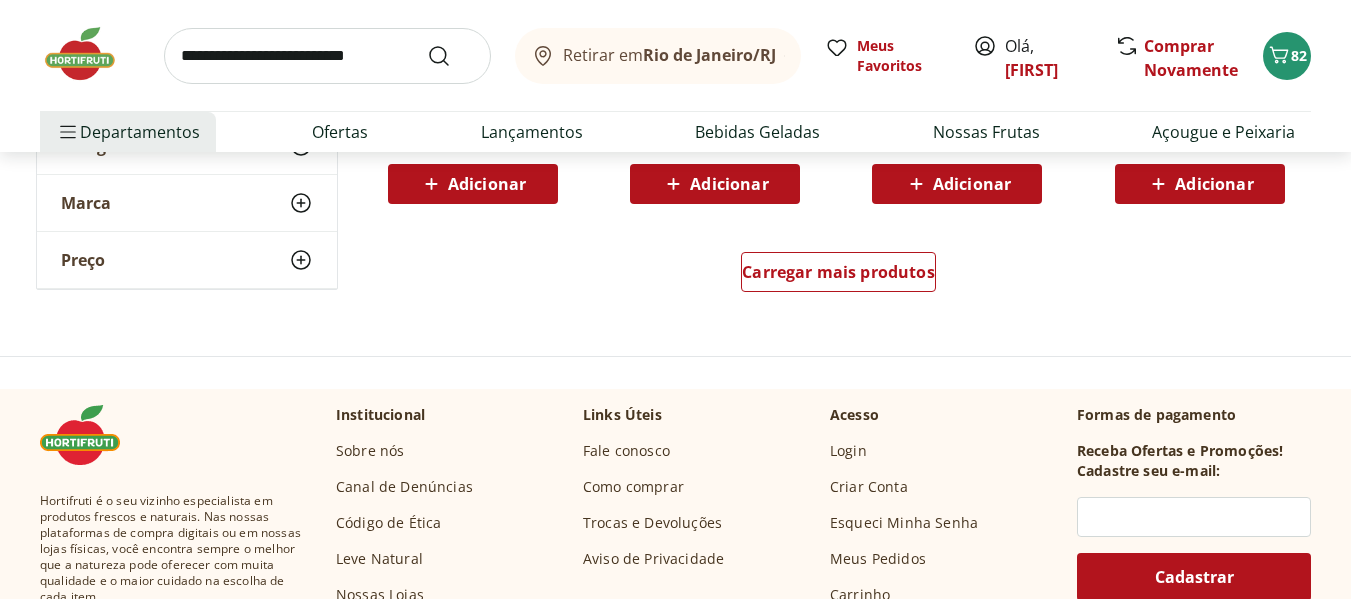 scroll, scrollTop: 58800, scrollLeft: 0, axis: vertical 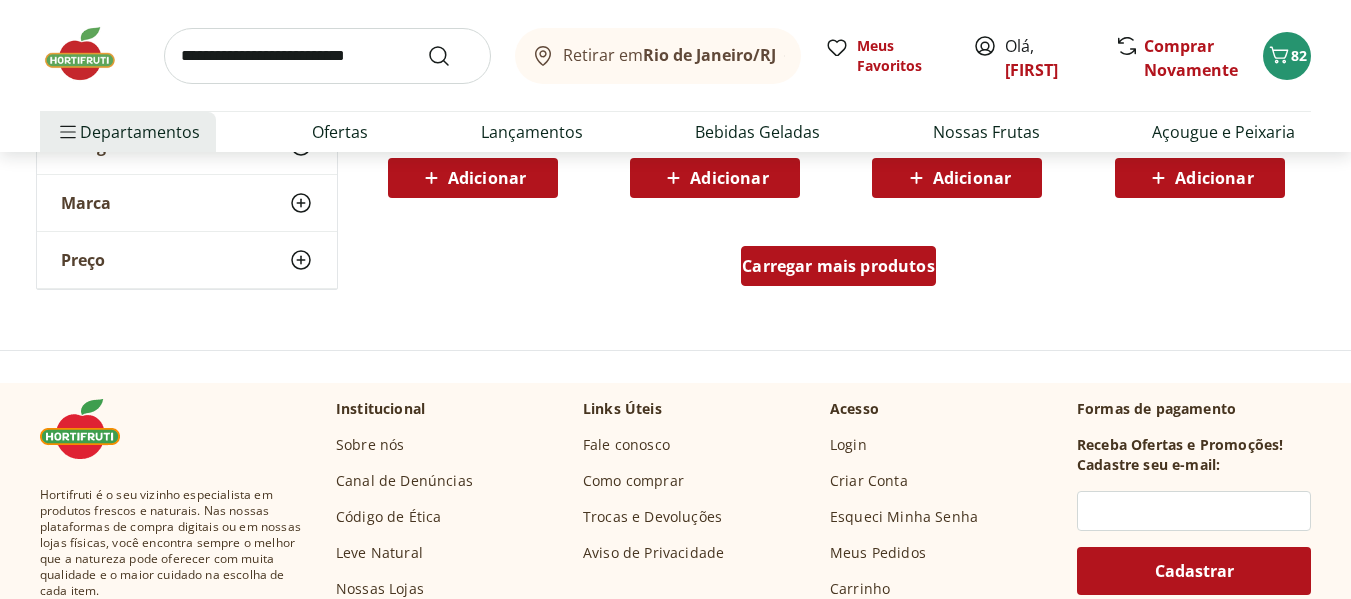 click on "Carregar mais produtos" at bounding box center [838, 266] 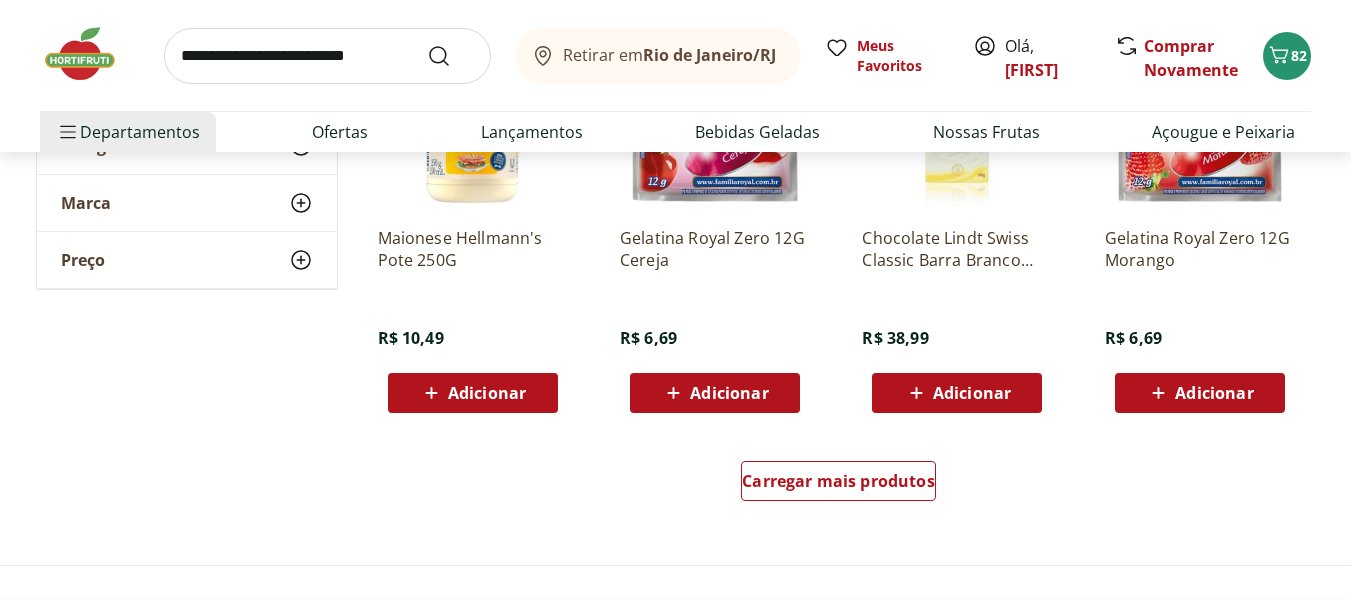 scroll, scrollTop: 60100, scrollLeft: 0, axis: vertical 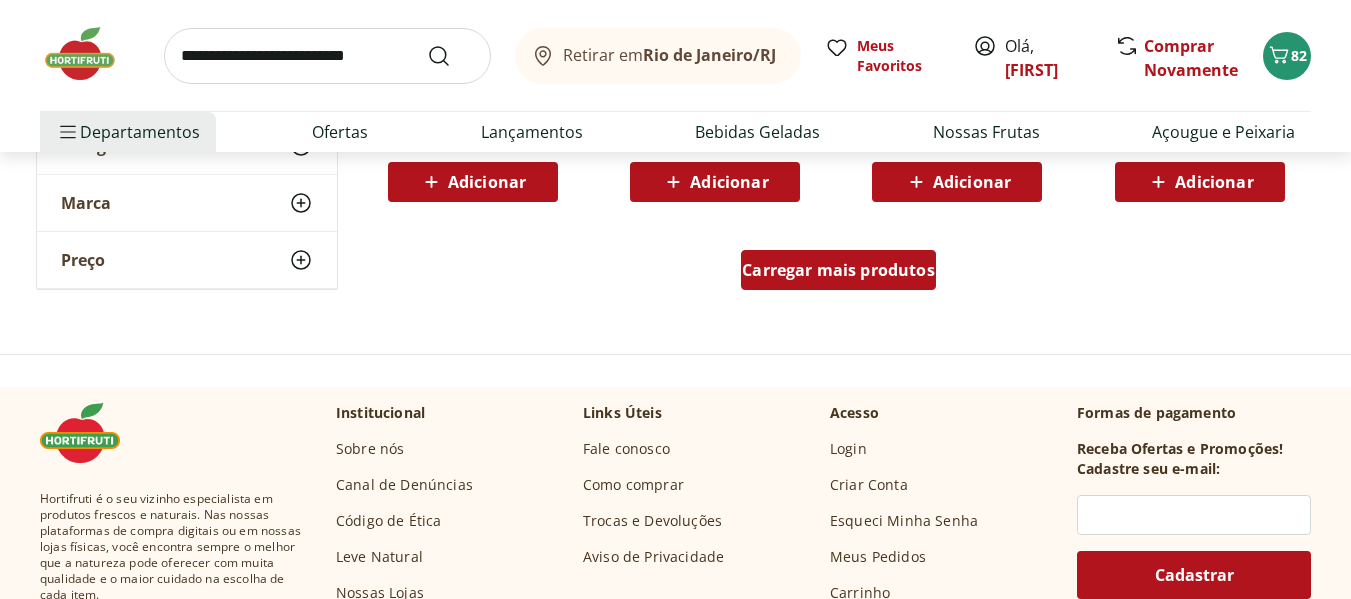 click on "Carregar mais produtos" at bounding box center (838, 270) 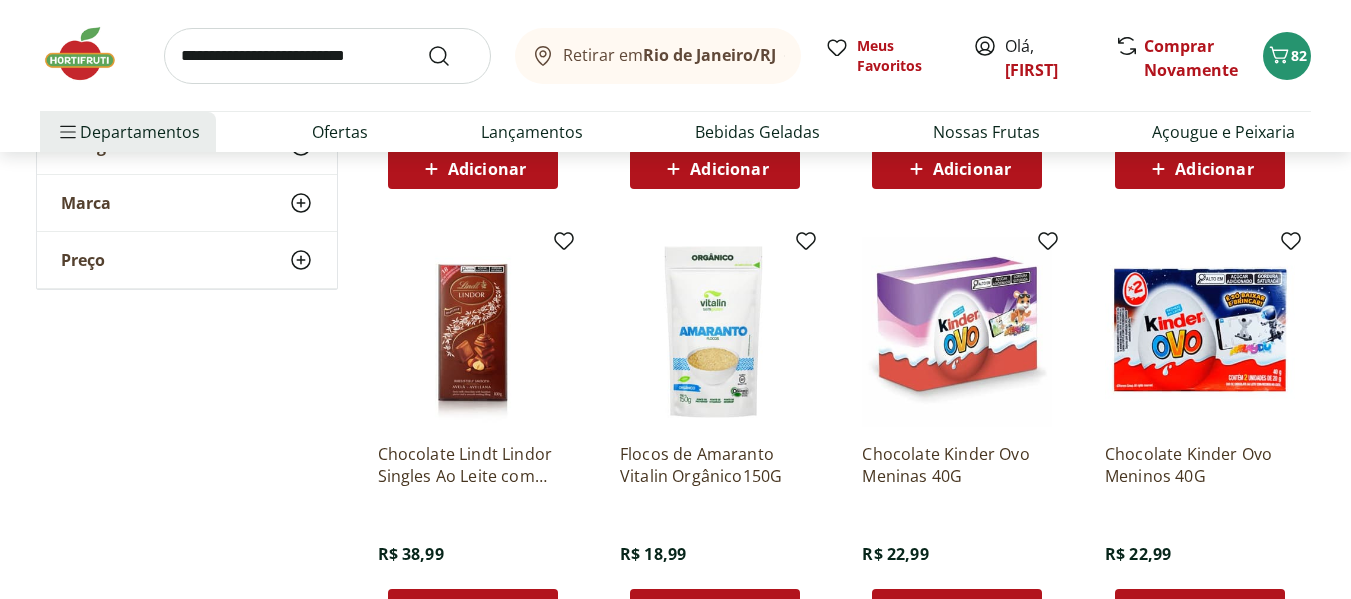 scroll, scrollTop: 61100, scrollLeft: 0, axis: vertical 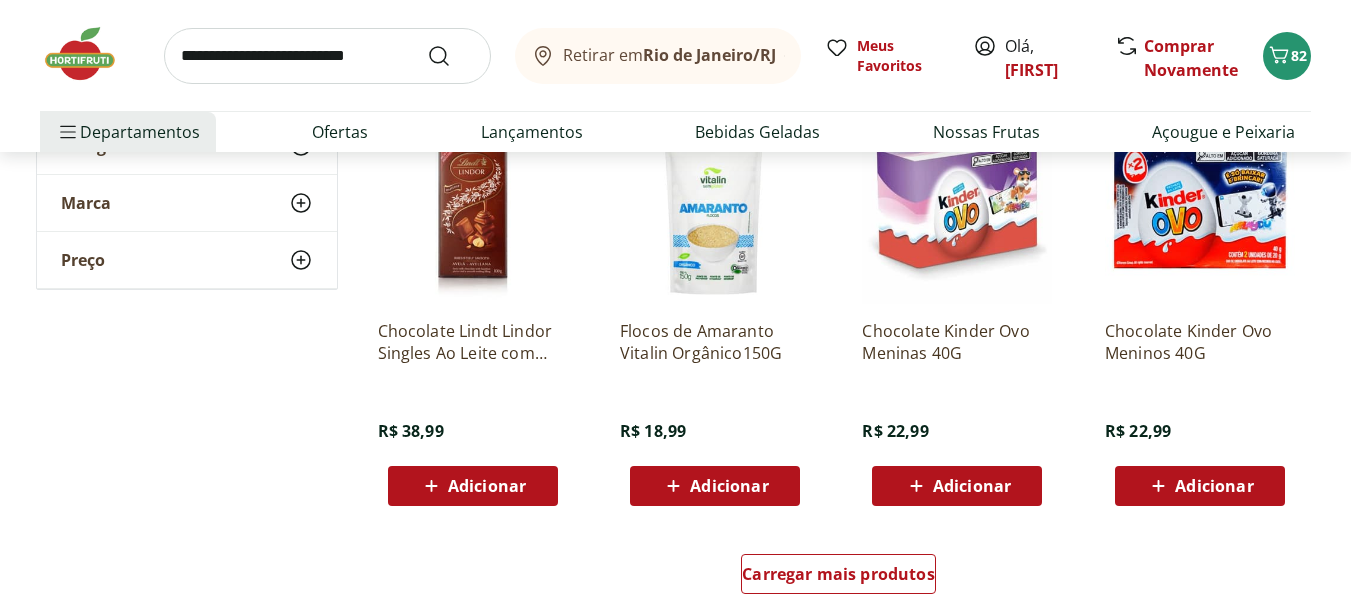 click on "Carregar mais produtos" at bounding box center [839, 578] 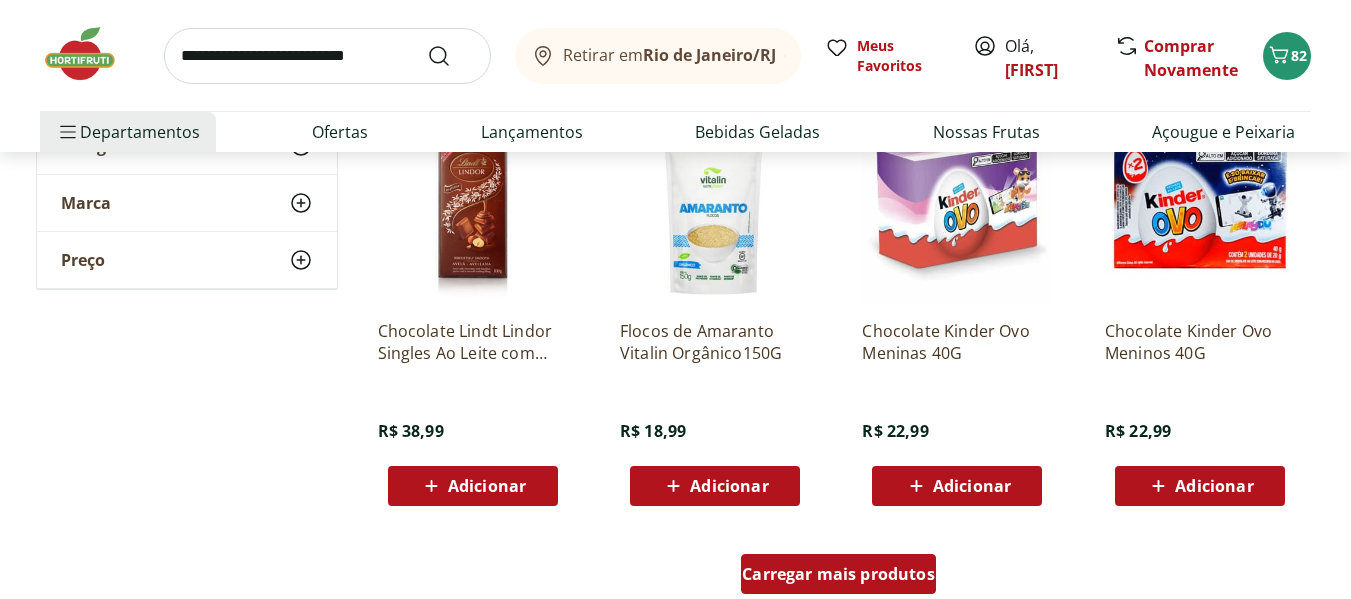 click on "Carregar mais produtos" at bounding box center (838, 574) 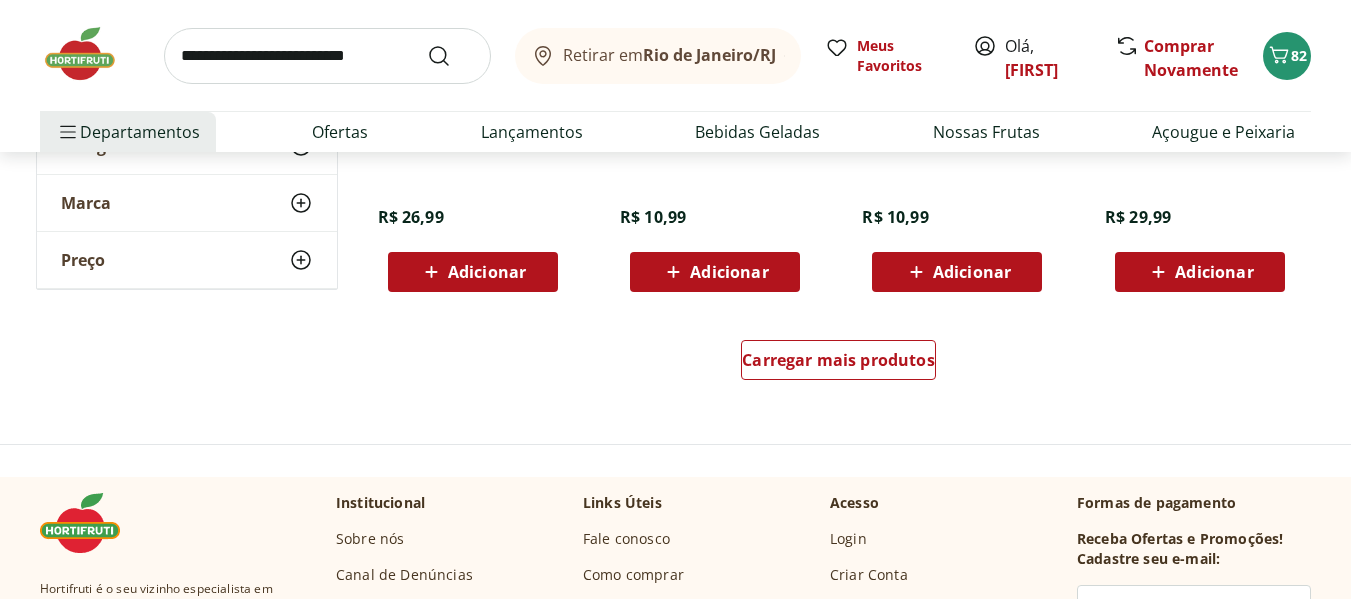 scroll, scrollTop: 62700, scrollLeft: 0, axis: vertical 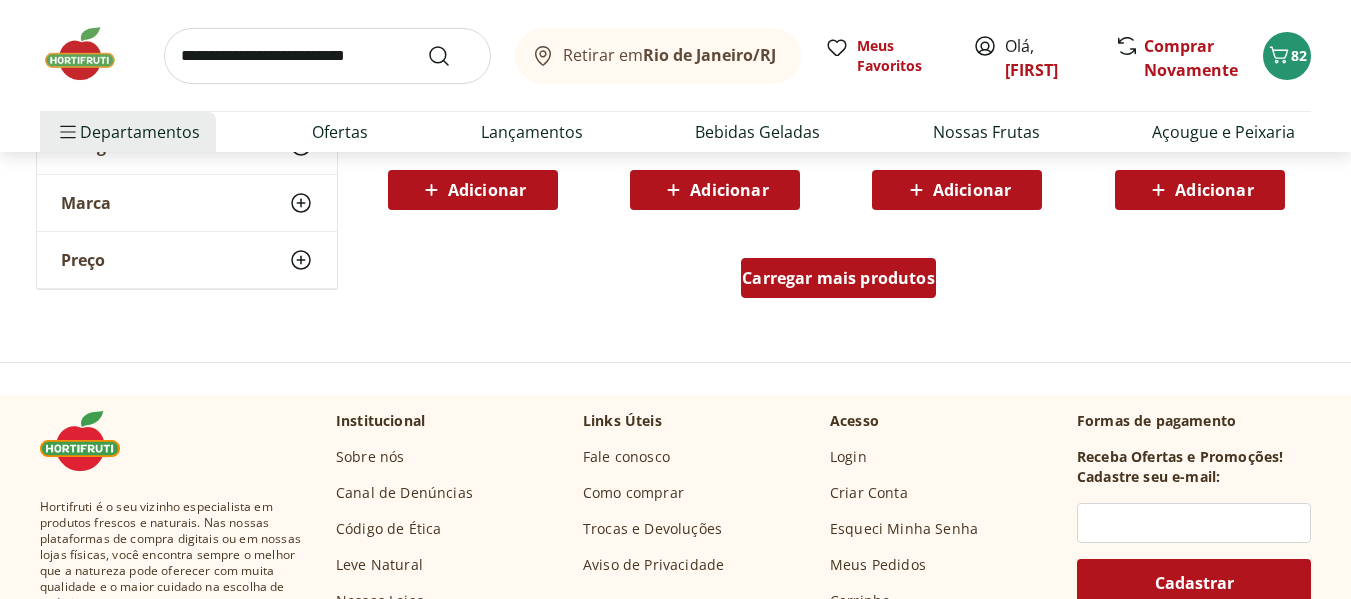 click on "Carregar mais produtos" at bounding box center [838, 278] 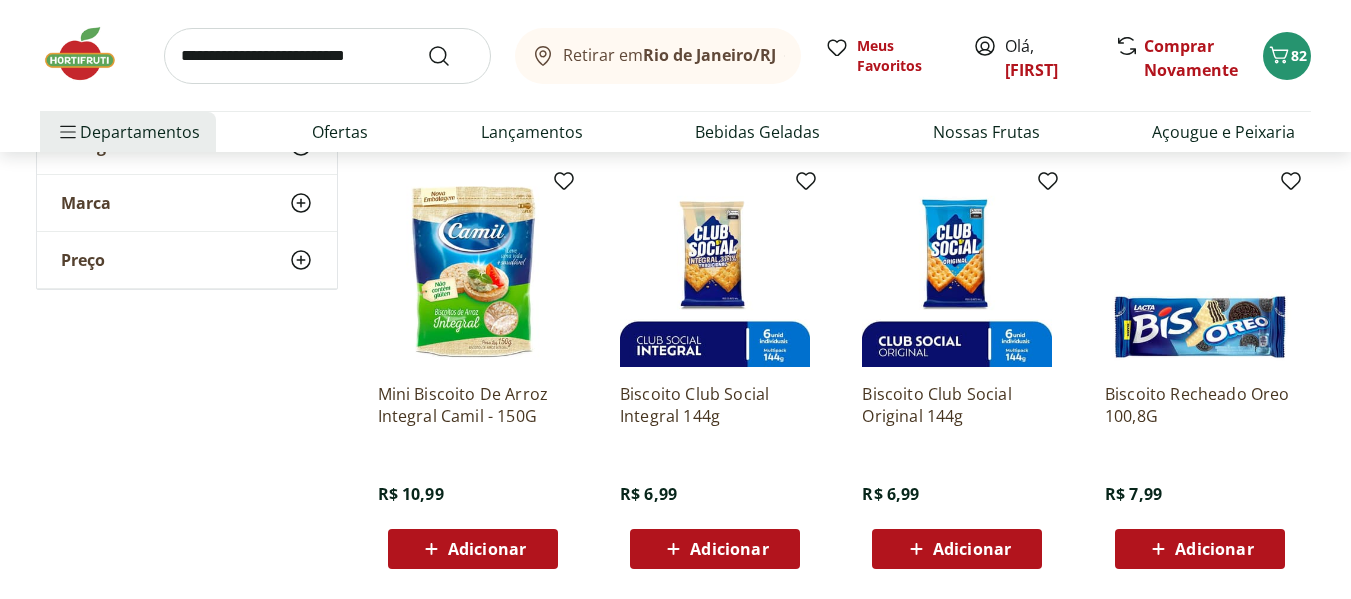 scroll, scrollTop: 62900, scrollLeft: 0, axis: vertical 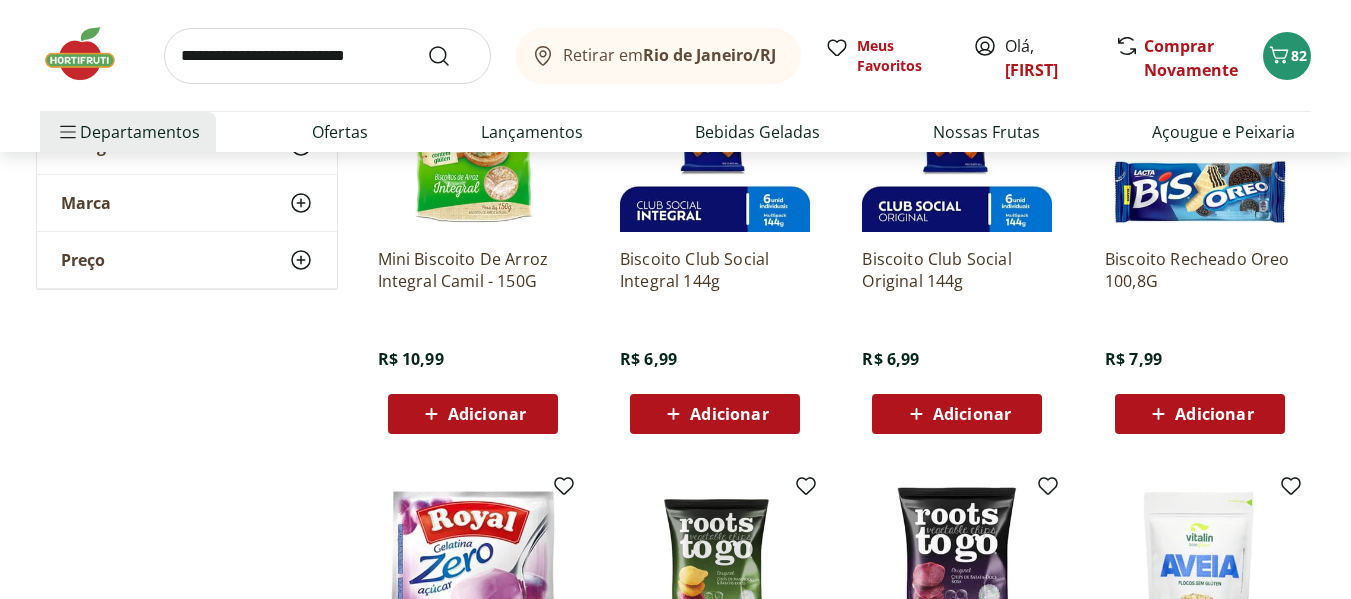 click on "Adicionar" at bounding box center [729, 414] 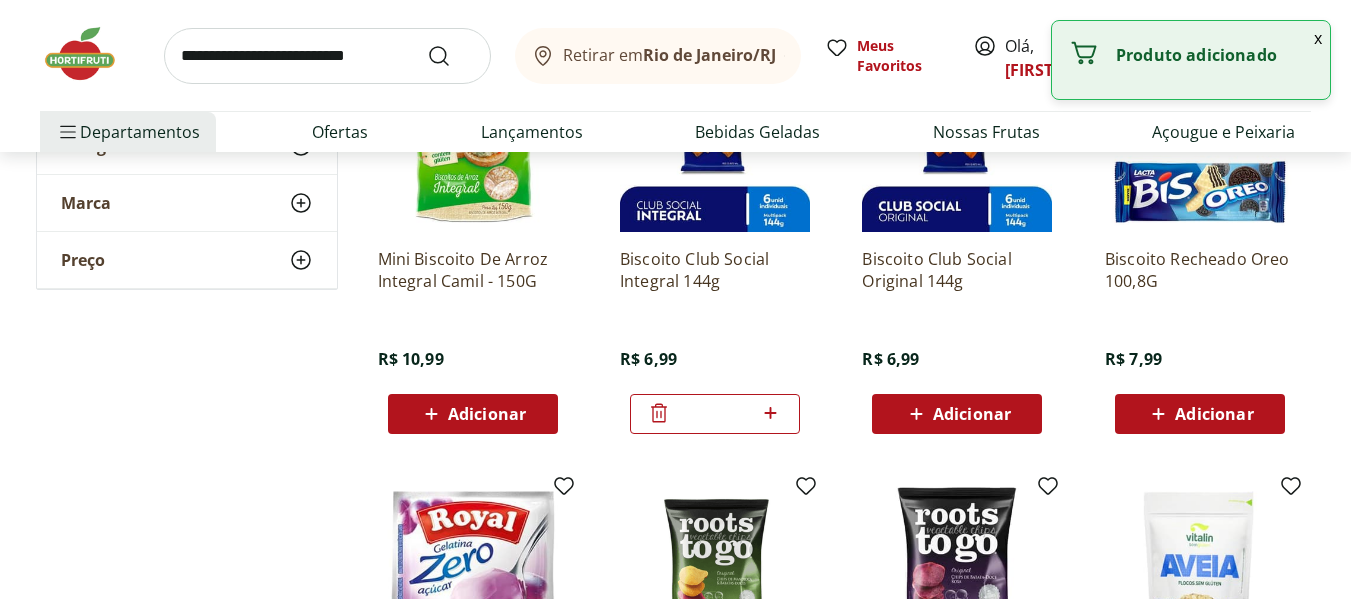 click 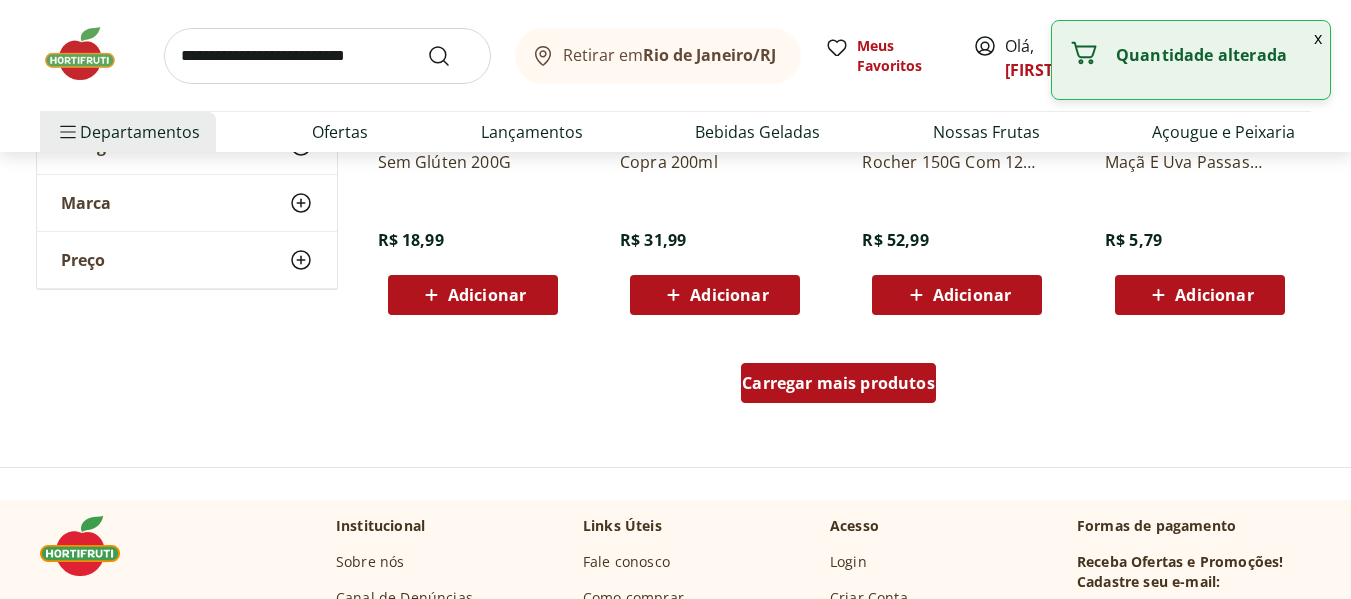 scroll, scrollTop: 63900, scrollLeft: 0, axis: vertical 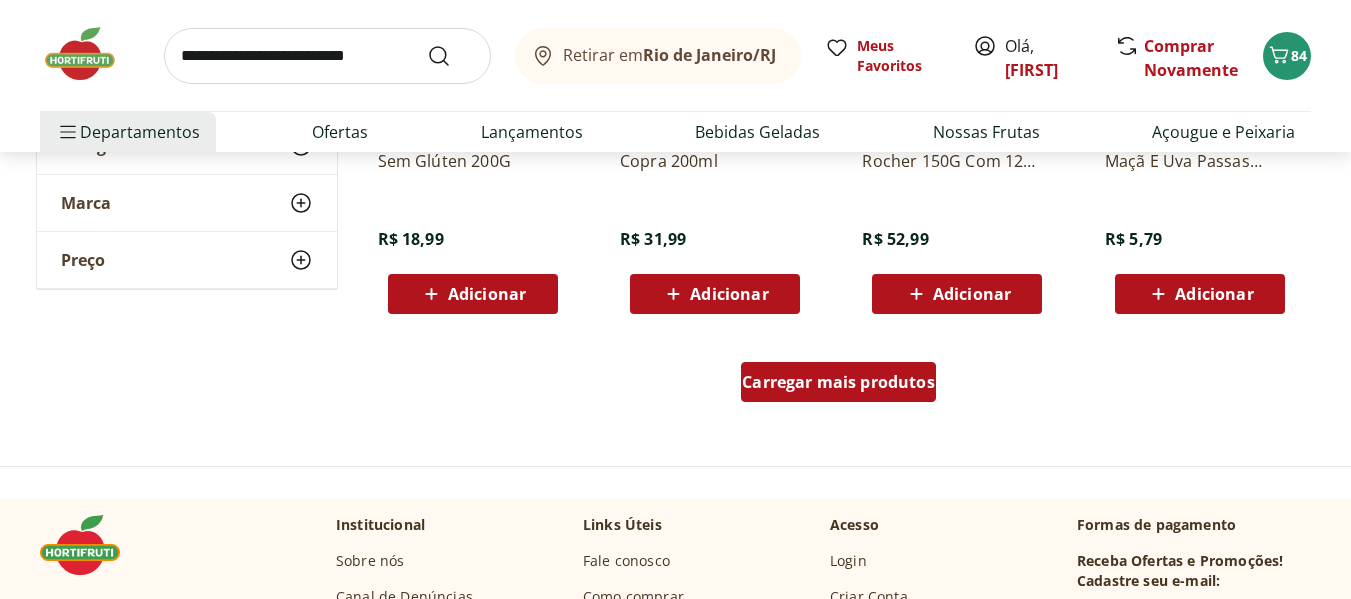 click on "Carregar mais produtos" at bounding box center [838, 382] 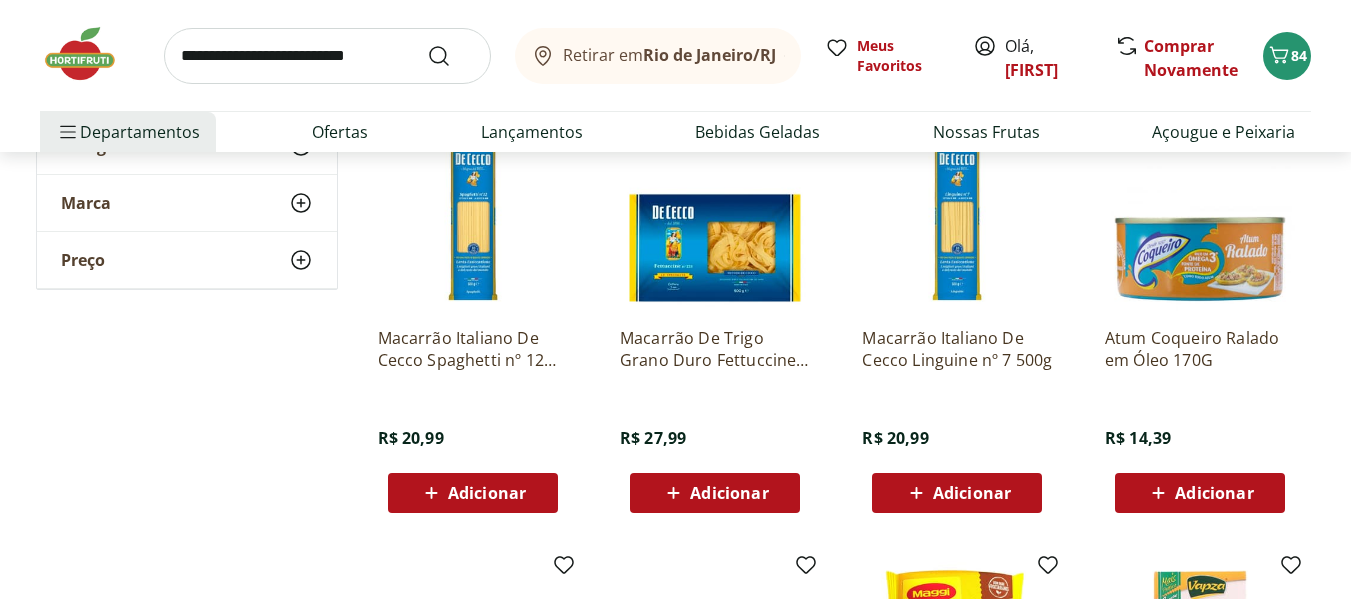 scroll, scrollTop: 64600, scrollLeft: 0, axis: vertical 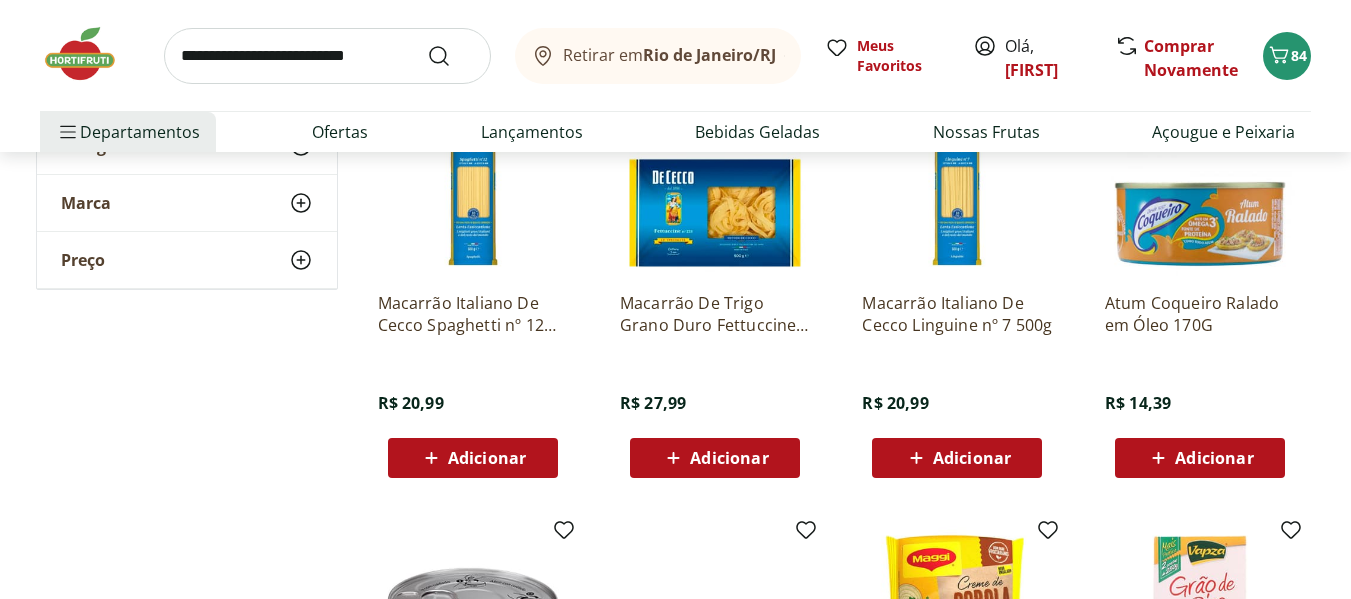 click on "Adicionar" at bounding box center [957, 458] 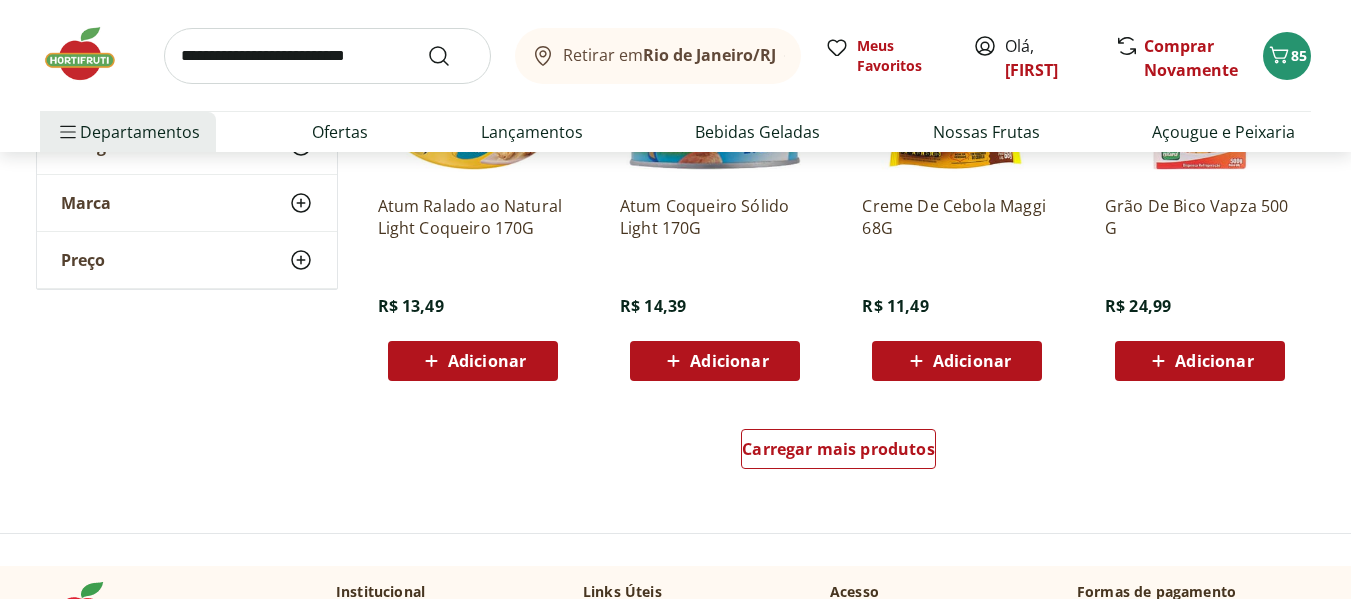 scroll, scrollTop: 65100, scrollLeft: 0, axis: vertical 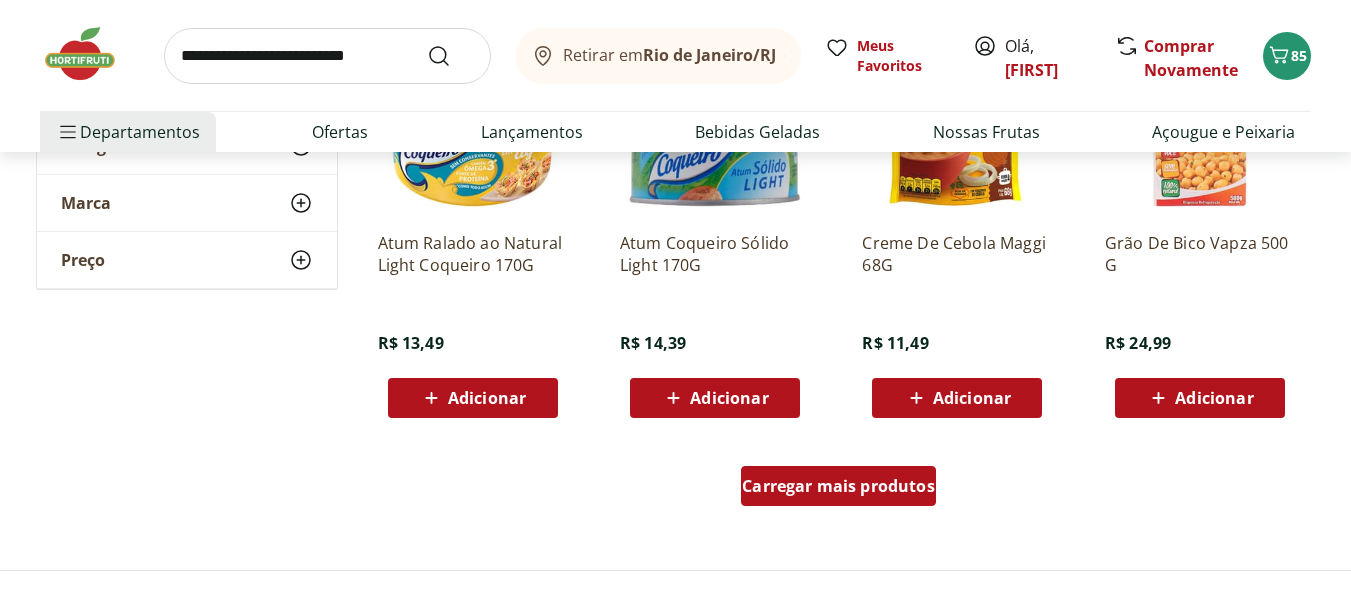 click on "Carregar mais produtos" at bounding box center [838, 486] 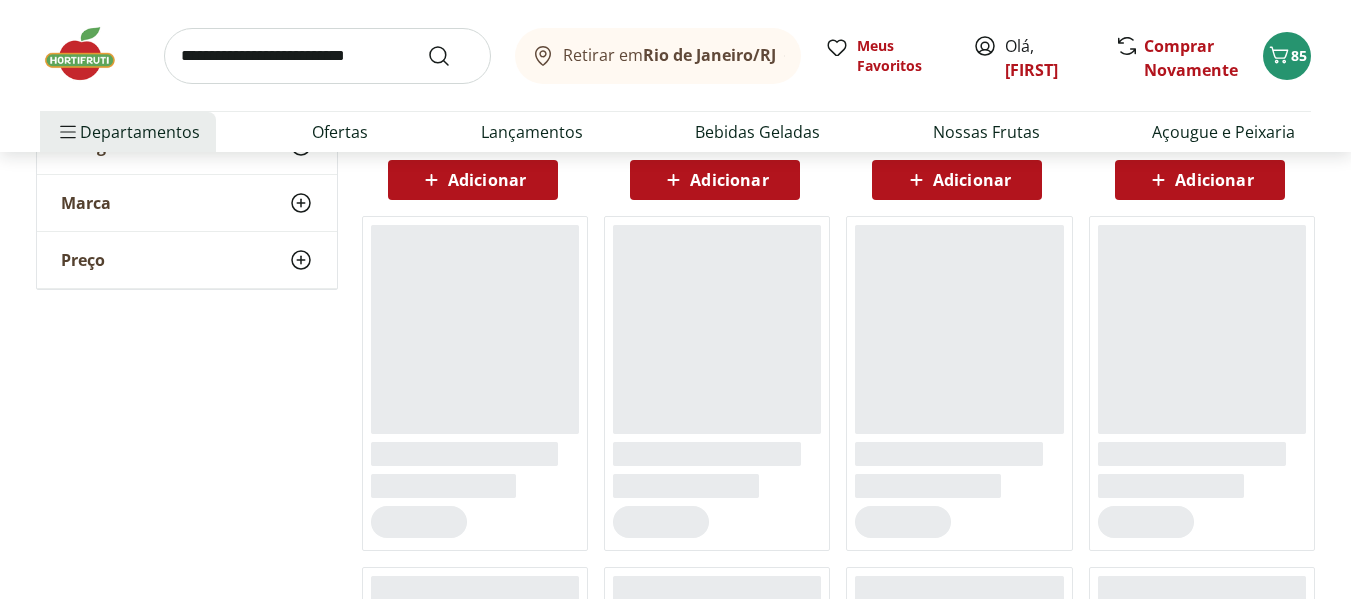 scroll, scrollTop: 65400, scrollLeft: 0, axis: vertical 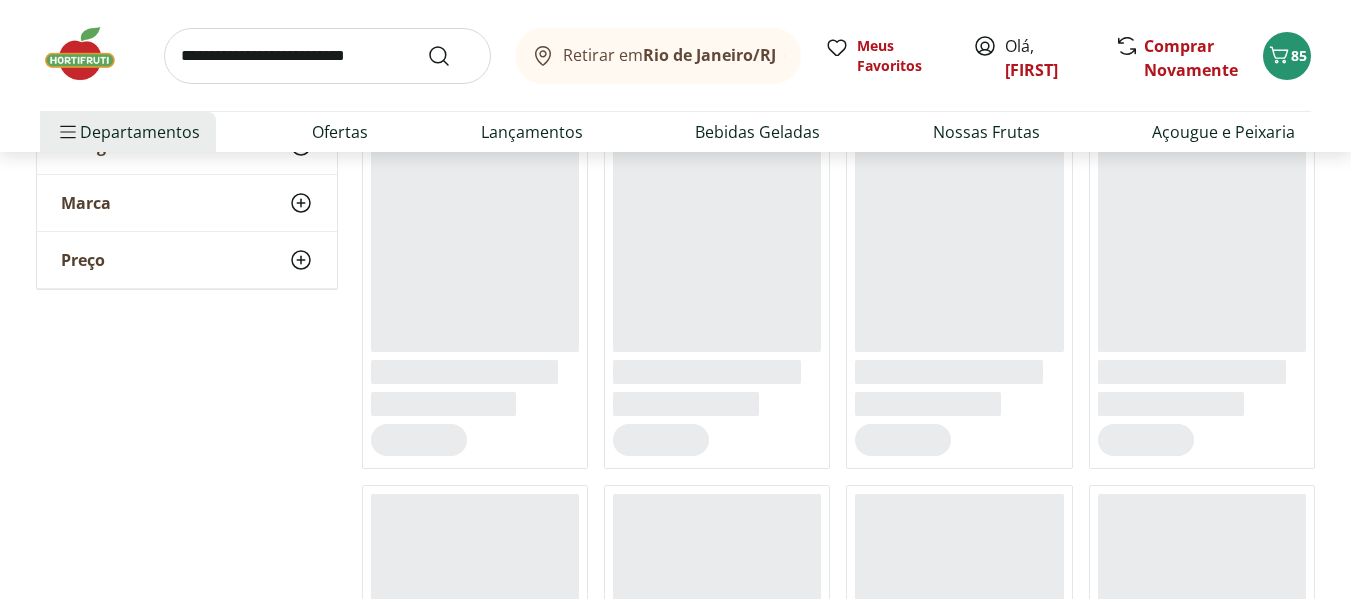 click on "**********" at bounding box center (676, -31918) 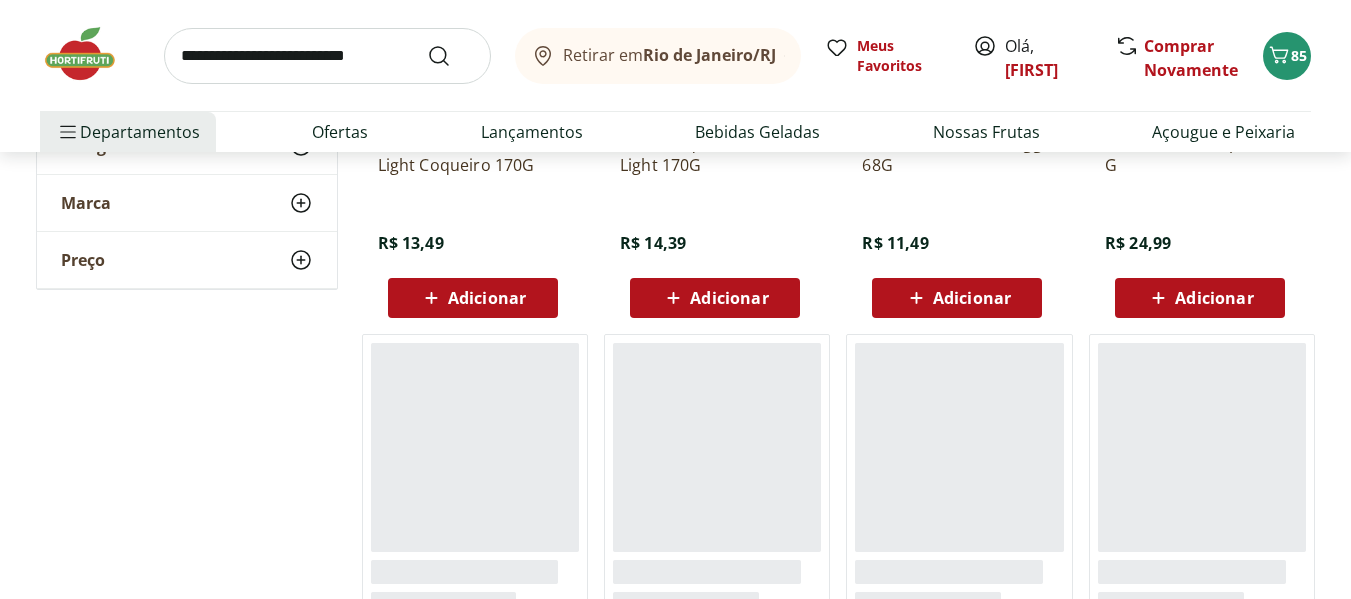 click at bounding box center (370, 447) 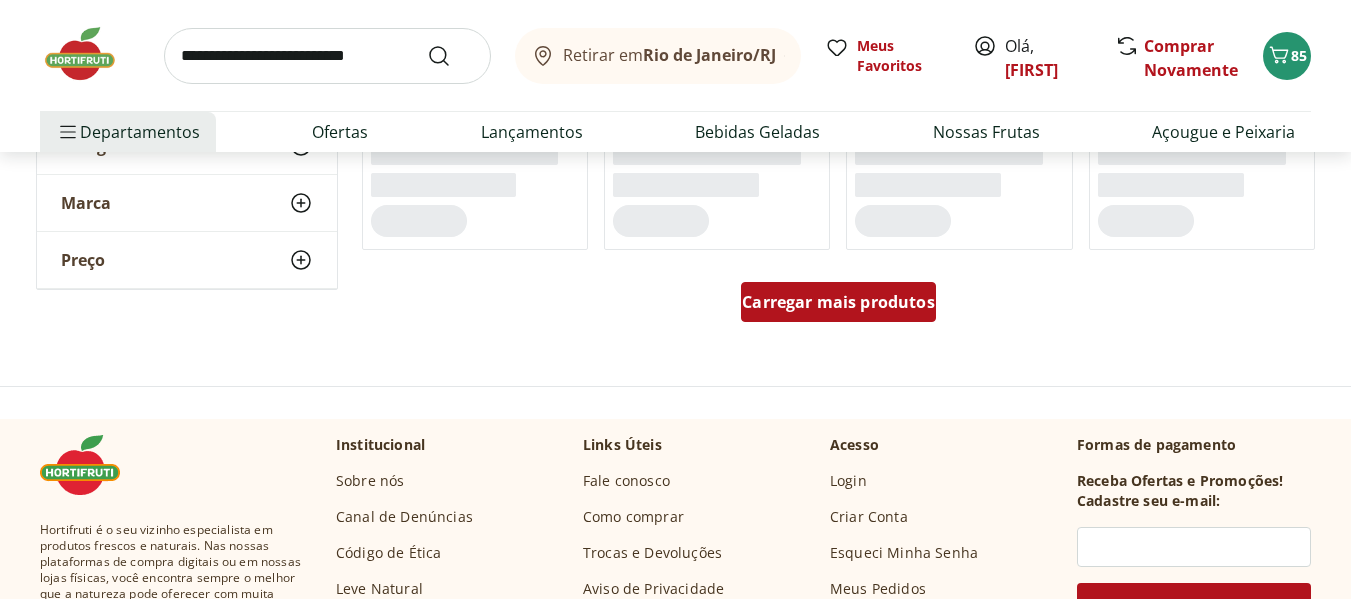 scroll, scrollTop: 66300, scrollLeft: 0, axis: vertical 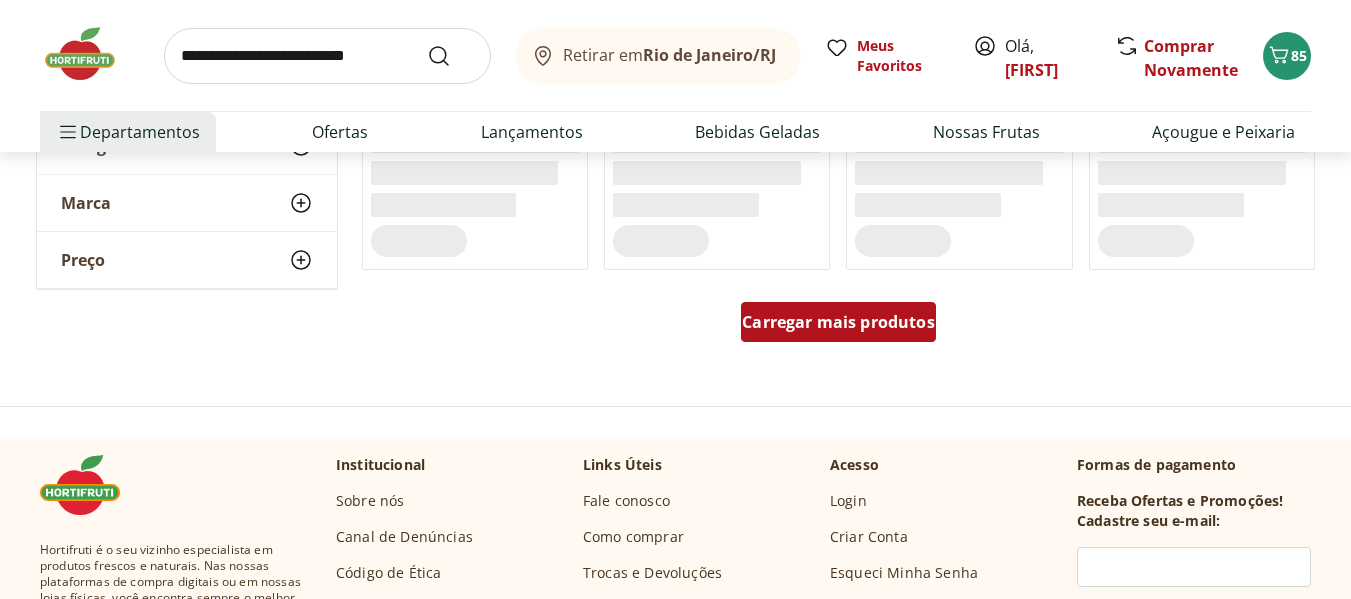 click on "Carregar mais produtos" at bounding box center (838, 322) 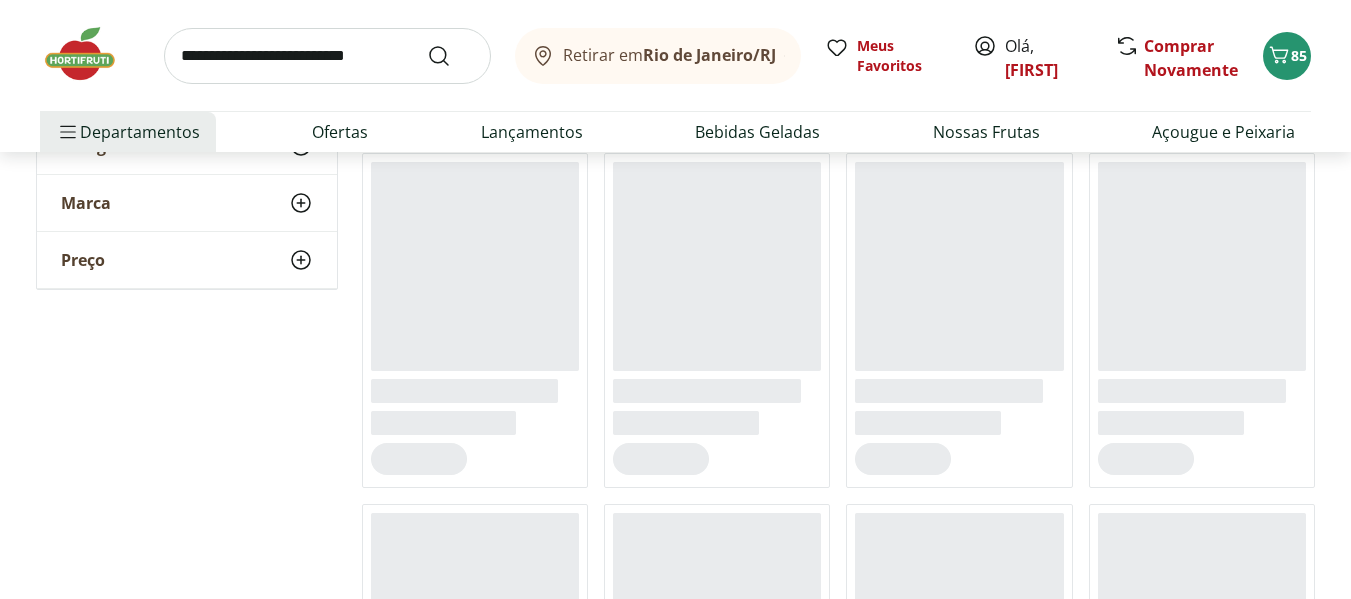 scroll, scrollTop: 65400, scrollLeft: 0, axis: vertical 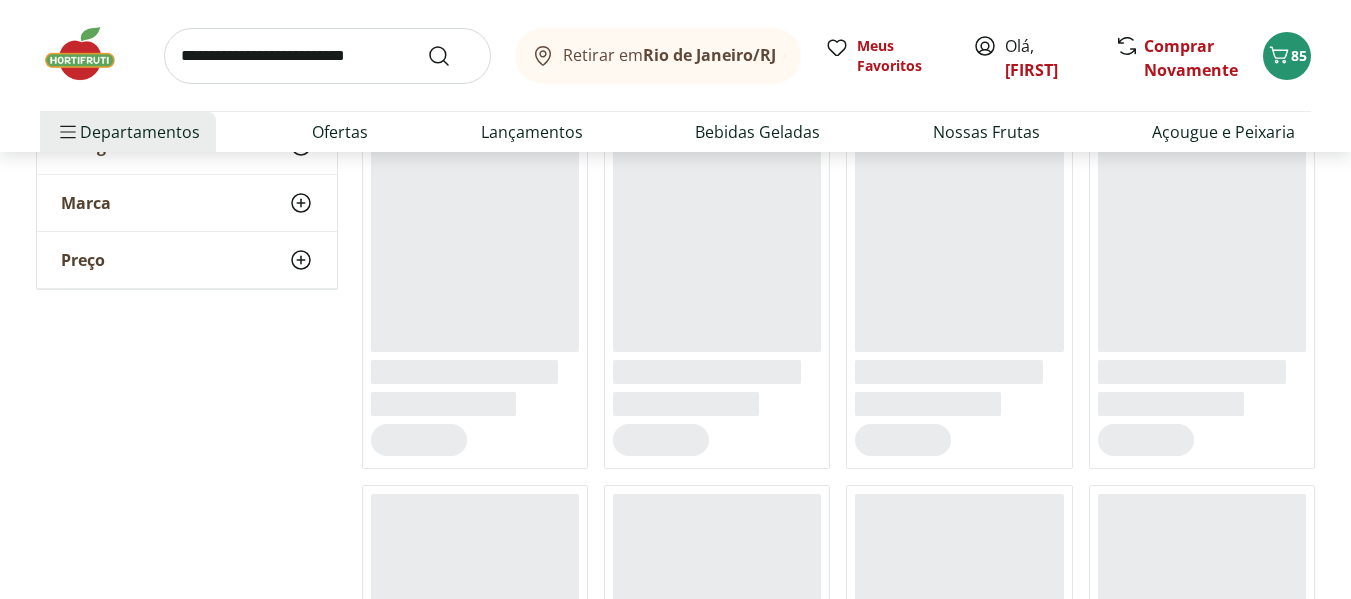 click 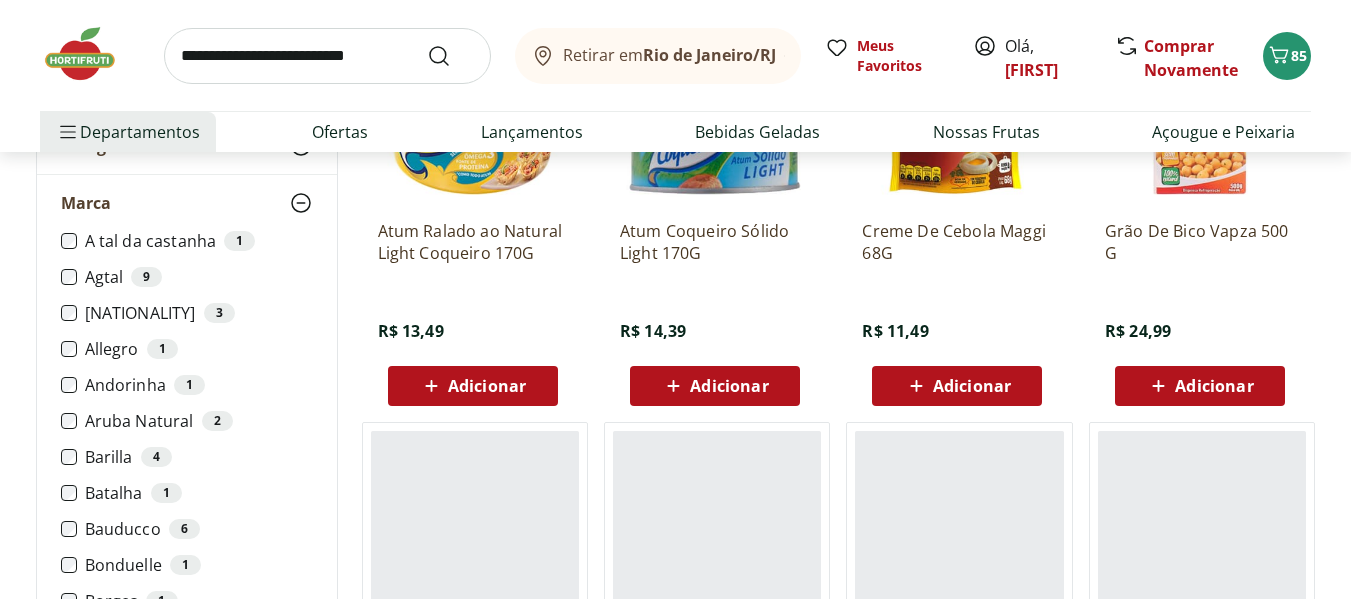 scroll, scrollTop: 65100, scrollLeft: 0, axis: vertical 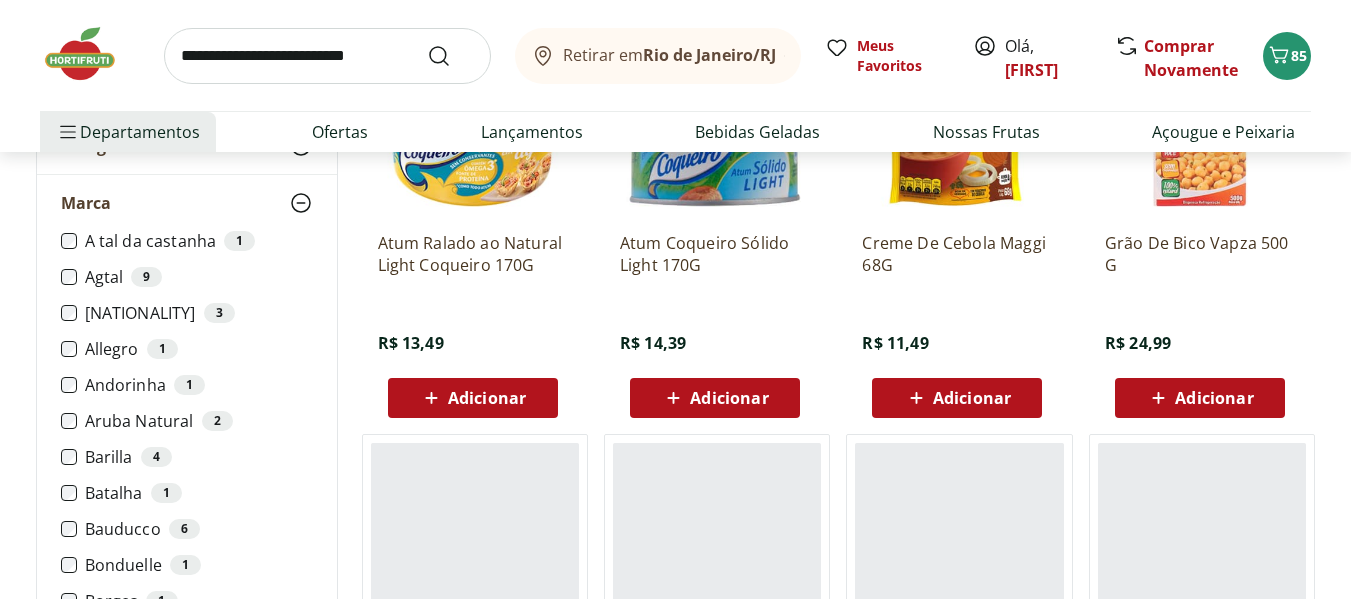 click 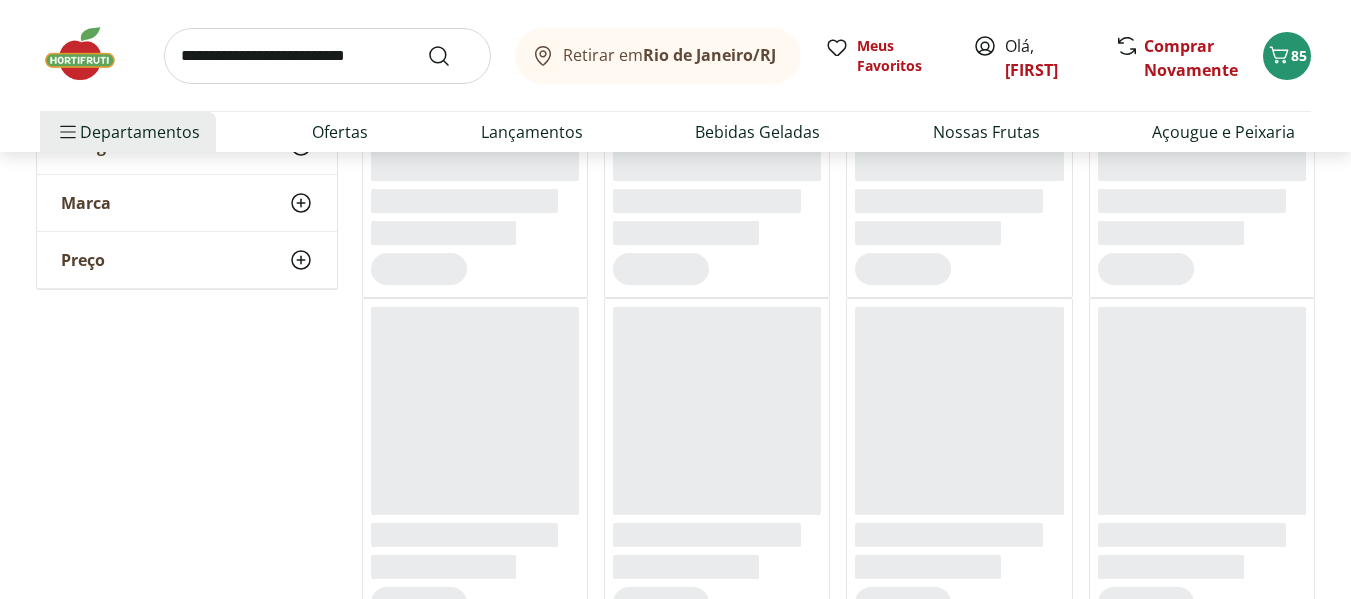 scroll, scrollTop: 66300, scrollLeft: 0, axis: vertical 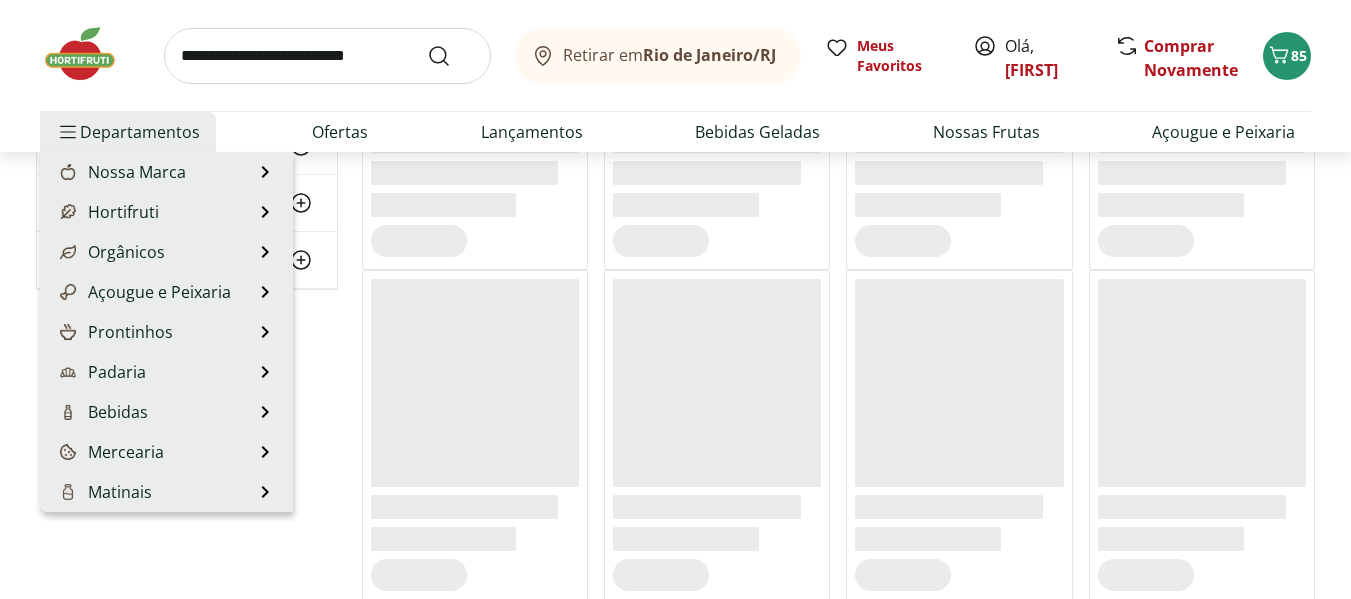 click on "Departamentos" at bounding box center [128, 132] 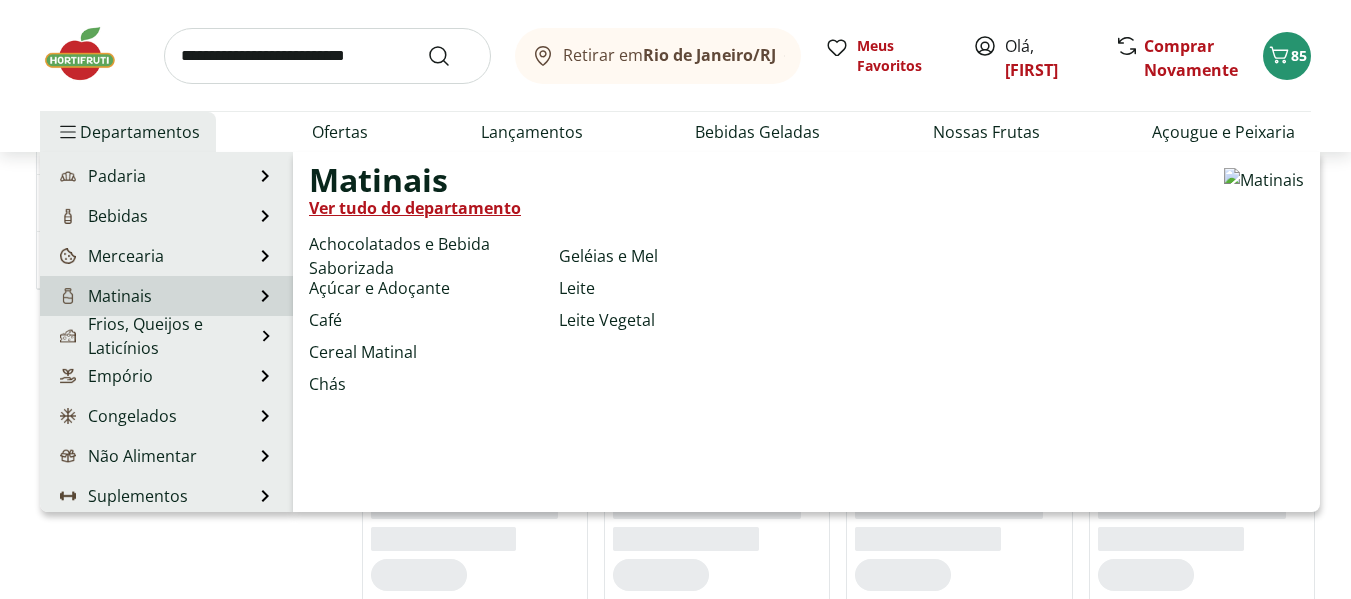 scroll, scrollTop: 200, scrollLeft: 0, axis: vertical 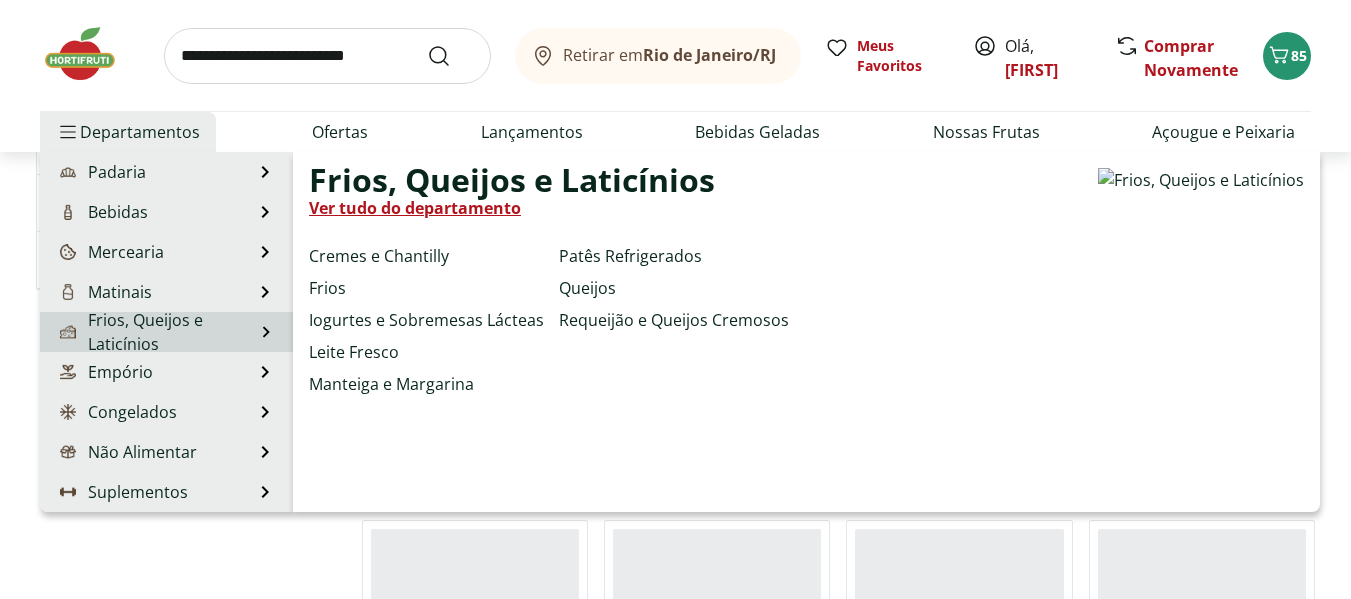 click on "Ver tudo do departamento" at bounding box center [415, 208] 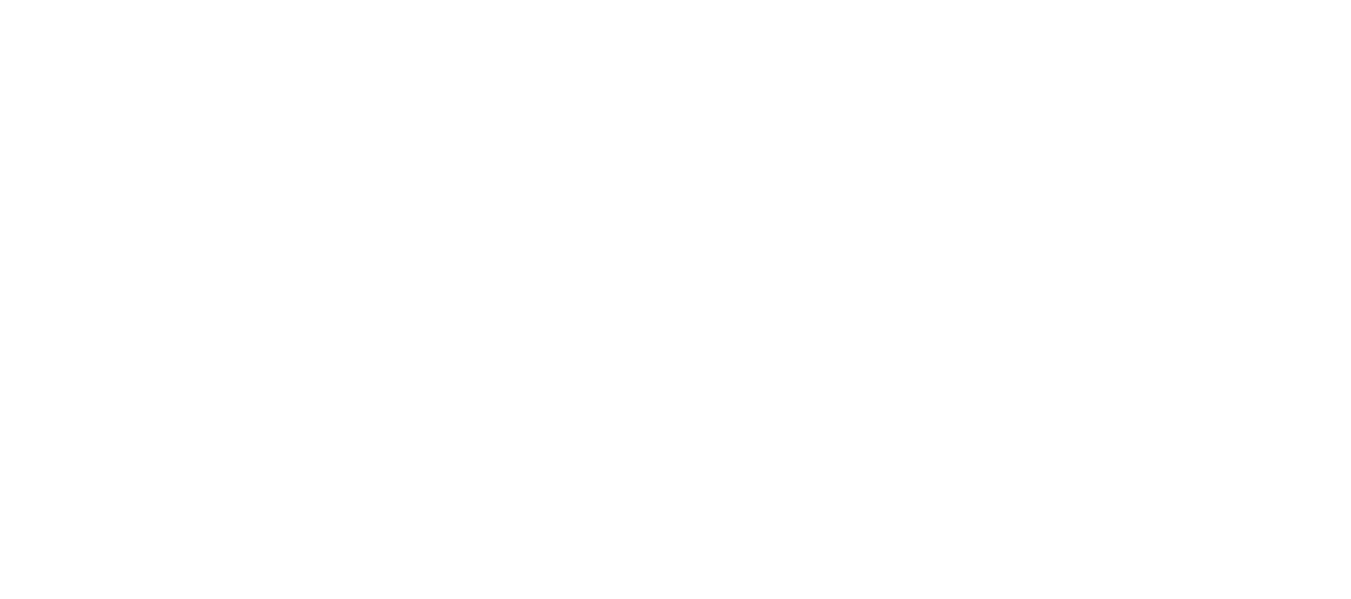 scroll, scrollTop: 0, scrollLeft: 0, axis: both 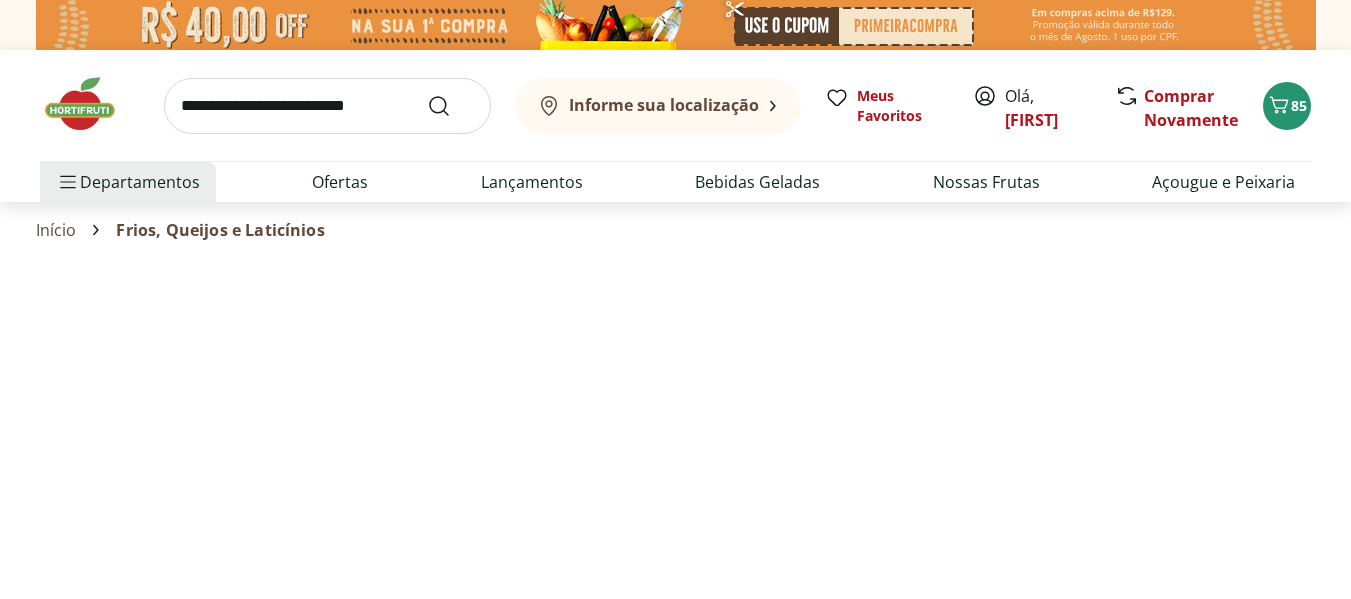 select on "**********" 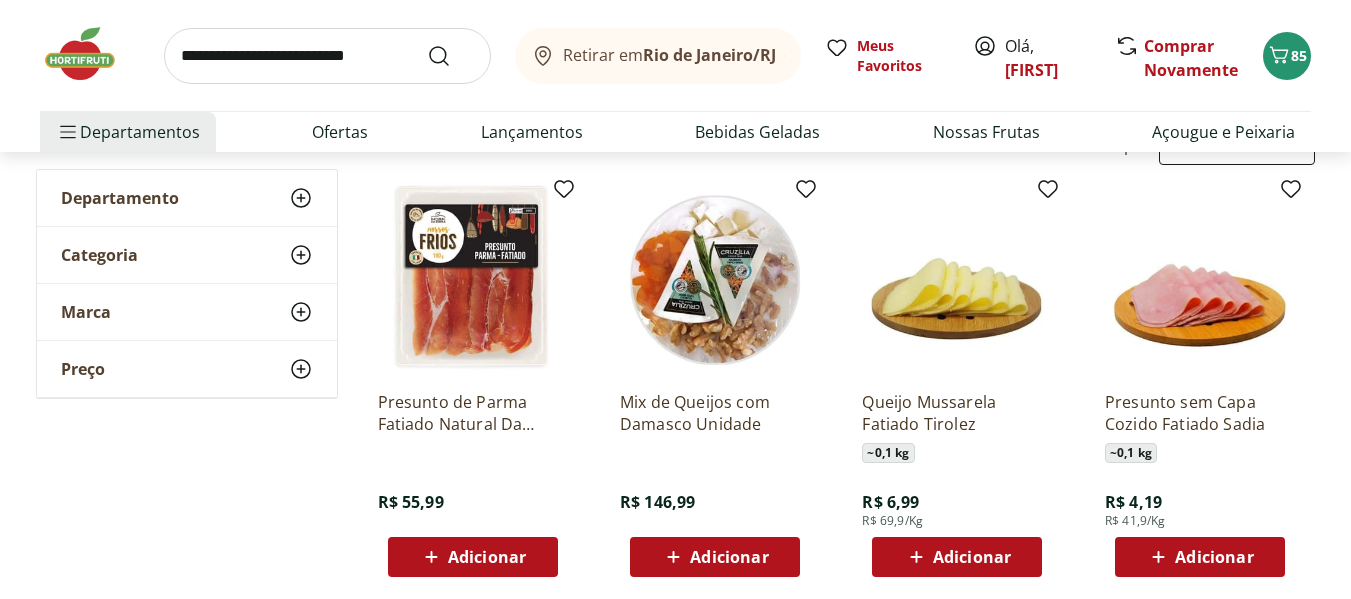 scroll, scrollTop: 200, scrollLeft: 0, axis: vertical 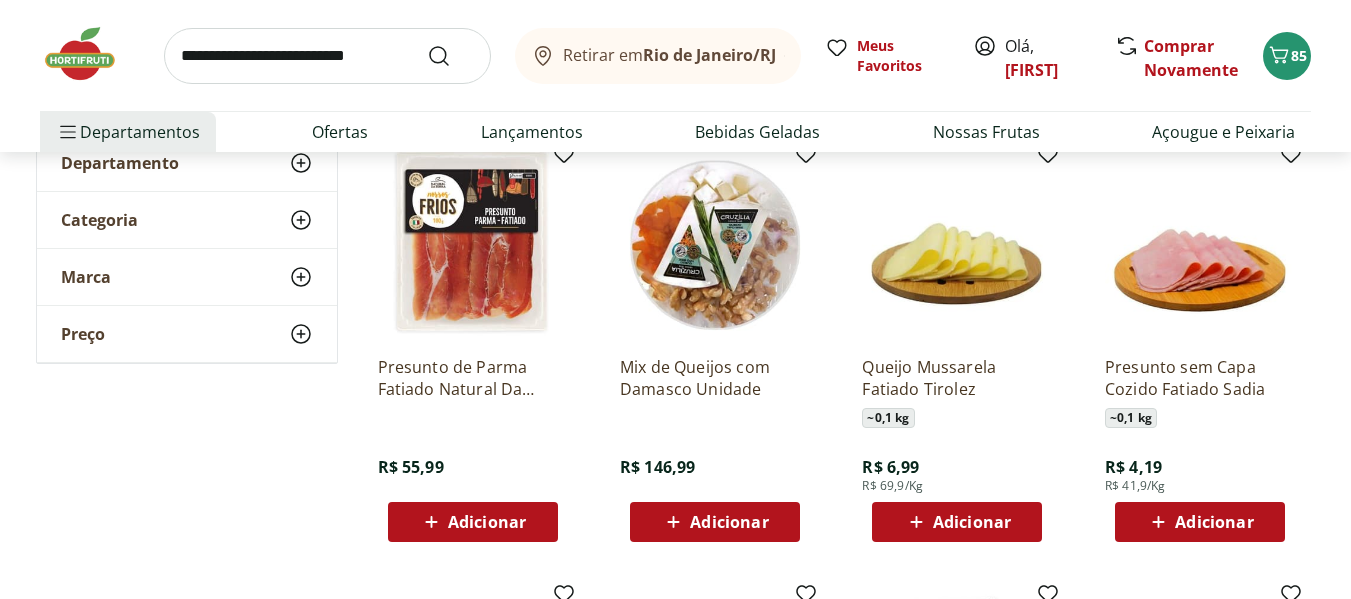 click 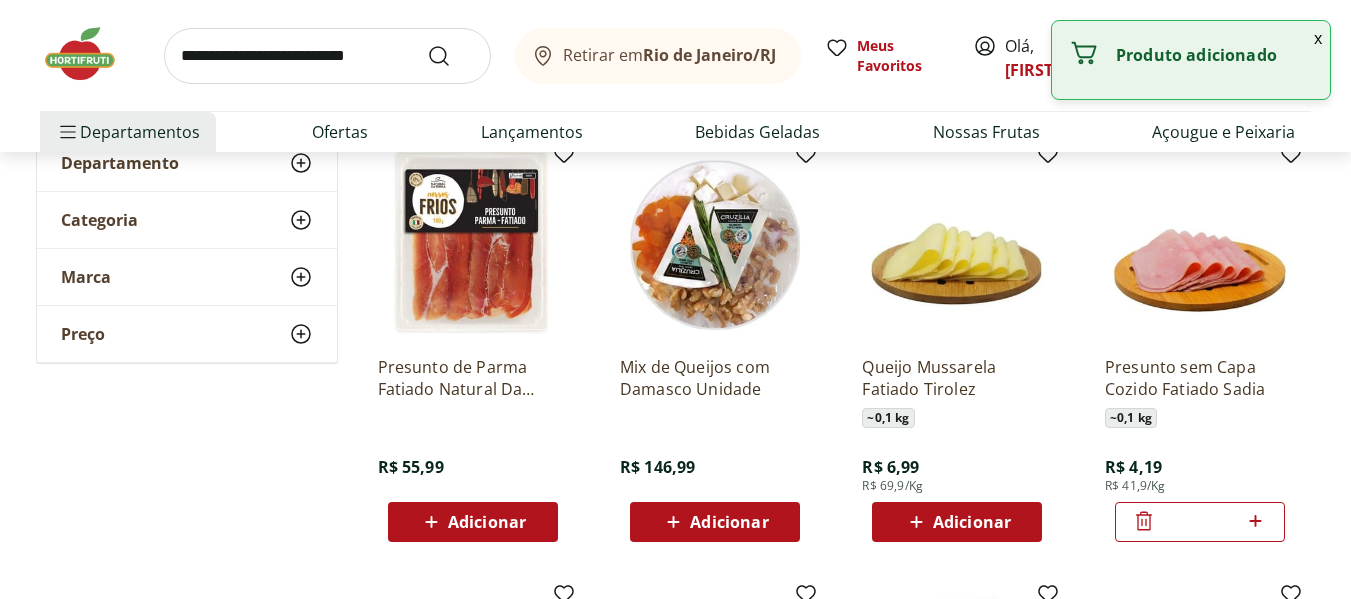 click 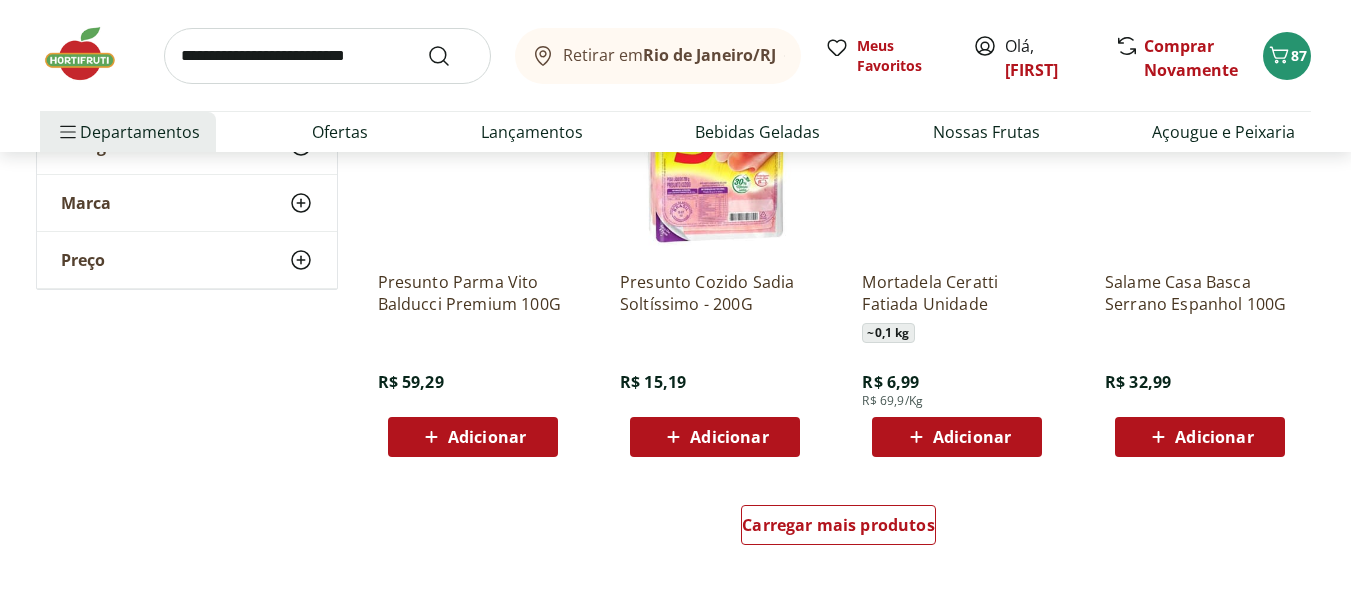 scroll, scrollTop: 1200, scrollLeft: 0, axis: vertical 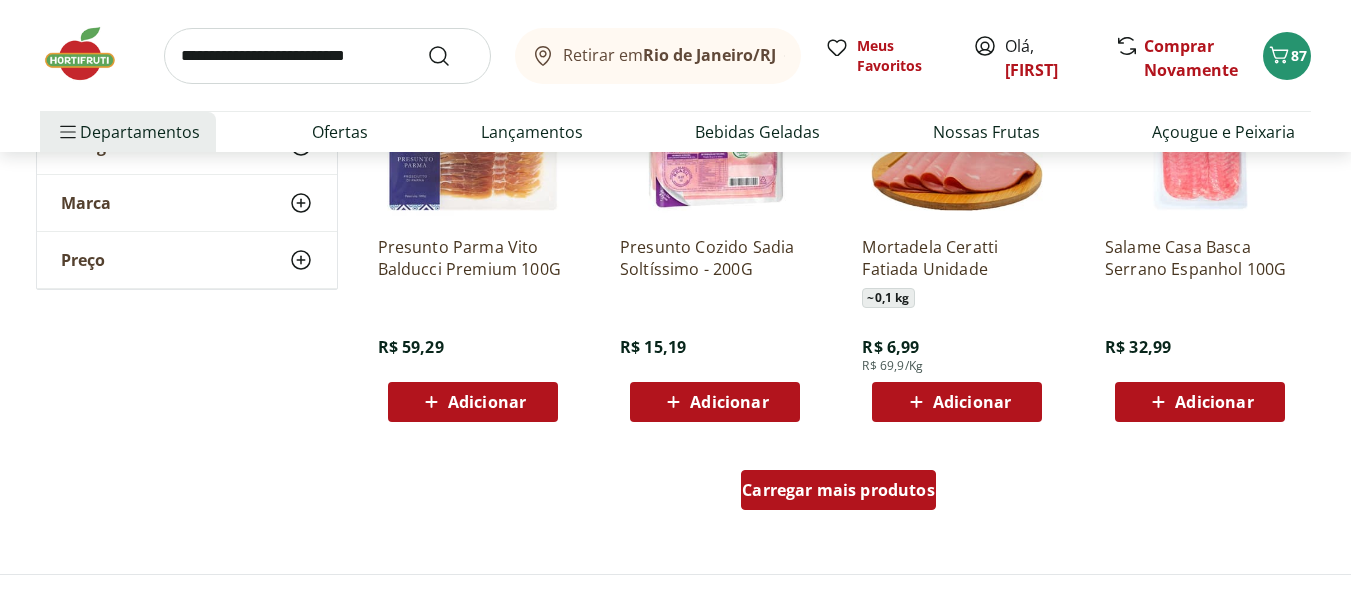 click on "Carregar mais produtos" at bounding box center (838, 490) 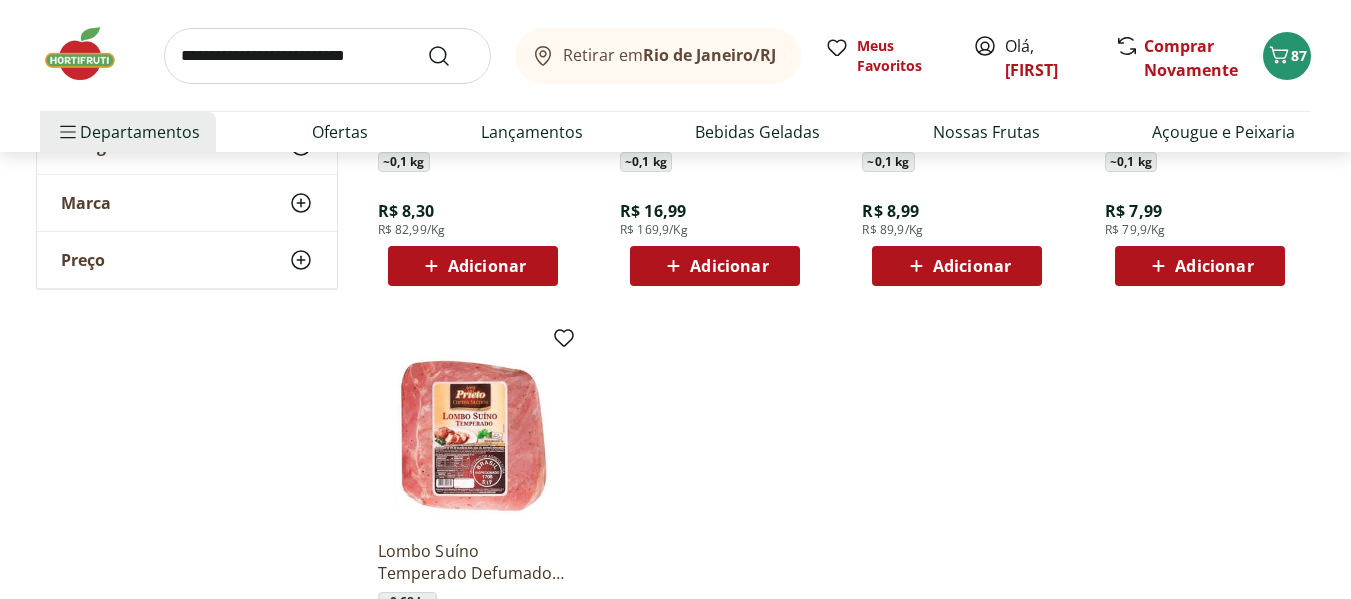 scroll, scrollTop: 2300, scrollLeft: 0, axis: vertical 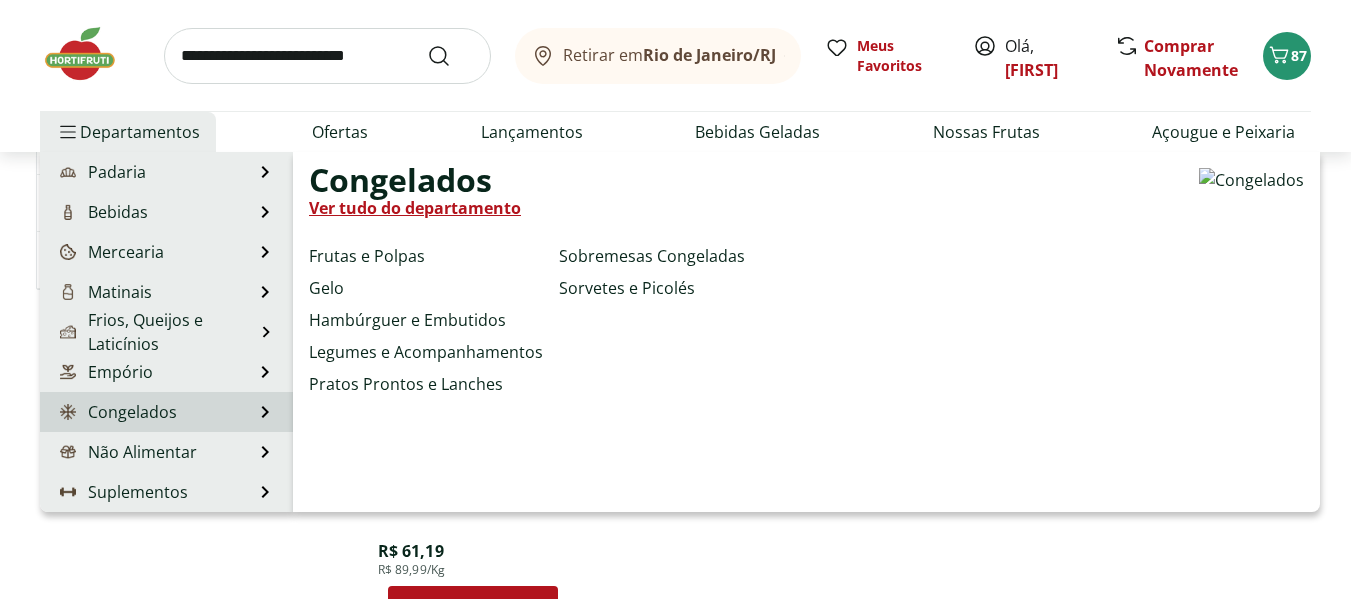 click on "Congelados" at bounding box center (116, 412) 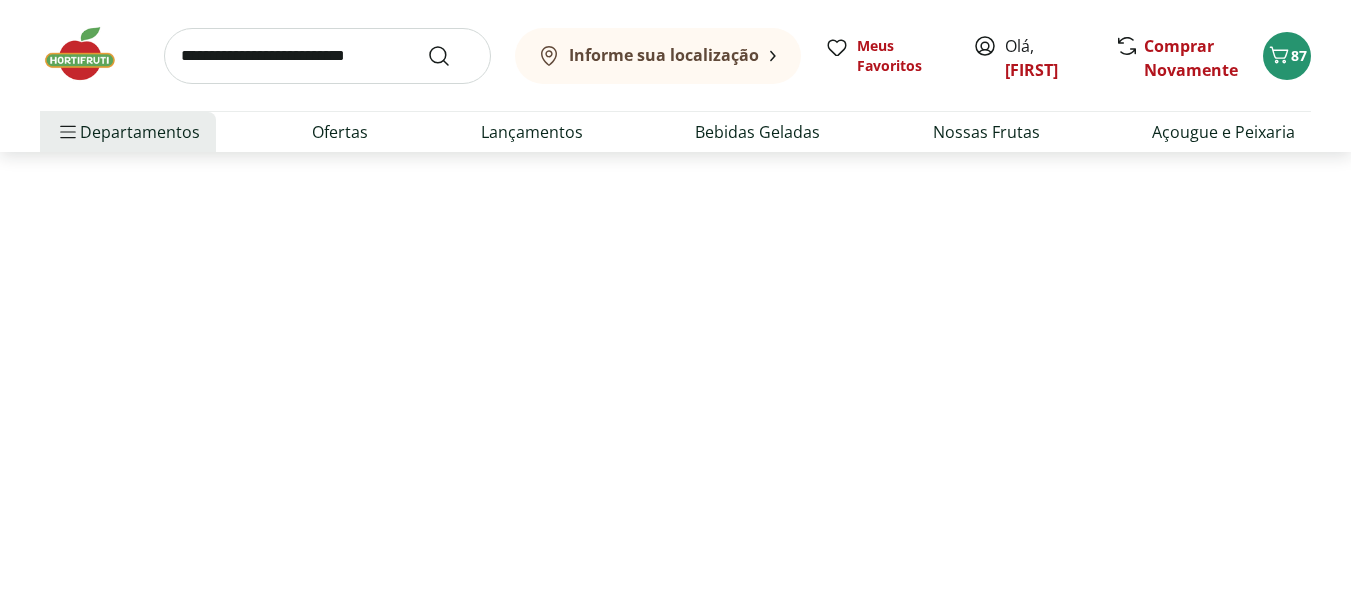 scroll, scrollTop: 0, scrollLeft: 0, axis: both 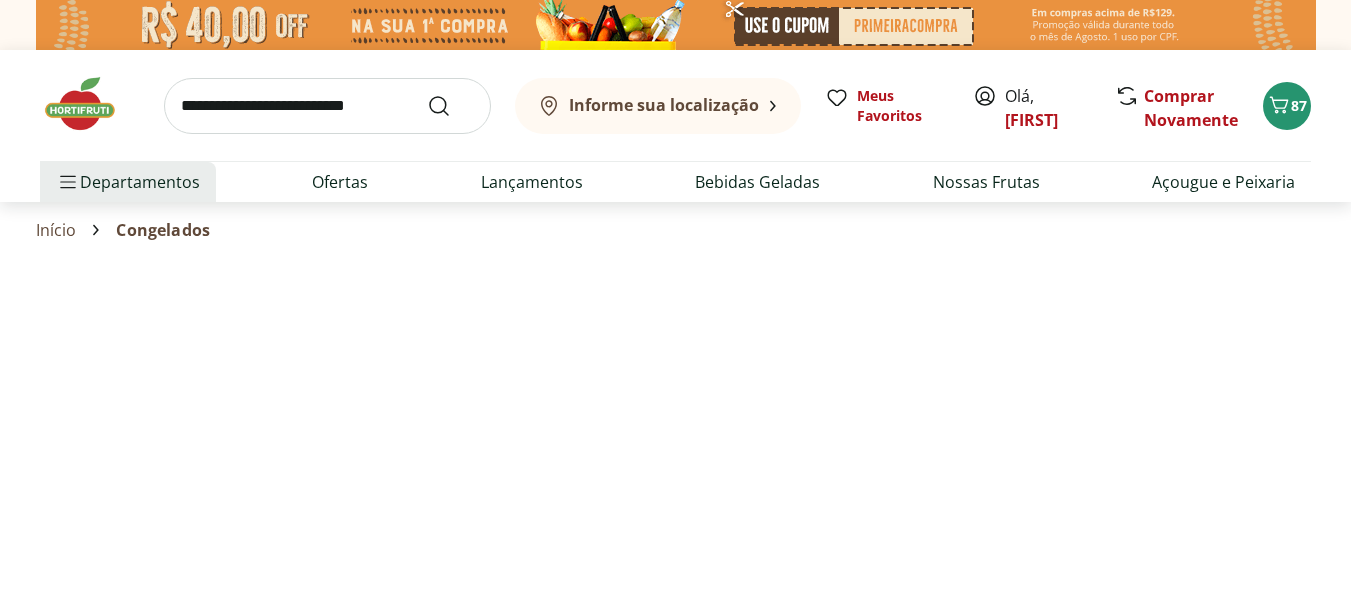 select on "**********" 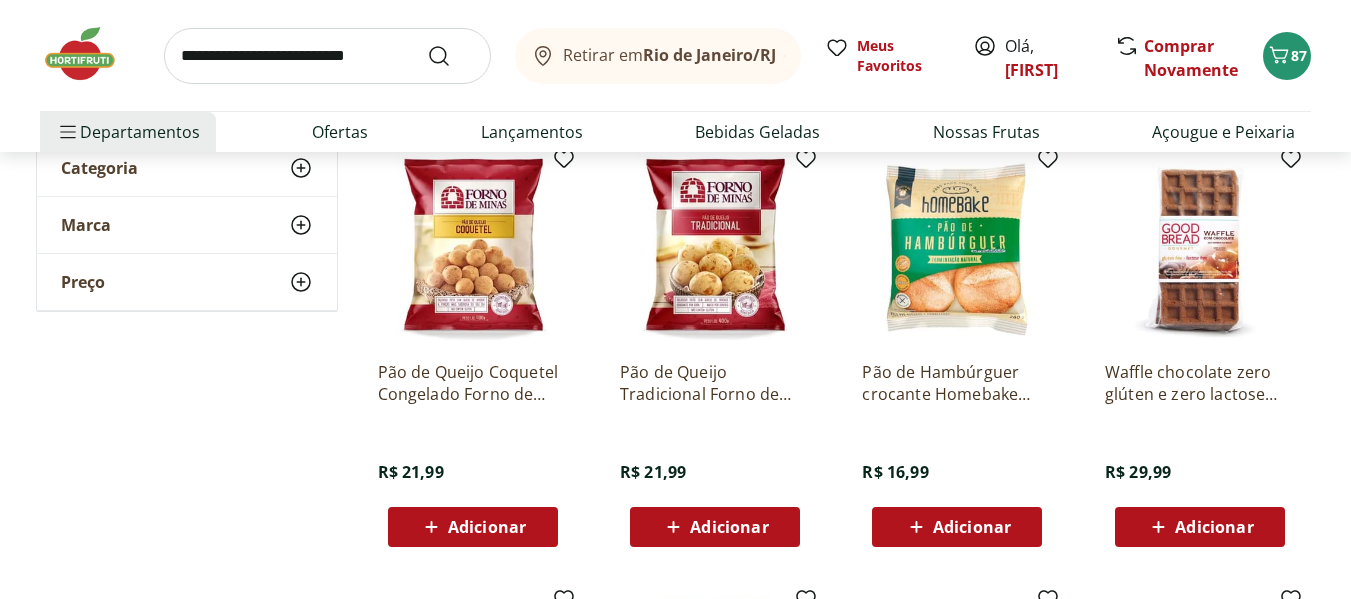 scroll, scrollTop: 200, scrollLeft: 0, axis: vertical 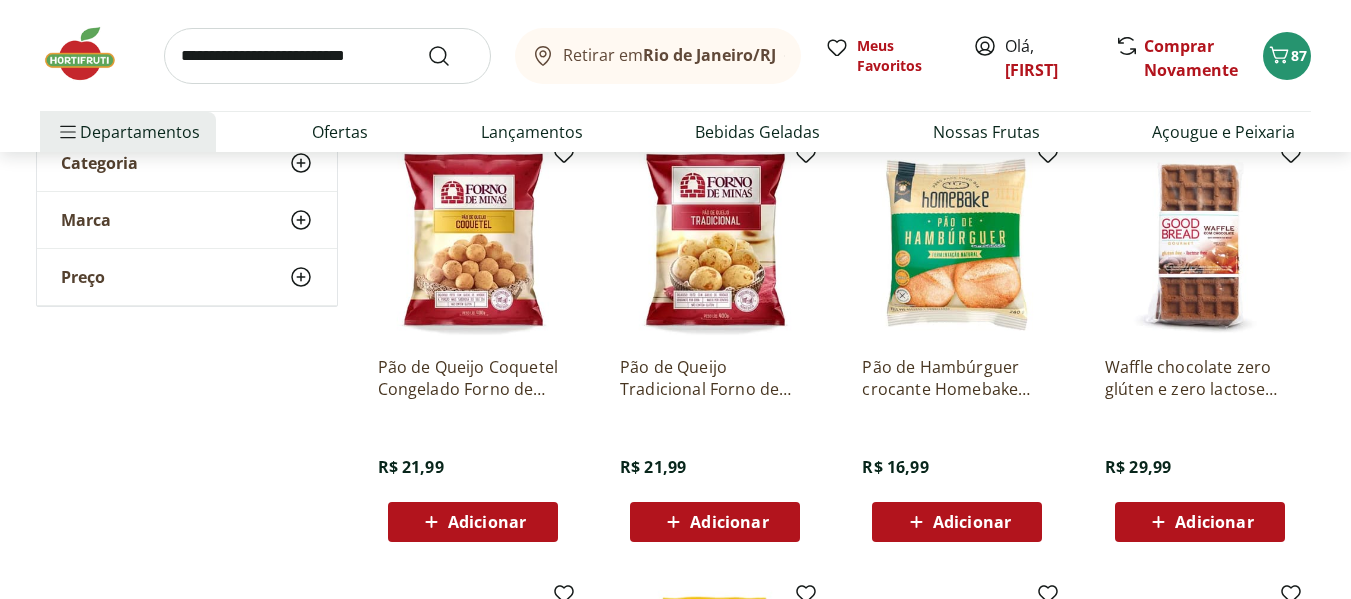 click on "Adicionar" at bounding box center [972, 522] 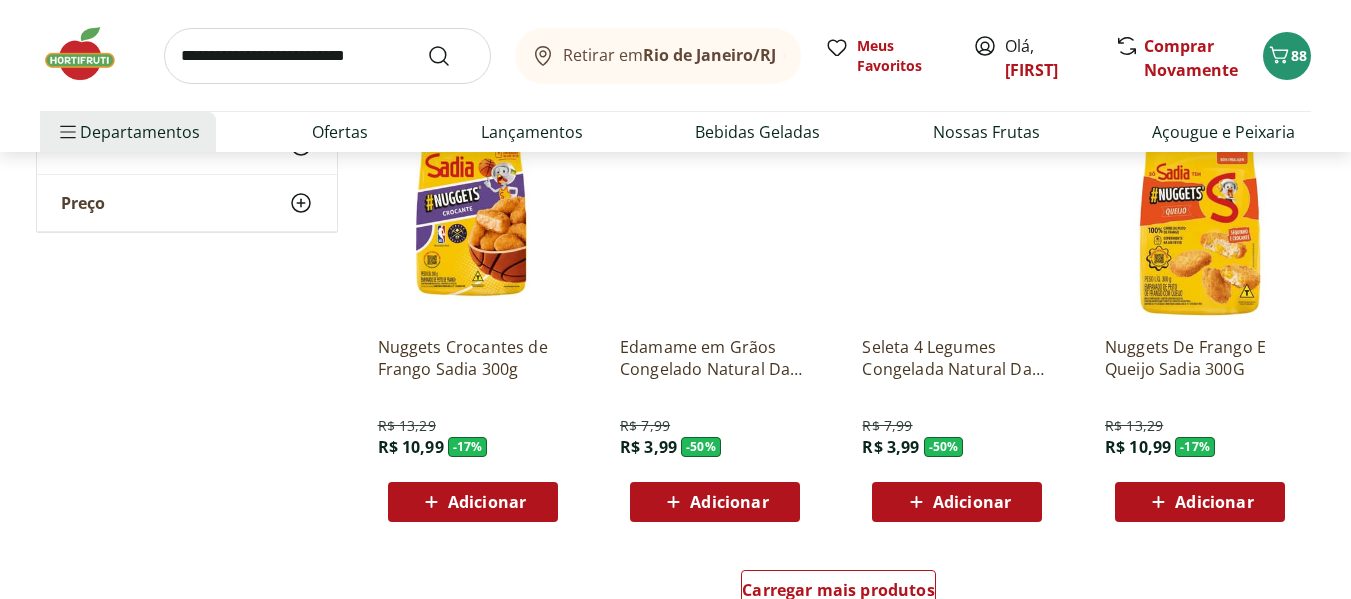 scroll, scrollTop: 1200, scrollLeft: 0, axis: vertical 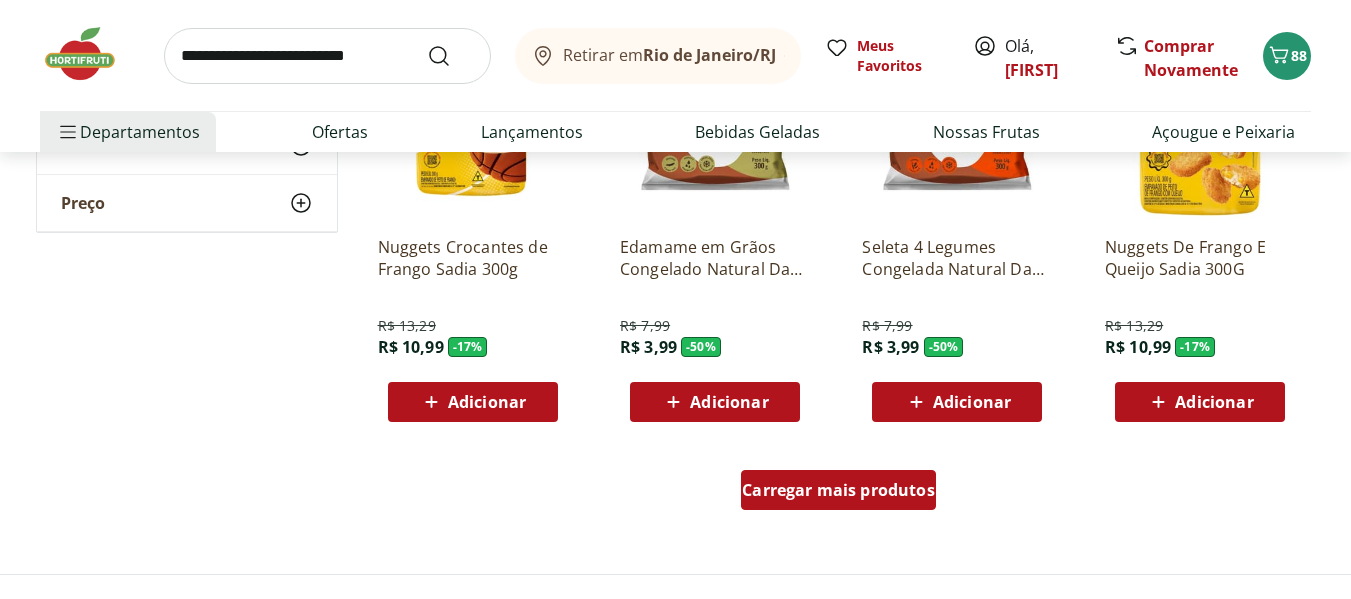 click on "Carregar mais produtos" at bounding box center [838, 490] 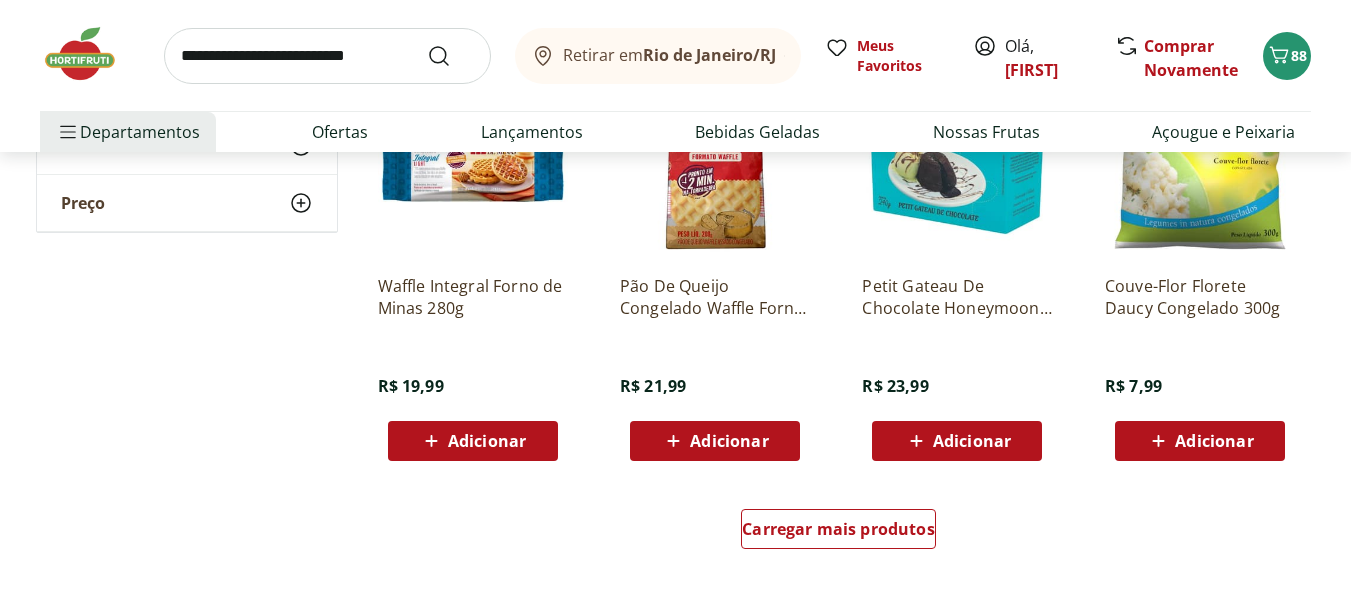 scroll, scrollTop: 2500, scrollLeft: 0, axis: vertical 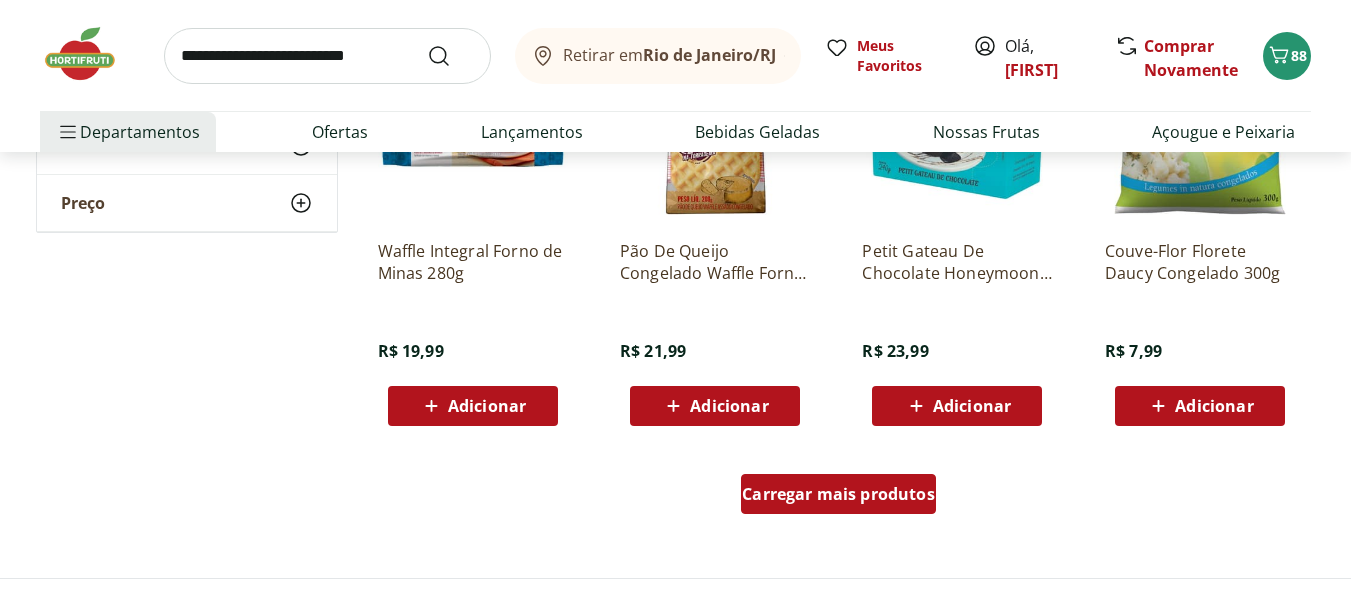 click on "Carregar mais produtos" at bounding box center [838, 494] 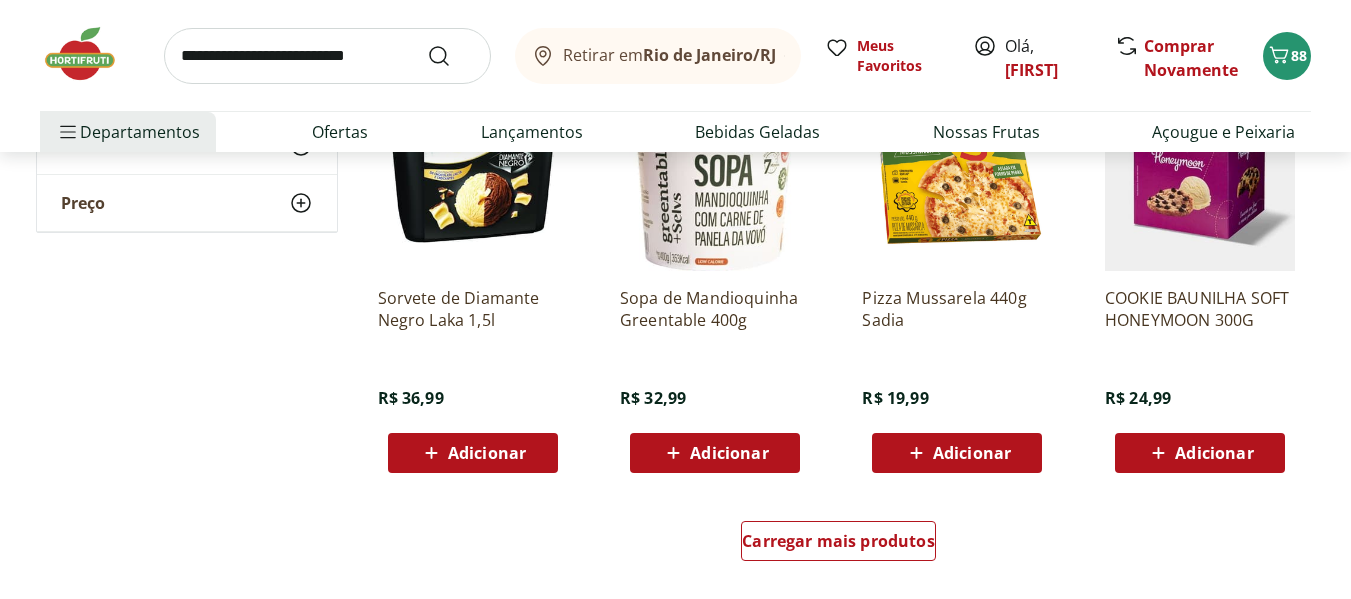 scroll, scrollTop: 3800, scrollLeft: 0, axis: vertical 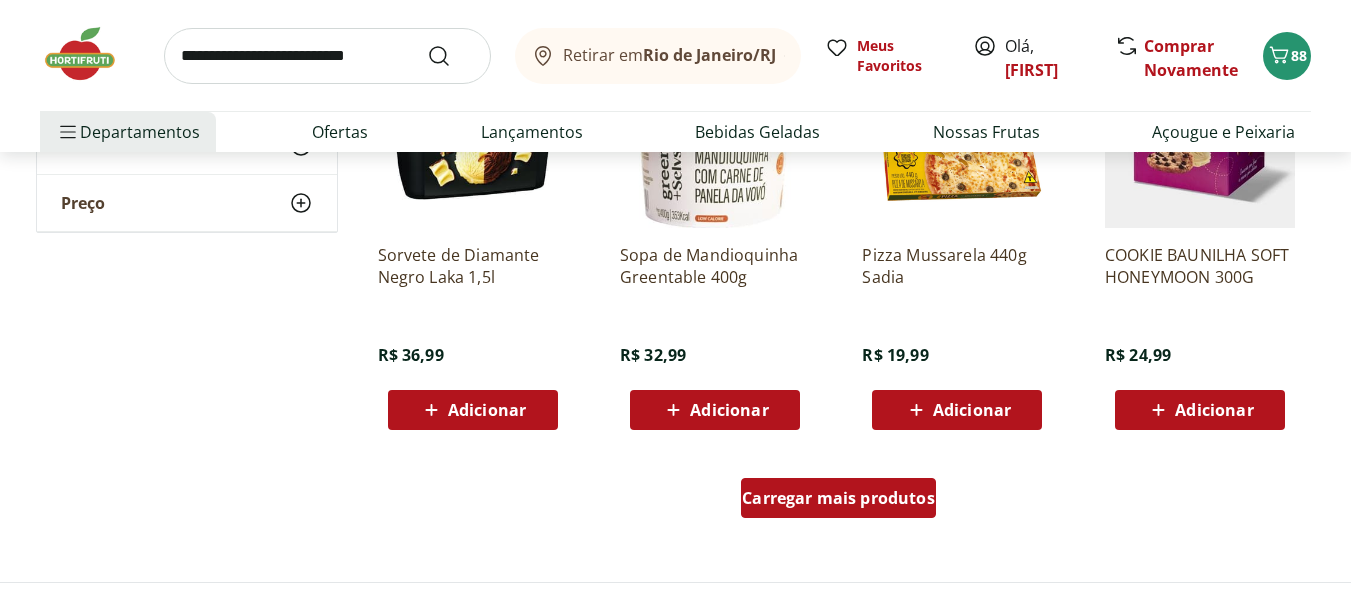 click on "Carregar mais produtos" at bounding box center (838, 498) 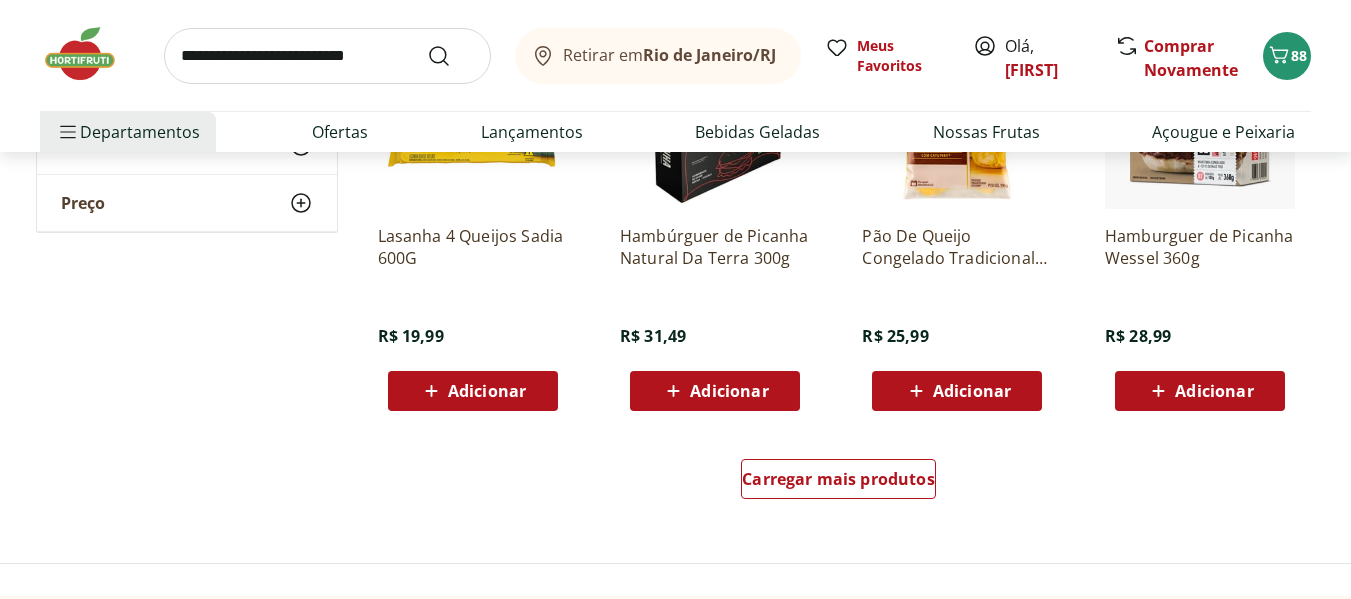 scroll, scrollTop: 5100, scrollLeft: 0, axis: vertical 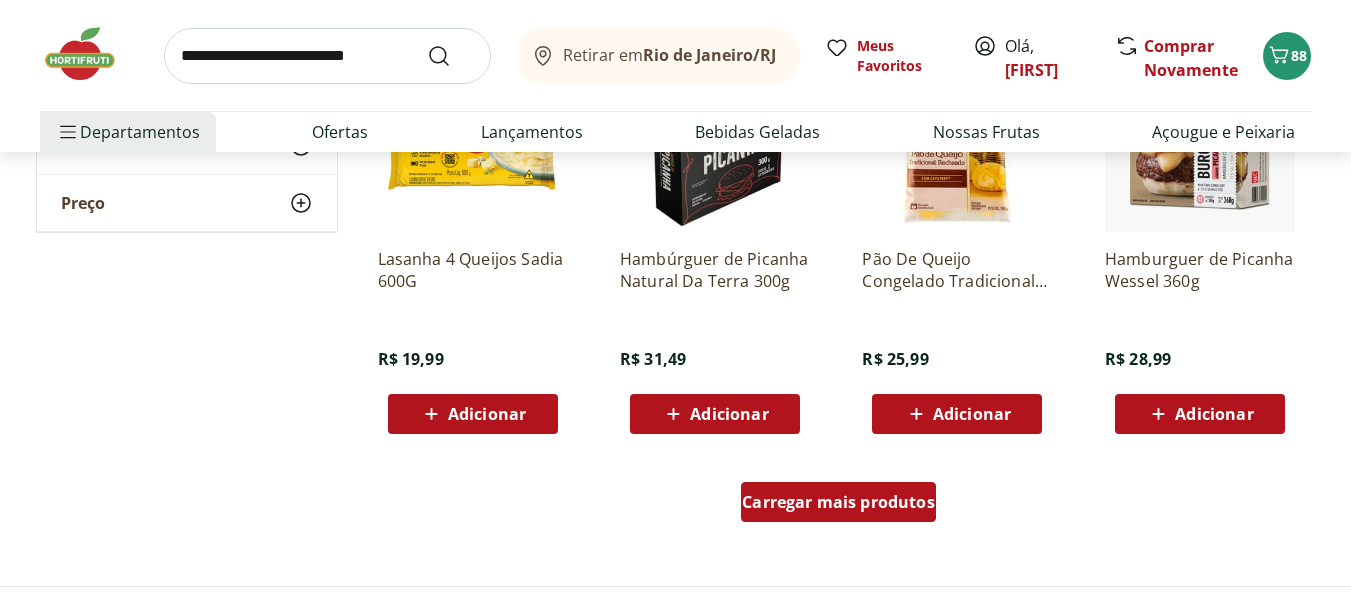 click on "Carregar mais produtos" at bounding box center [838, 502] 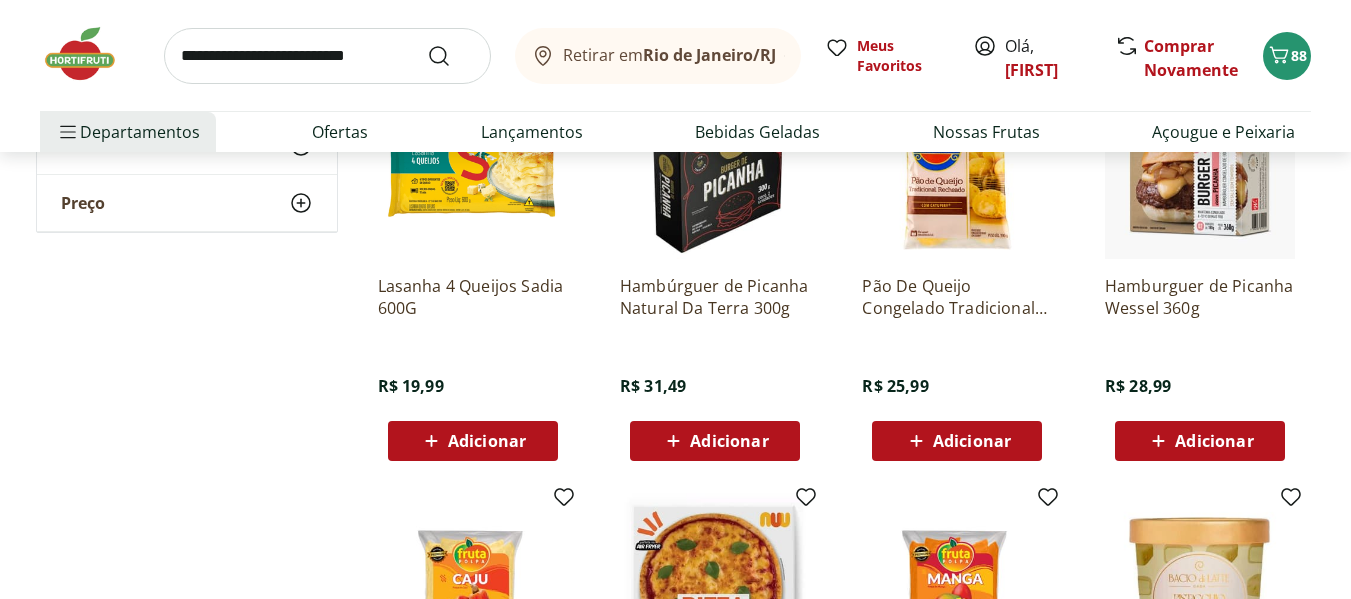 scroll, scrollTop: 5100, scrollLeft: 0, axis: vertical 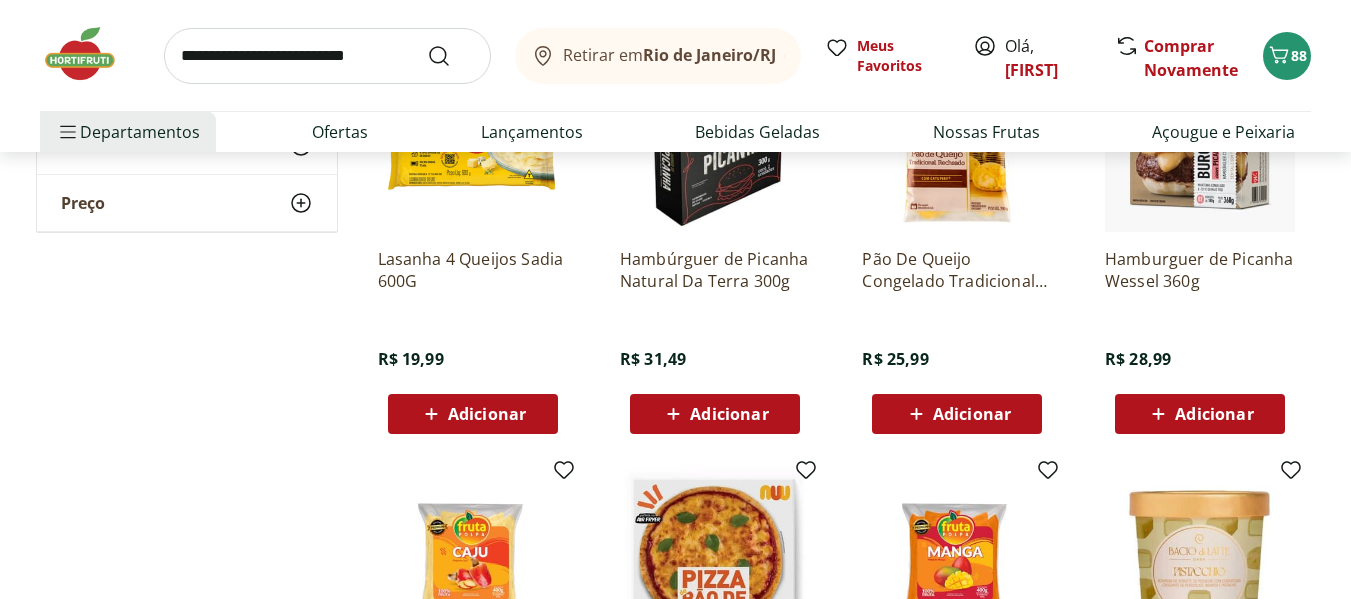 click on "Adicionar" at bounding box center (1200, 414) 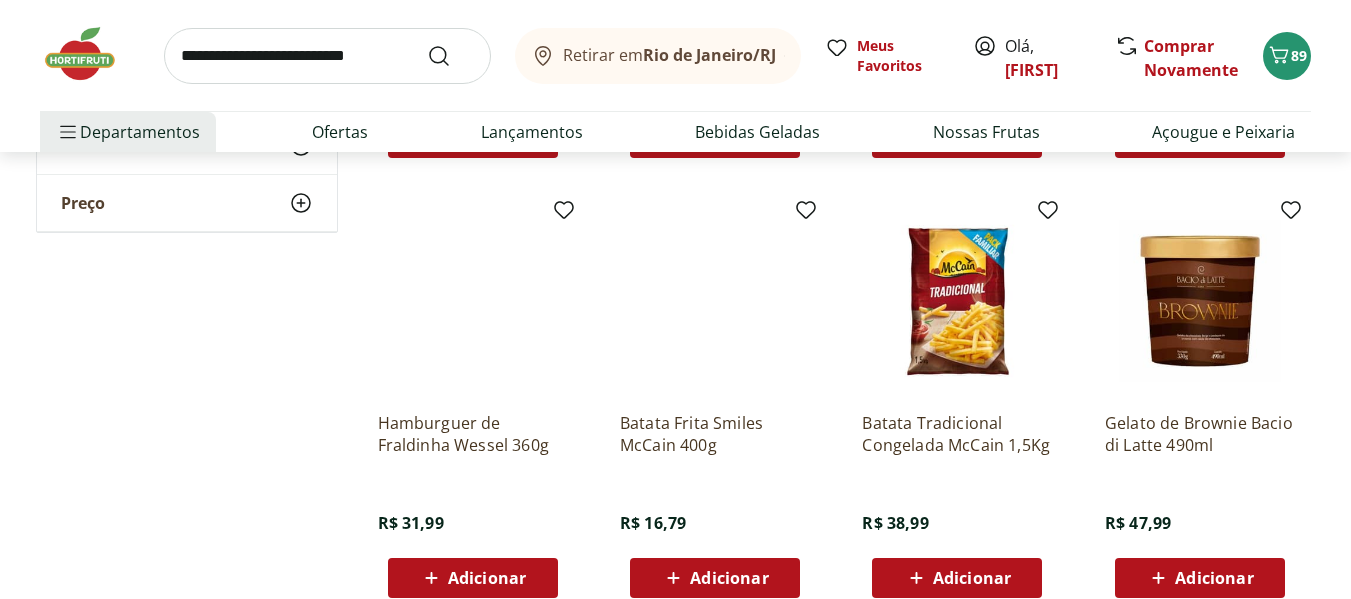 scroll, scrollTop: 5900, scrollLeft: 0, axis: vertical 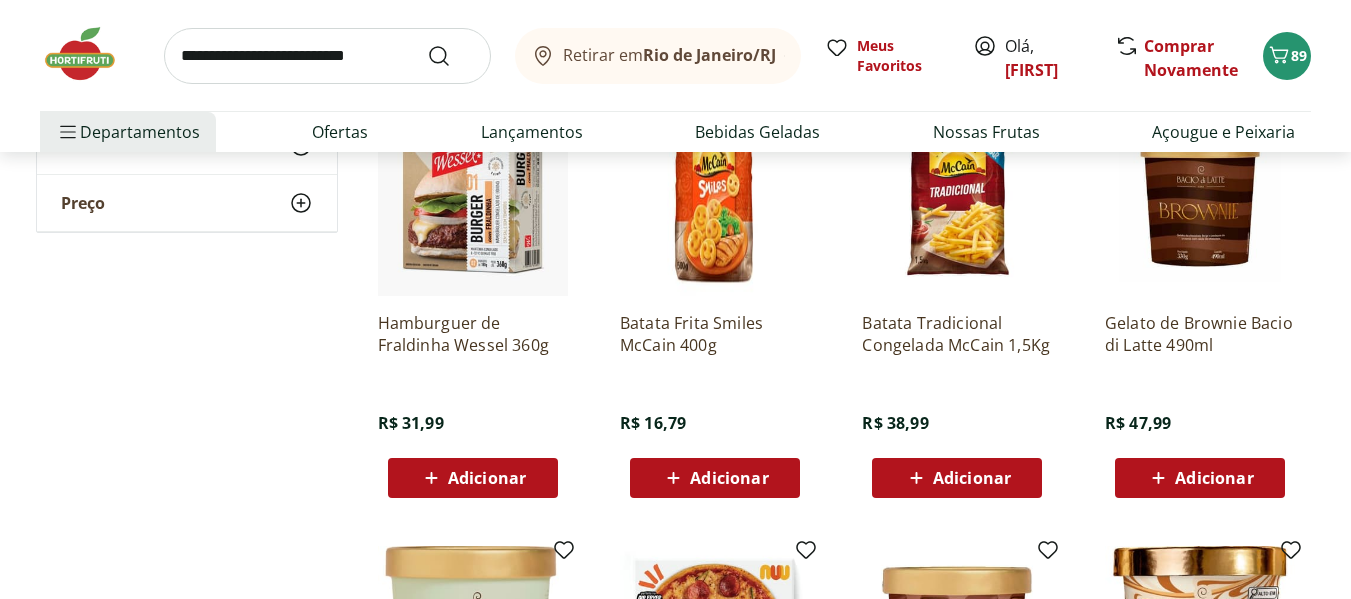 click on "Adicionar" at bounding box center (487, 478) 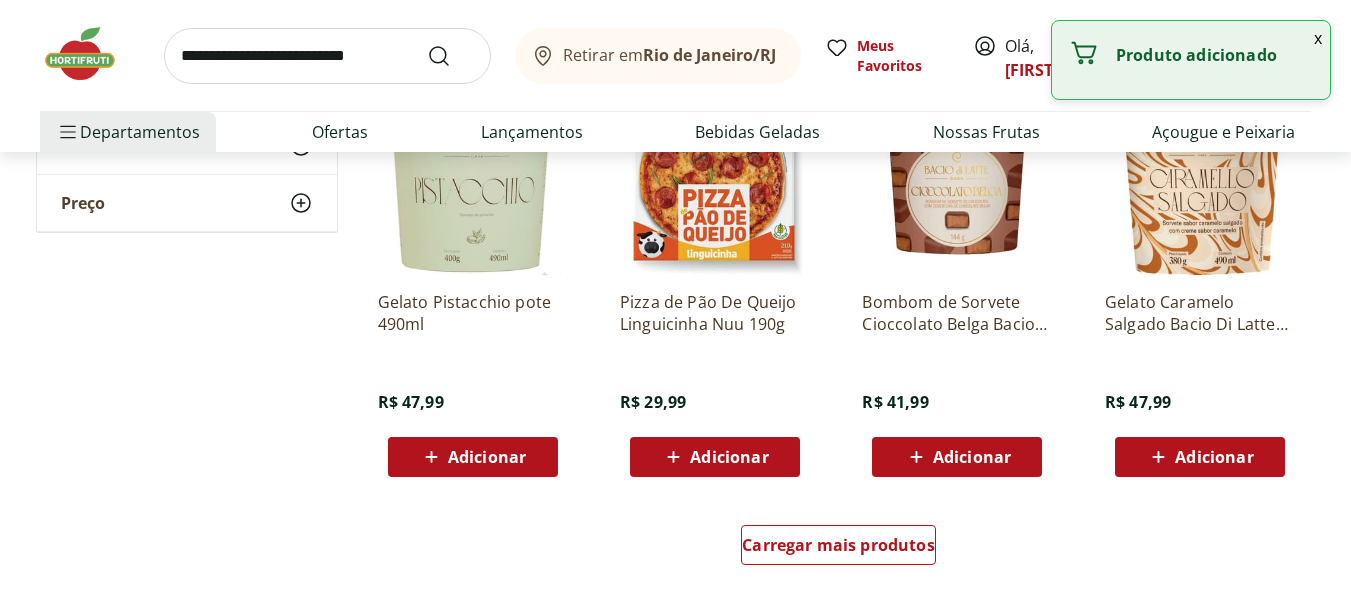 scroll, scrollTop: 6400, scrollLeft: 0, axis: vertical 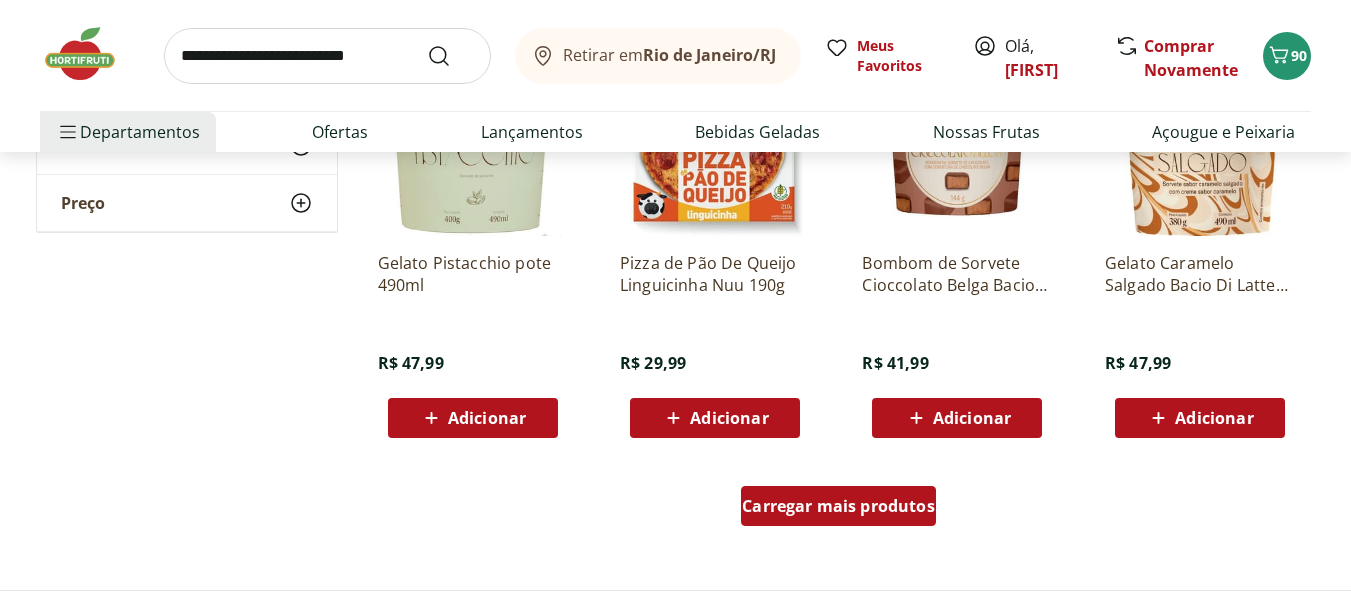click on "Carregar mais produtos" at bounding box center [838, 506] 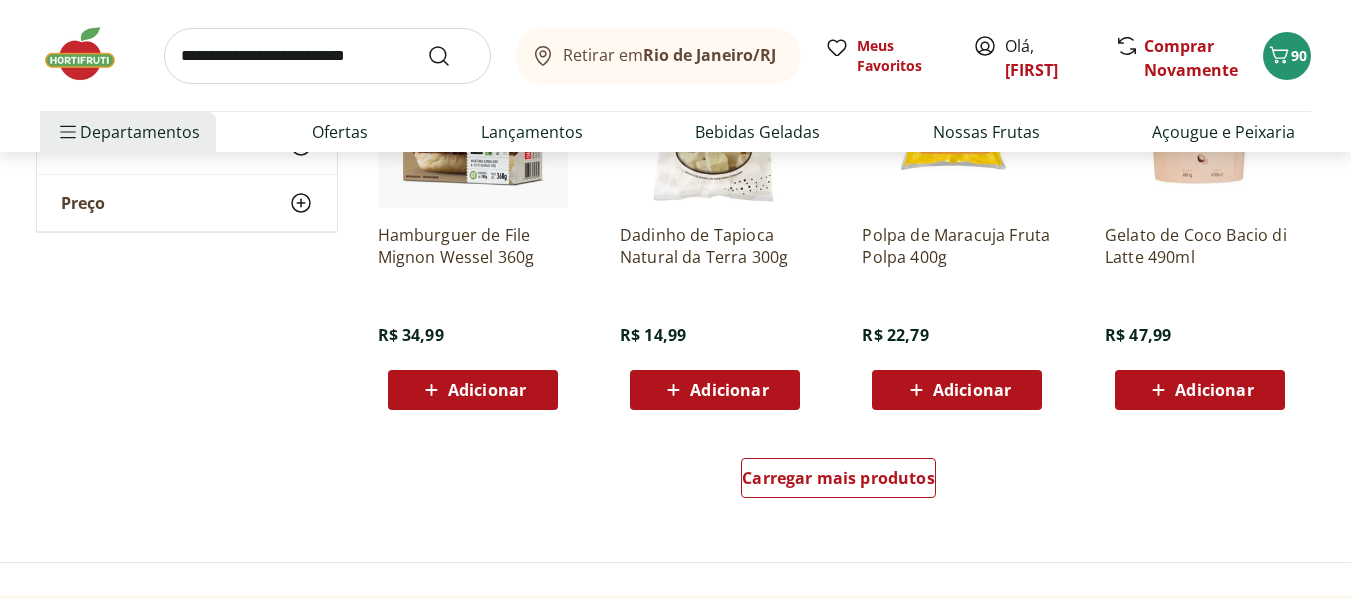 scroll, scrollTop: 7700, scrollLeft: 0, axis: vertical 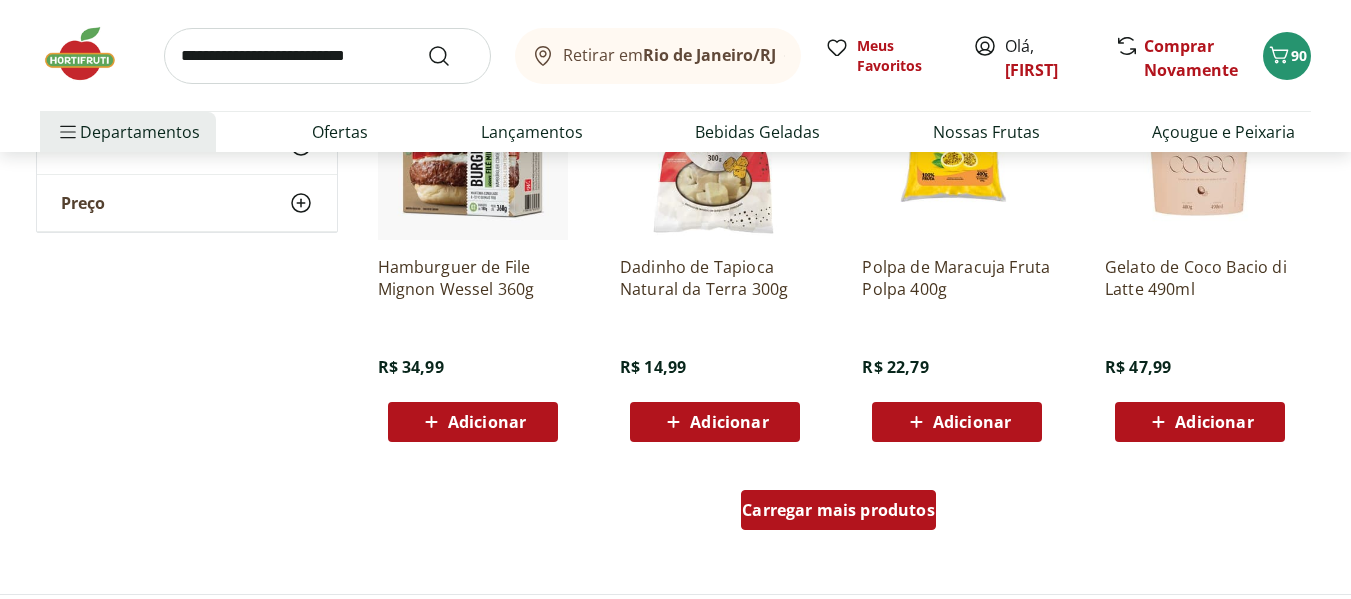 click on "Carregar mais produtos" at bounding box center [838, 510] 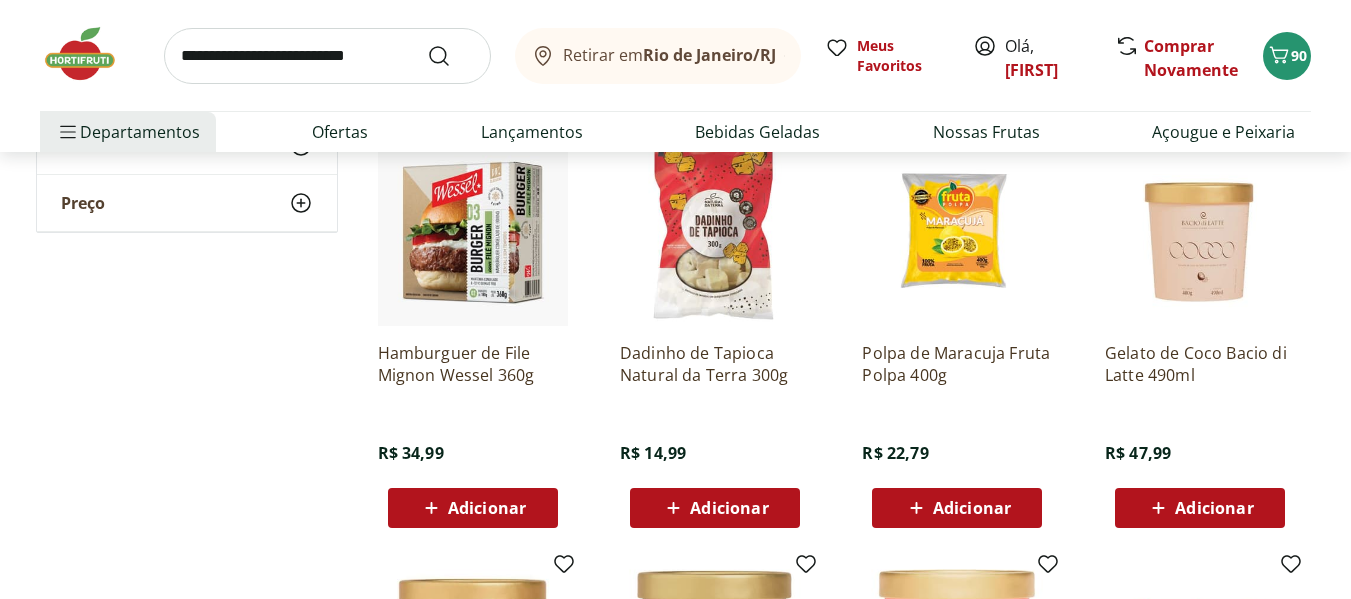 scroll, scrollTop: 7600, scrollLeft: 0, axis: vertical 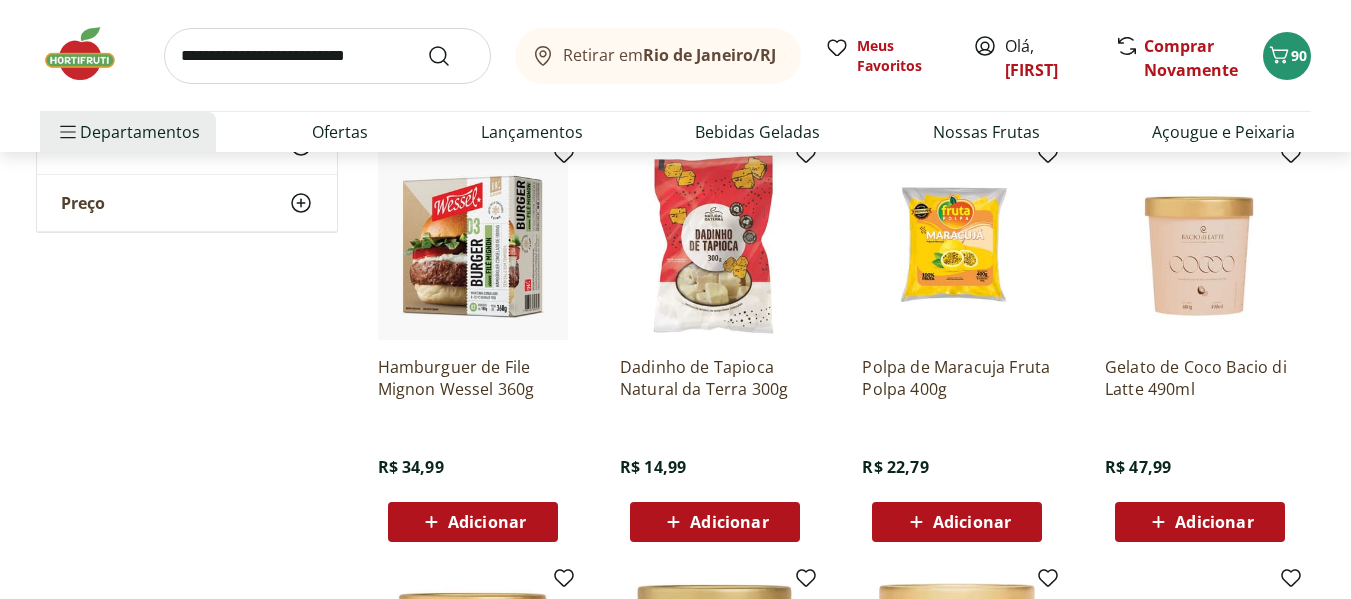 click on "Adicionar" at bounding box center (715, 522) 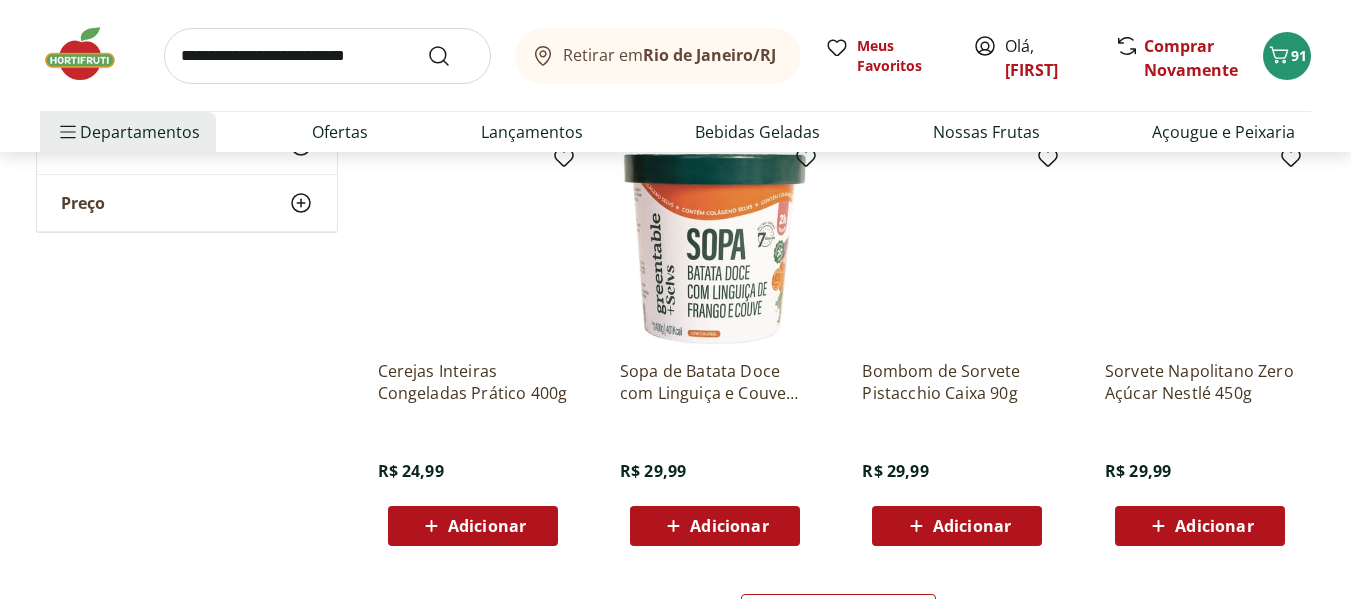 scroll, scrollTop: 9000, scrollLeft: 0, axis: vertical 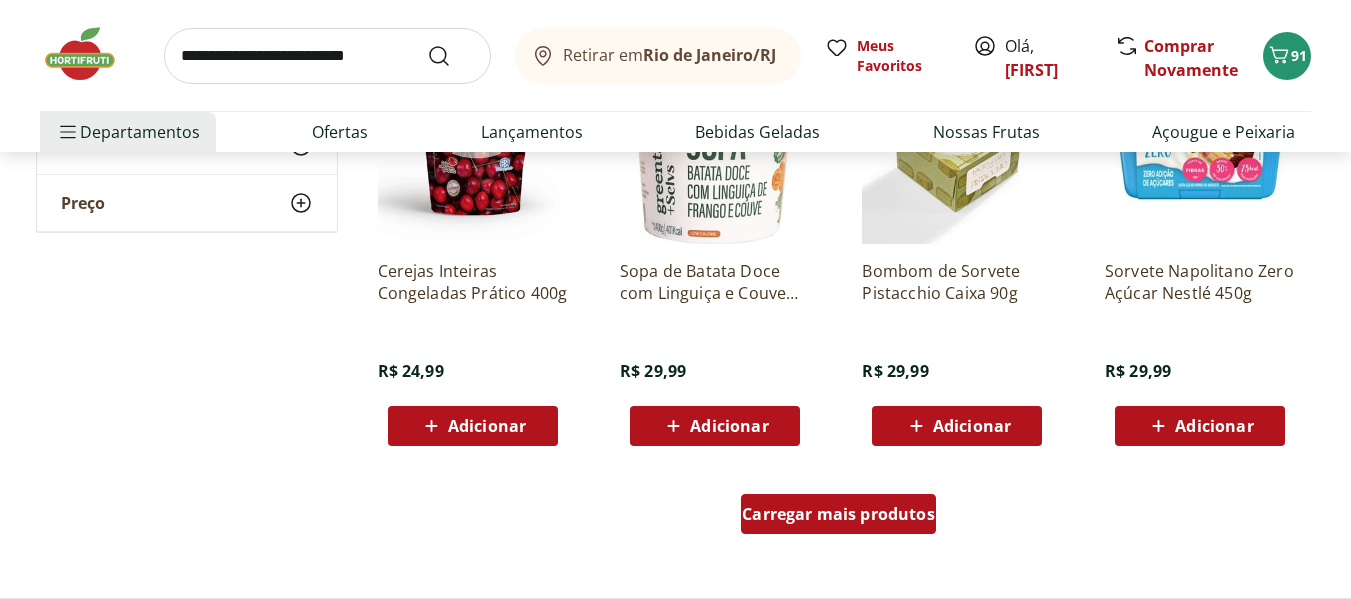 click on "Carregar mais produtos" at bounding box center [838, 514] 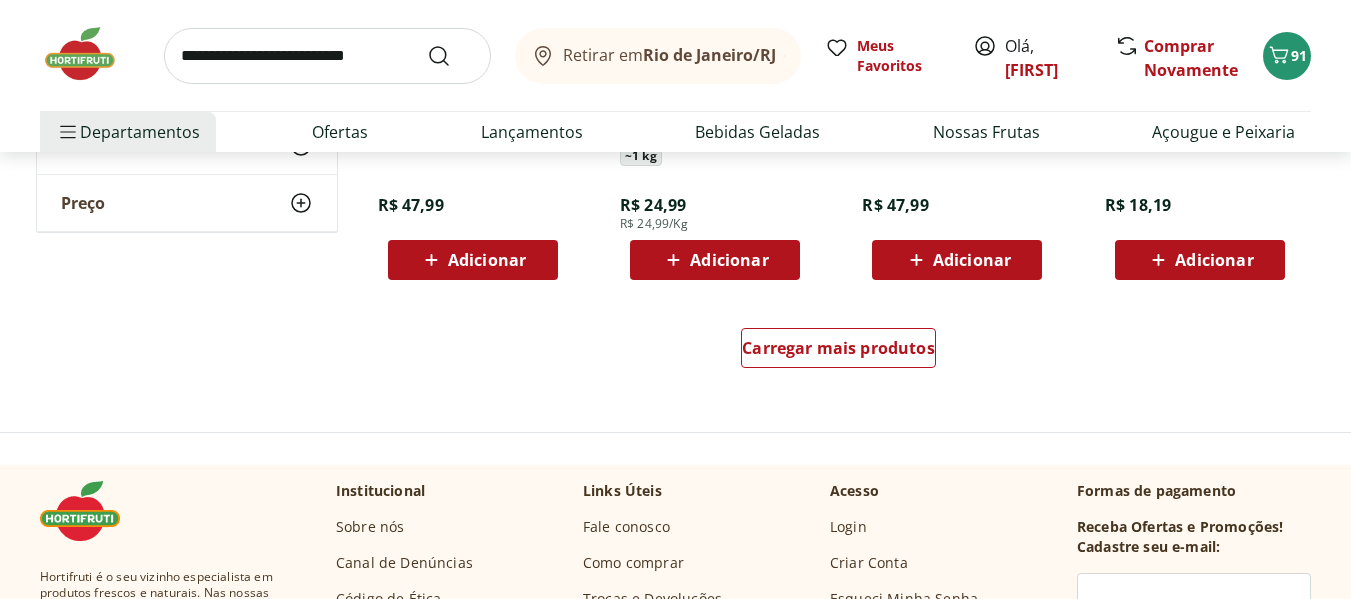 scroll, scrollTop: 10500, scrollLeft: 0, axis: vertical 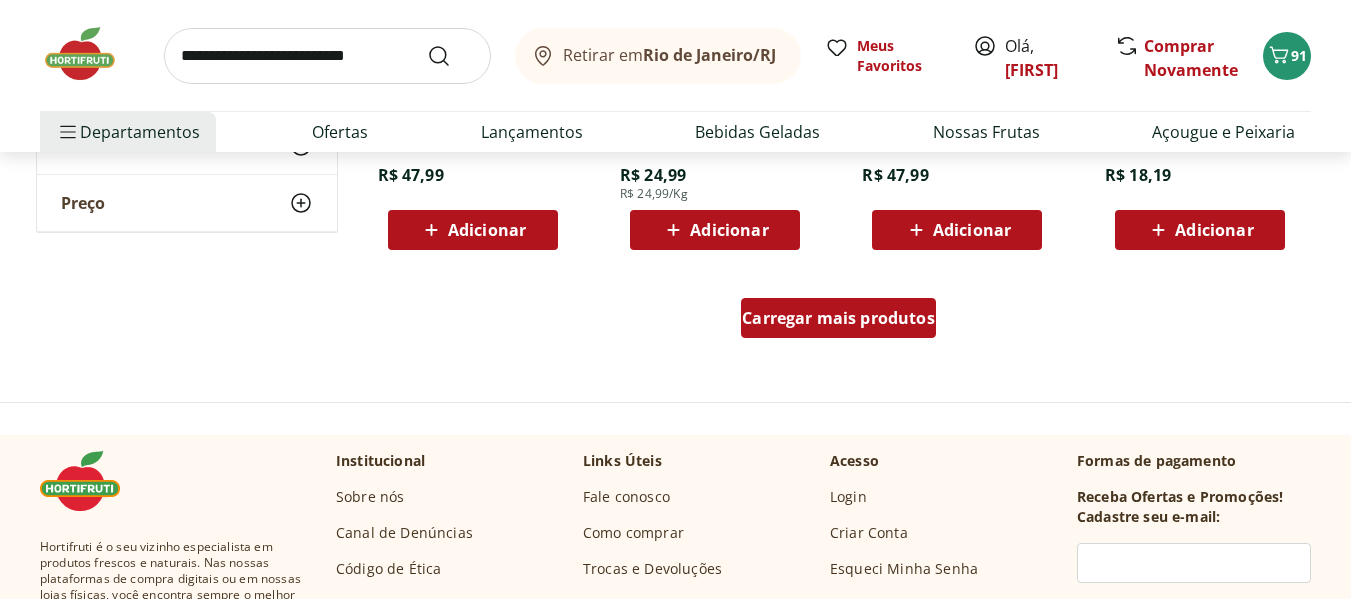 click on "Carregar mais produtos" at bounding box center [838, 318] 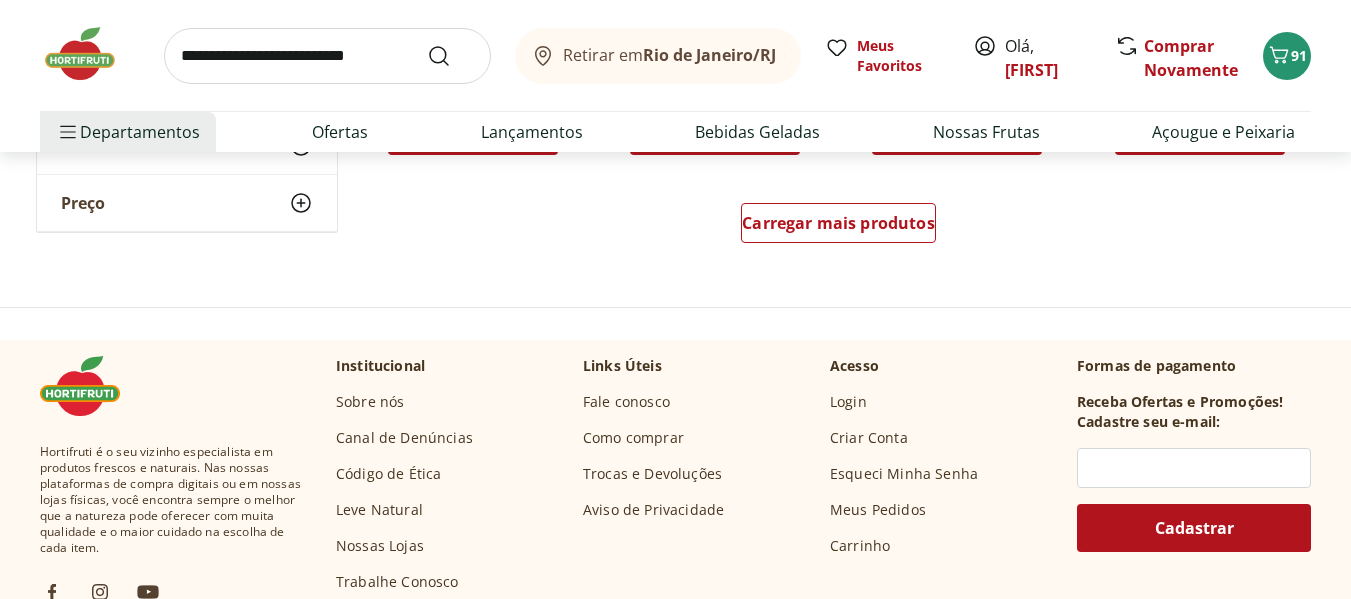 scroll, scrollTop: 11900, scrollLeft: 0, axis: vertical 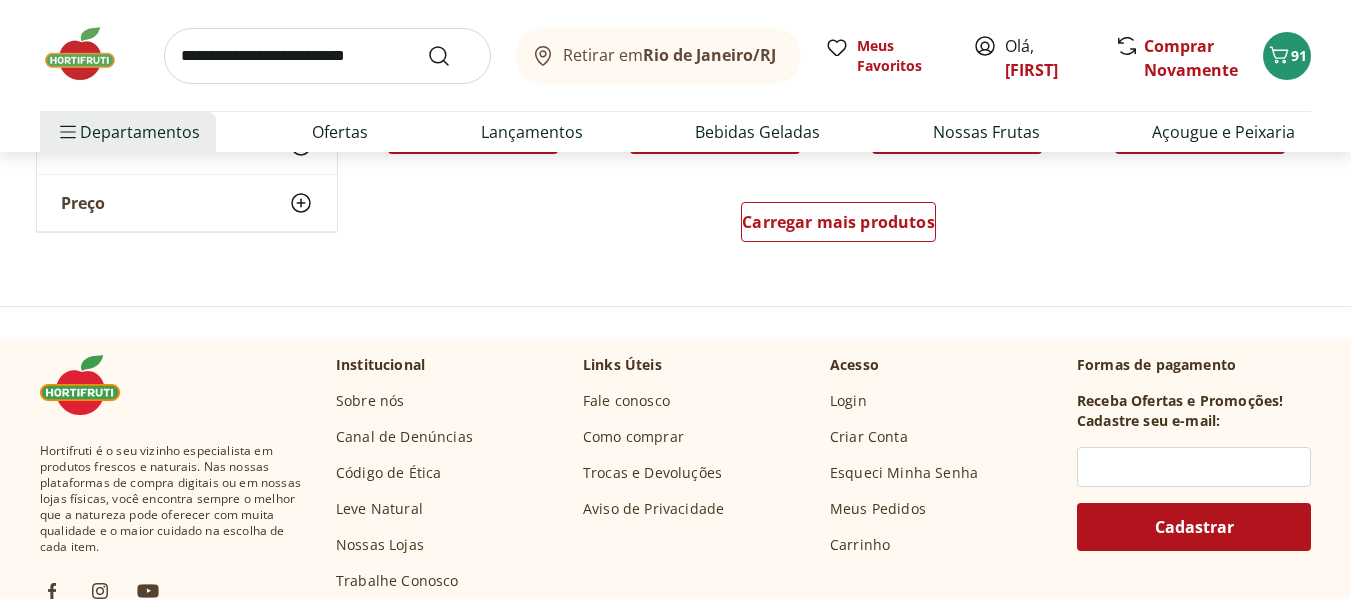 click on "Carregar mais produtos" at bounding box center [839, 226] 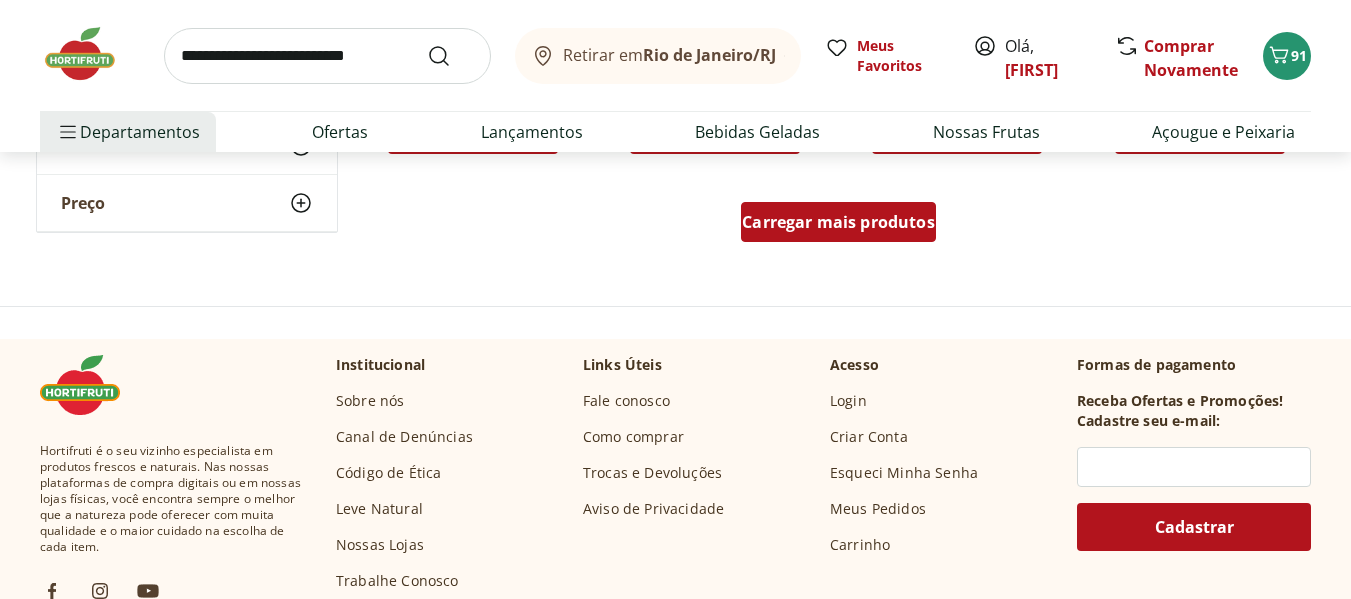 click on "Carregar mais produtos" at bounding box center [838, 222] 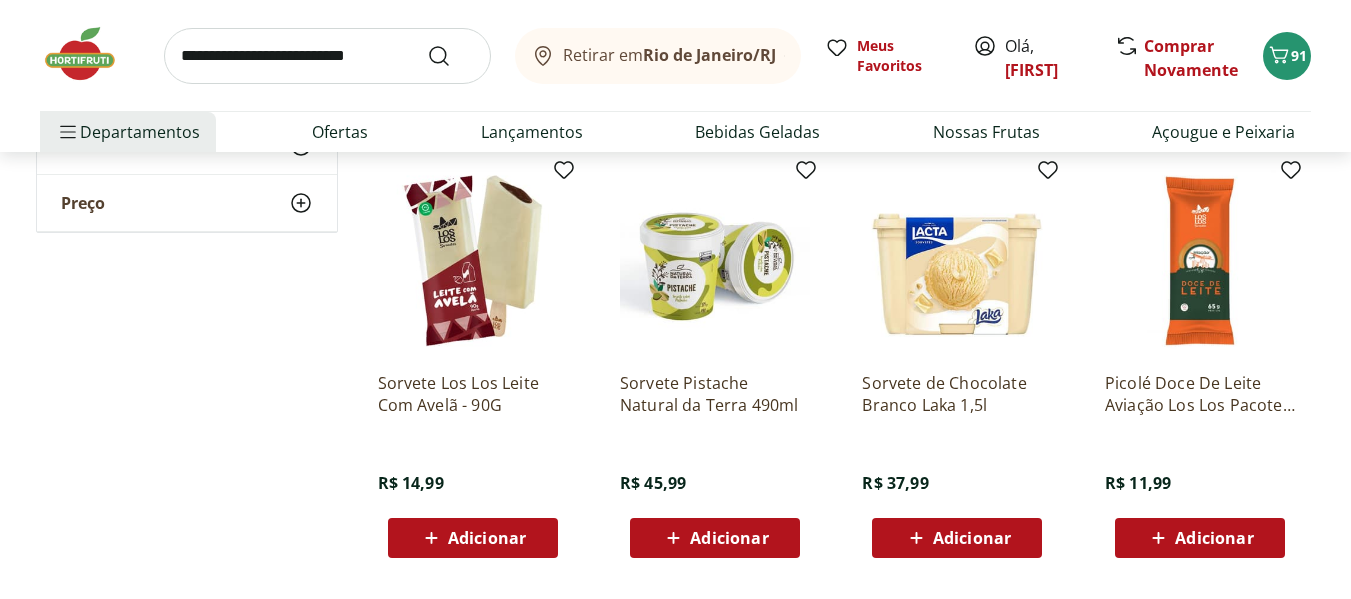 scroll, scrollTop: 12900, scrollLeft: 0, axis: vertical 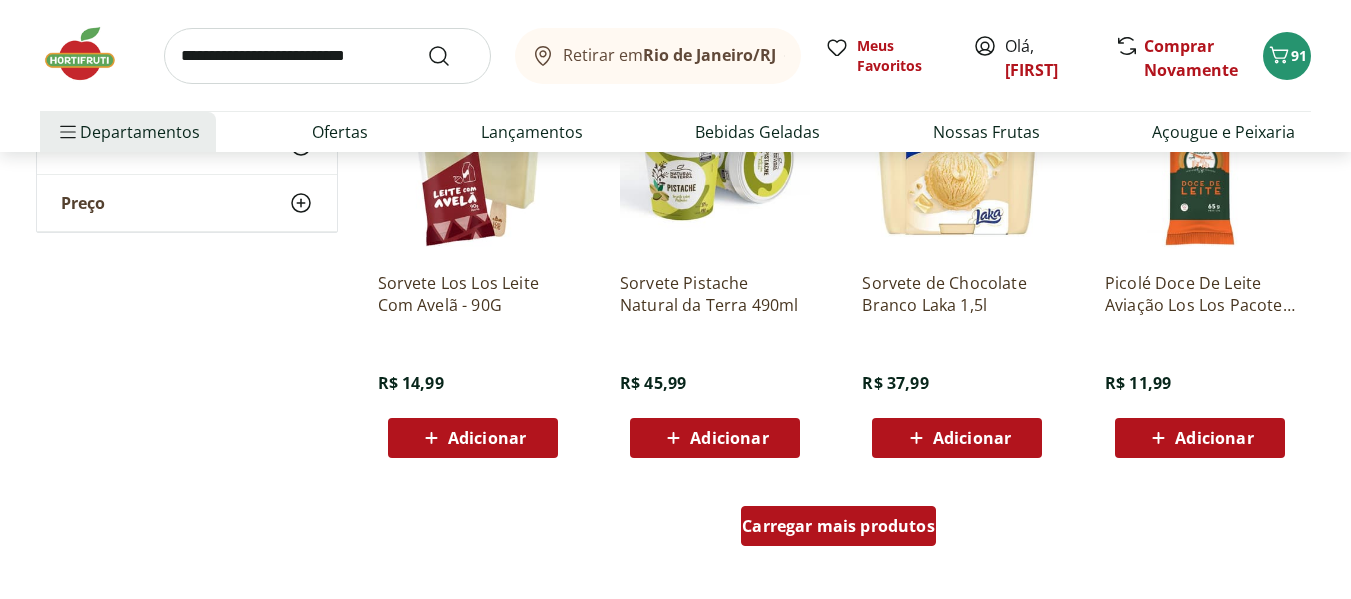 click on "Carregar mais produtos" at bounding box center (838, 526) 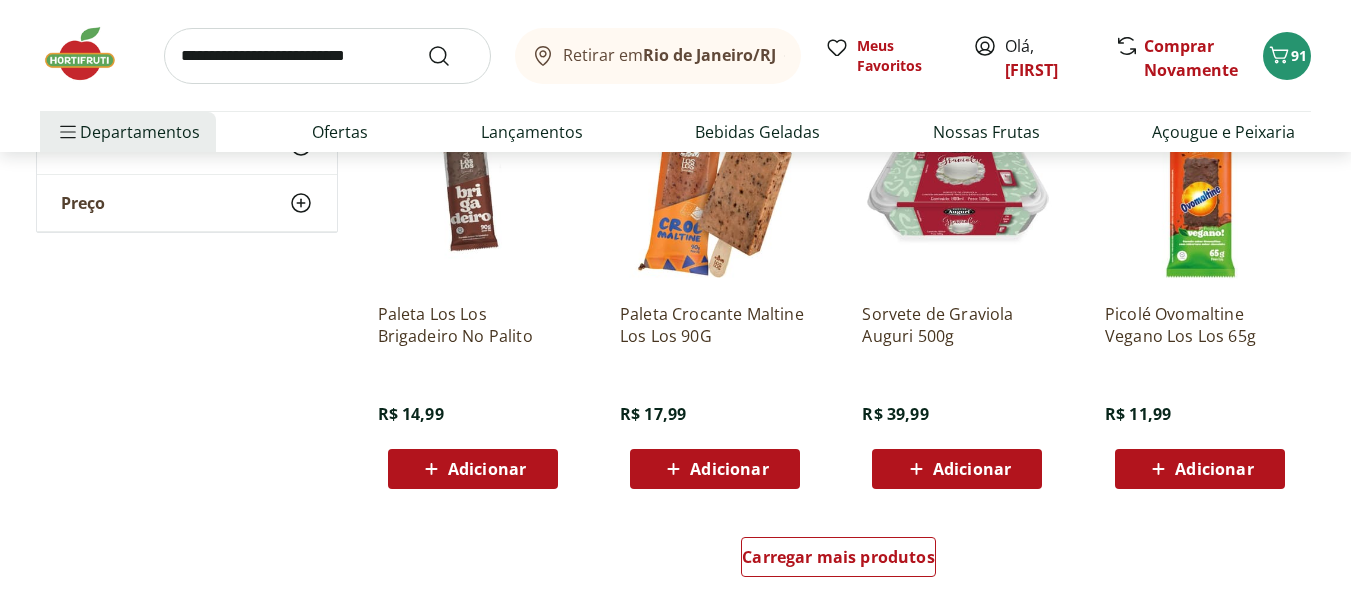 scroll, scrollTop: 14200, scrollLeft: 0, axis: vertical 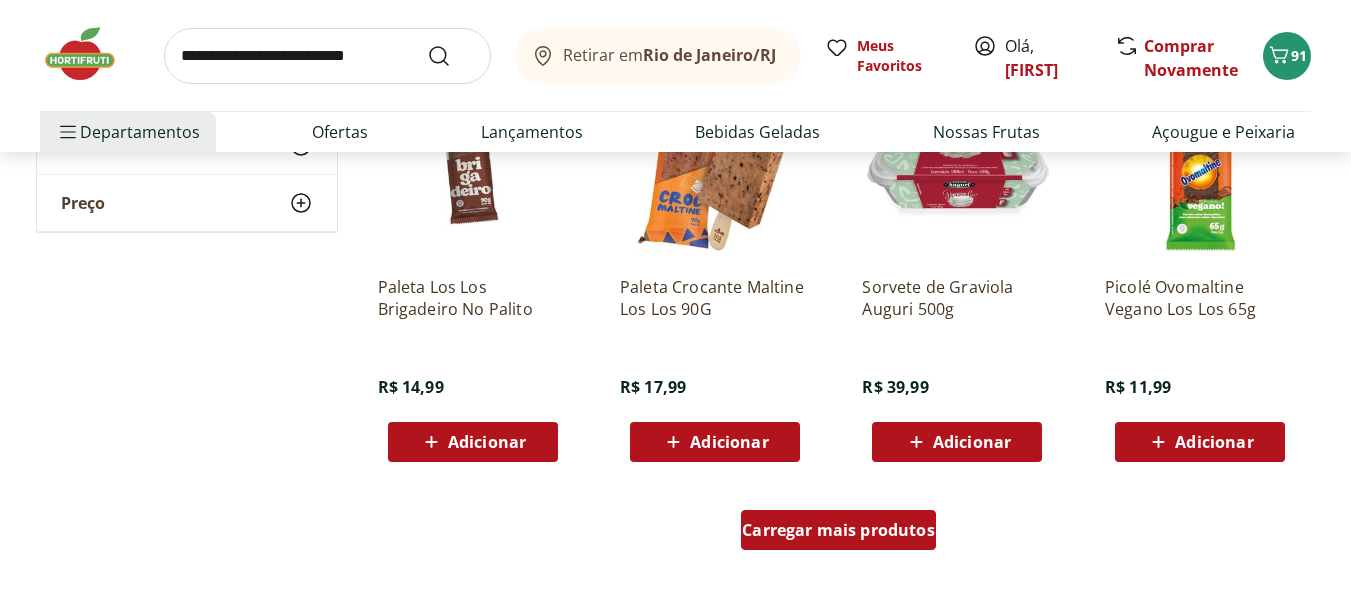 click on "Carregar mais produtos" at bounding box center [838, 530] 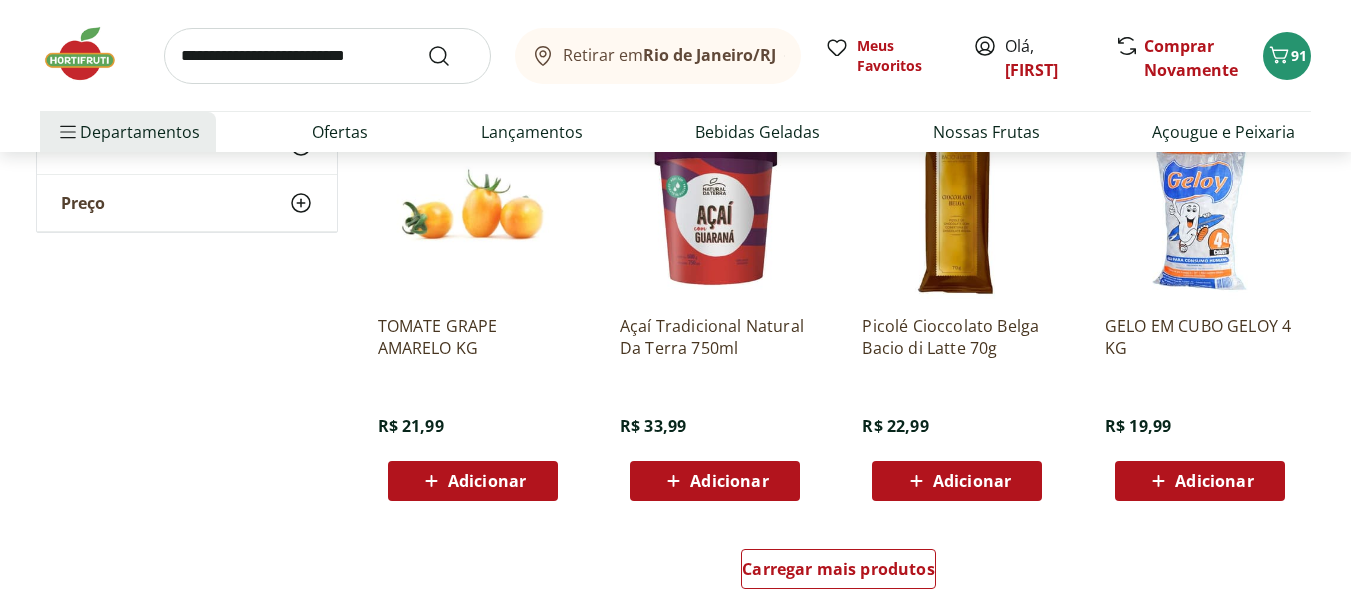 scroll, scrollTop: 15500, scrollLeft: 0, axis: vertical 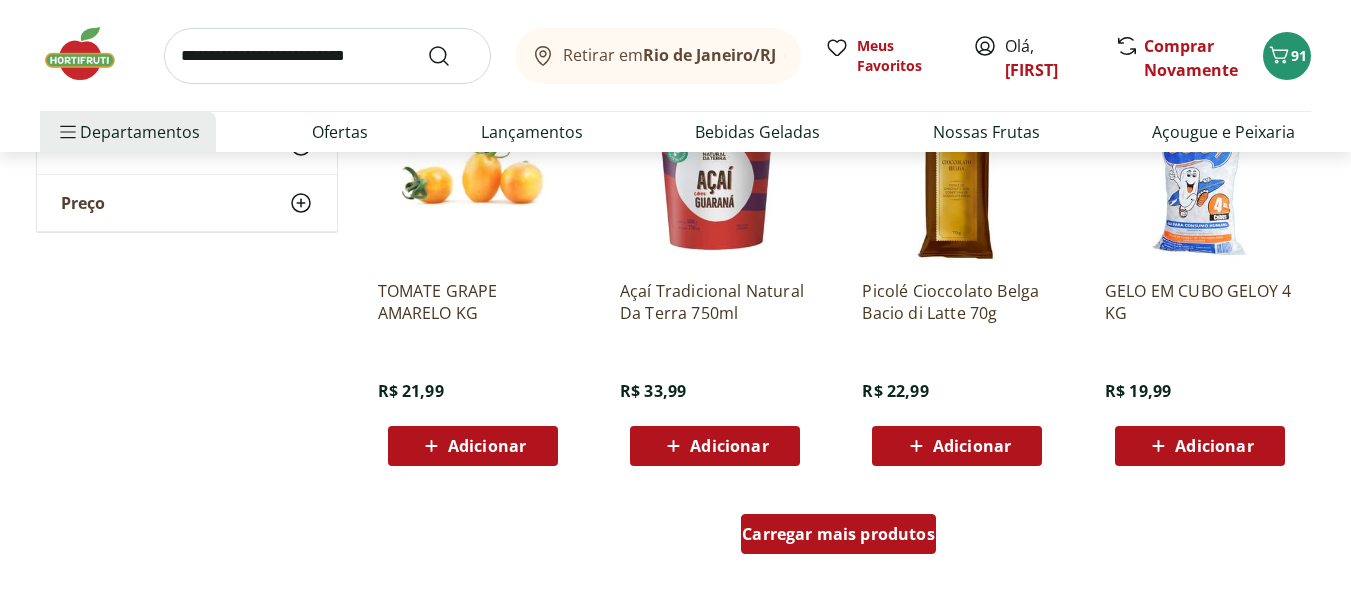 click on "Carregar mais produtos" at bounding box center (838, 534) 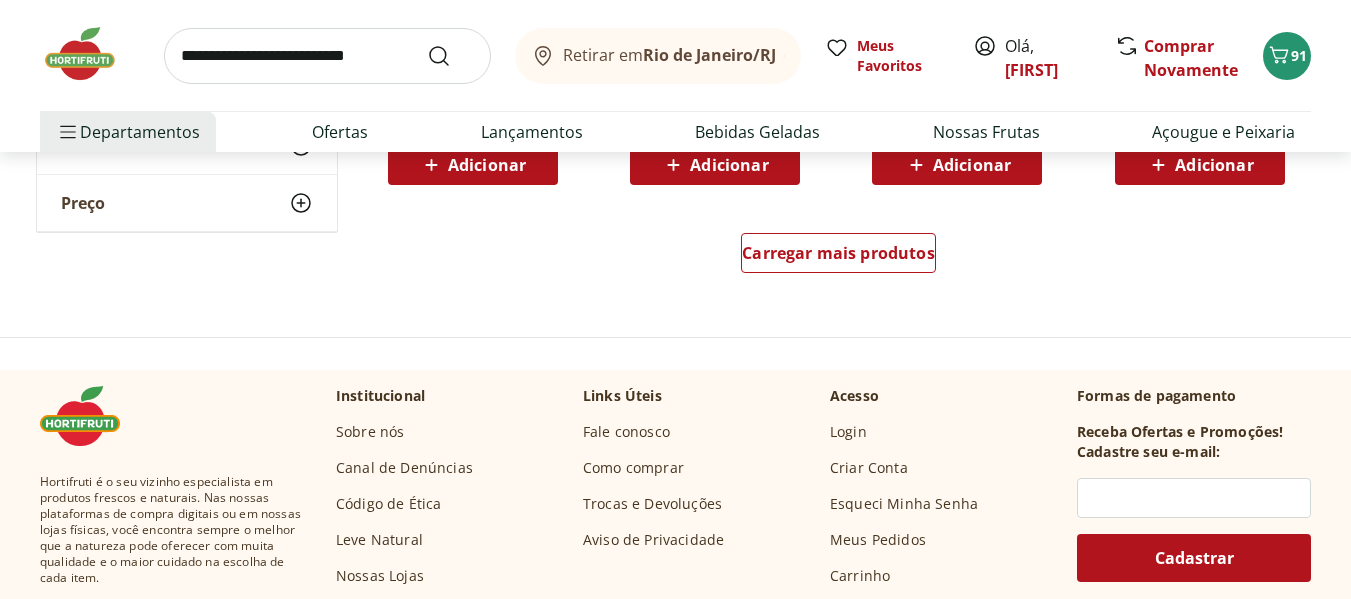 scroll, scrollTop: 17000, scrollLeft: 0, axis: vertical 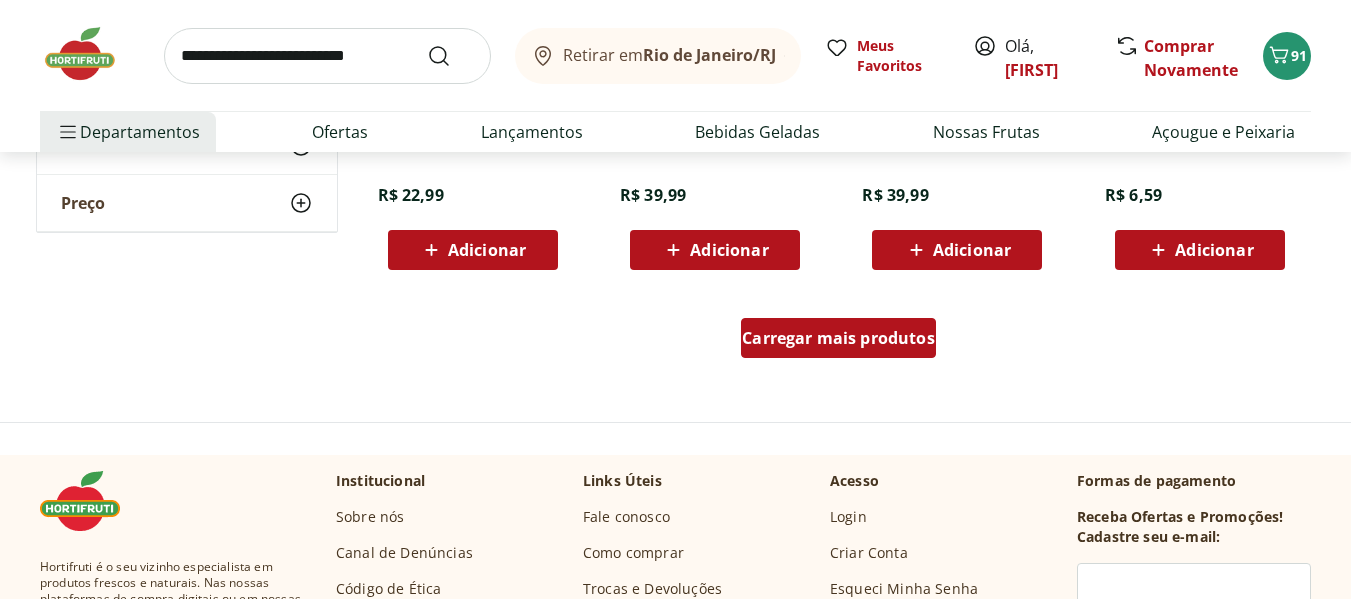 click on "Carregar mais produtos" at bounding box center (838, 338) 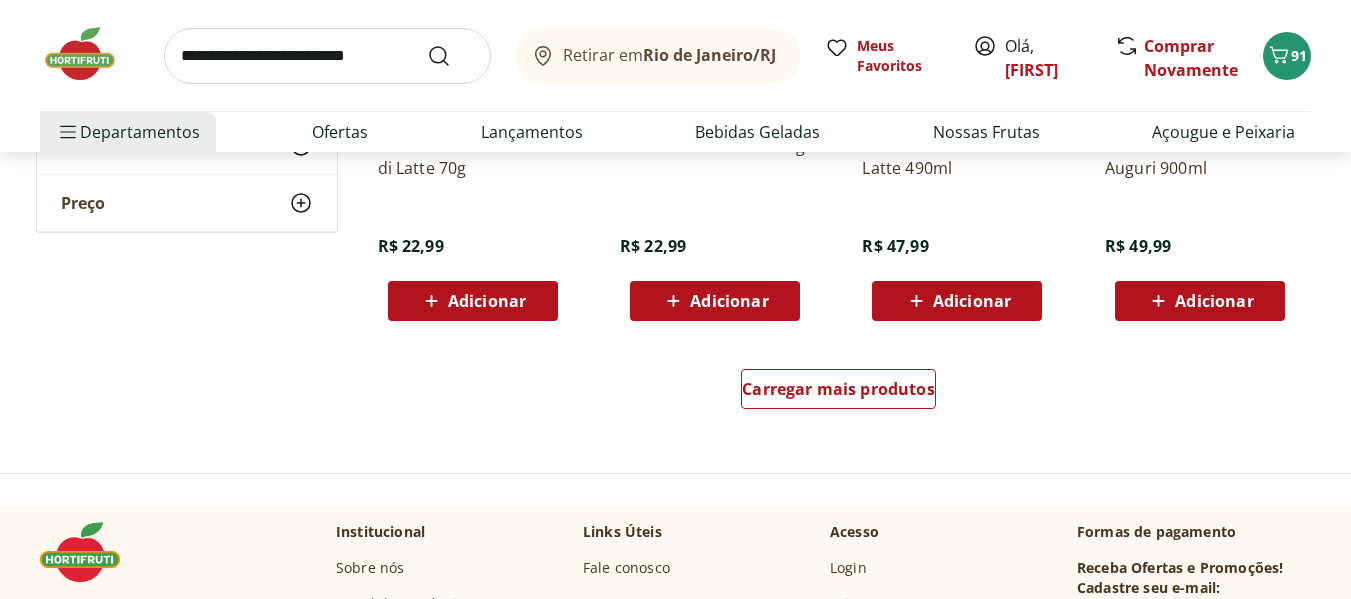 scroll, scrollTop: 18300, scrollLeft: 0, axis: vertical 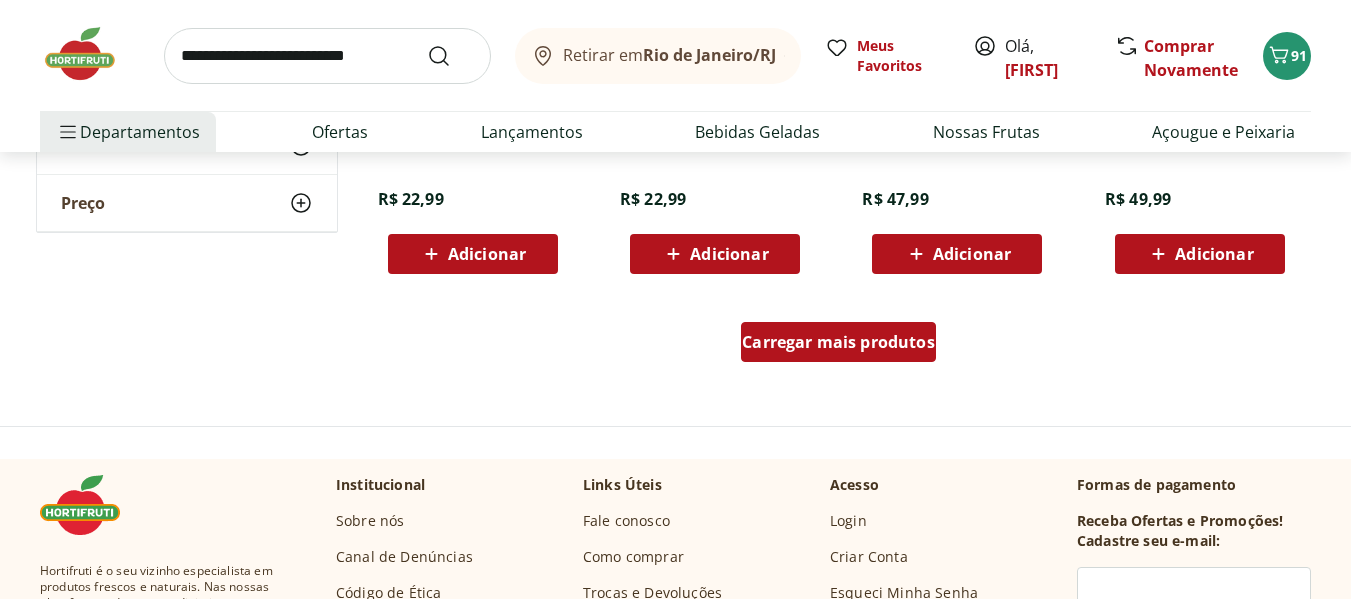 click on "Carregar mais produtos" at bounding box center [838, 342] 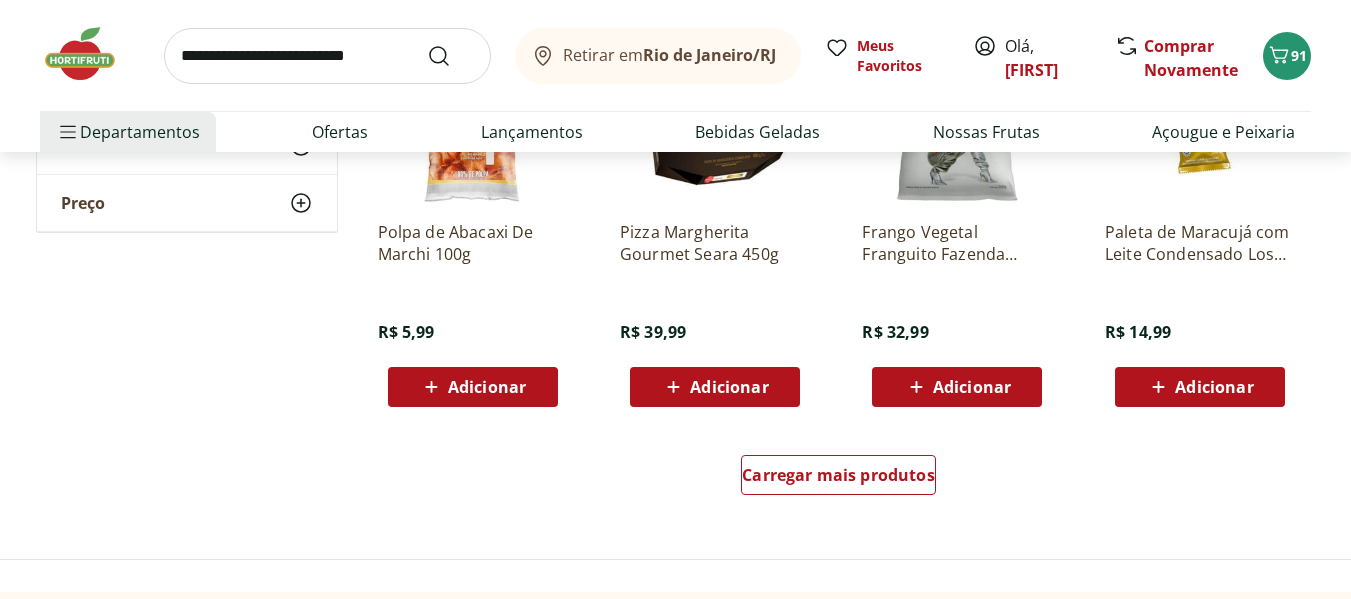scroll, scrollTop: 19500, scrollLeft: 0, axis: vertical 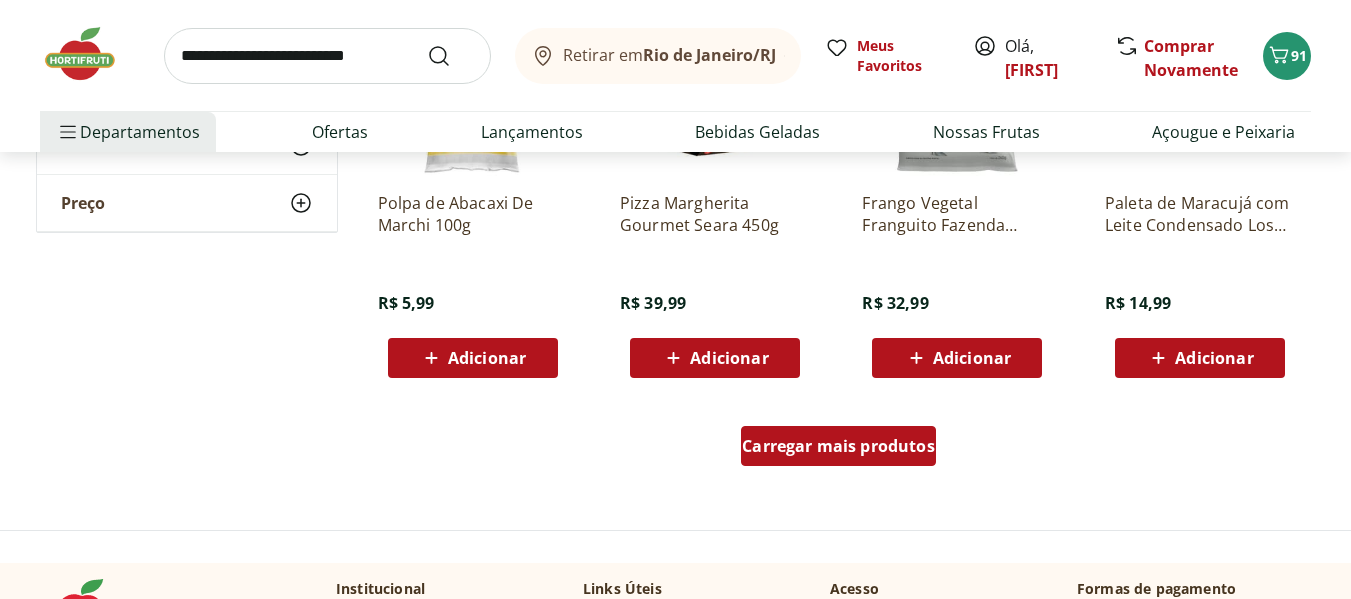 click on "Carregar mais produtos" at bounding box center [838, 446] 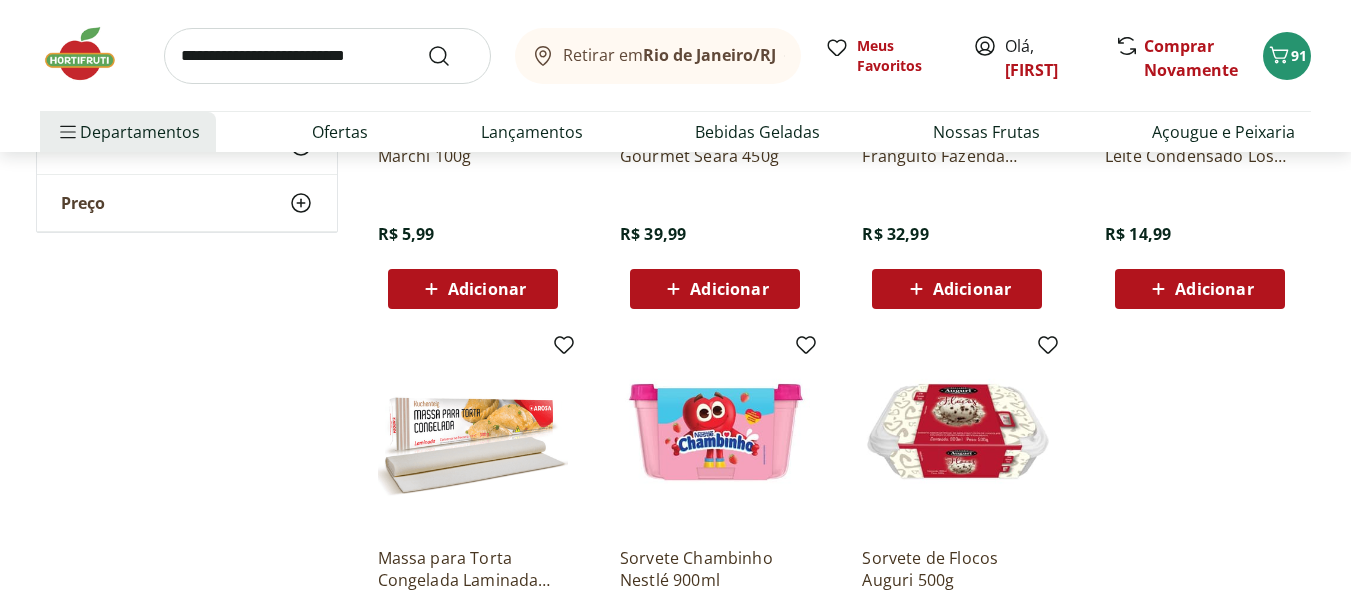 scroll, scrollTop: 19800, scrollLeft: 0, axis: vertical 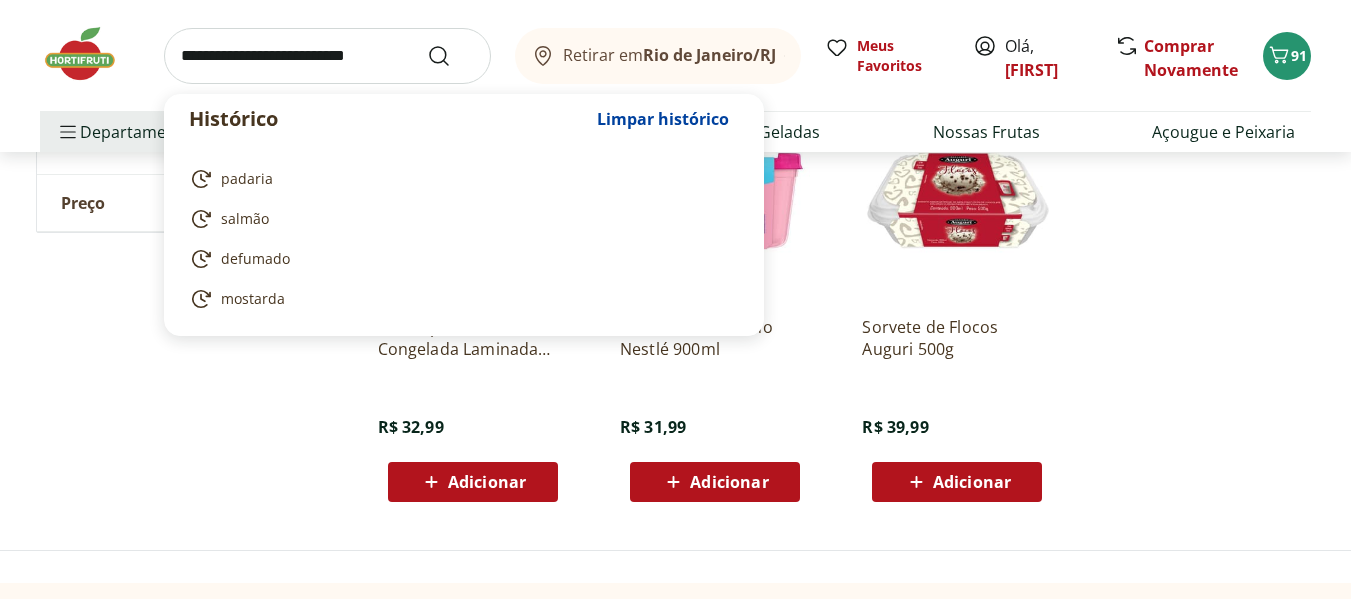 click at bounding box center (327, 56) 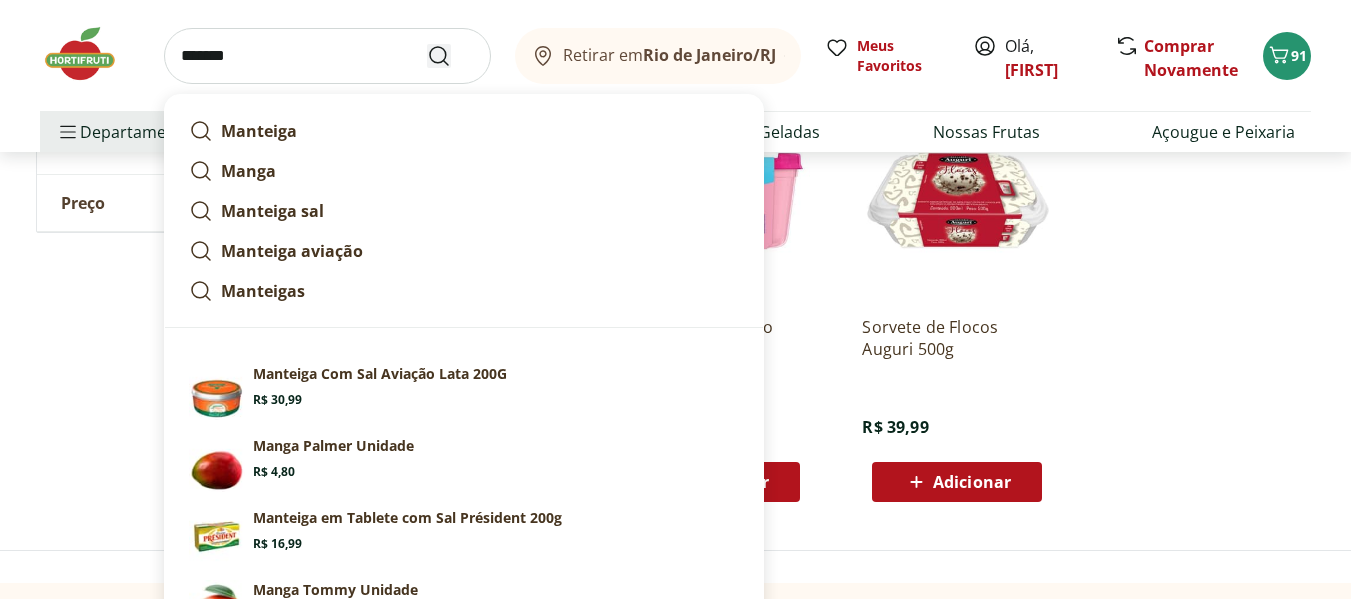type on "*******" 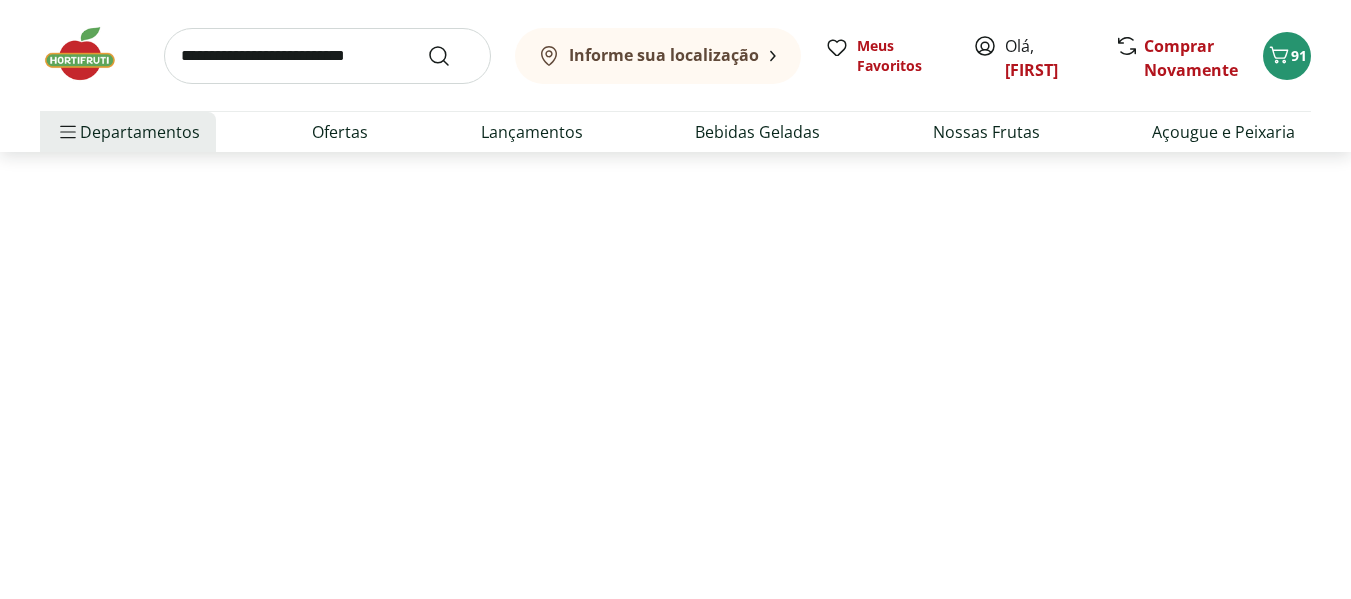 scroll, scrollTop: 0, scrollLeft: 0, axis: both 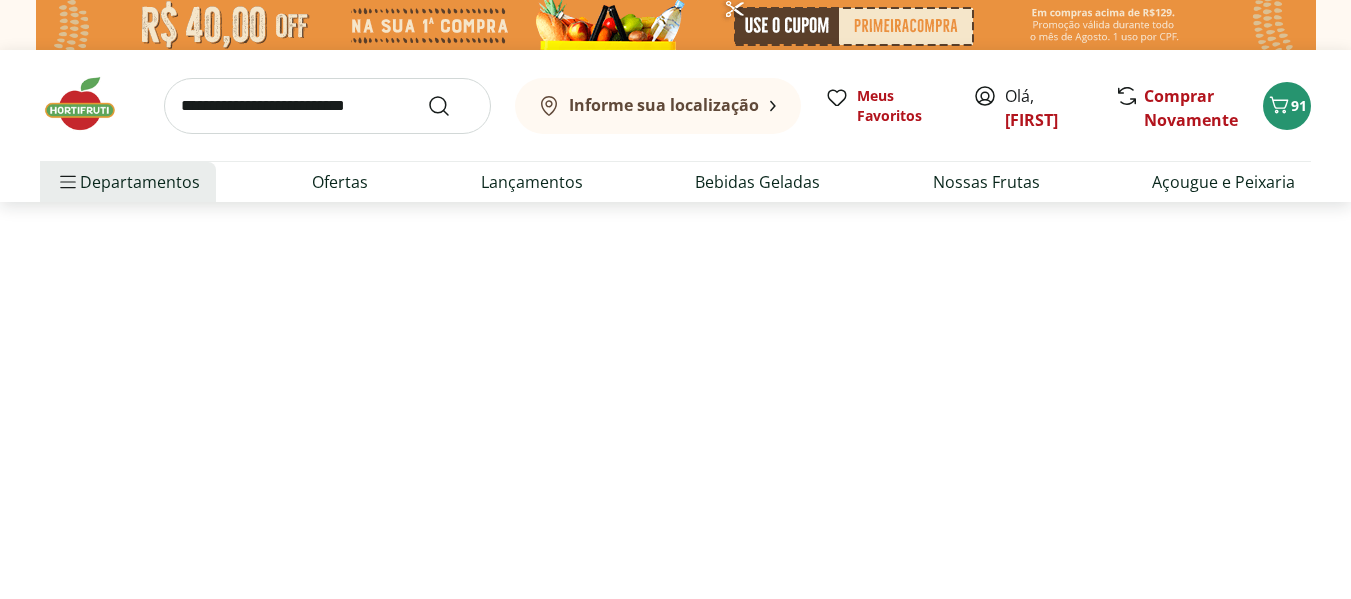 select on "**********" 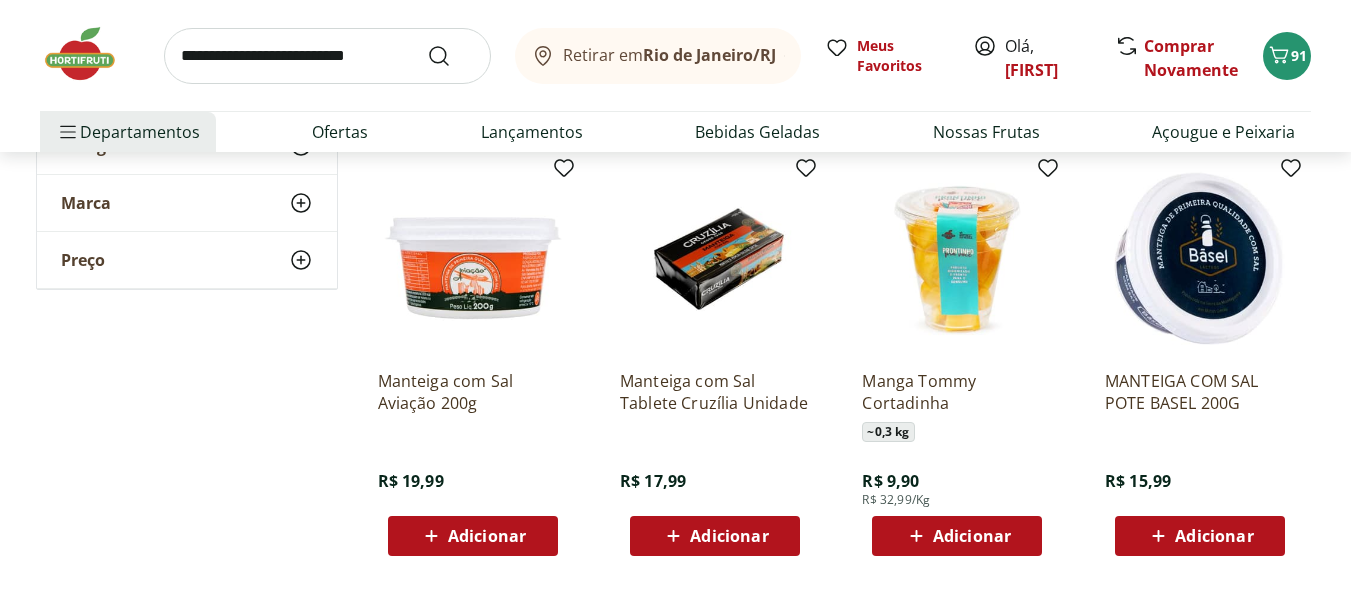 scroll, scrollTop: 700, scrollLeft: 0, axis: vertical 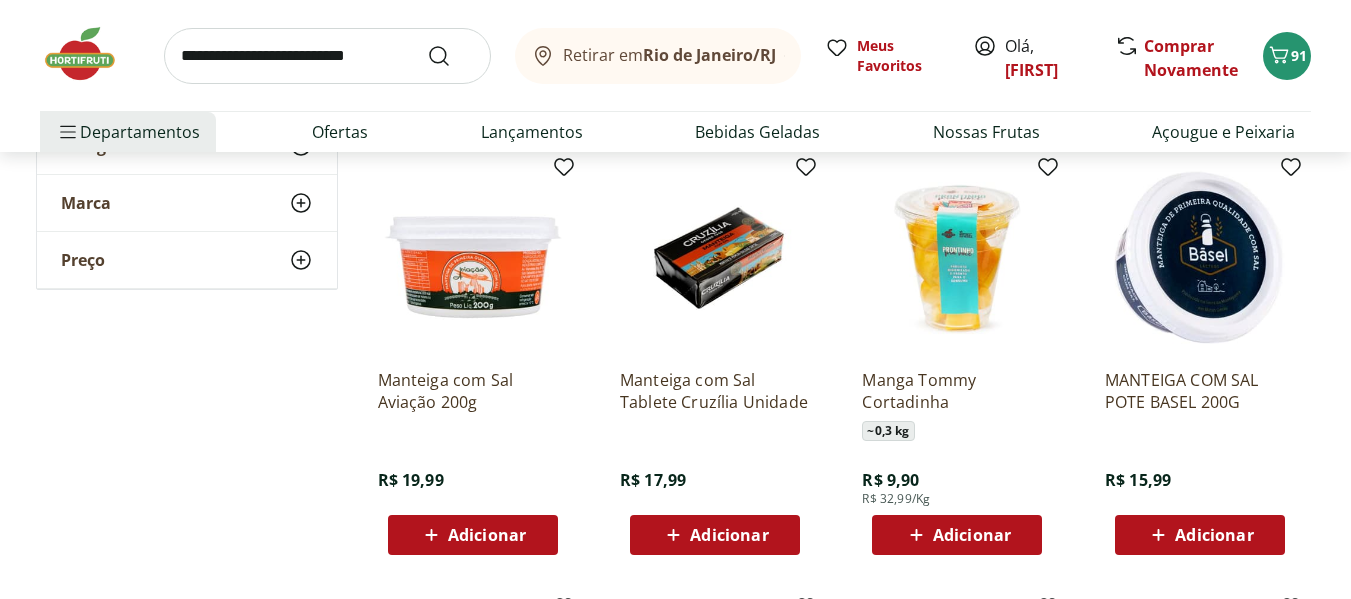 click on "Adicionar" at bounding box center [1214, 535] 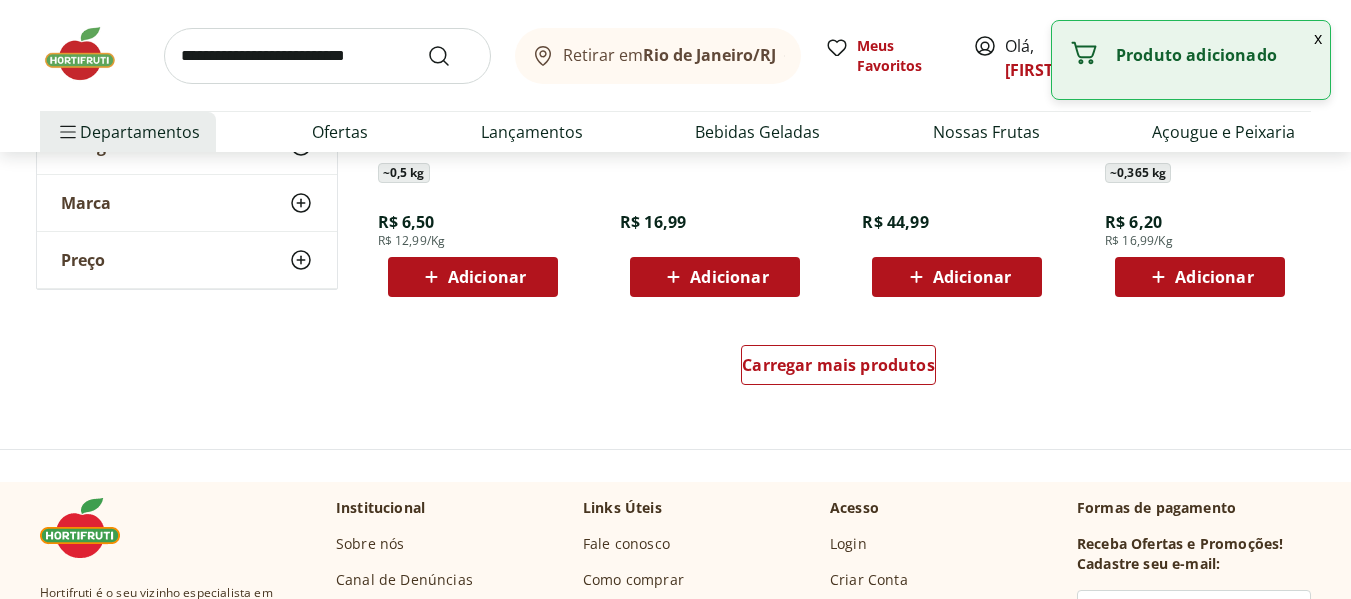scroll, scrollTop: 1400, scrollLeft: 0, axis: vertical 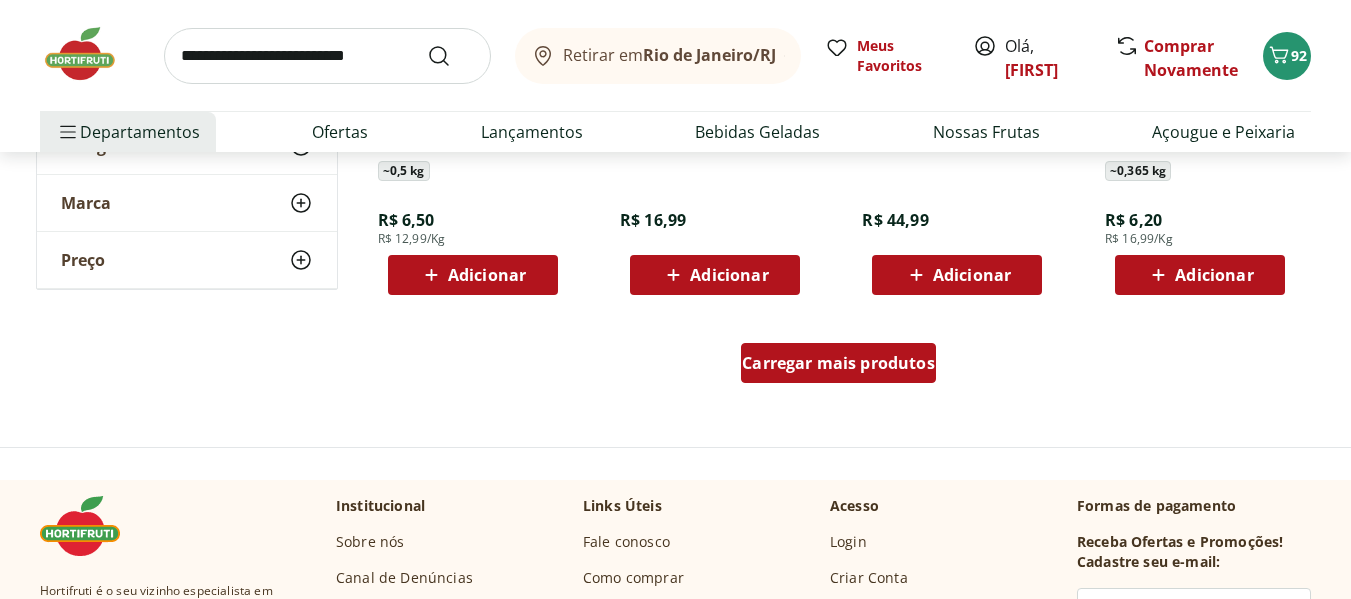 click on "Carregar mais produtos" at bounding box center (838, 363) 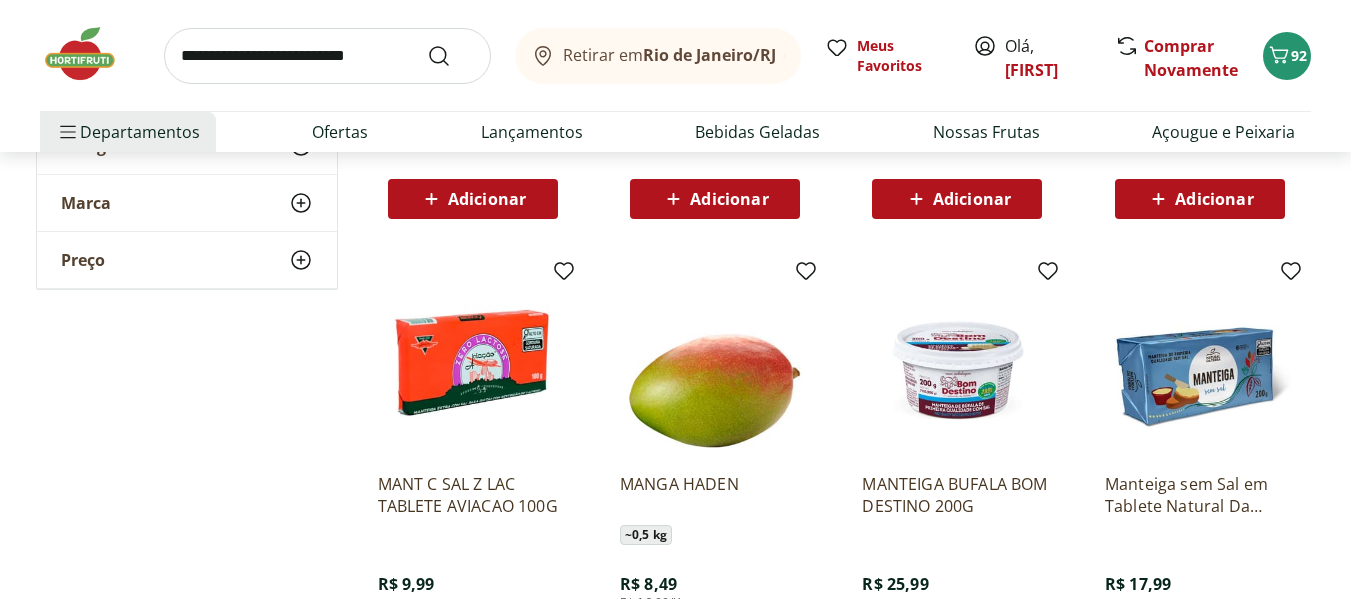 scroll, scrollTop: 1950, scrollLeft: 0, axis: vertical 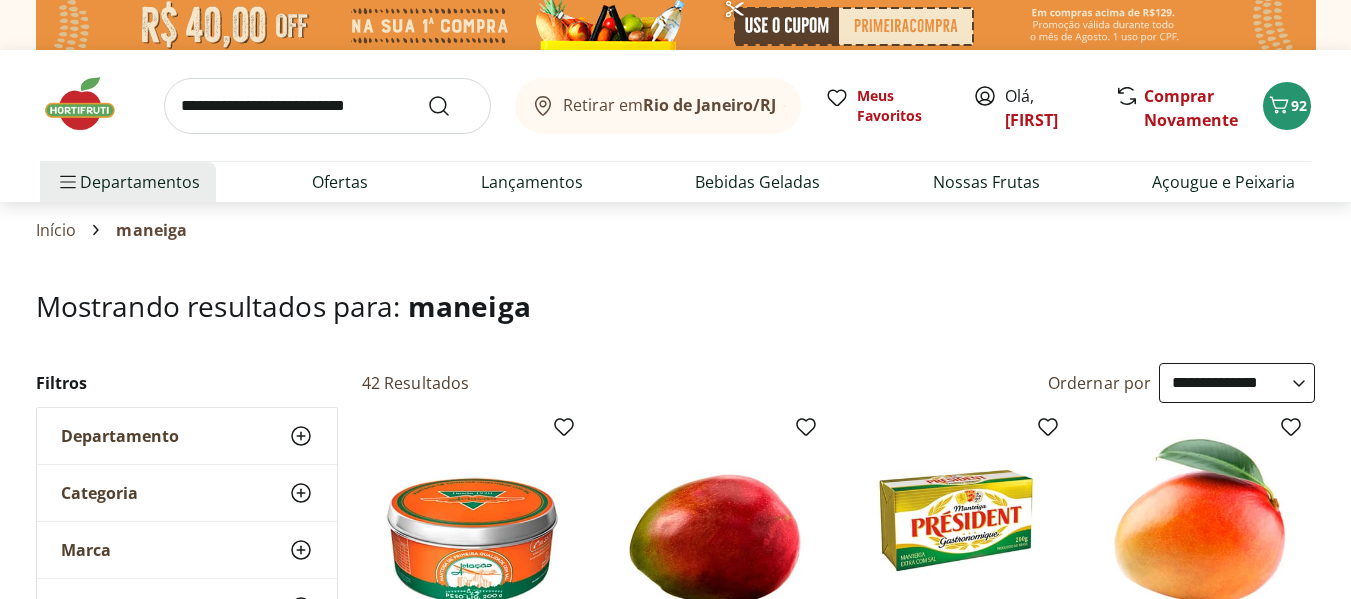 select on "**********" 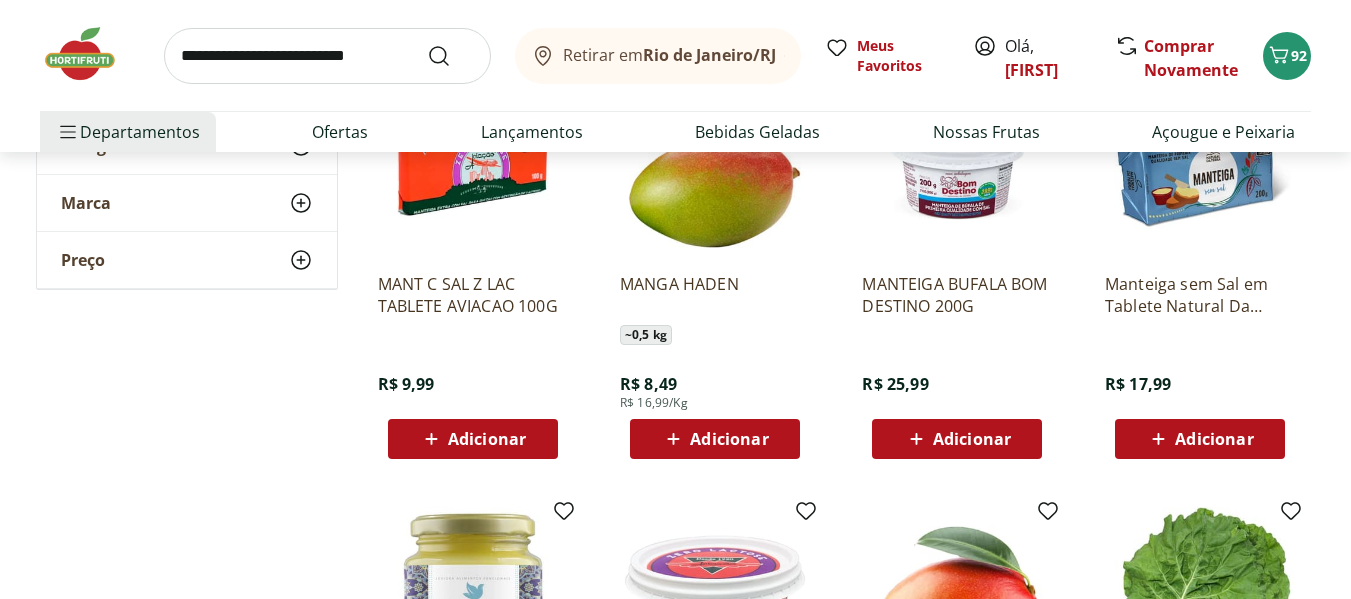 scroll, scrollTop: 0, scrollLeft: 0, axis: both 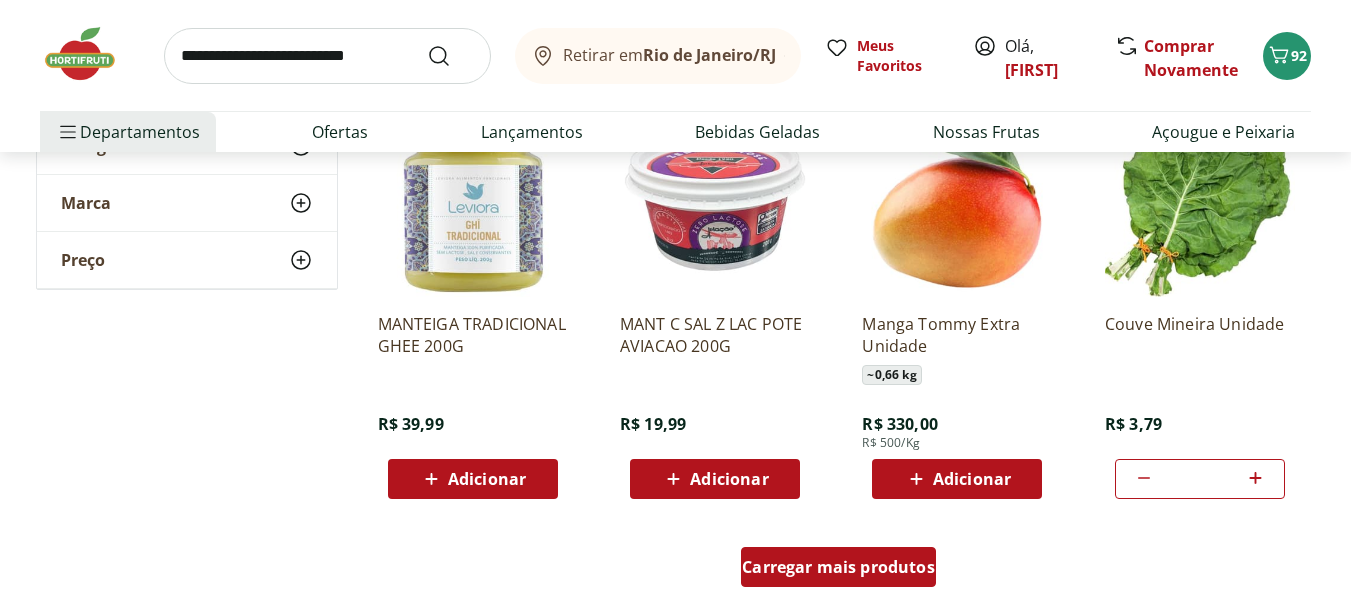 click on "Carregar mais produtos" at bounding box center (838, 567) 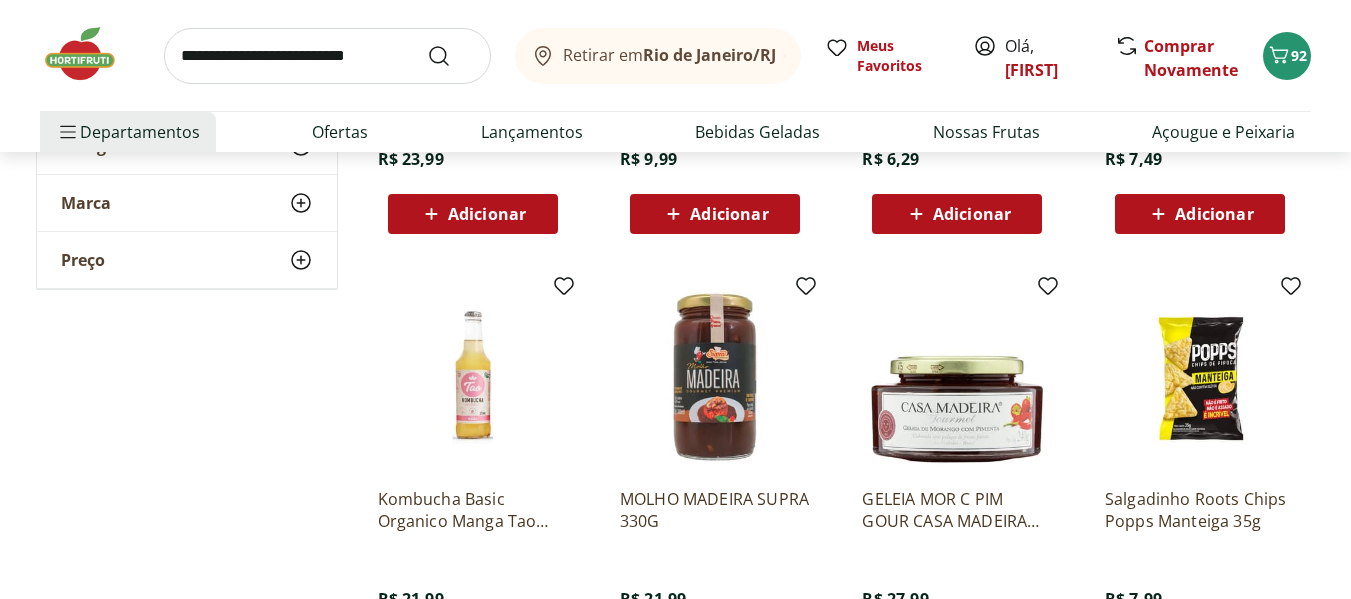scroll, scrollTop: 3800, scrollLeft: 0, axis: vertical 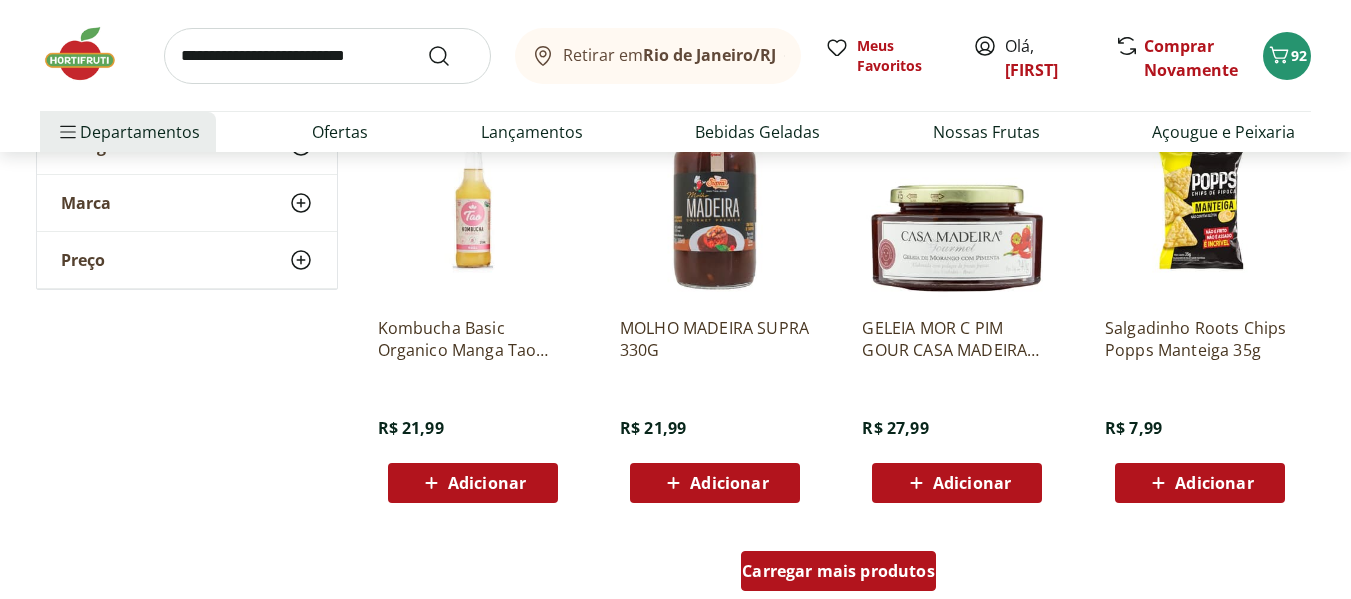 click on "Carregar mais produtos" at bounding box center (838, 571) 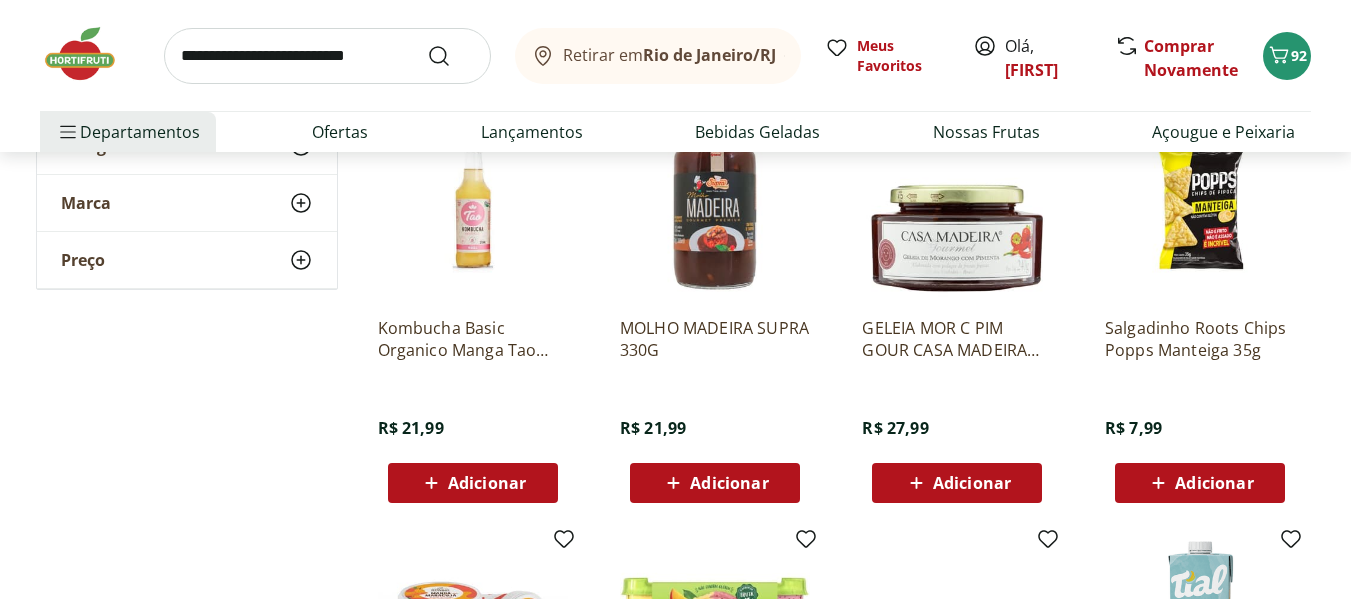 click on "Adicionar" at bounding box center (972, 483) 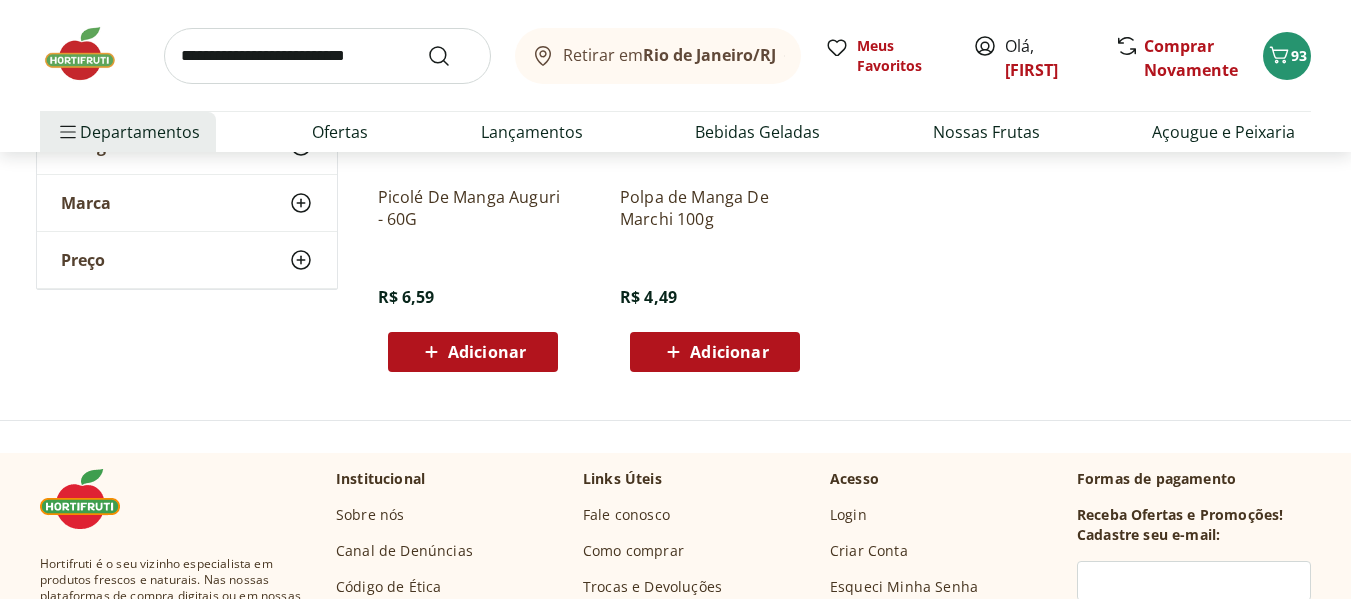 scroll, scrollTop: 4800, scrollLeft: 0, axis: vertical 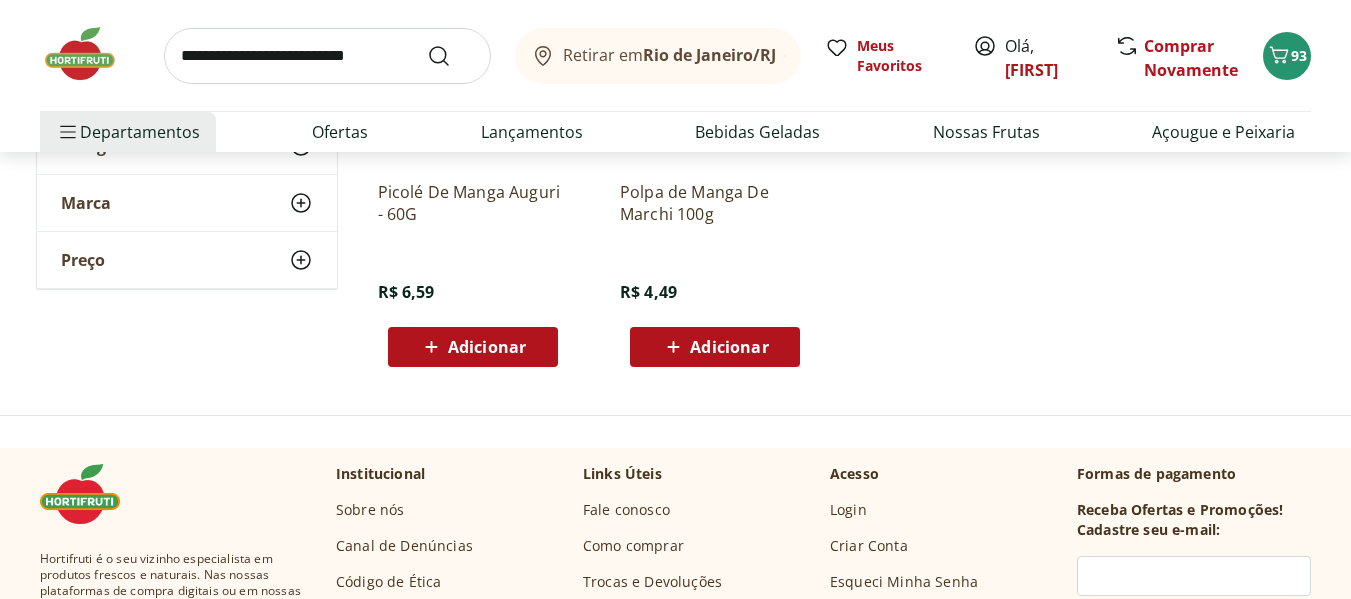 click at bounding box center [327, 56] 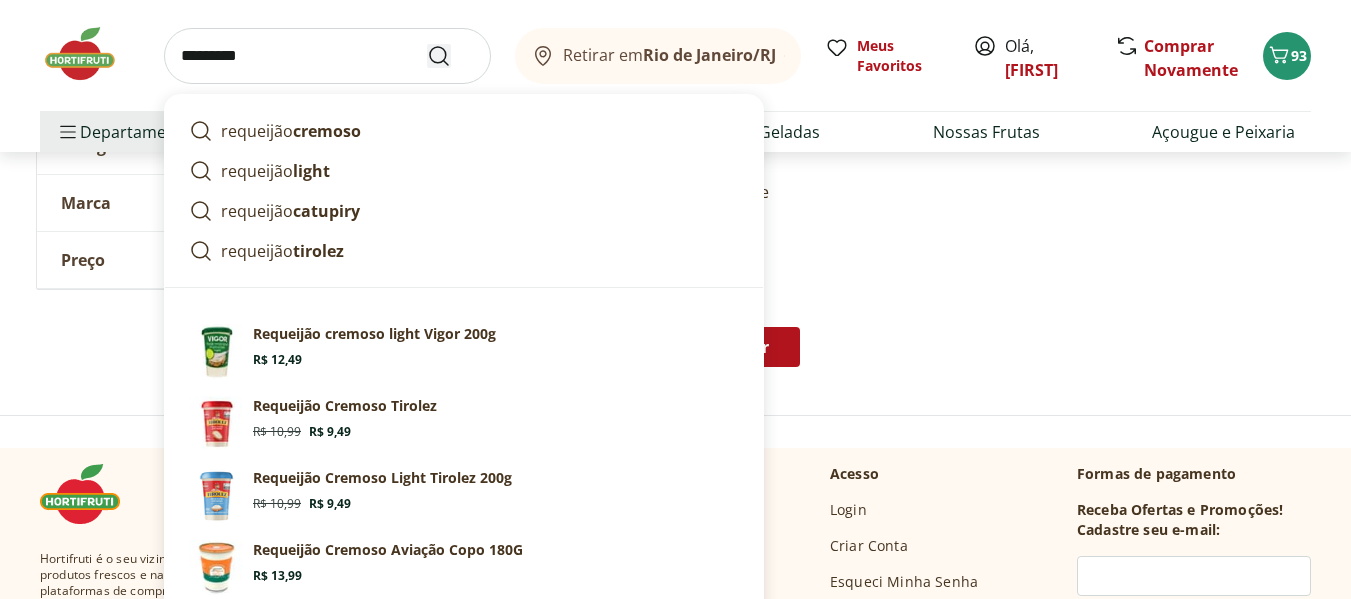 type on "*********" 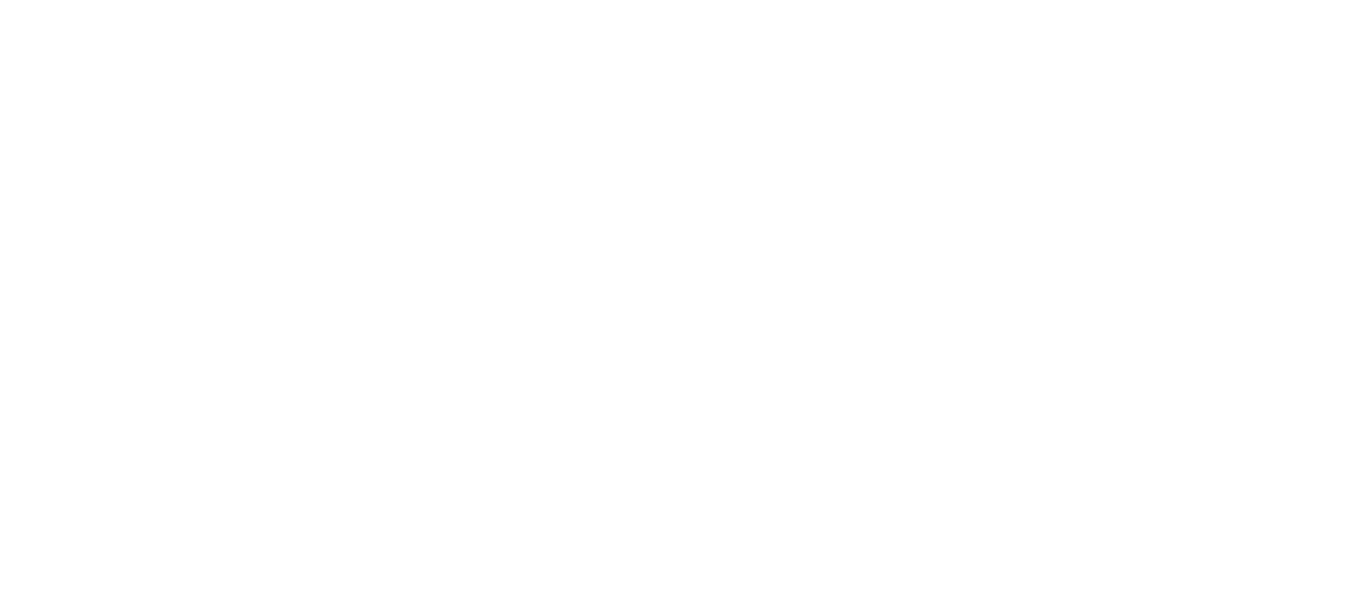 scroll, scrollTop: 0, scrollLeft: 0, axis: both 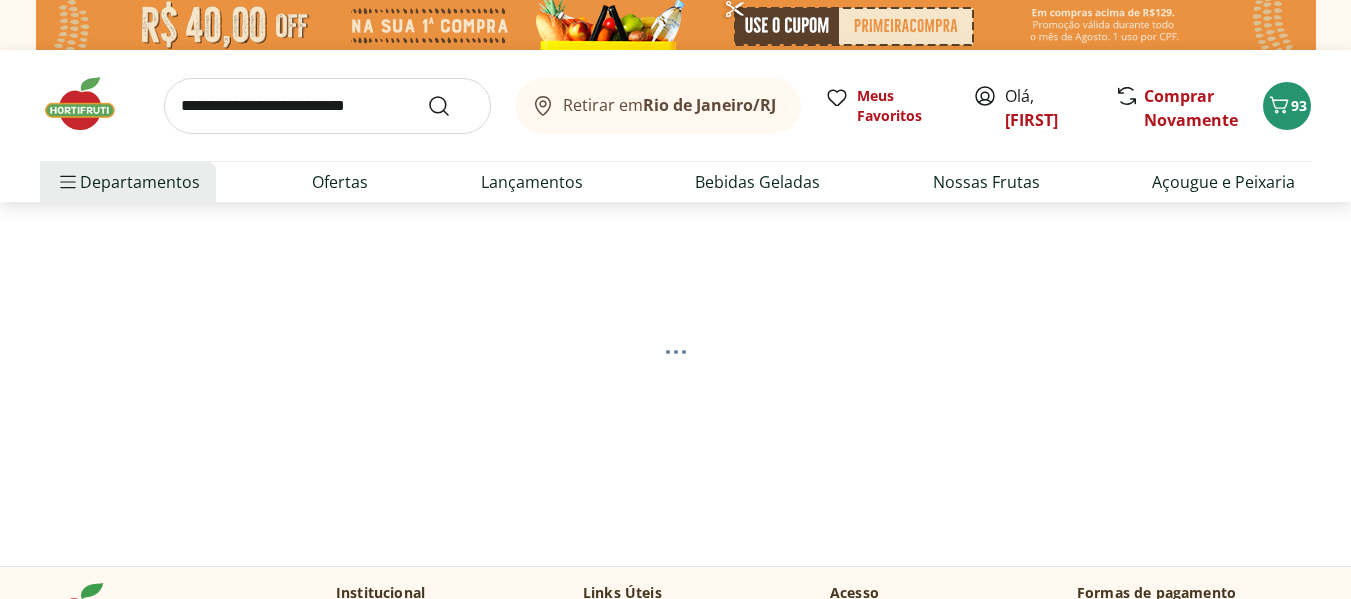 select on "**********" 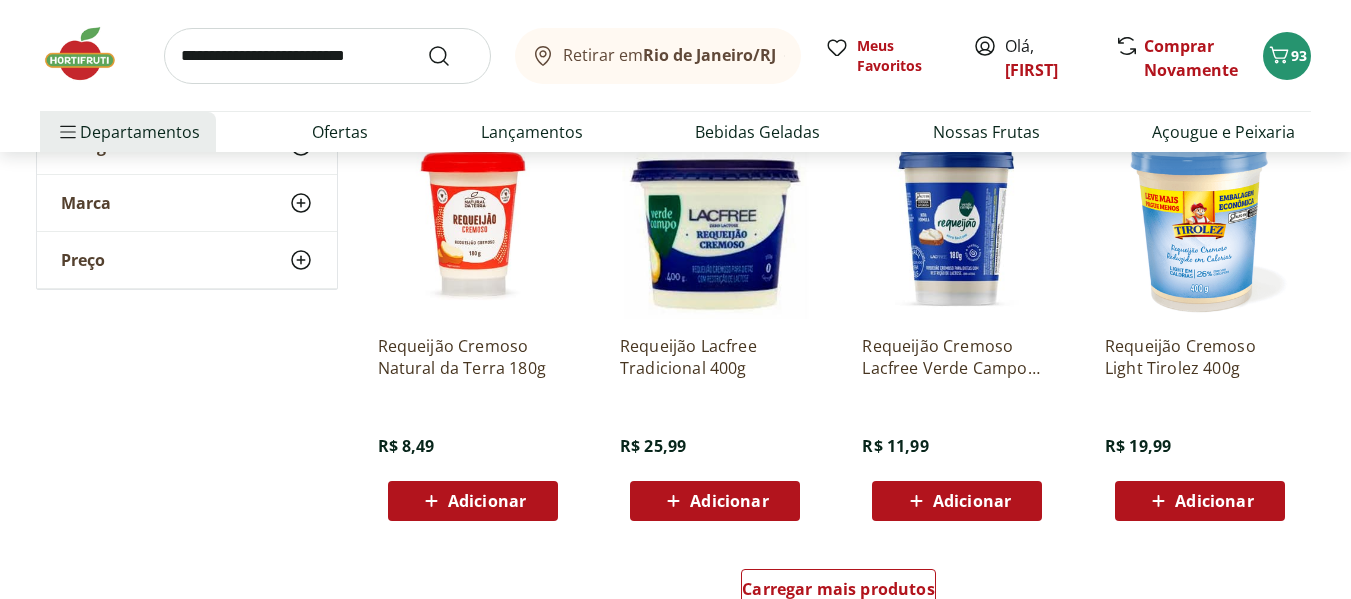 scroll, scrollTop: 1300, scrollLeft: 0, axis: vertical 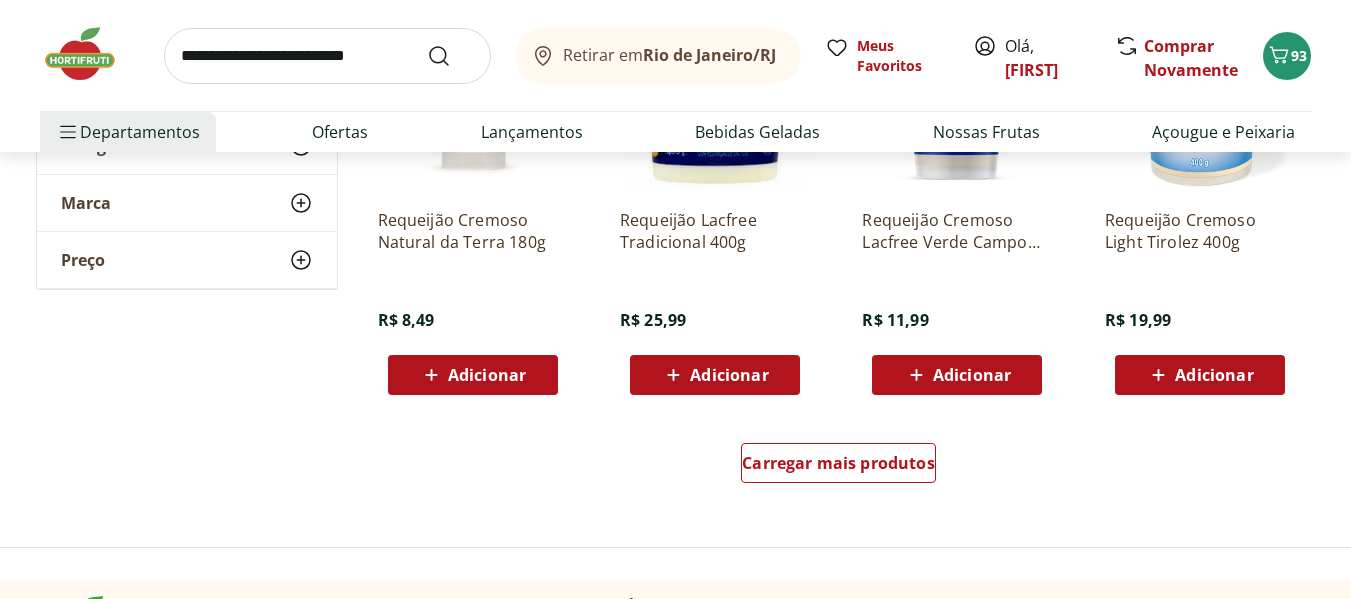 click on "Adicionar" at bounding box center [972, 375] 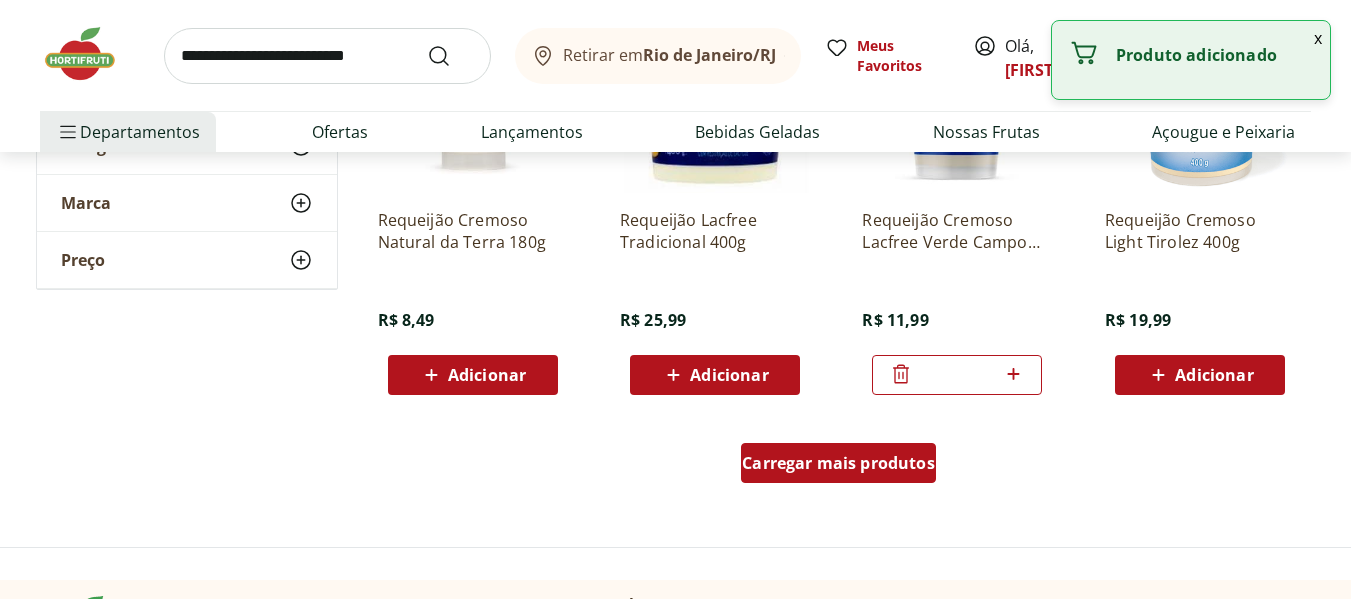 click on "Carregar mais produtos" at bounding box center [838, 463] 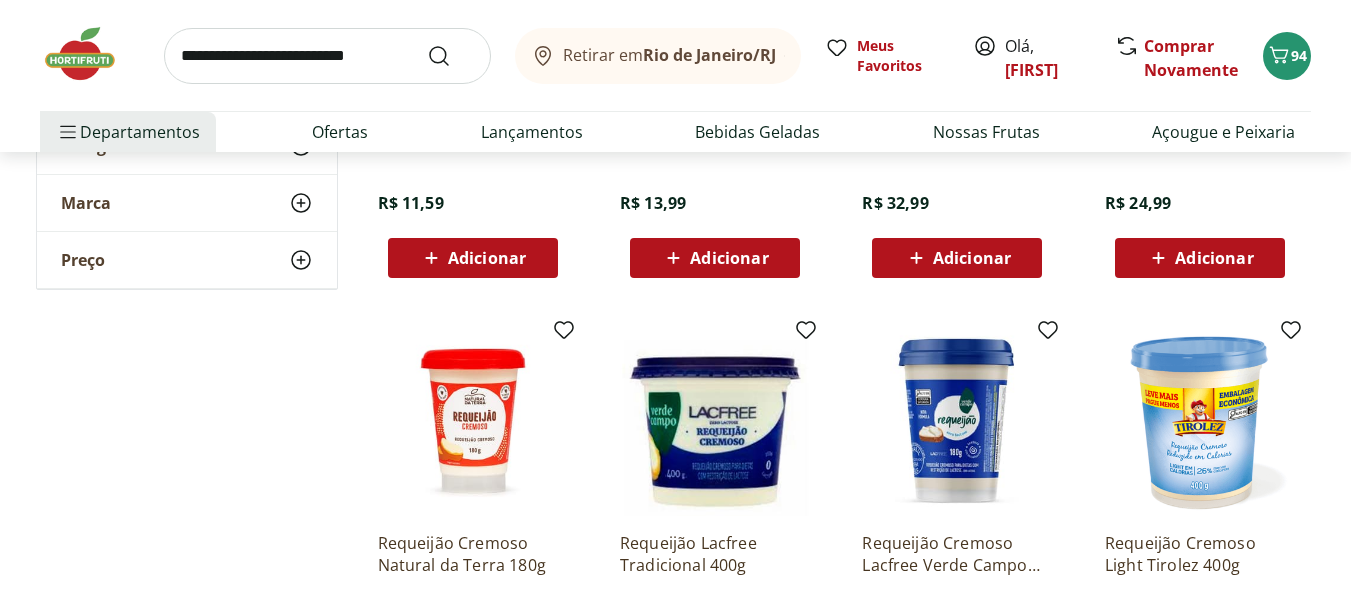 scroll, scrollTop: 1200, scrollLeft: 0, axis: vertical 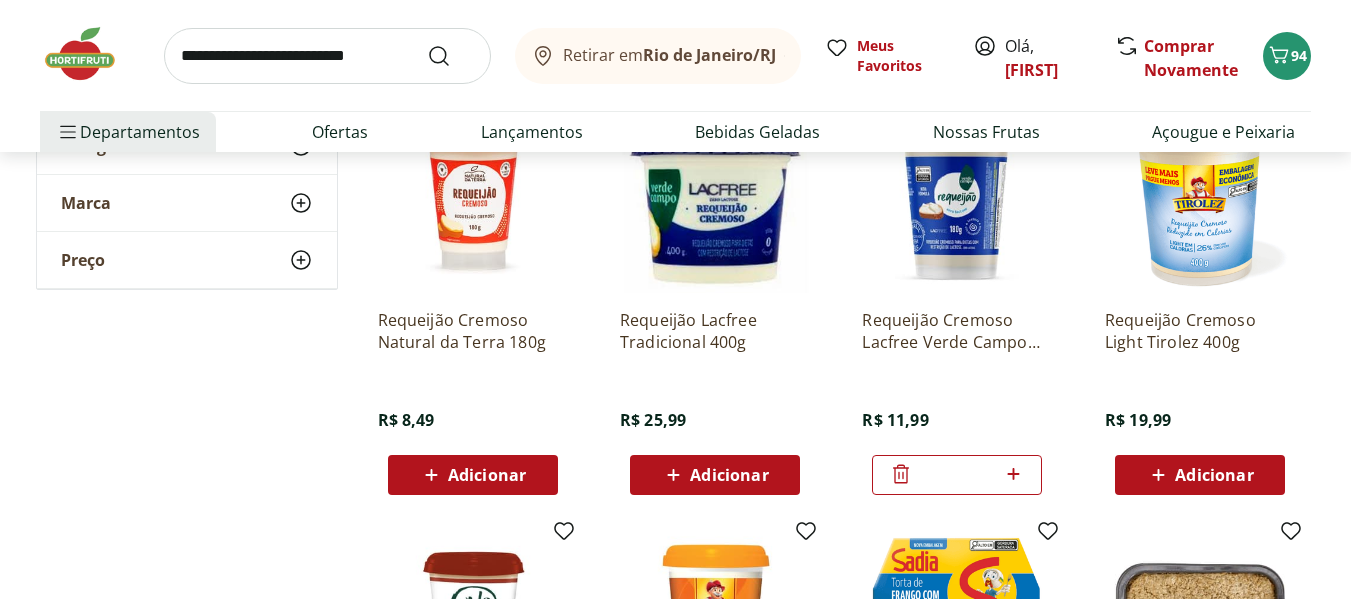 click at bounding box center (327, 56) 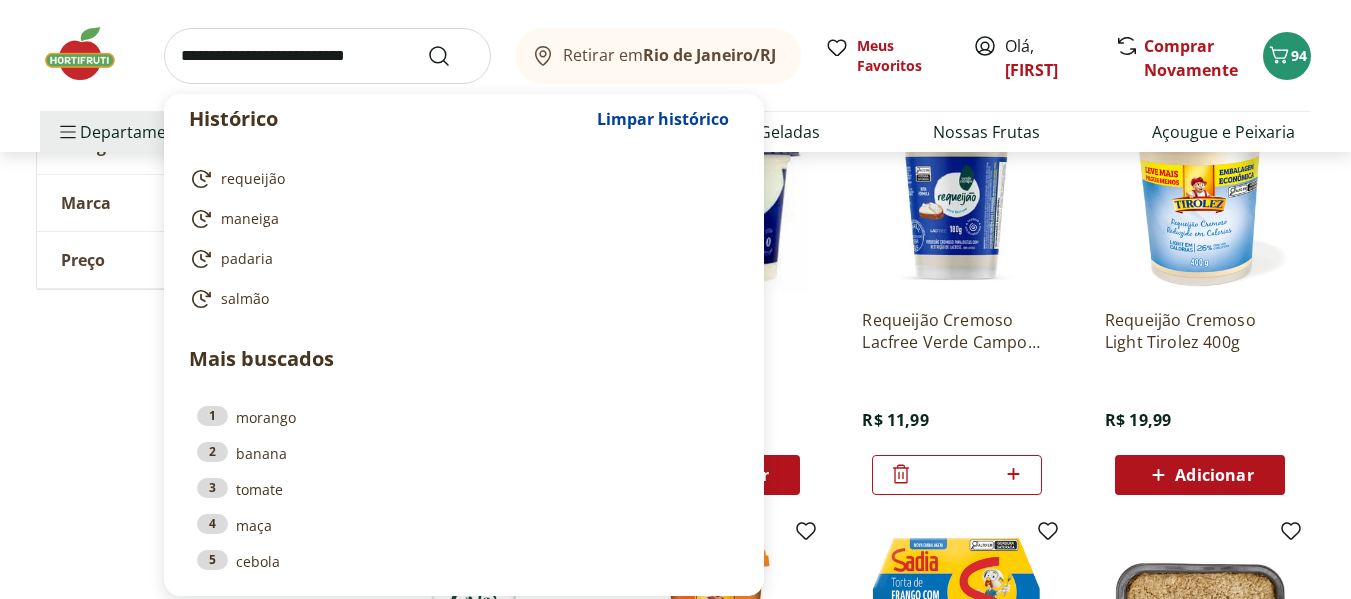 paste on "**********" 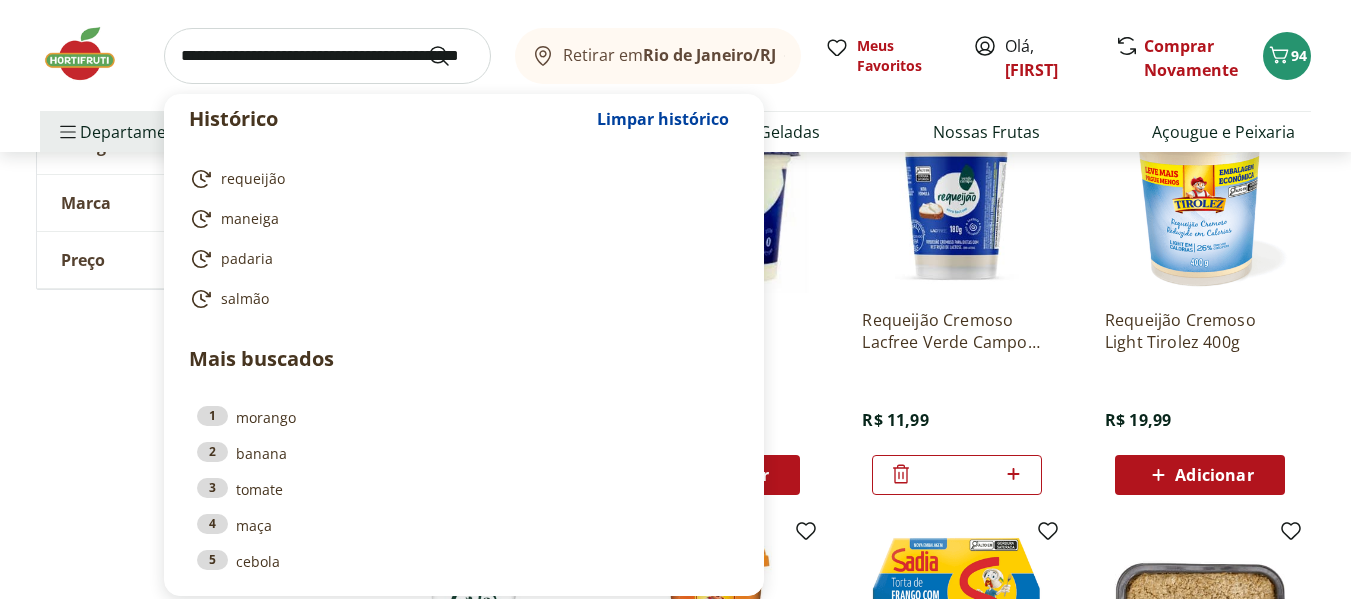scroll, scrollTop: 0, scrollLeft: 67, axis: horizontal 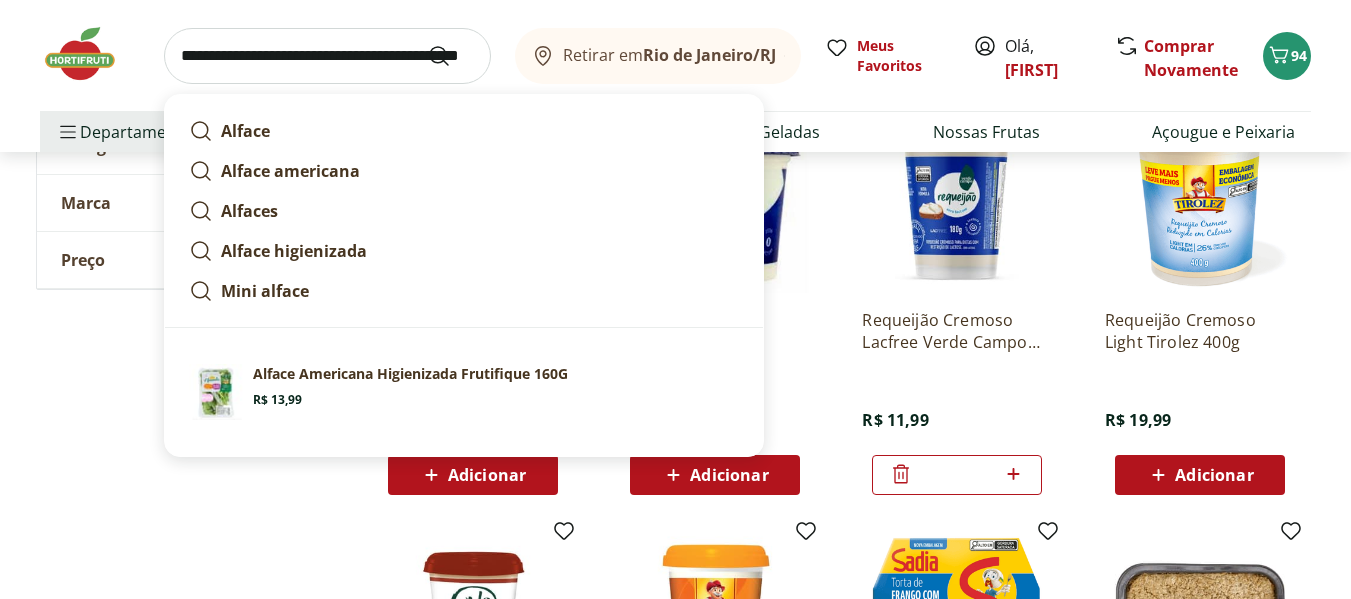 click on "Alface Americana Higienizada Frutifique 160G" at bounding box center (410, 374) 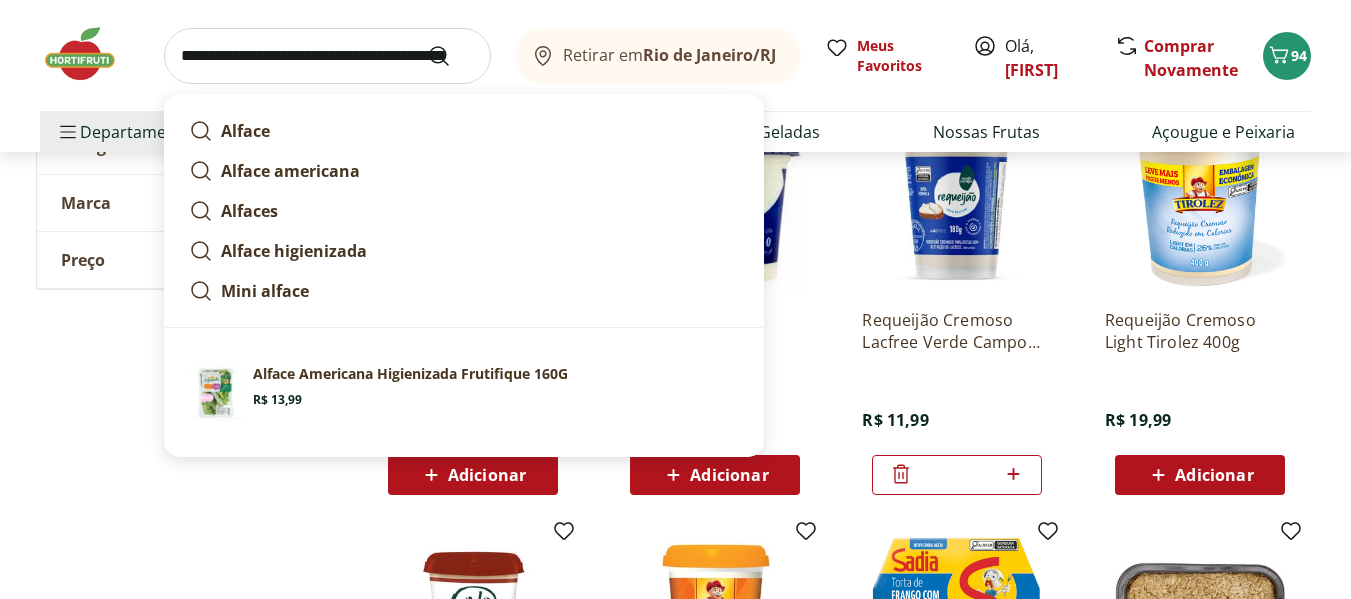 scroll, scrollTop: 0, scrollLeft: 0, axis: both 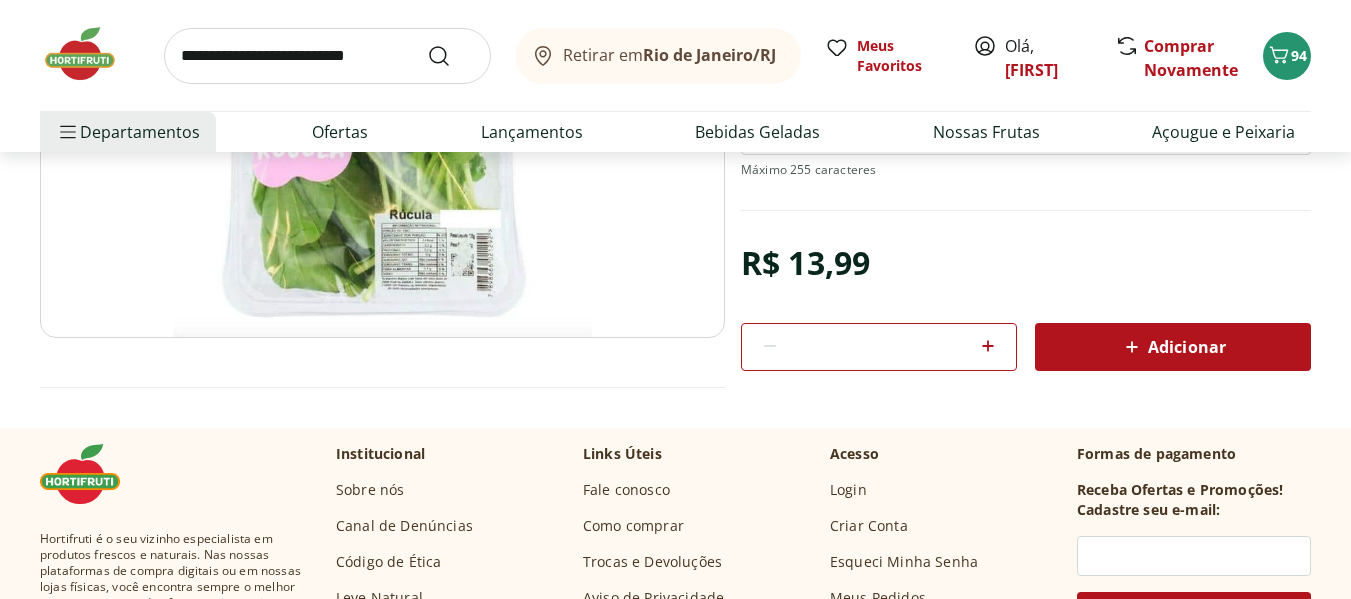 click on "Adicionar" at bounding box center (1173, 347) 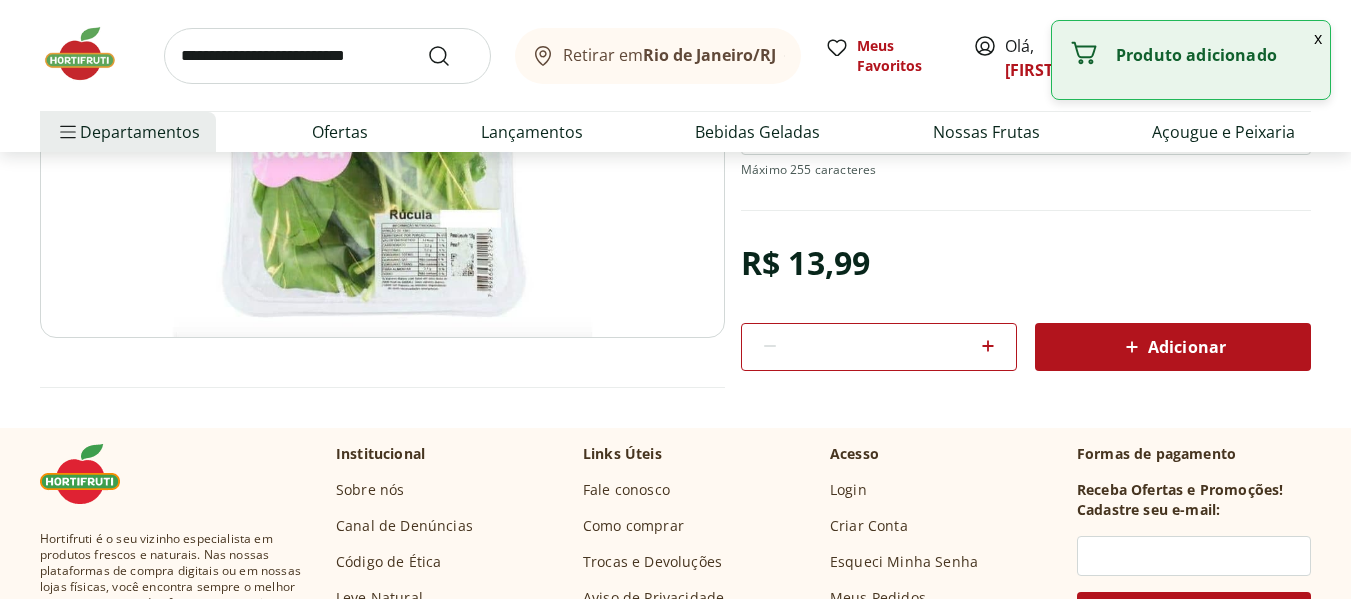 click at bounding box center [327, 56] 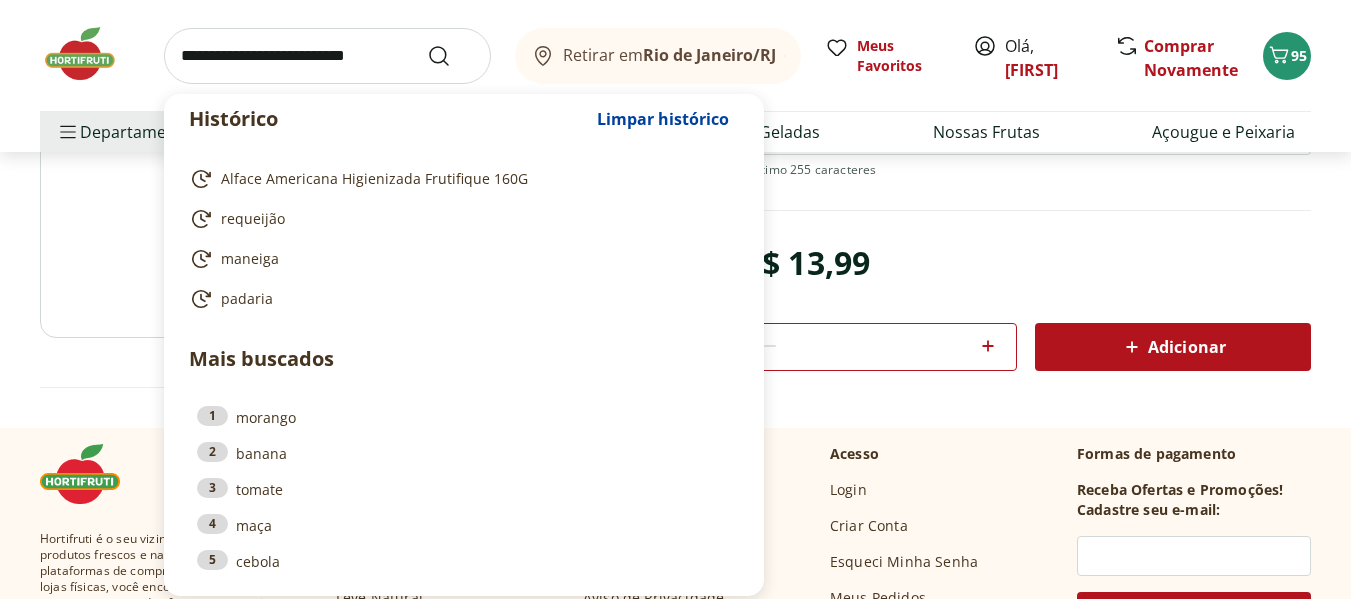 paste on "**********" 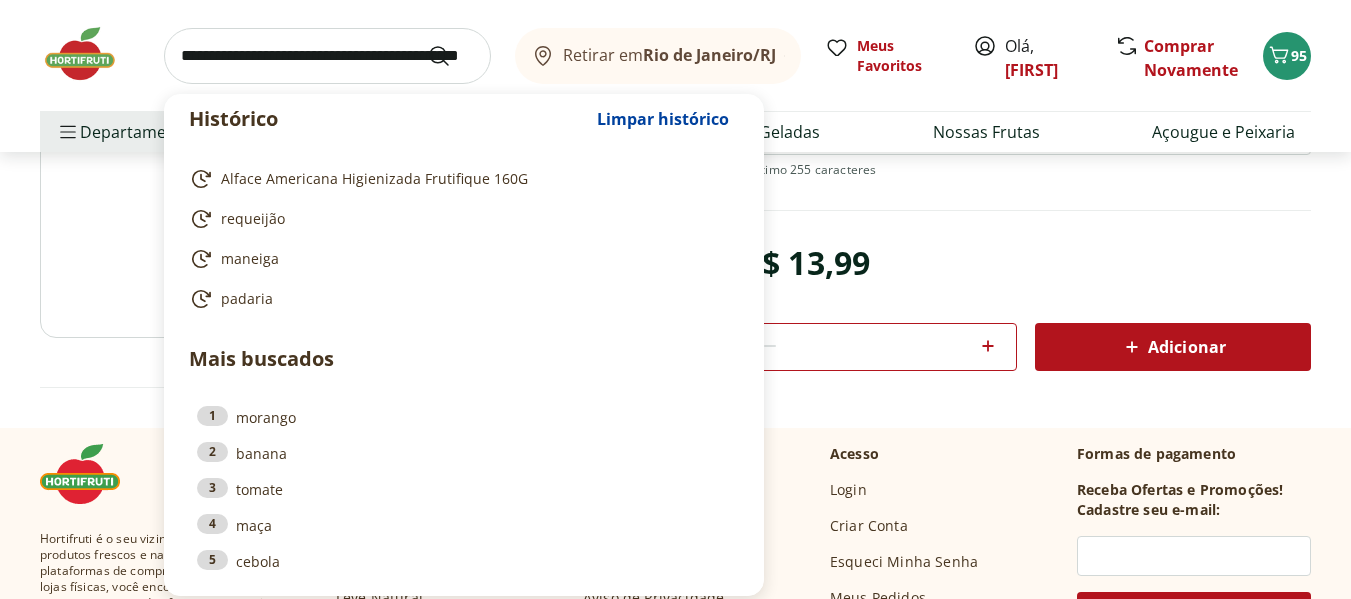 scroll, scrollTop: 0, scrollLeft: 67, axis: horizontal 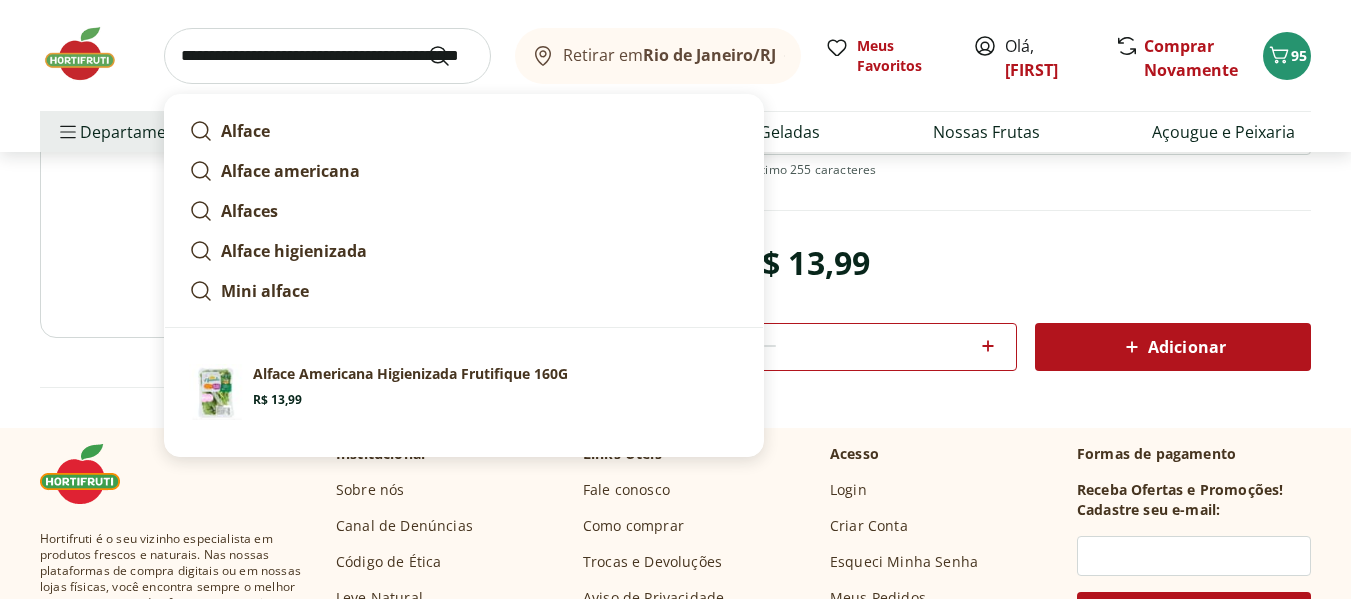 drag, startPoint x: 271, startPoint y: 53, endPoint x: 150, endPoint y: 74, distance: 122.80879 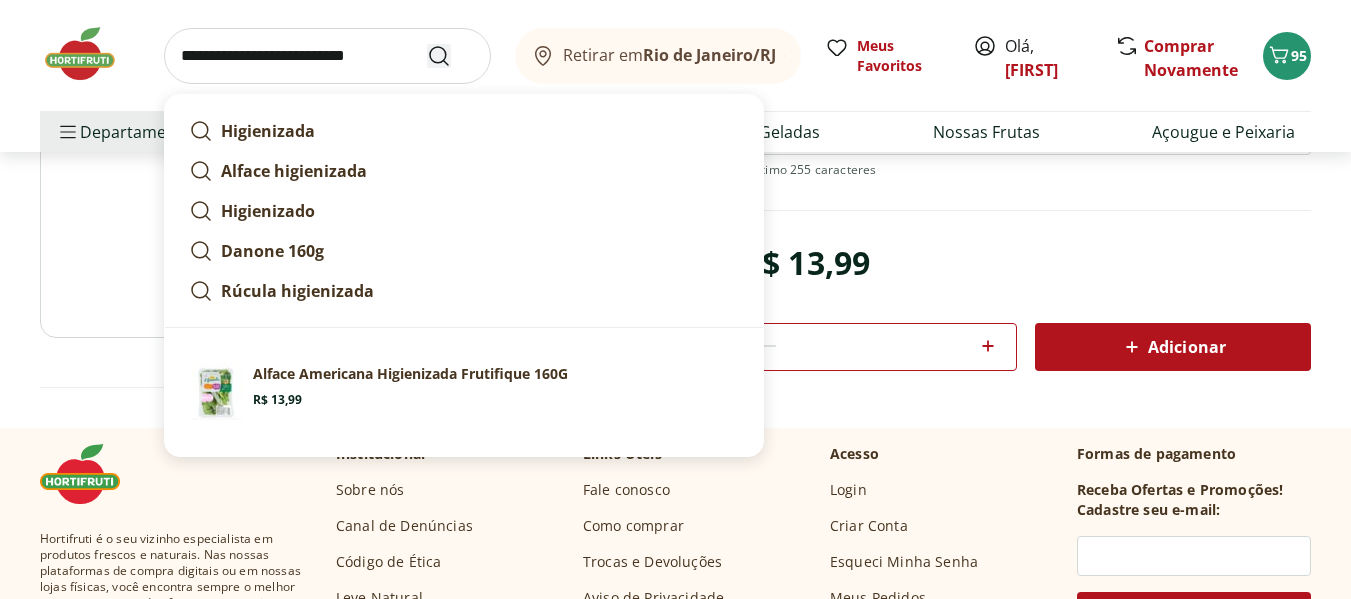drag, startPoint x: 344, startPoint y: 56, endPoint x: 427, endPoint y: 66, distance: 83.60024 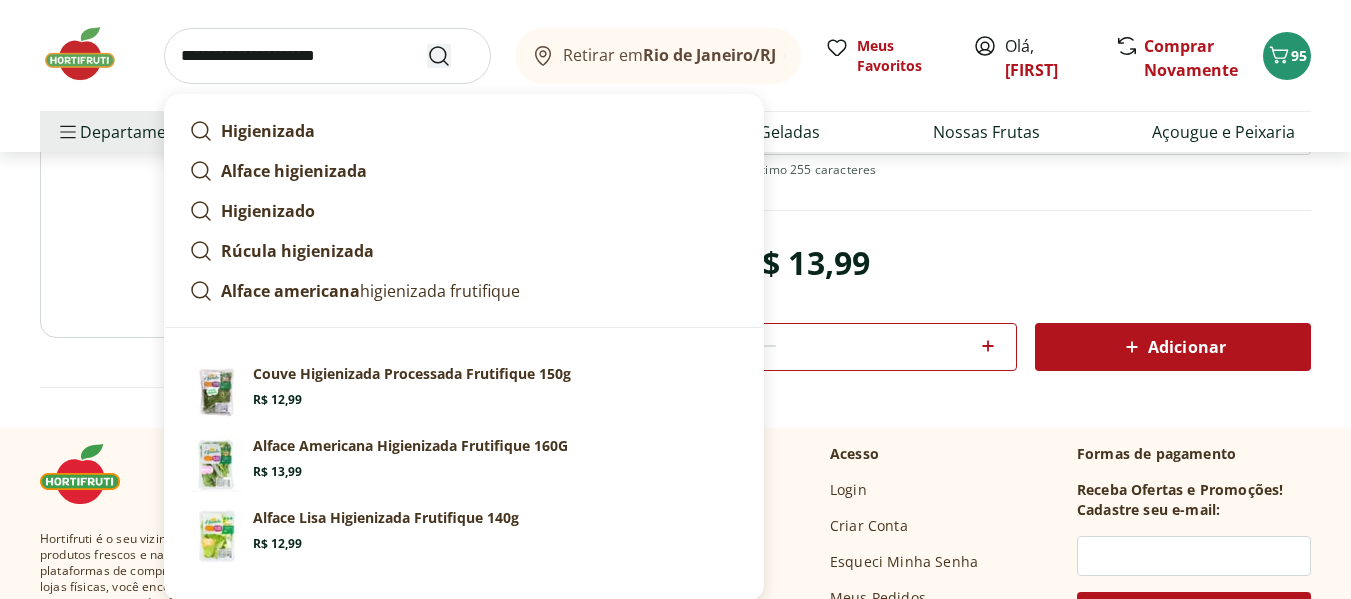 type on "**********" 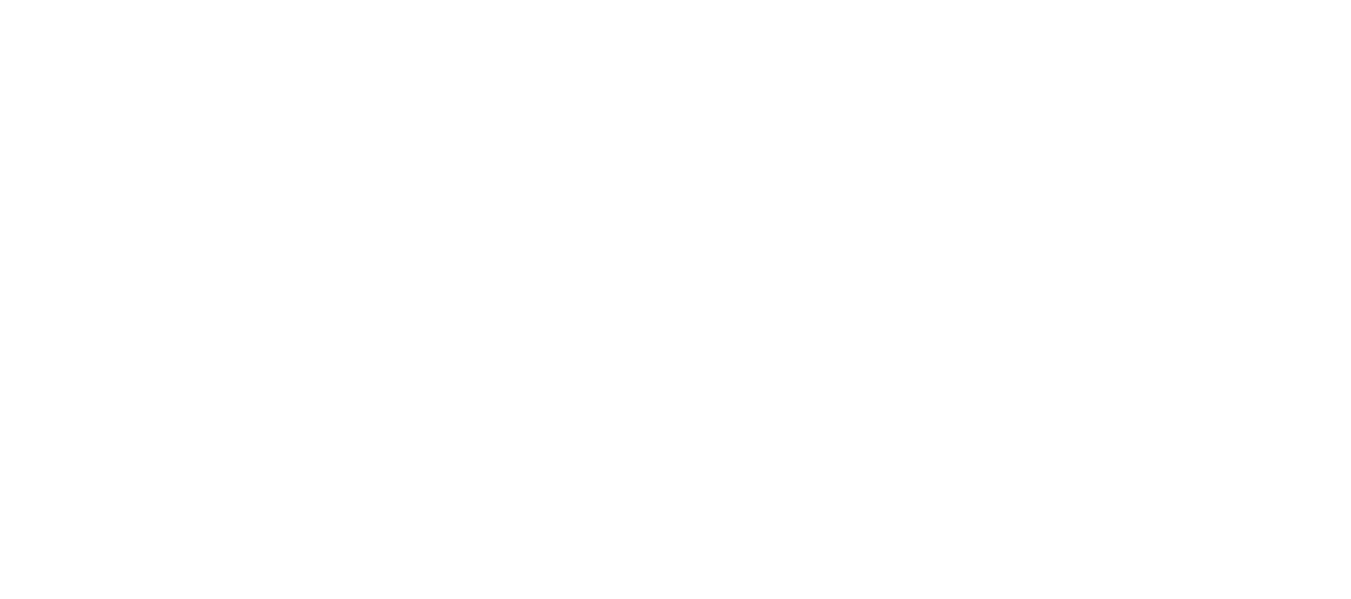 scroll, scrollTop: 0, scrollLeft: 0, axis: both 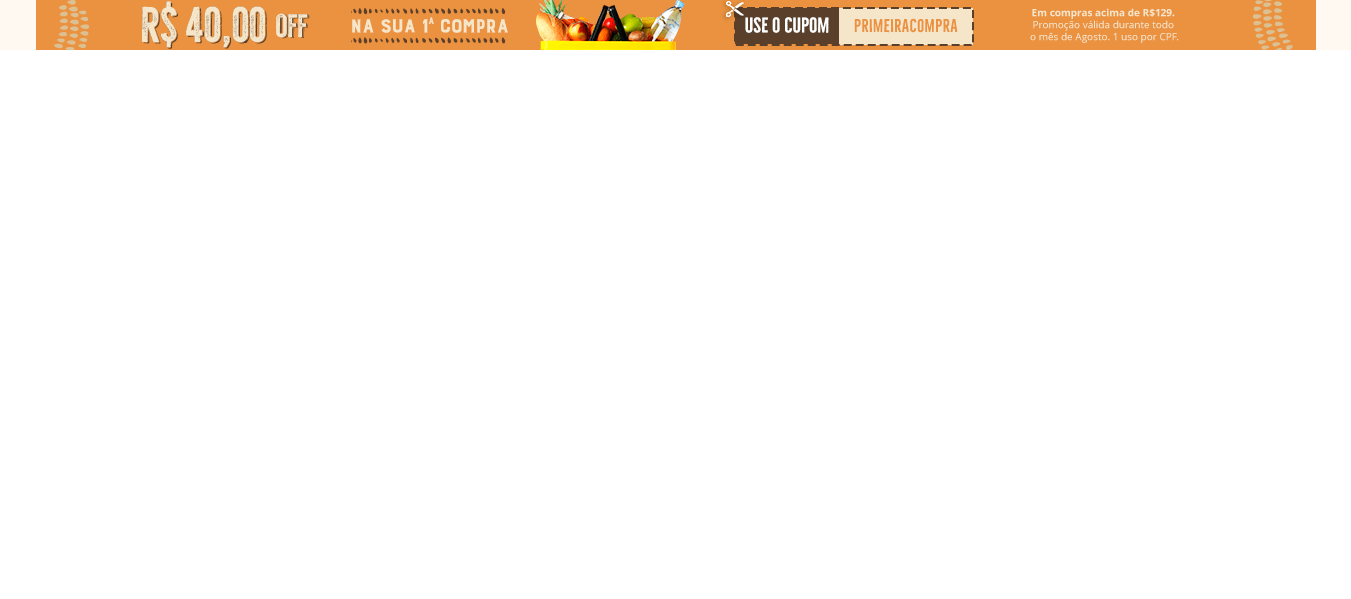 select on "**********" 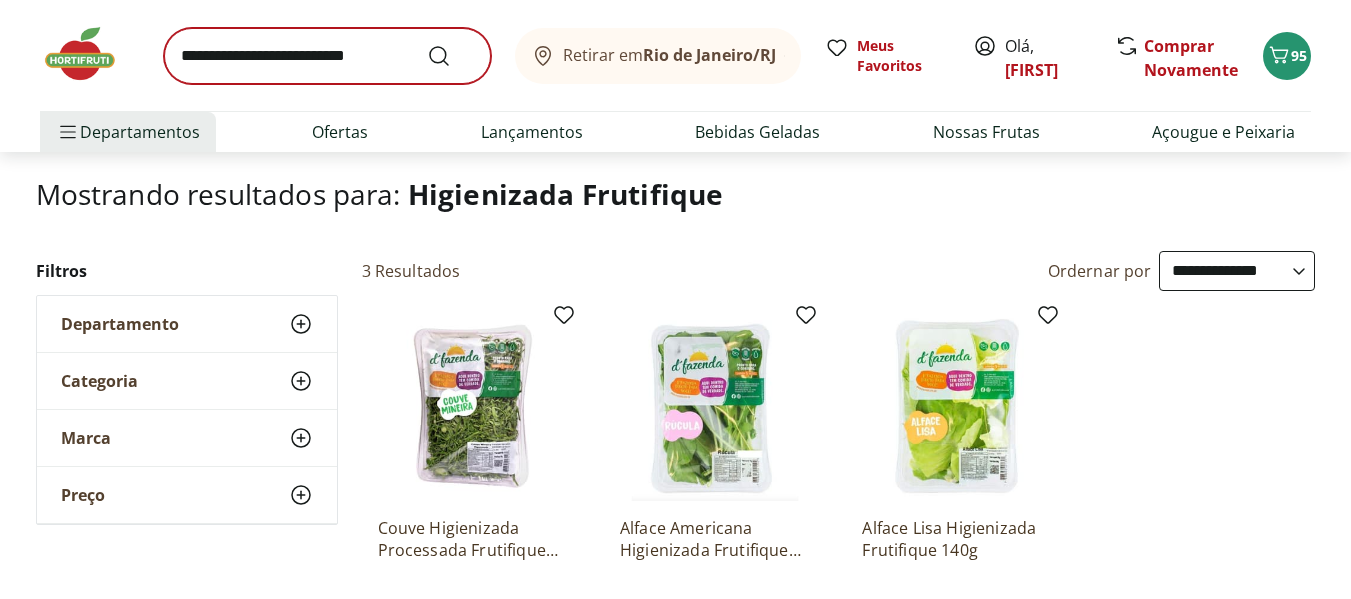 scroll, scrollTop: 100, scrollLeft: 0, axis: vertical 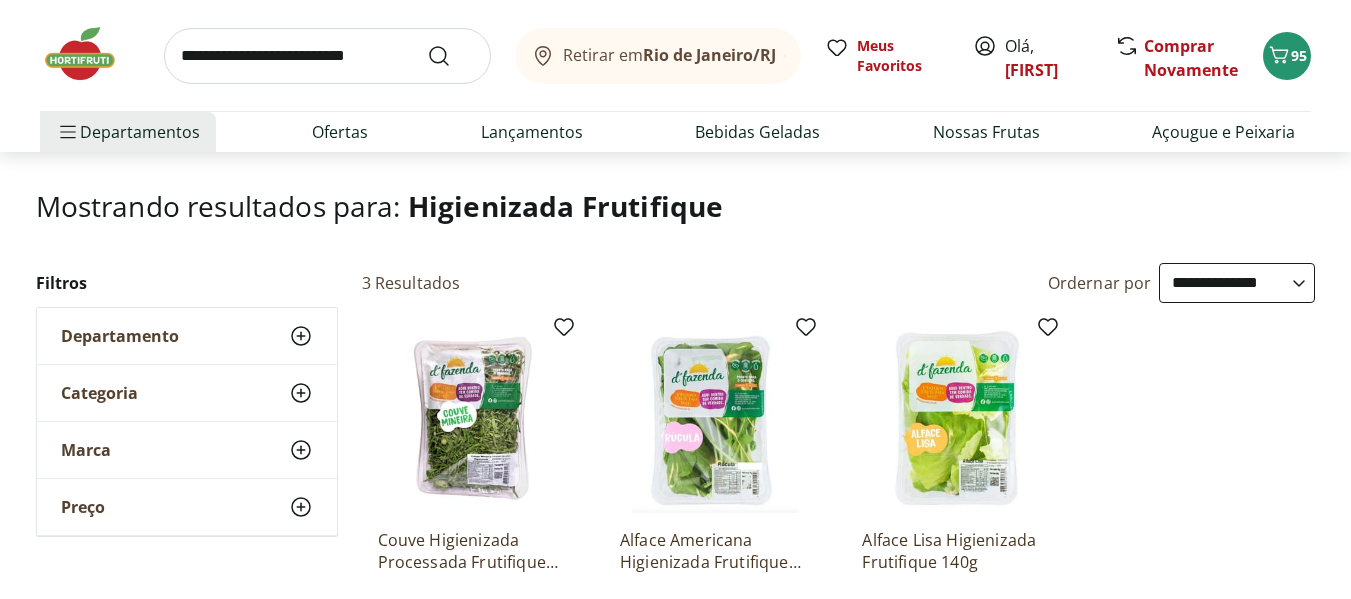 click at bounding box center [327, 56] 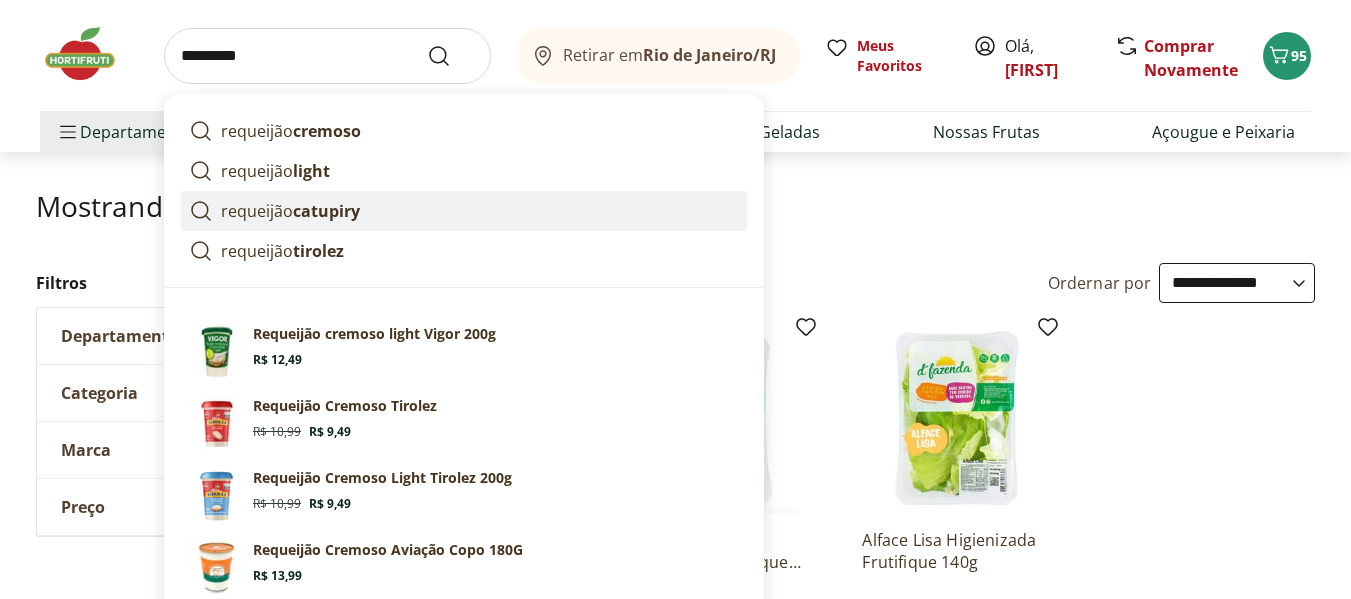 click on "catupiry" at bounding box center (326, 211) 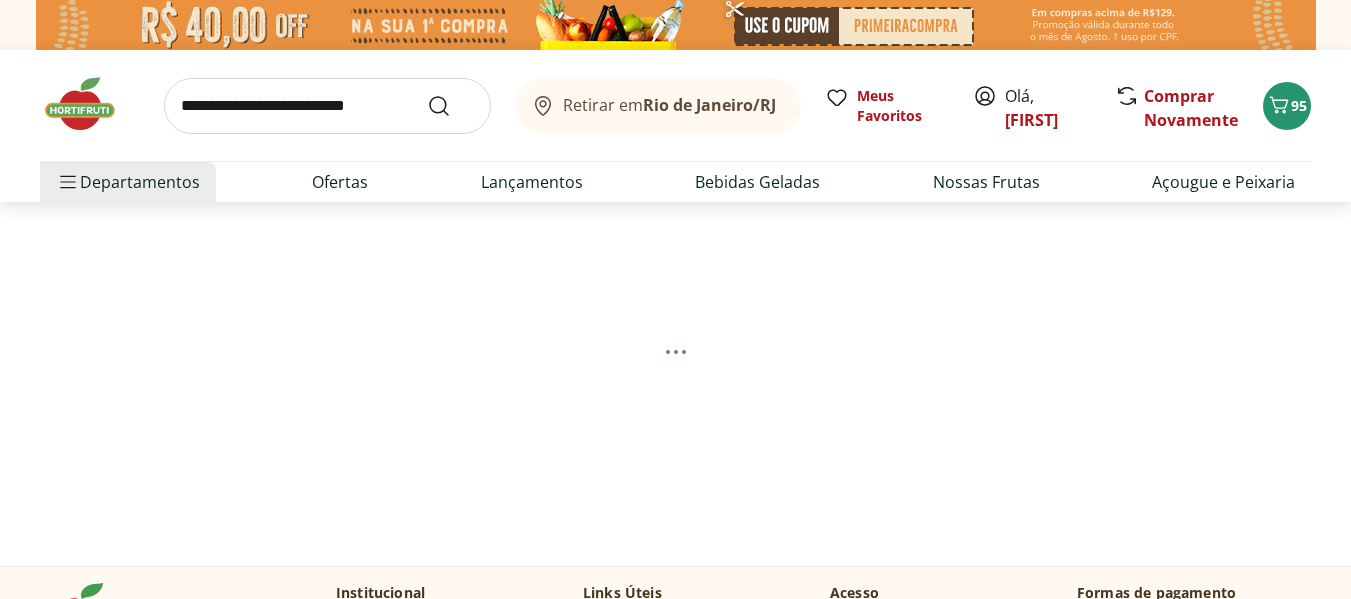 scroll, scrollTop: 0, scrollLeft: 0, axis: both 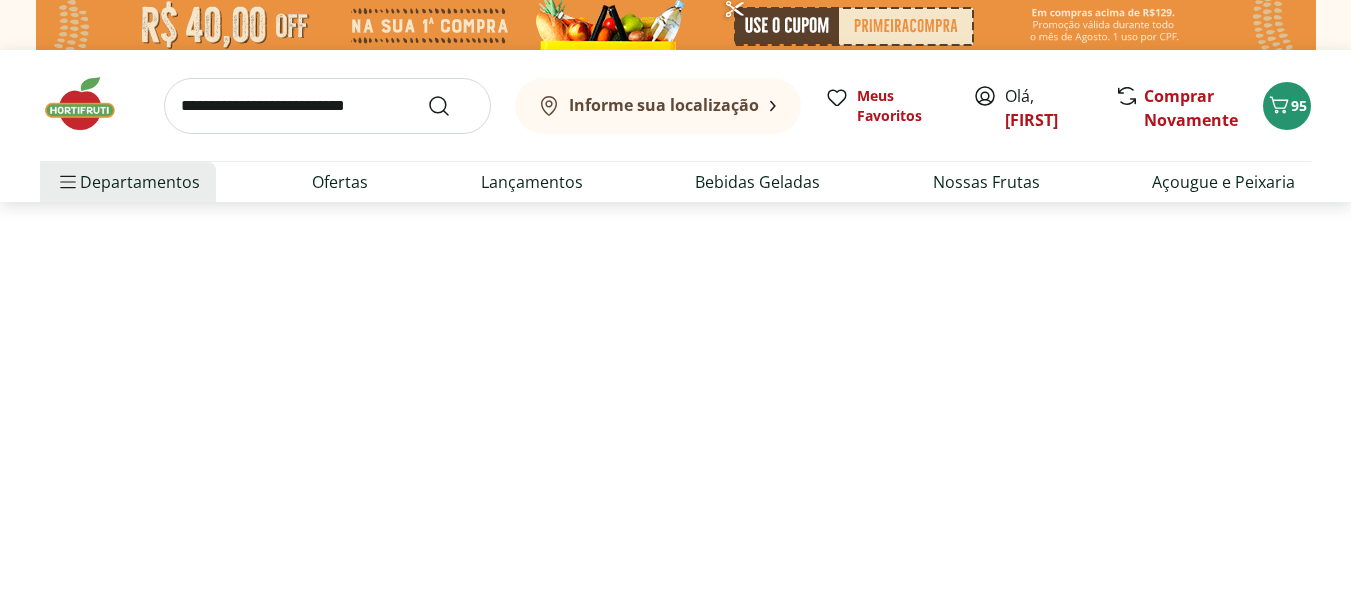 select on "**********" 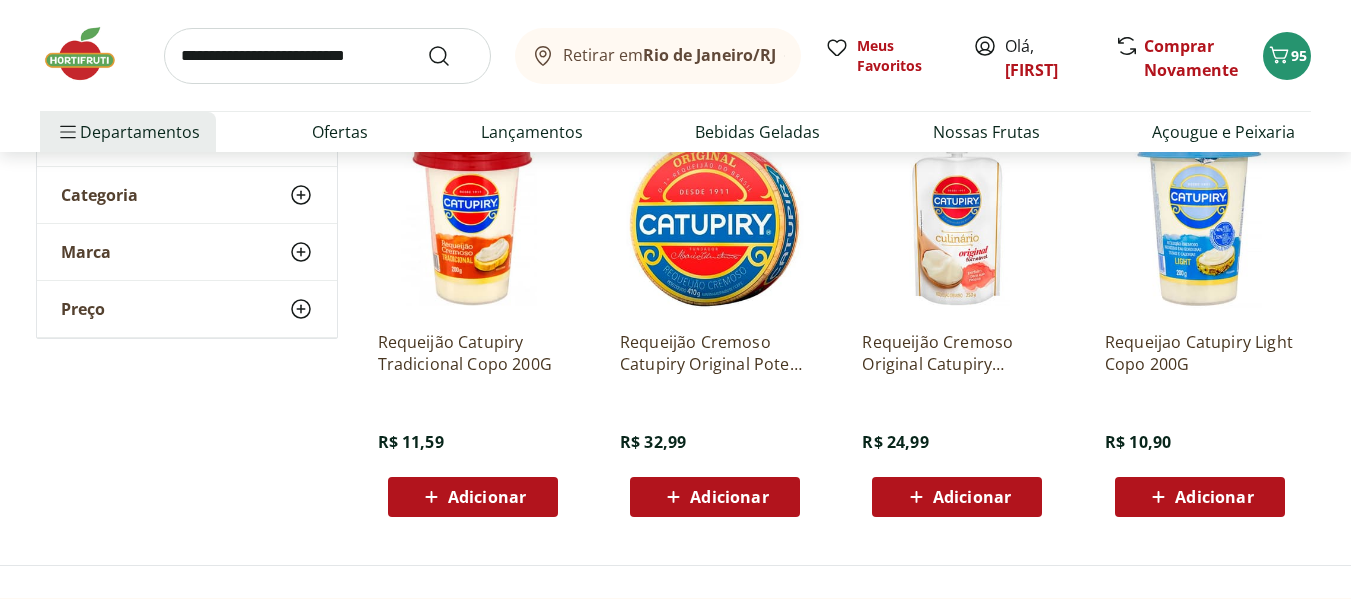 scroll, scrollTop: 300, scrollLeft: 0, axis: vertical 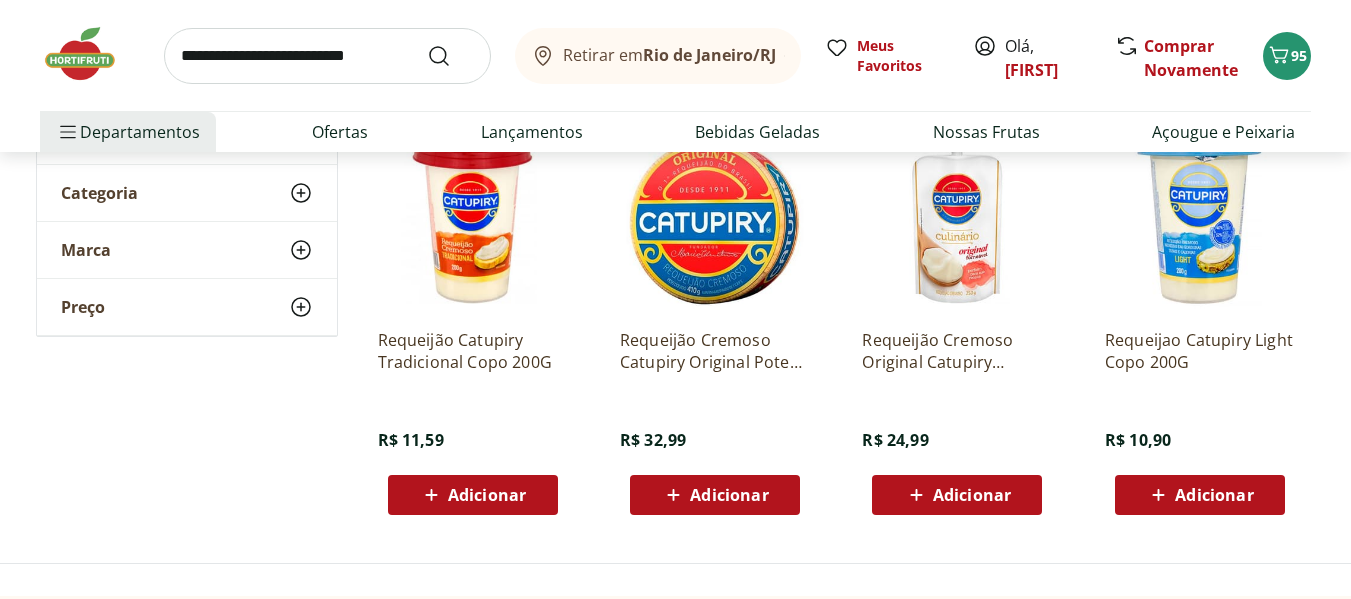 click on "Adicionar" at bounding box center [1214, 495] 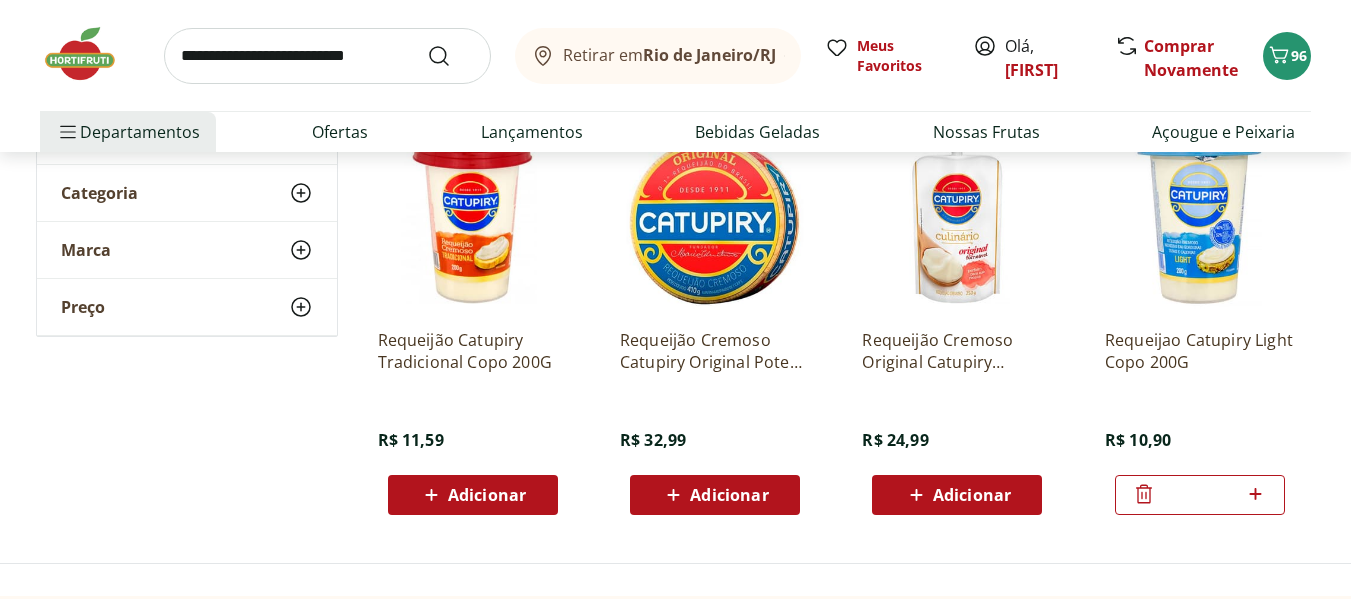 click at bounding box center (327, 56) 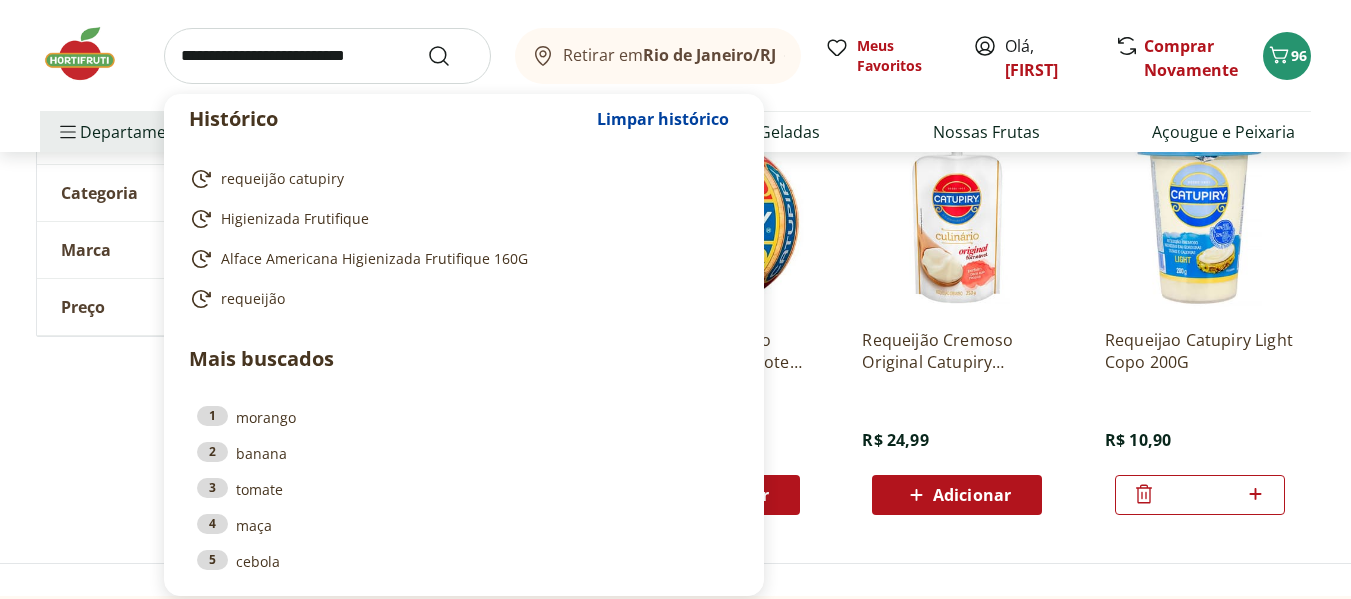 paste on "**********" 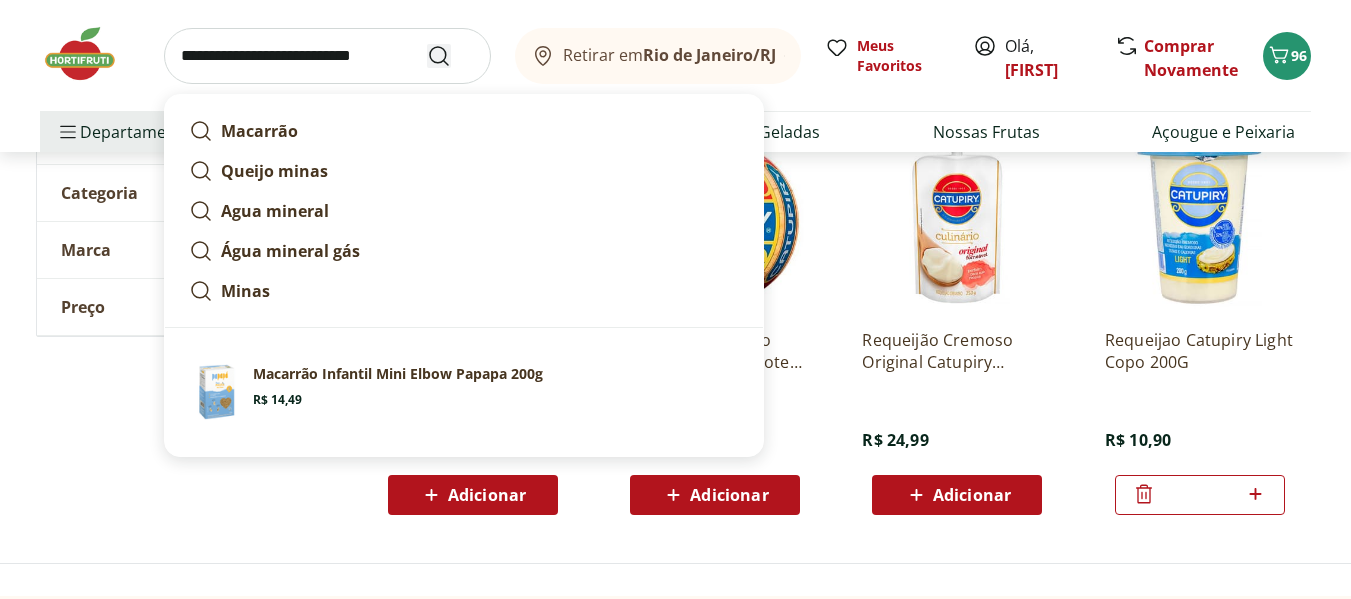 type on "**********" 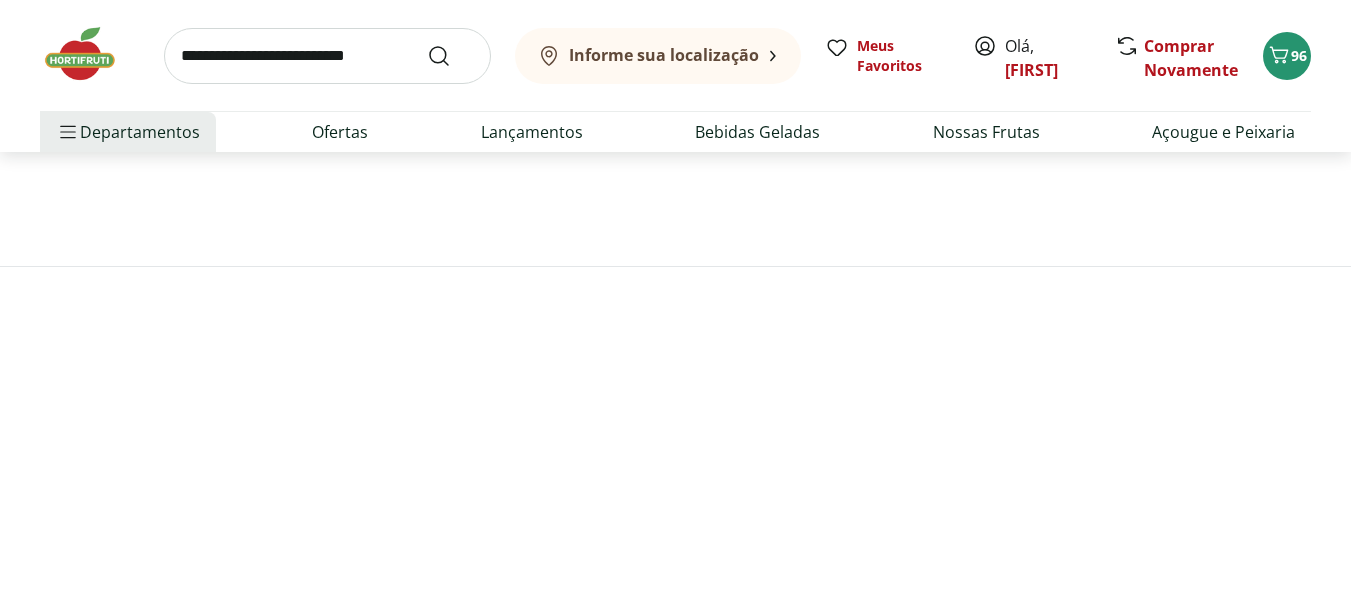 scroll, scrollTop: 0, scrollLeft: 0, axis: both 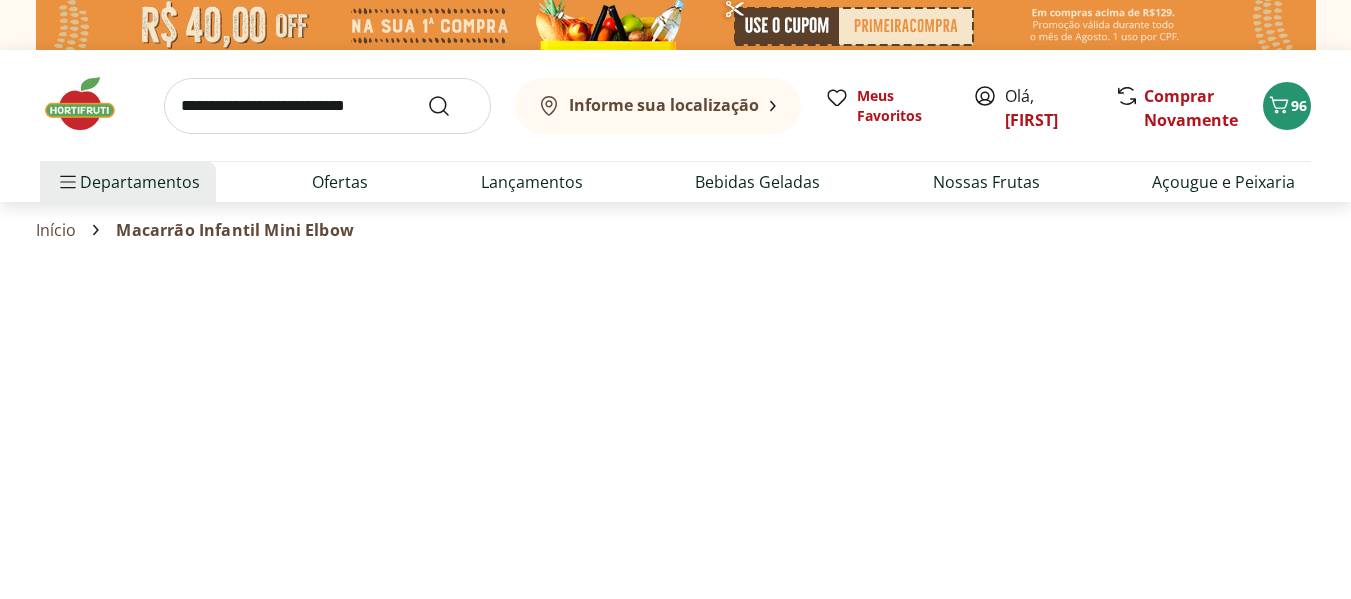 select on "**********" 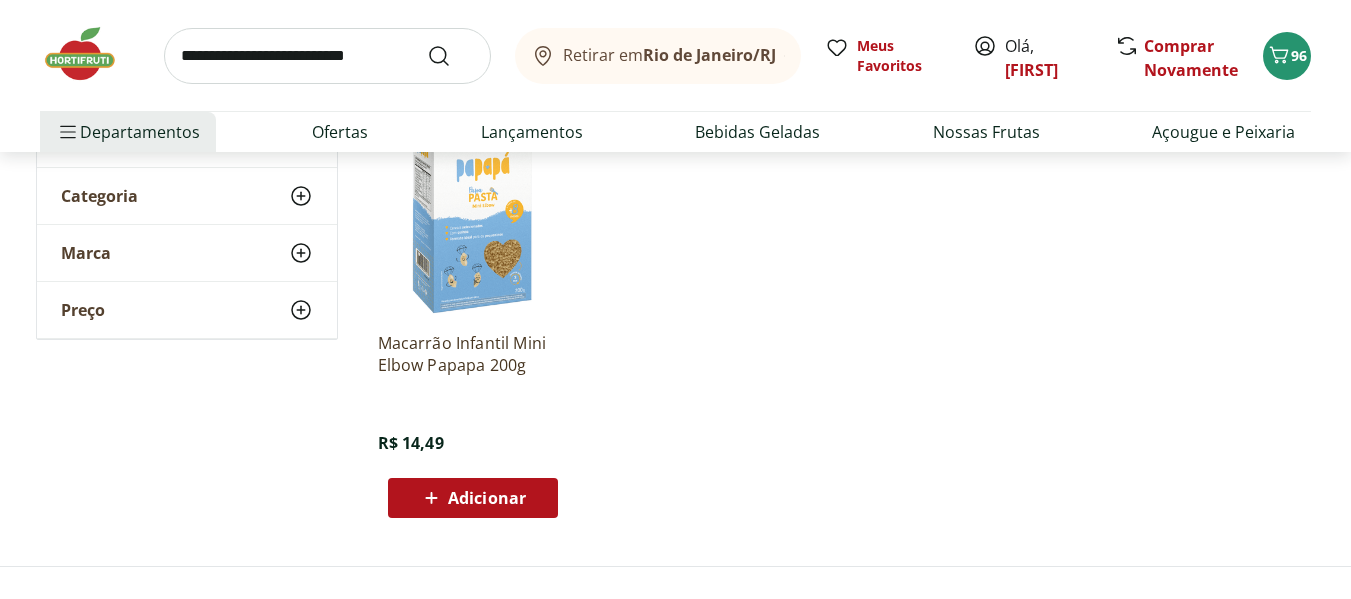 scroll, scrollTop: 300, scrollLeft: 0, axis: vertical 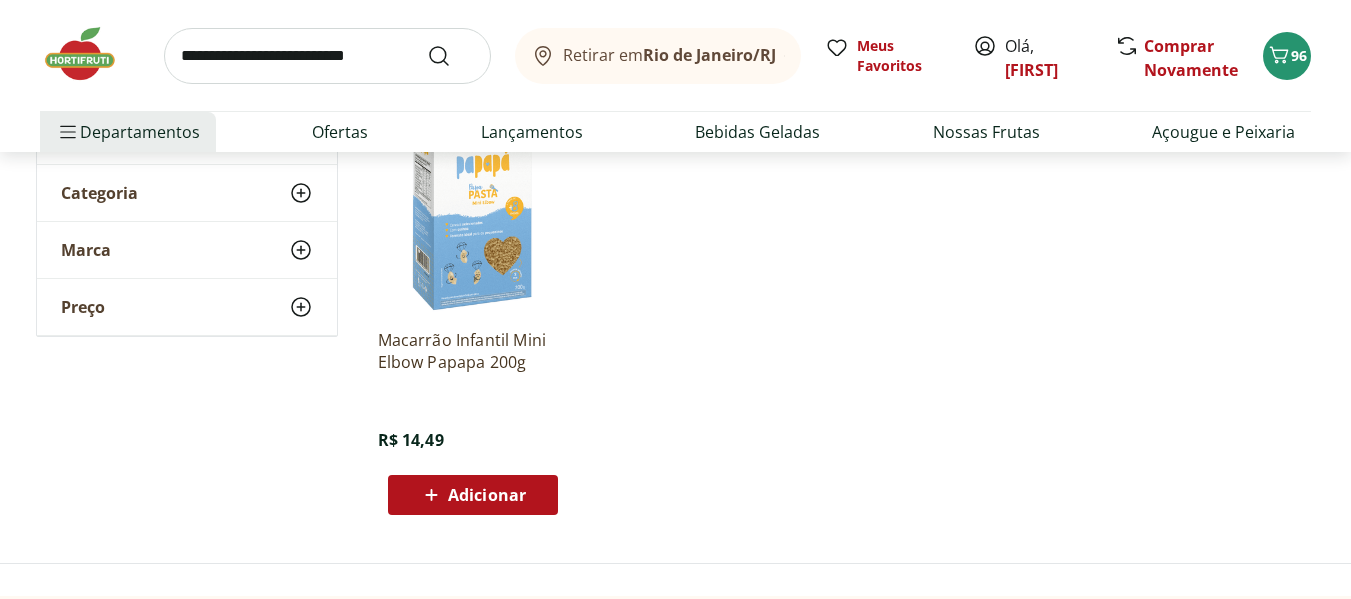 click on "Adicionar" at bounding box center (487, 495) 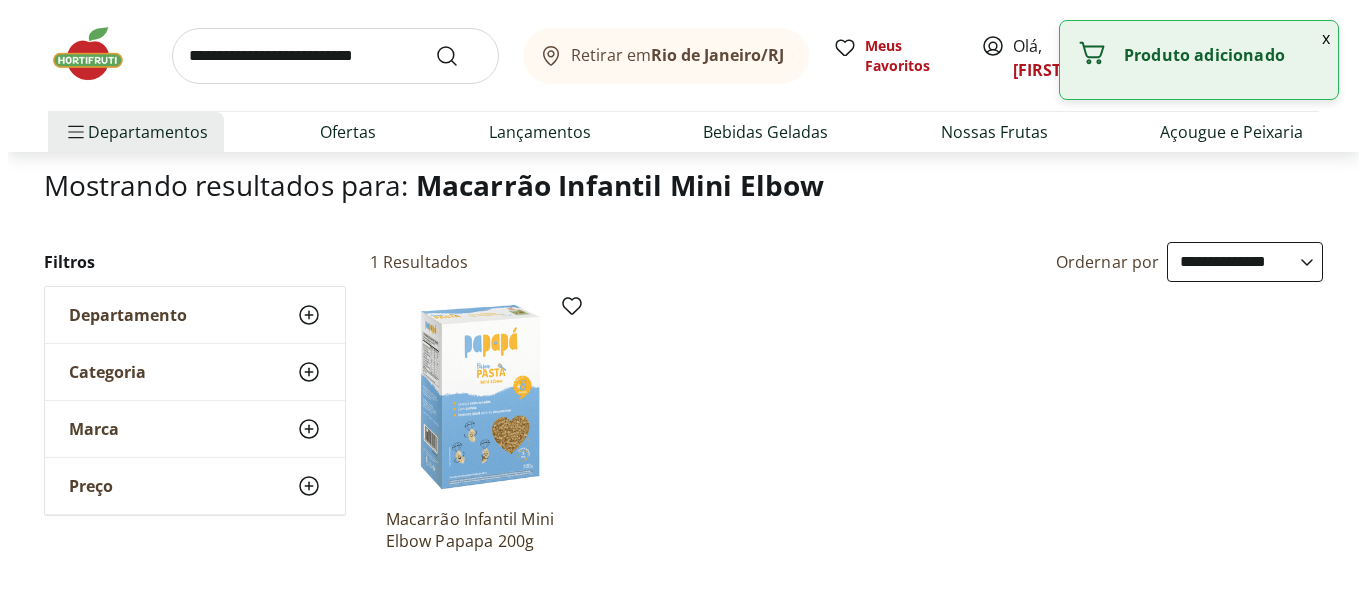 scroll, scrollTop: 0, scrollLeft: 0, axis: both 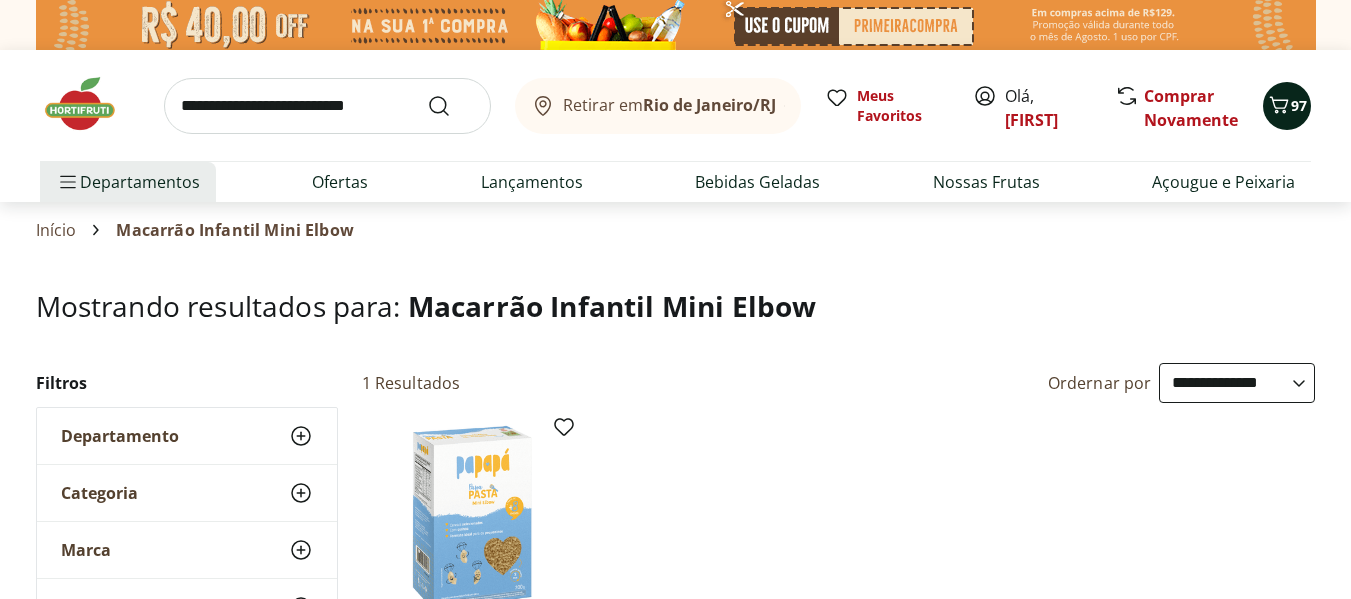 click on "97" at bounding box center (1287, 106) 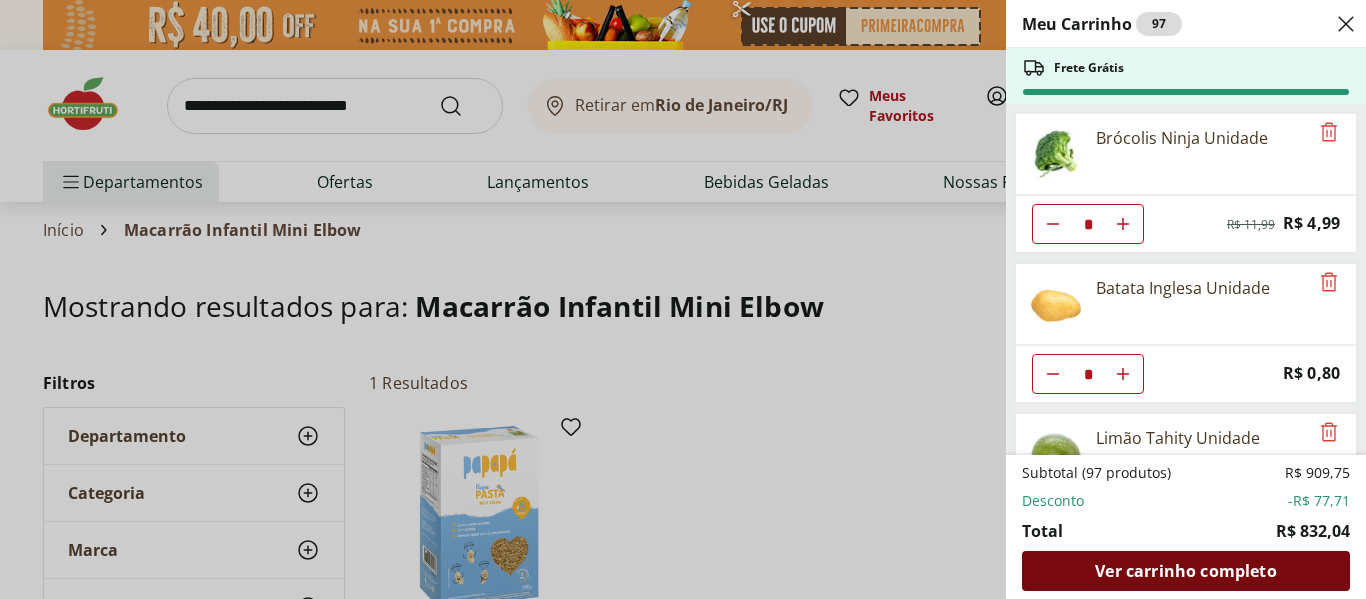click on "Ver carrinho completo" at bounding box center (1185, 571) 